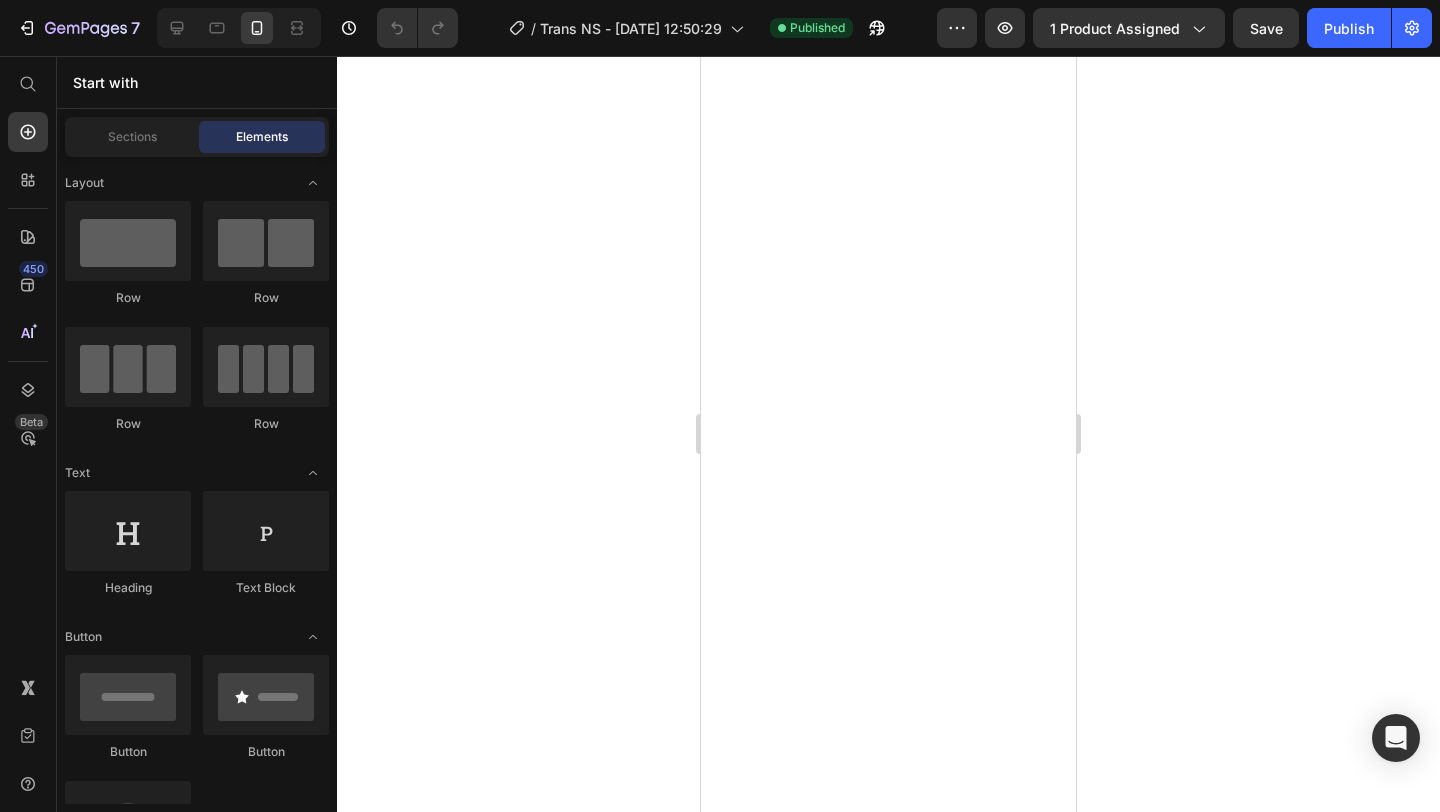 scroll, scrollTop: 0, scrollLeft: 0, axis: both 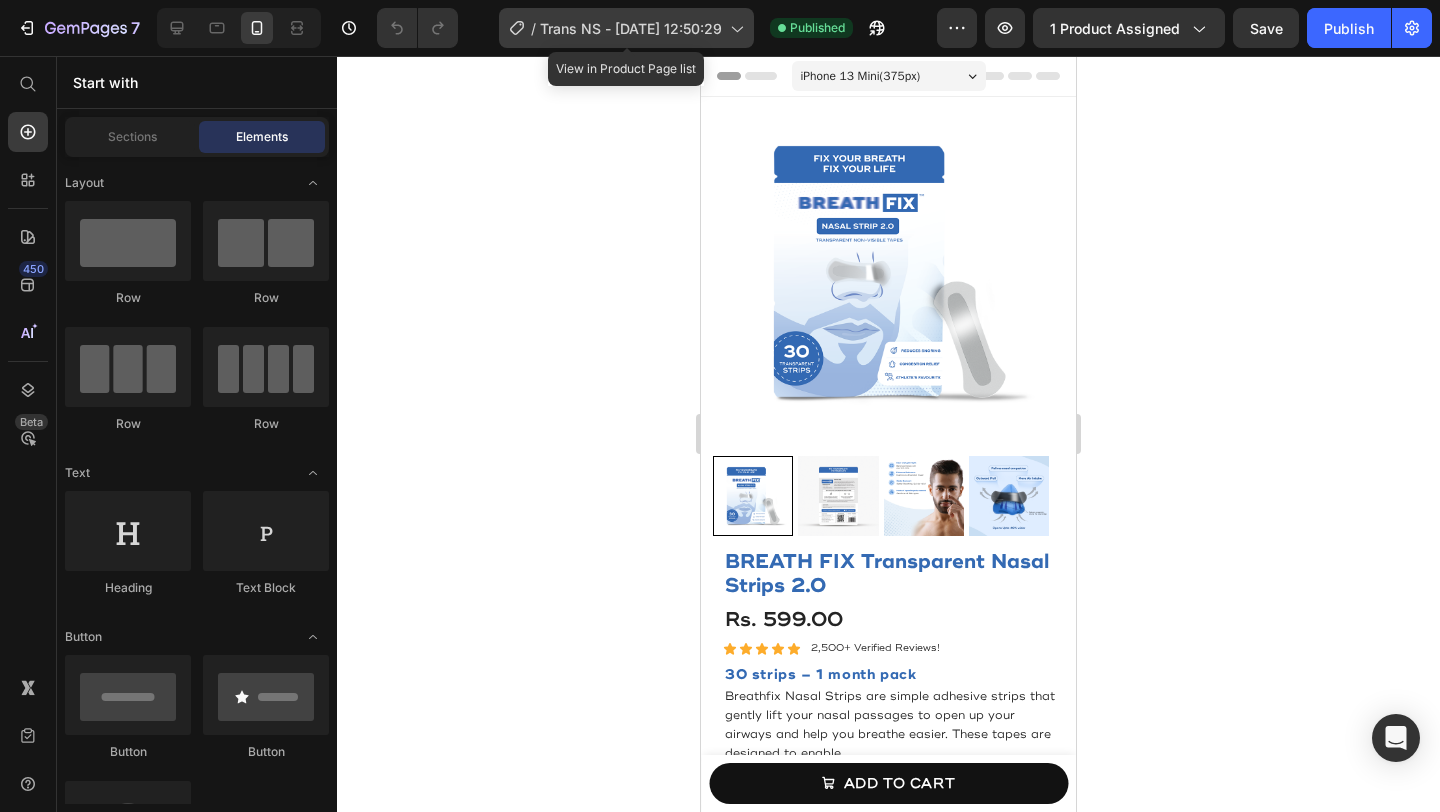 click on "Trans NS - [DATE] 12:50:29" at bounding box center (631, 28) 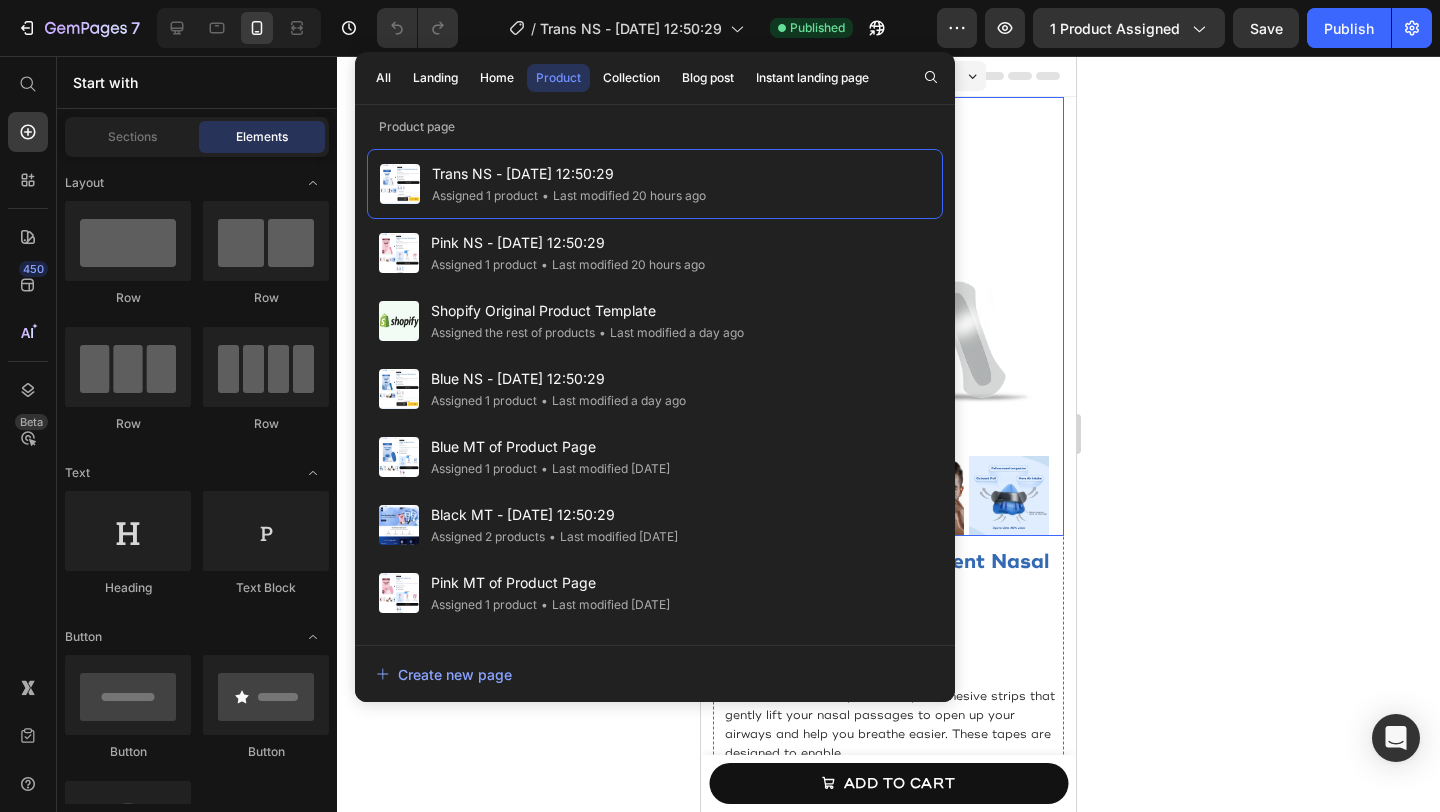 click at bounding box center (888, 272) 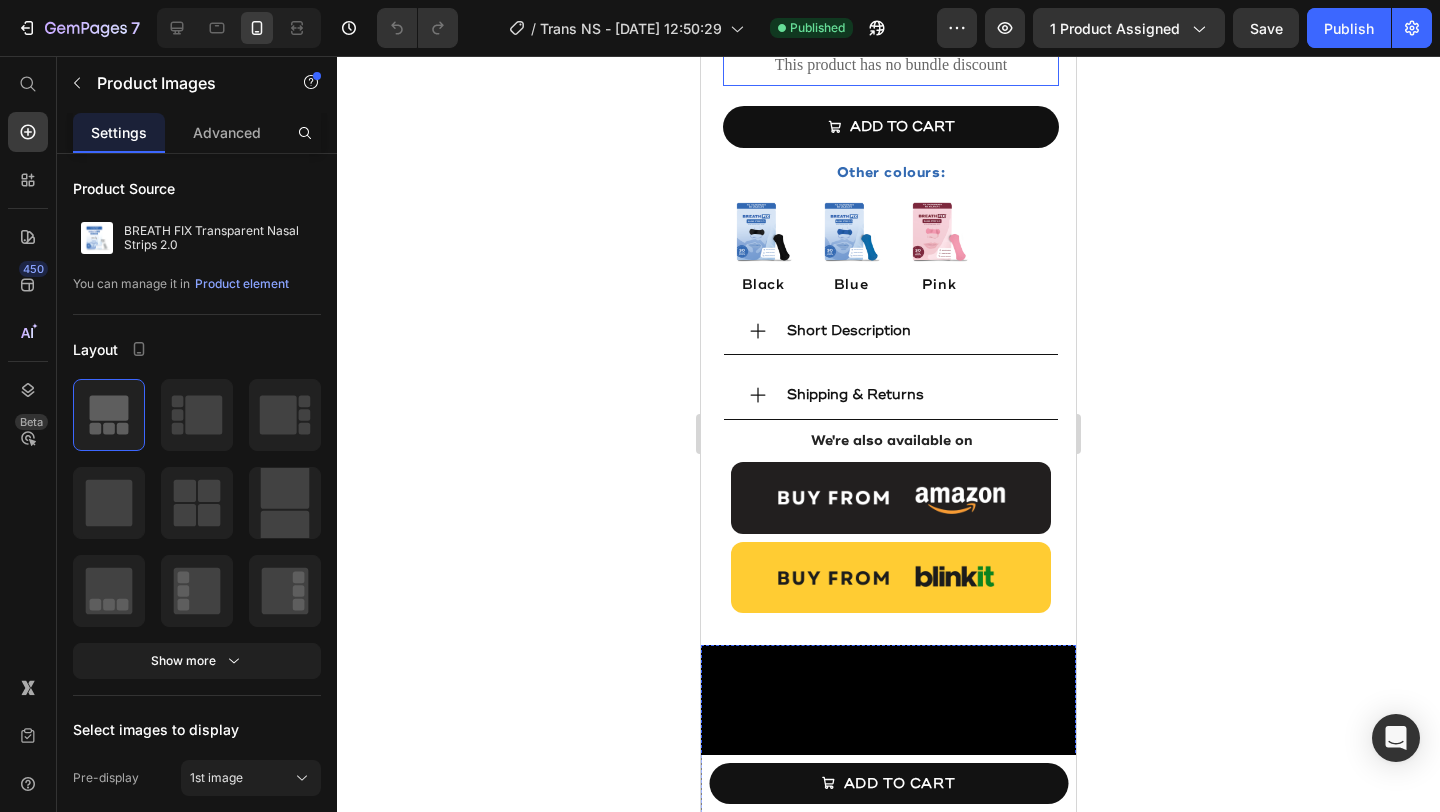 scroll, scrollTop: 878, scrollLeft: 0, axis: vertical 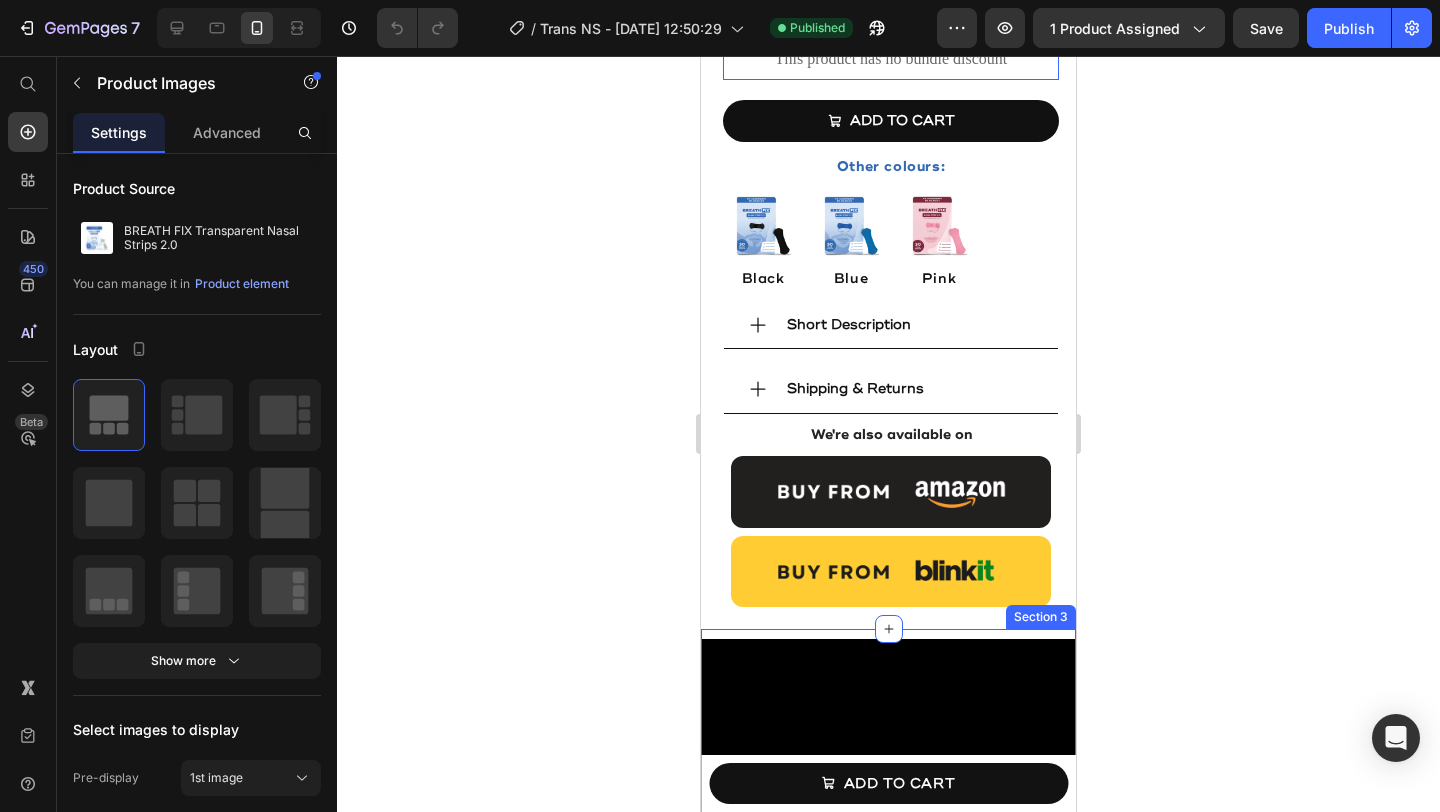 click on "Hero Banner Video Video Video Image Image Row" at bounding box center (888, 935) 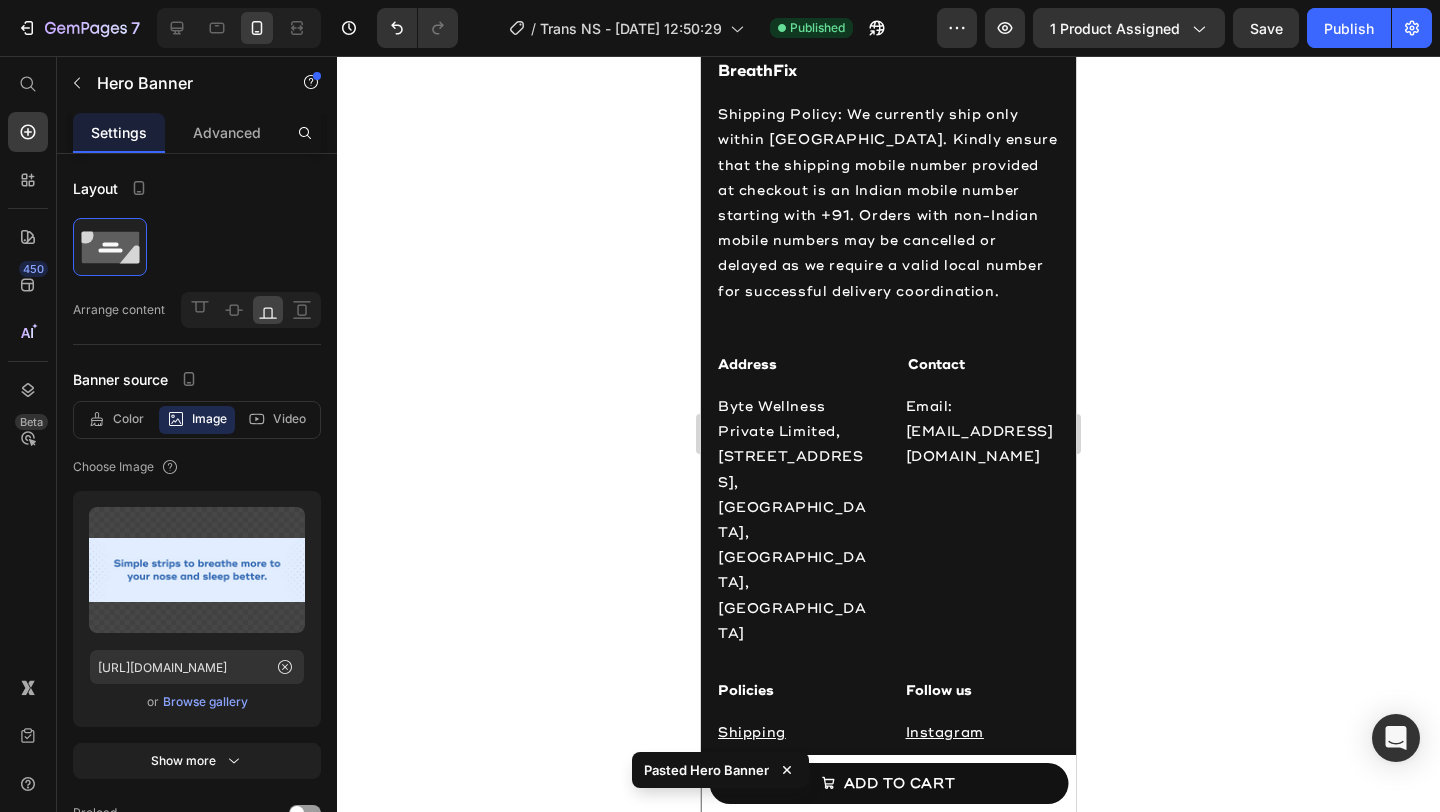 scroll, scrollTop: 2784, scrollLeft: 0, axis: vertical 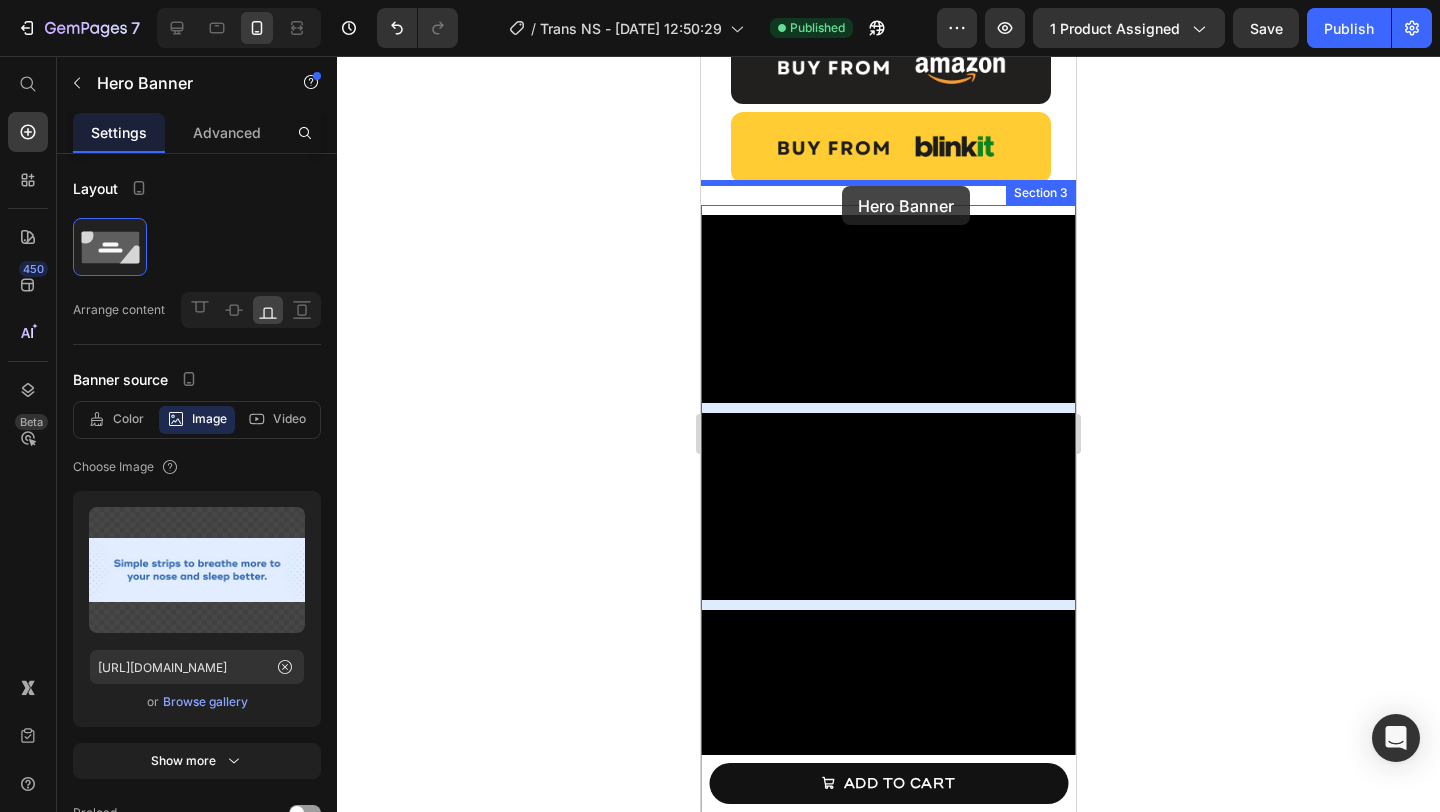 drag, startPoint x: 714, startPoint y: 118, endPoint x: 842, endPoint y: 186, distance: 144.94136 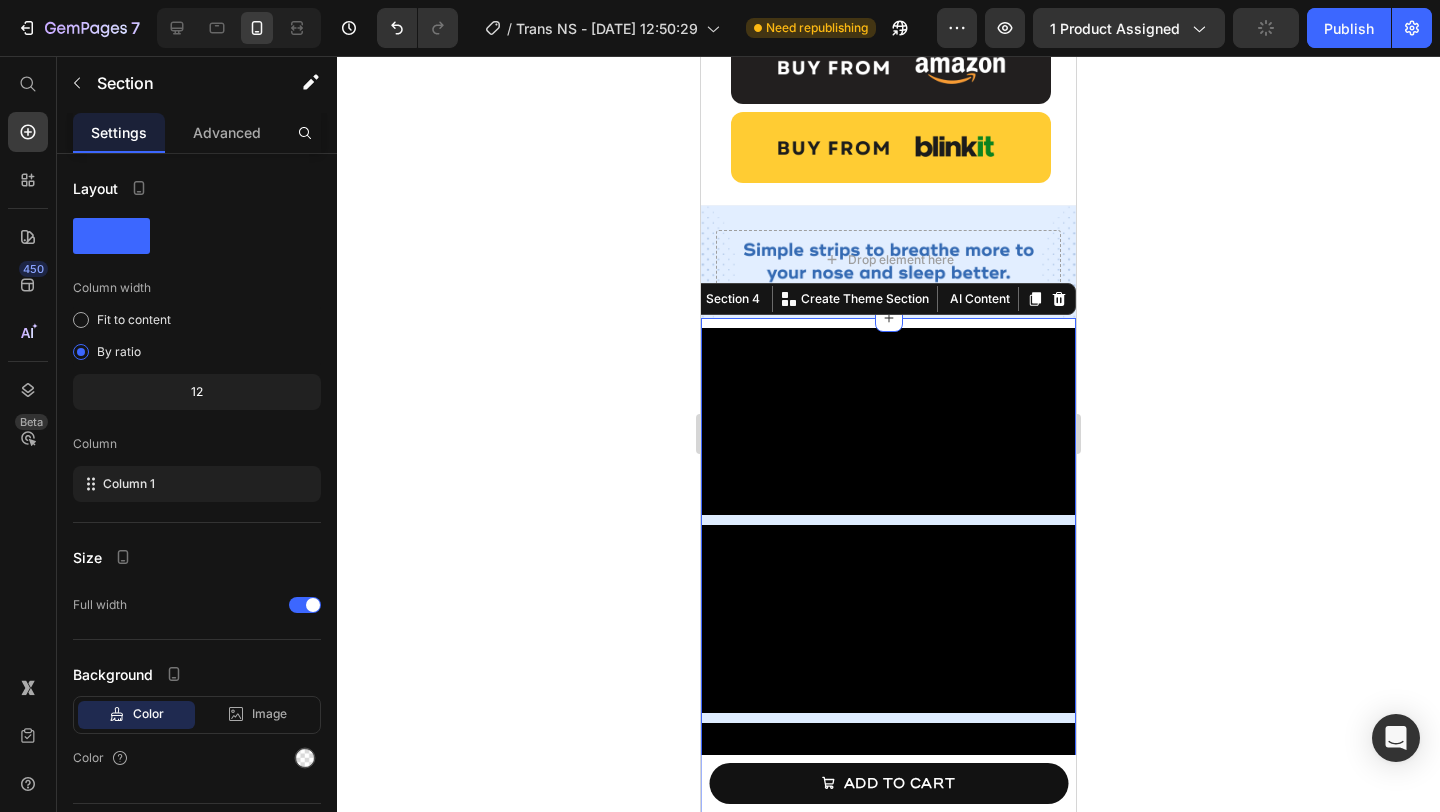 click on "Hero Banner Video Video Video Image Image Row" at bounding box center [888, 988] 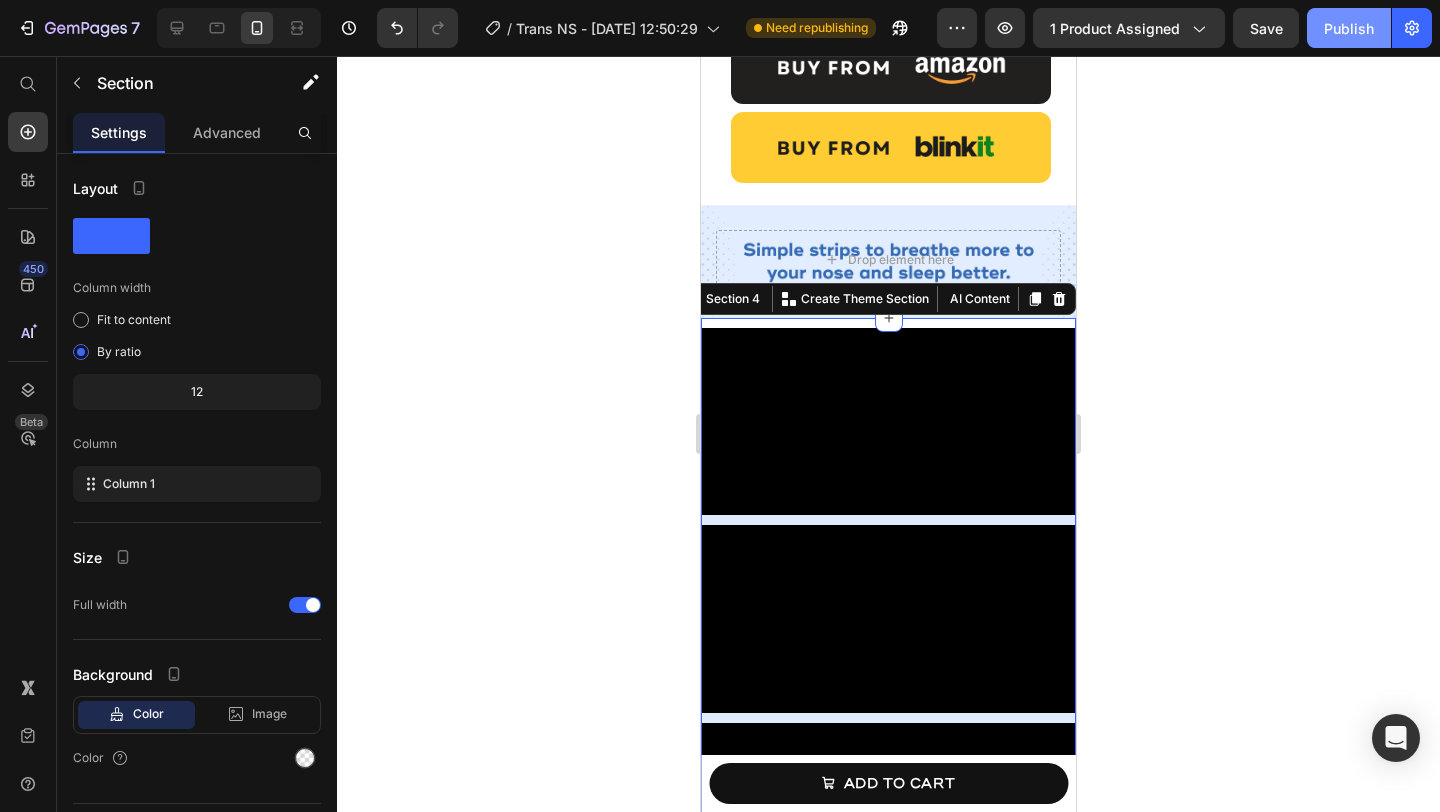 click on "Publish" at bounding box center (1349, 28) 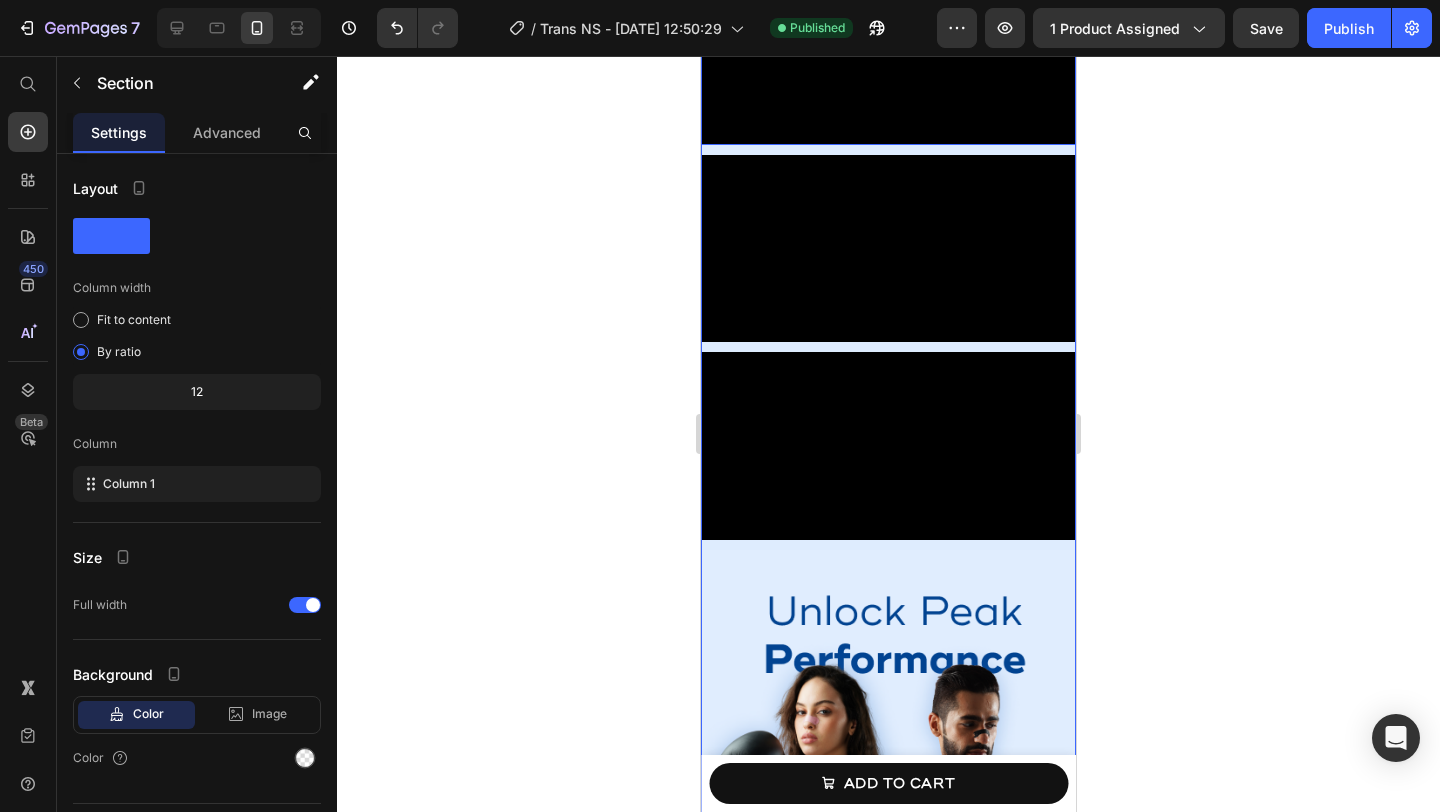 scroll, scrollTop: 2678, scrollLeft: 0, axis: vertical 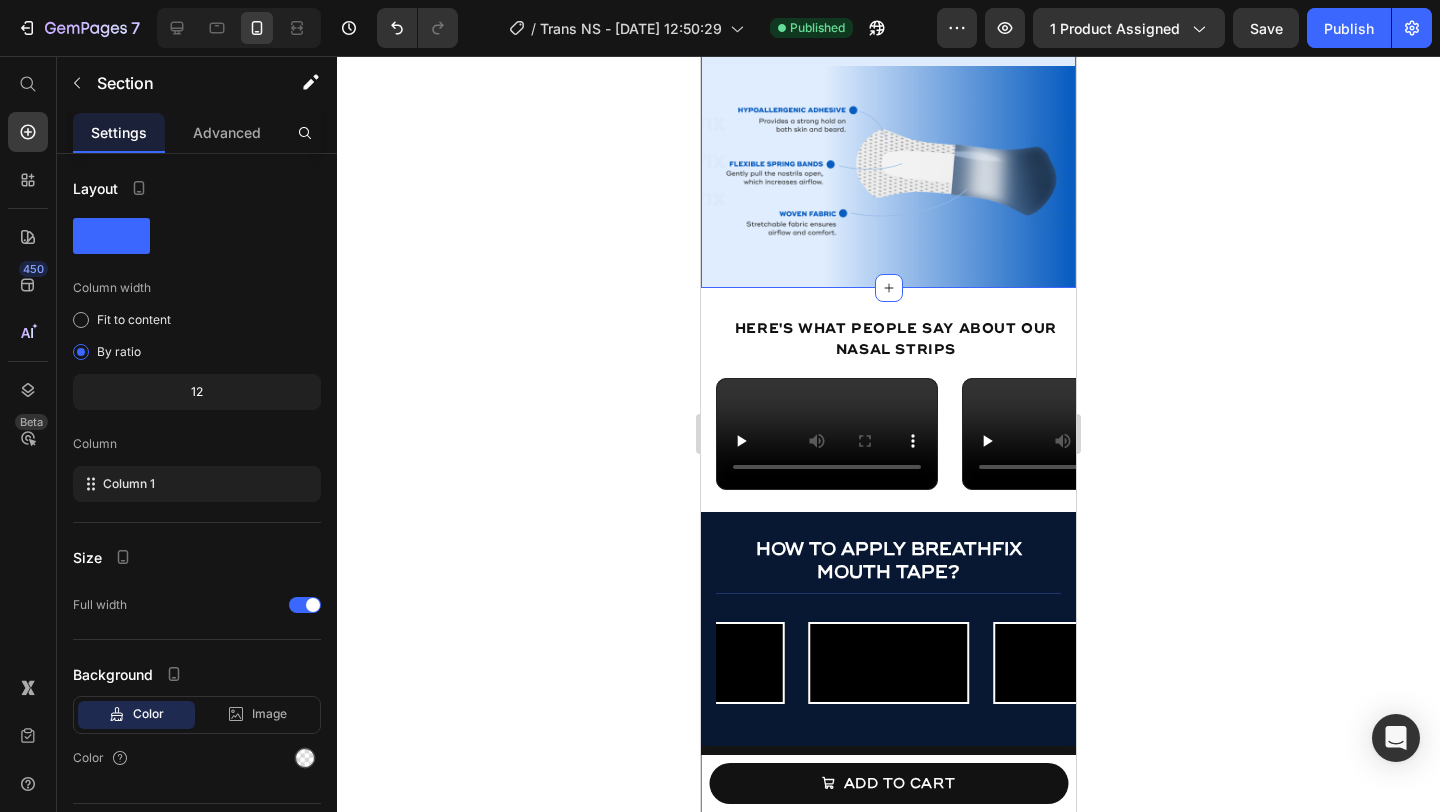 click at bounding box center (888, 177) 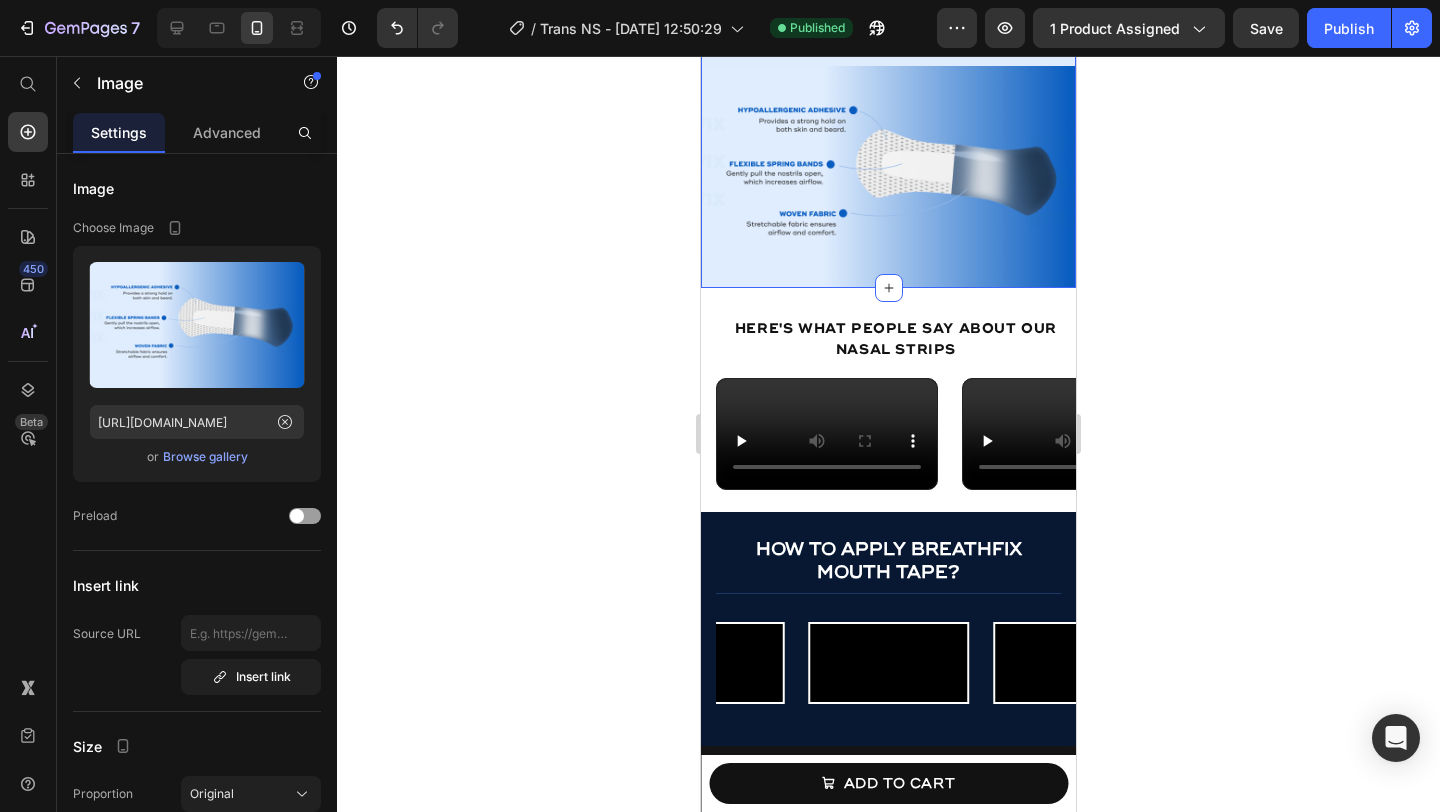 scroll, scrollTop: 2653, scrollLeft: 0, axis: vertical 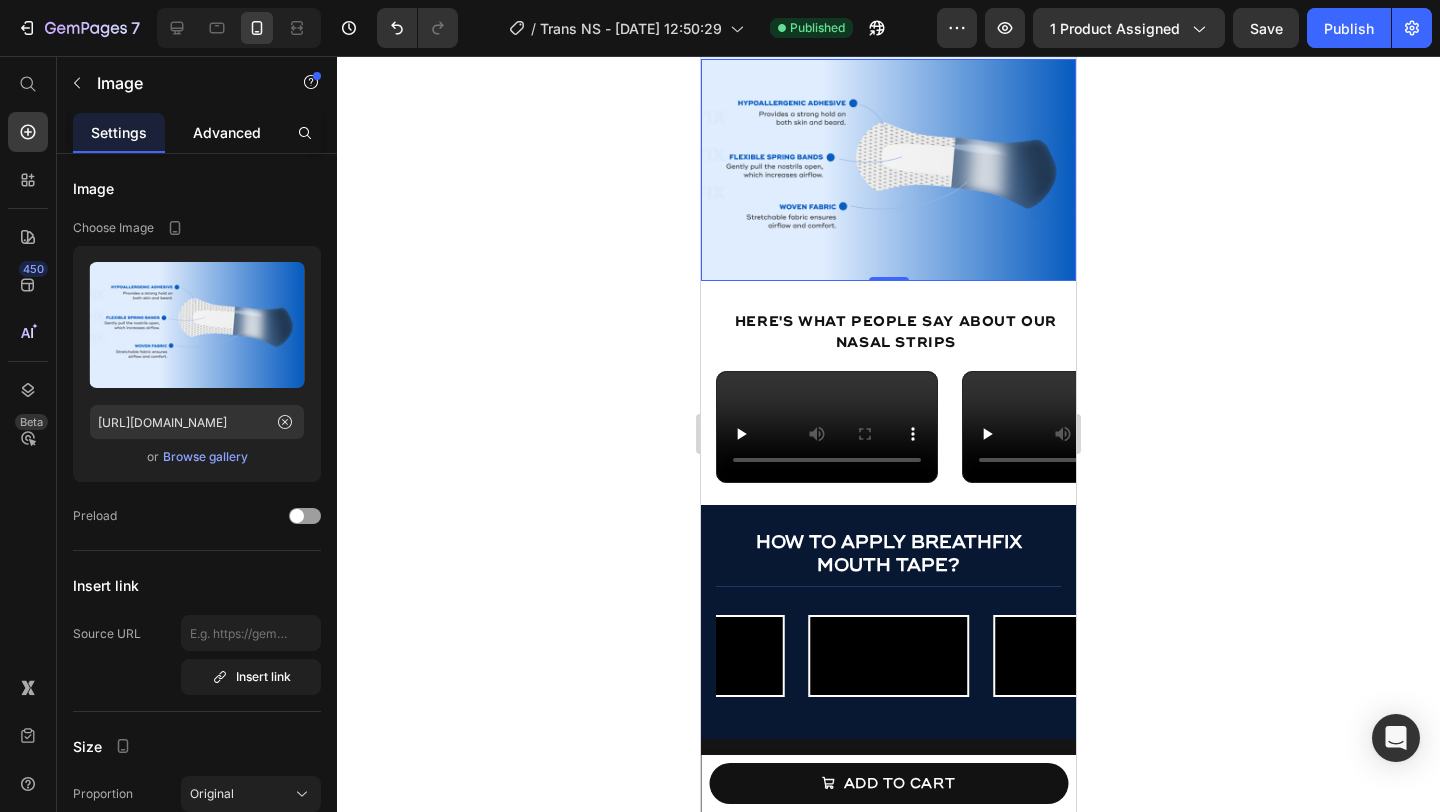 click on "Advanced" 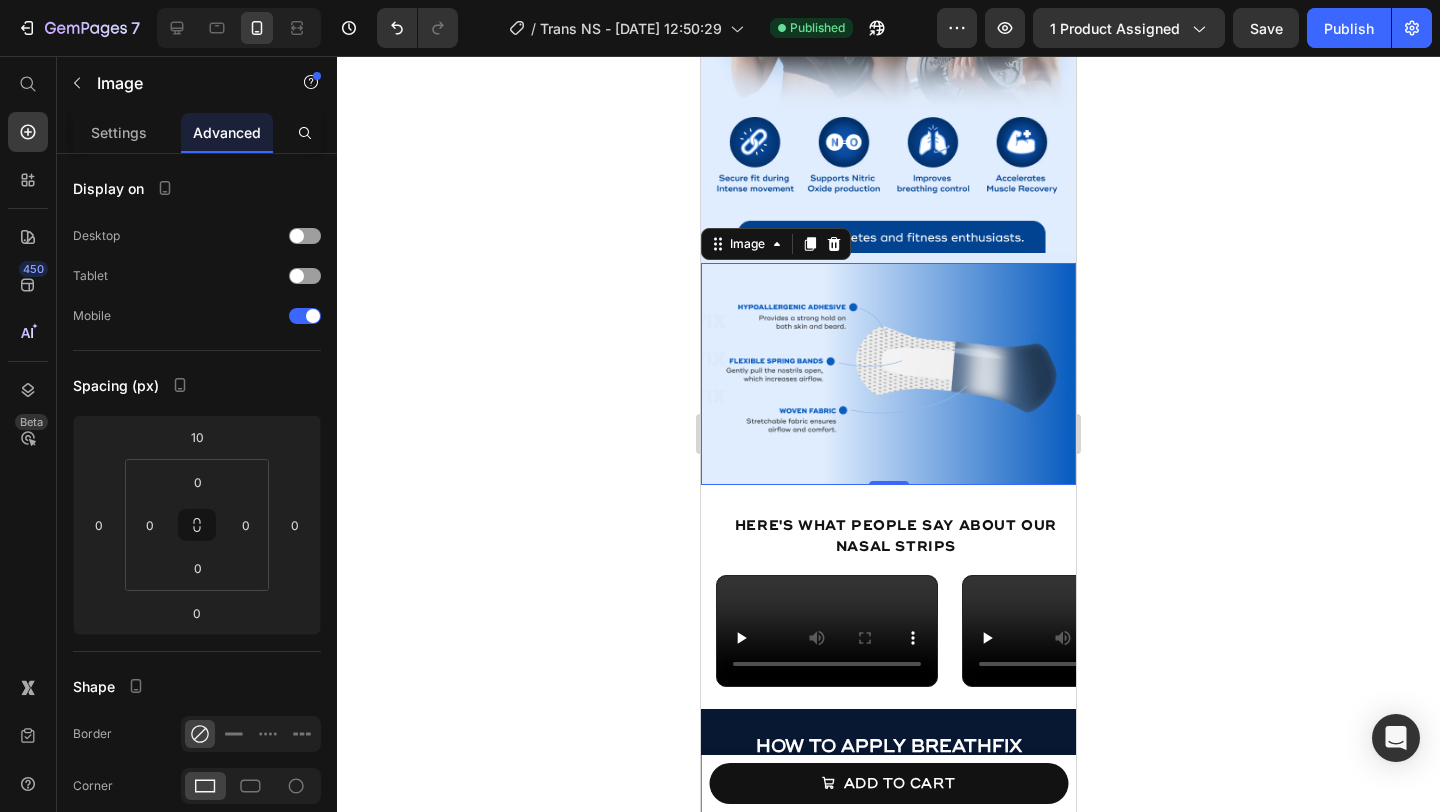 scroll, scrollTop: 2437, scrollLeft: 0, axis: vertical 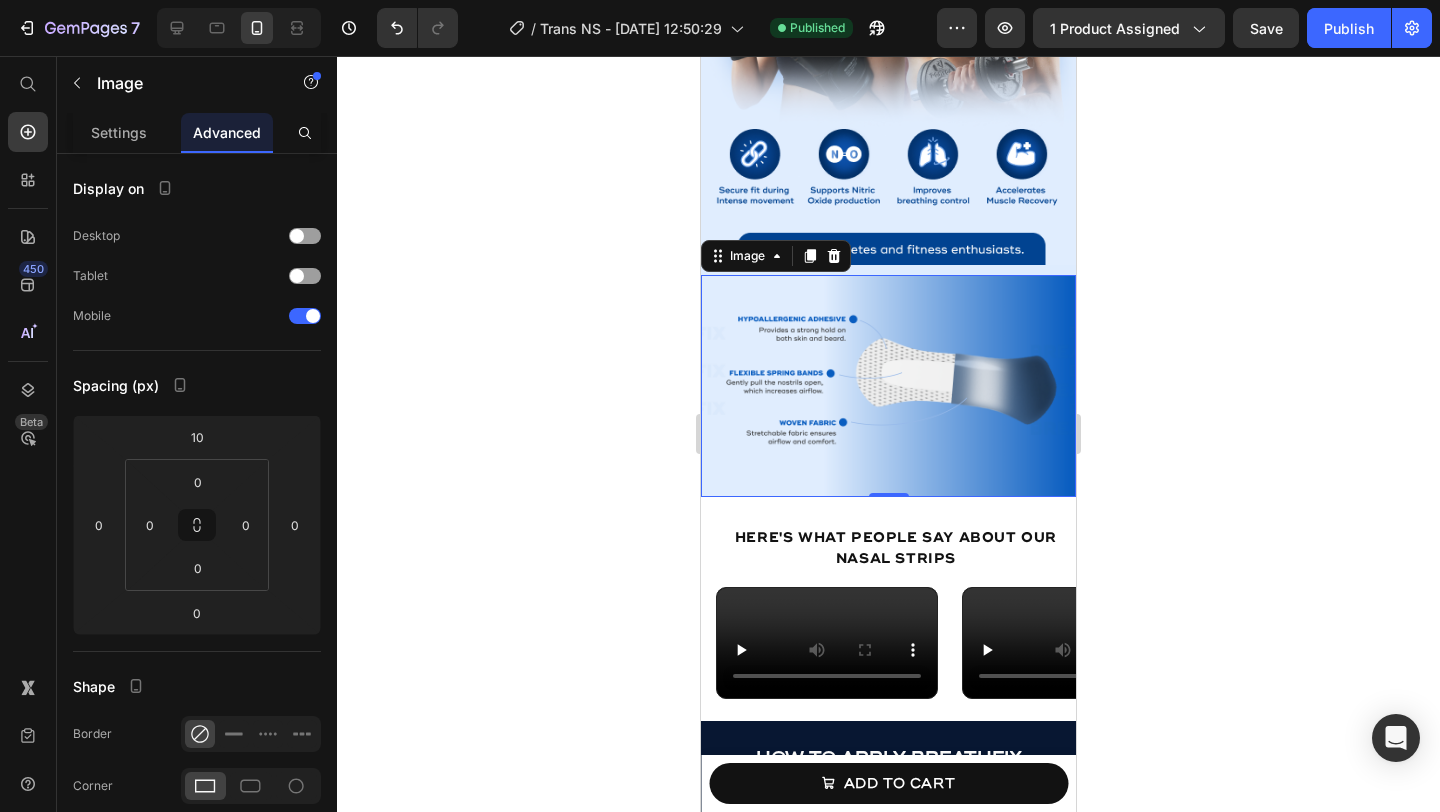 click at bounding box center [888, 386] 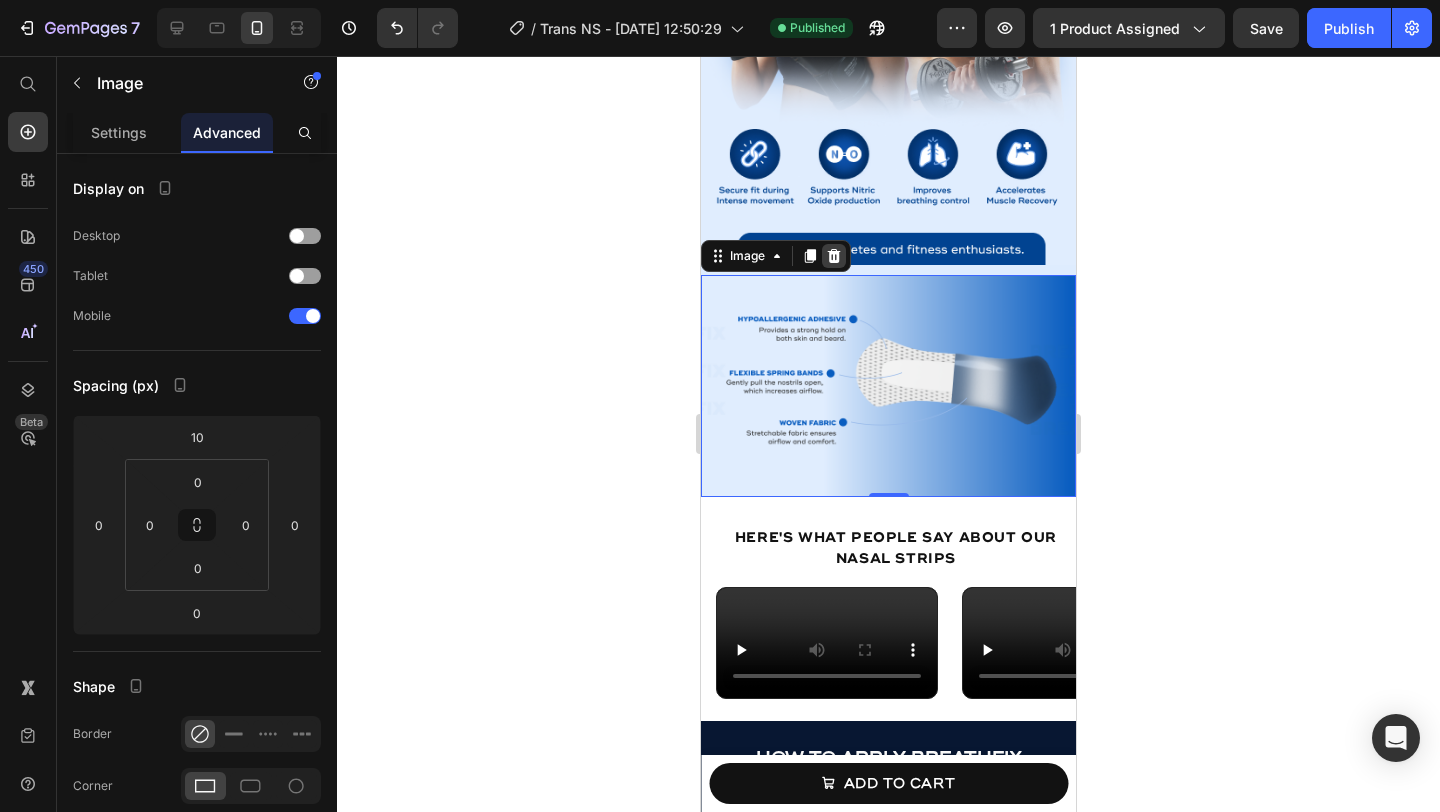 click 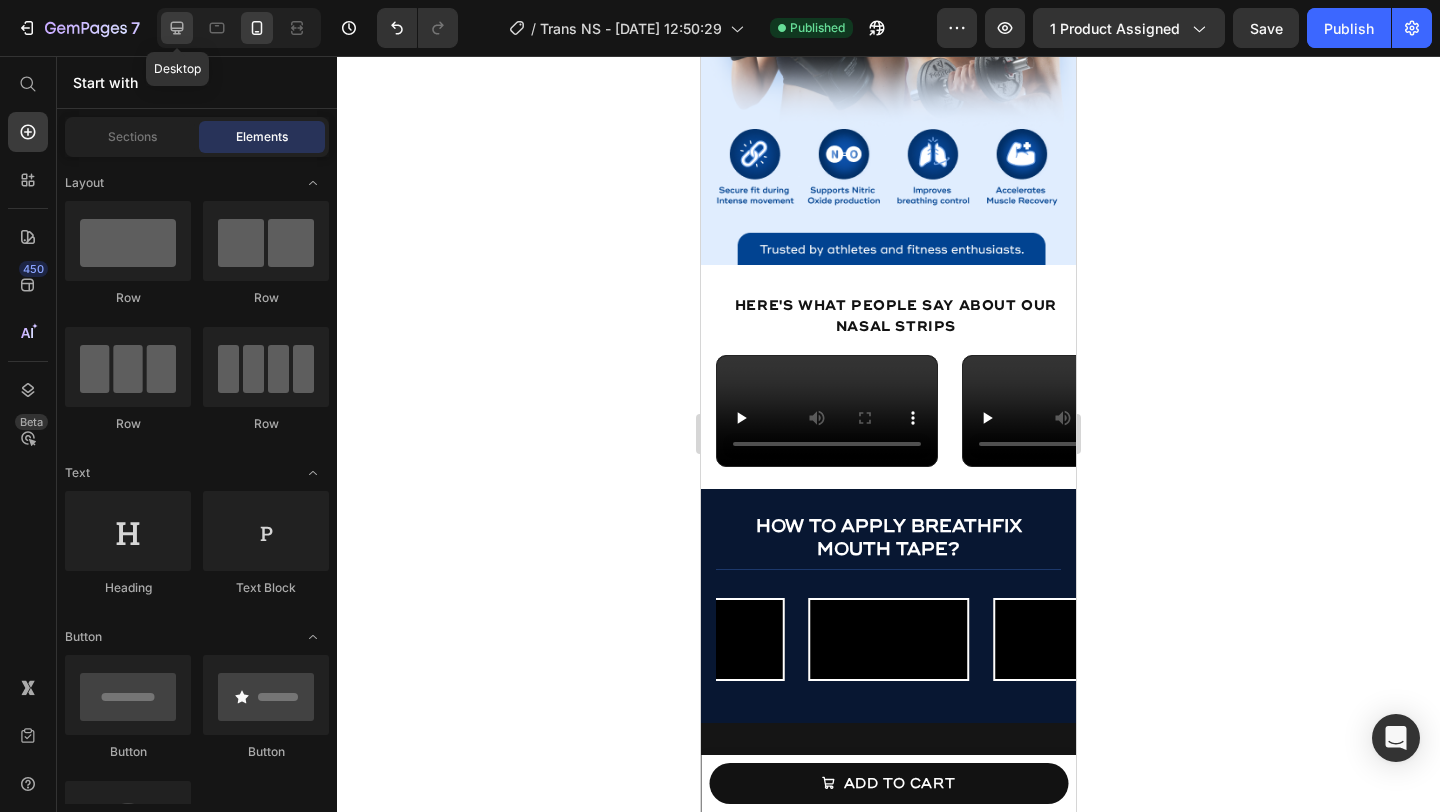 click 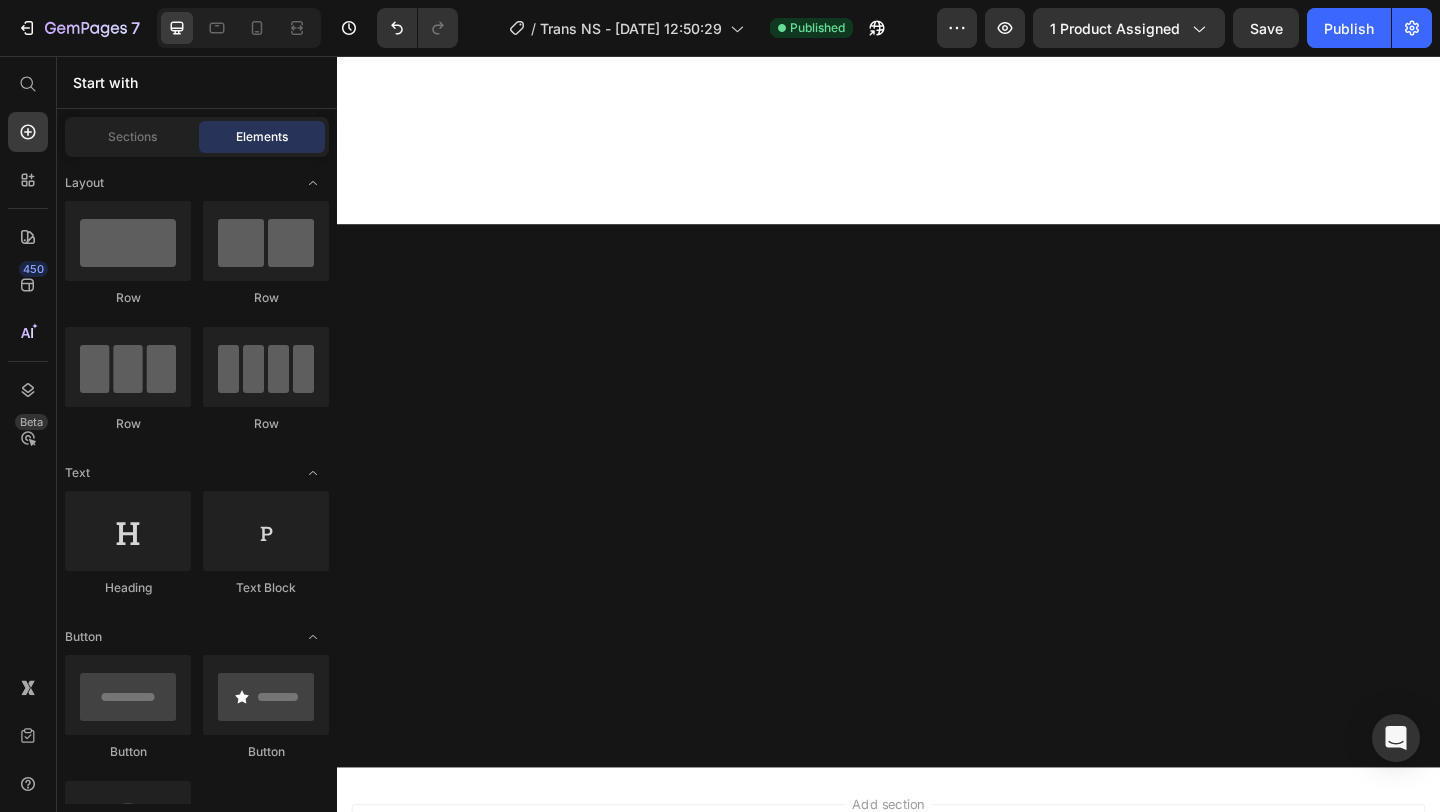scroll, scrollTop: 2494, scrollLeft: 0, axis: vertical 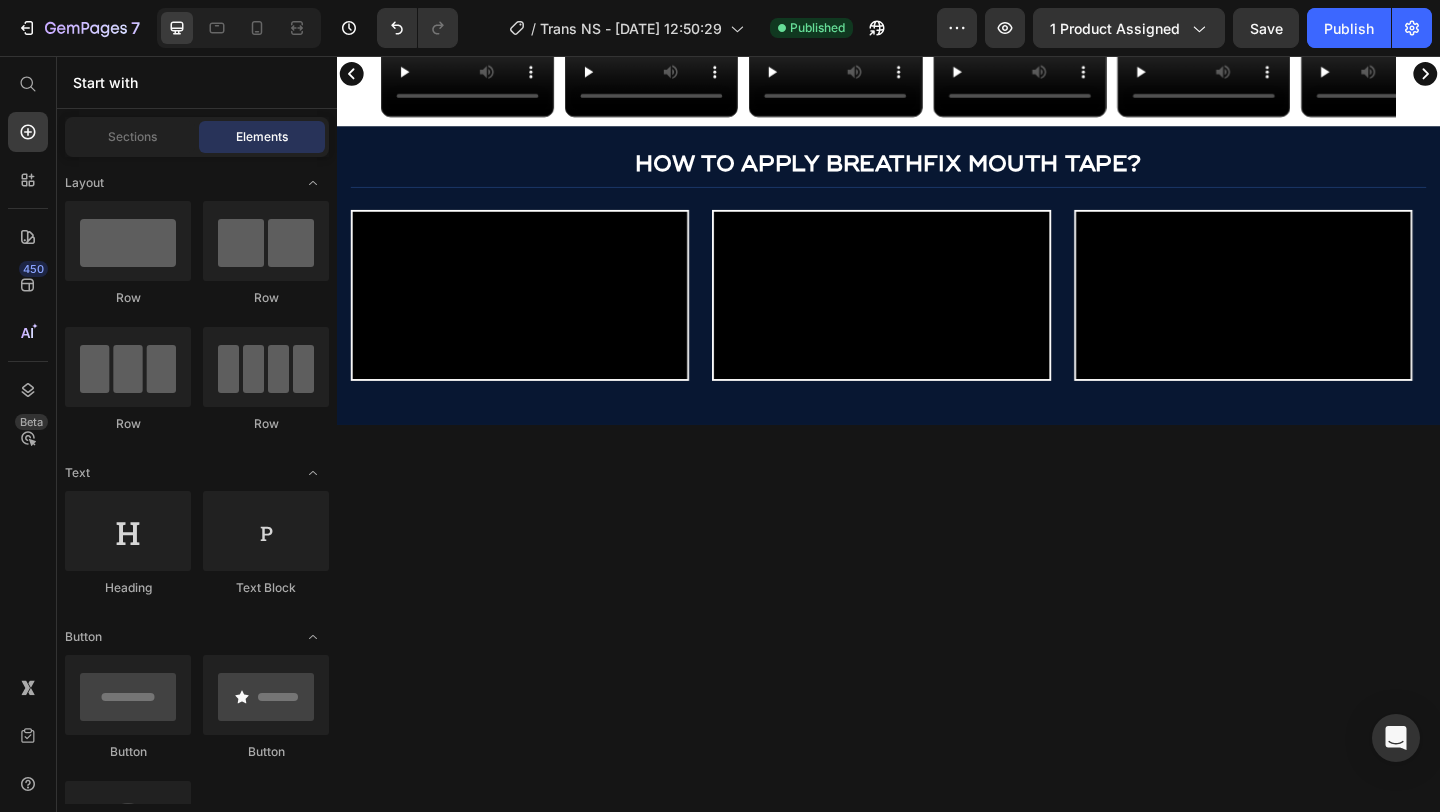click on "Drop element here" at bounding box center [937, -196] 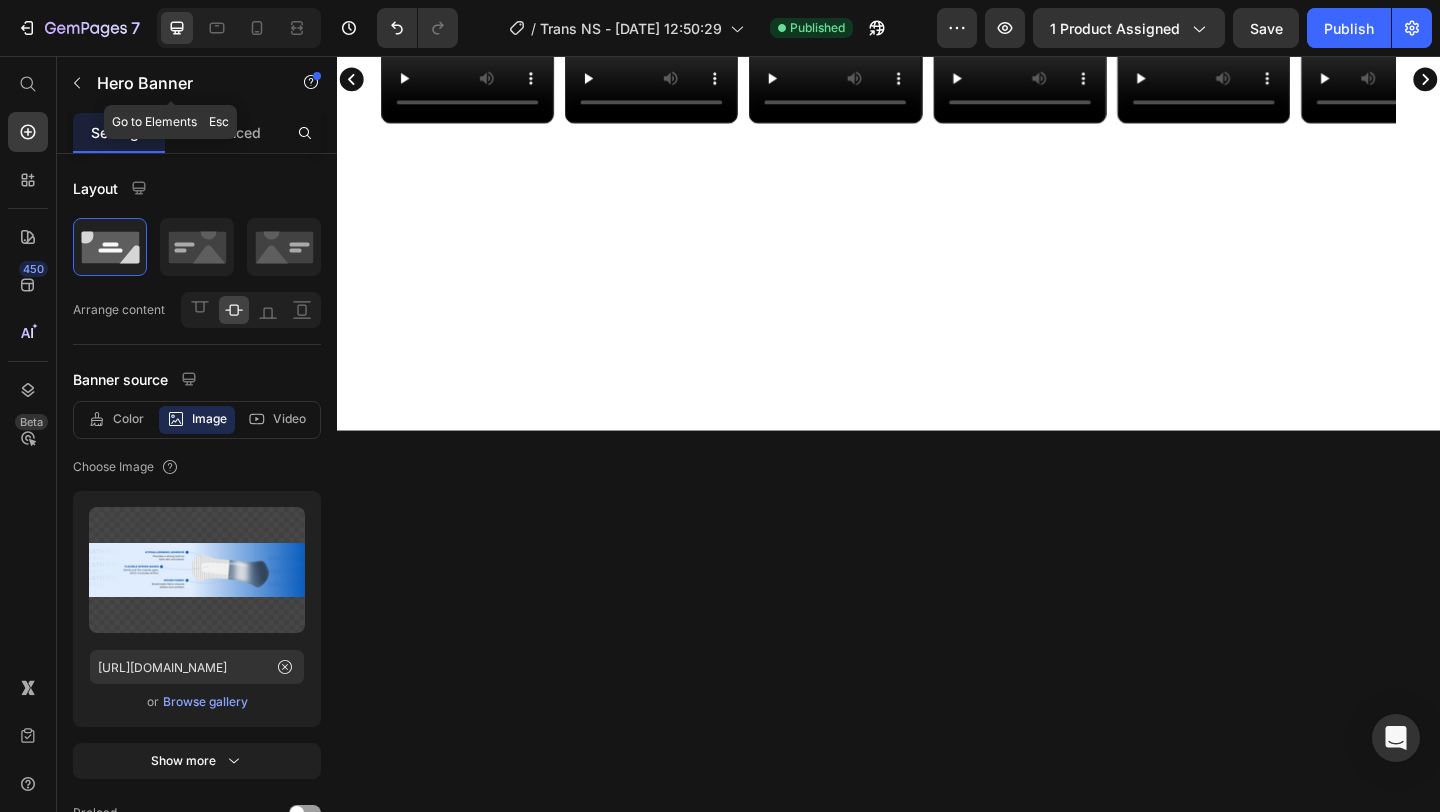 scroll, scrollTop: 2494, scrollLeft: 0, axis: vertical 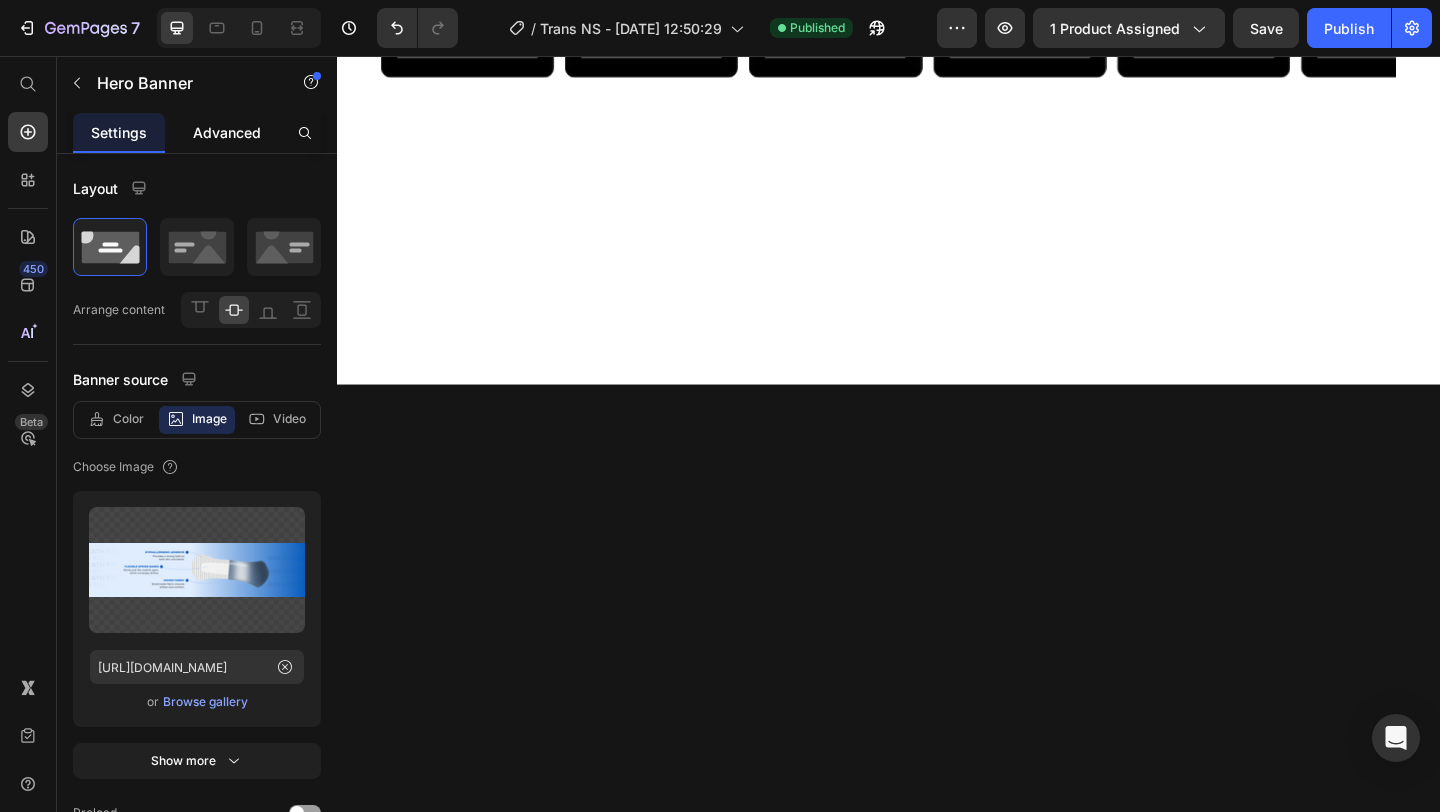 click on "Advanced" at bounding box center (227, 132) 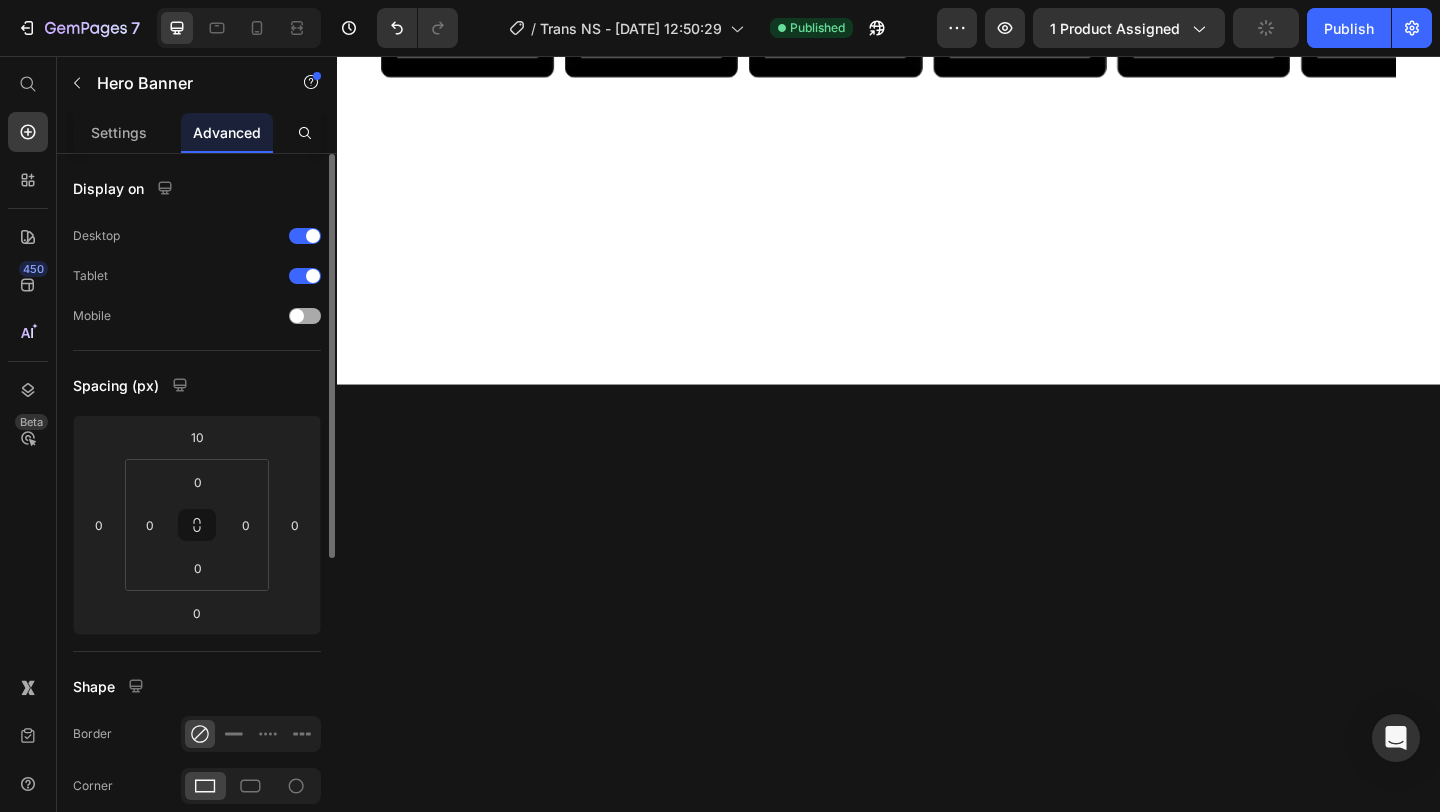 click at bounding box center [305, 316] 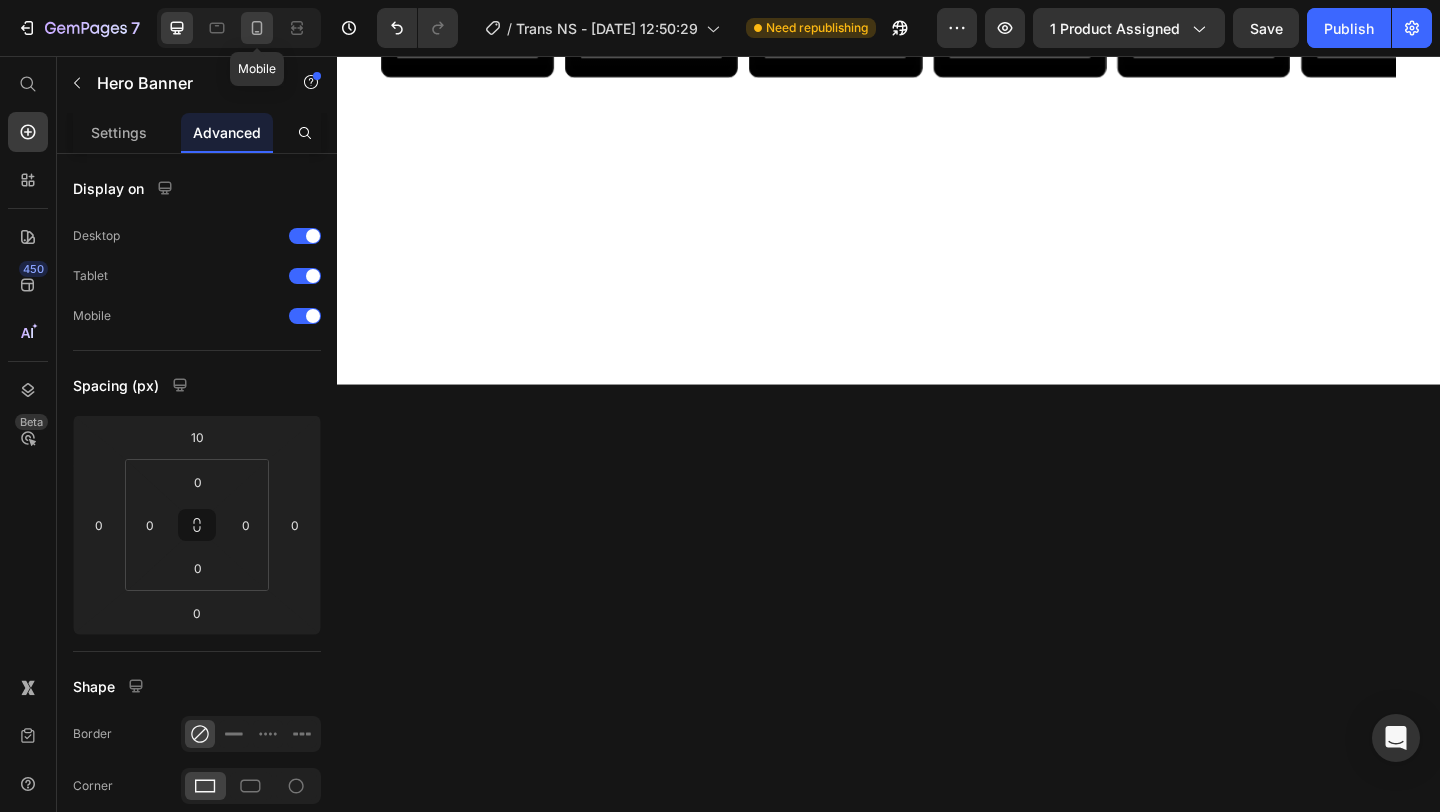click 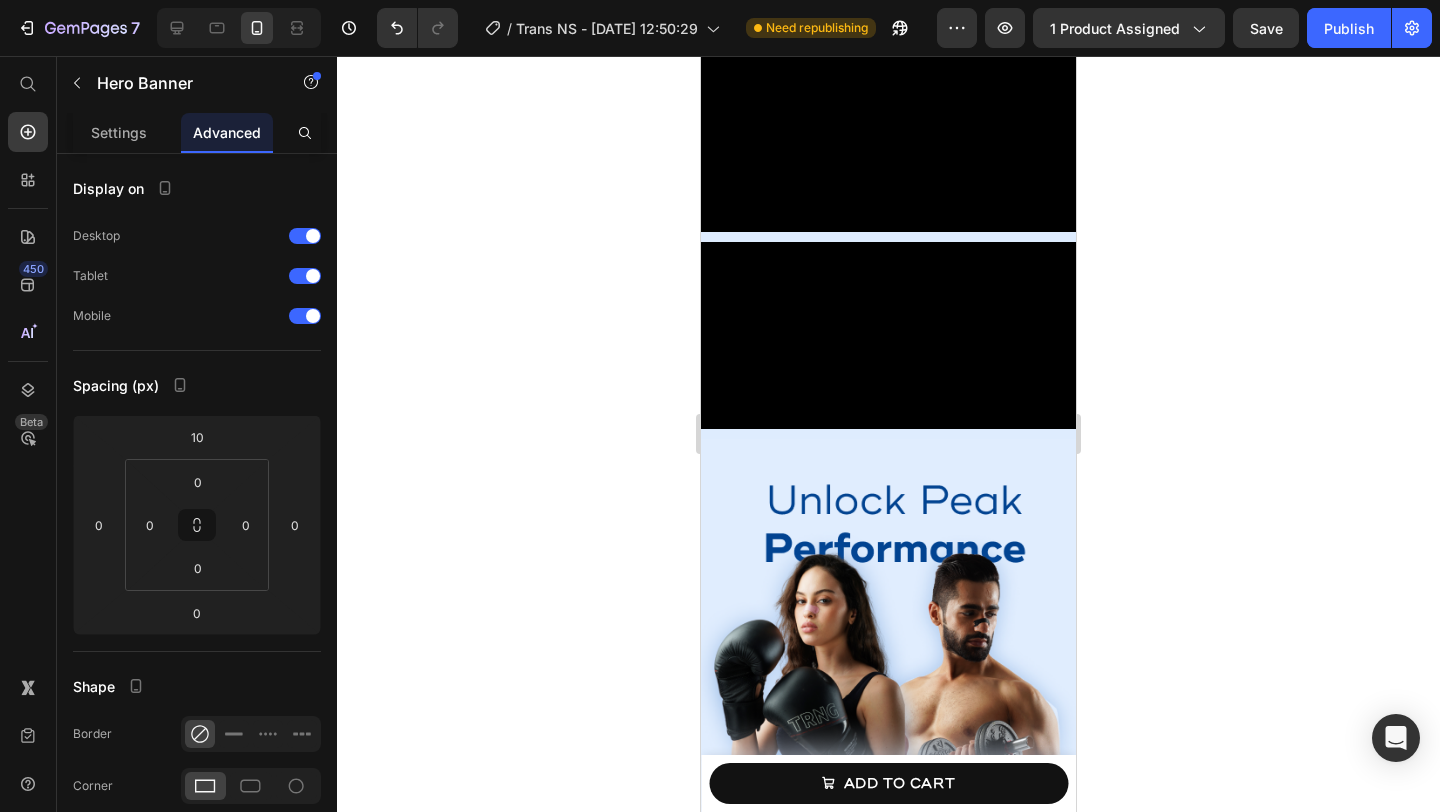 scroll, scrollTop: 1958, scrollLeft: 0, axis: vertical 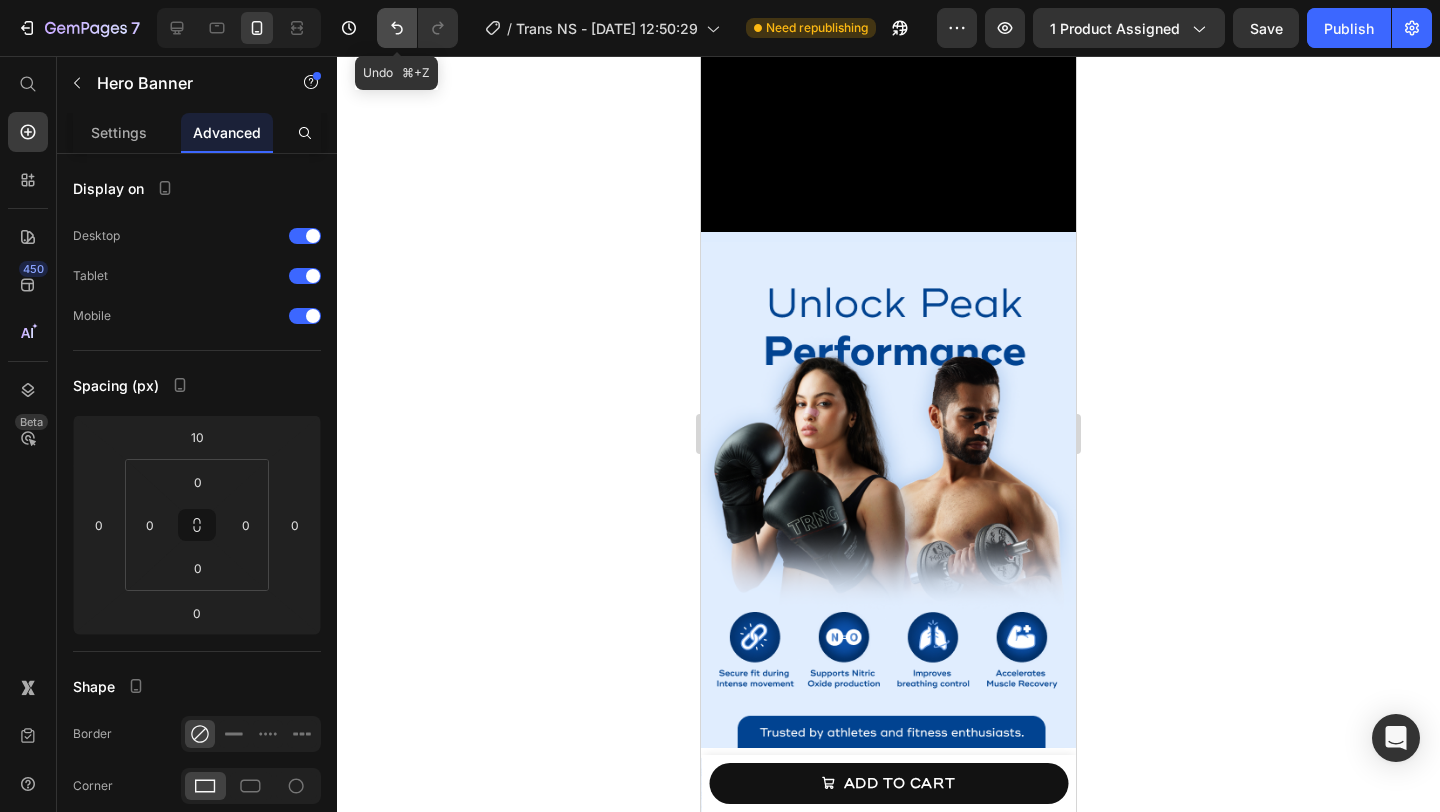 click 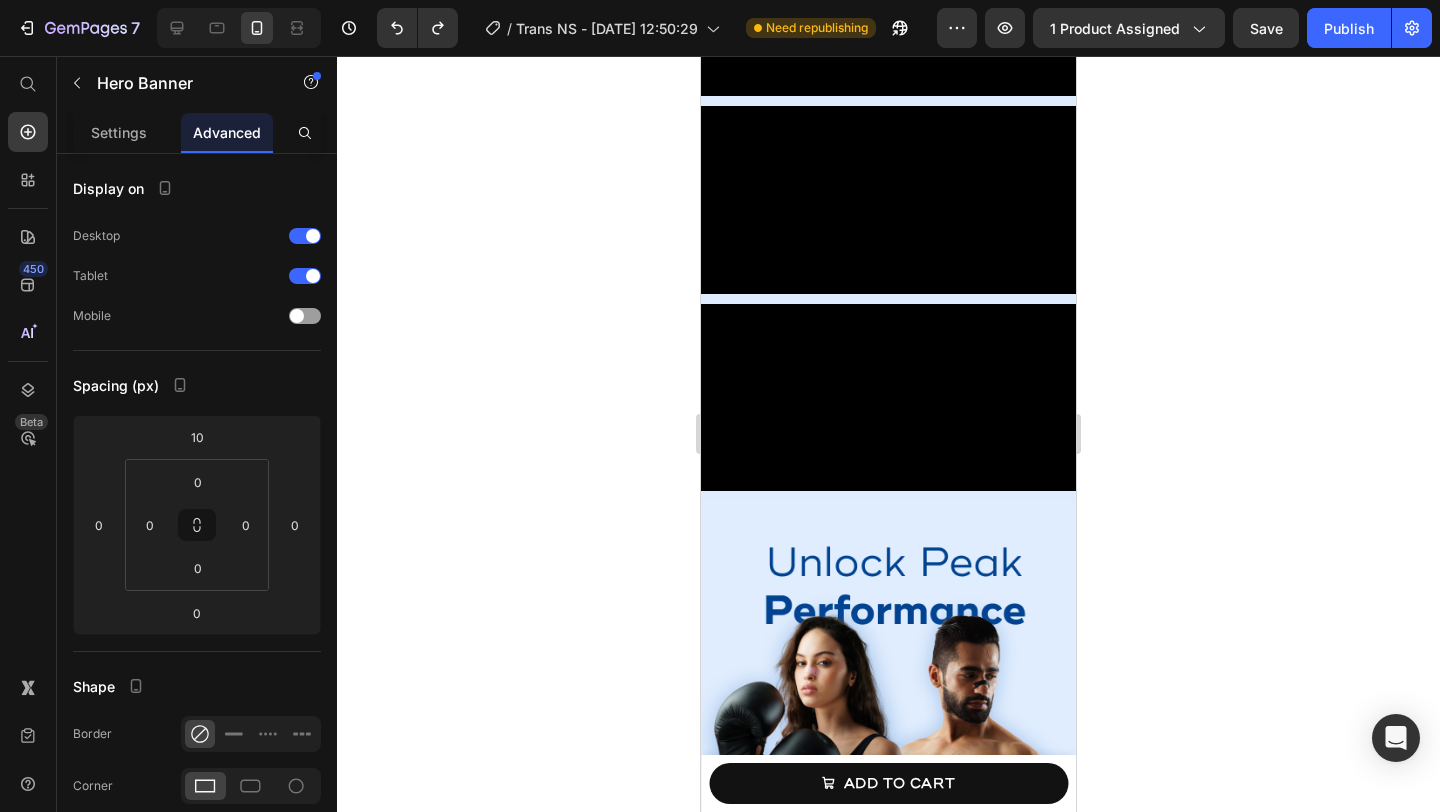 scroll, scrollTop: 1882, scrollLeft: 0, axis: vertical 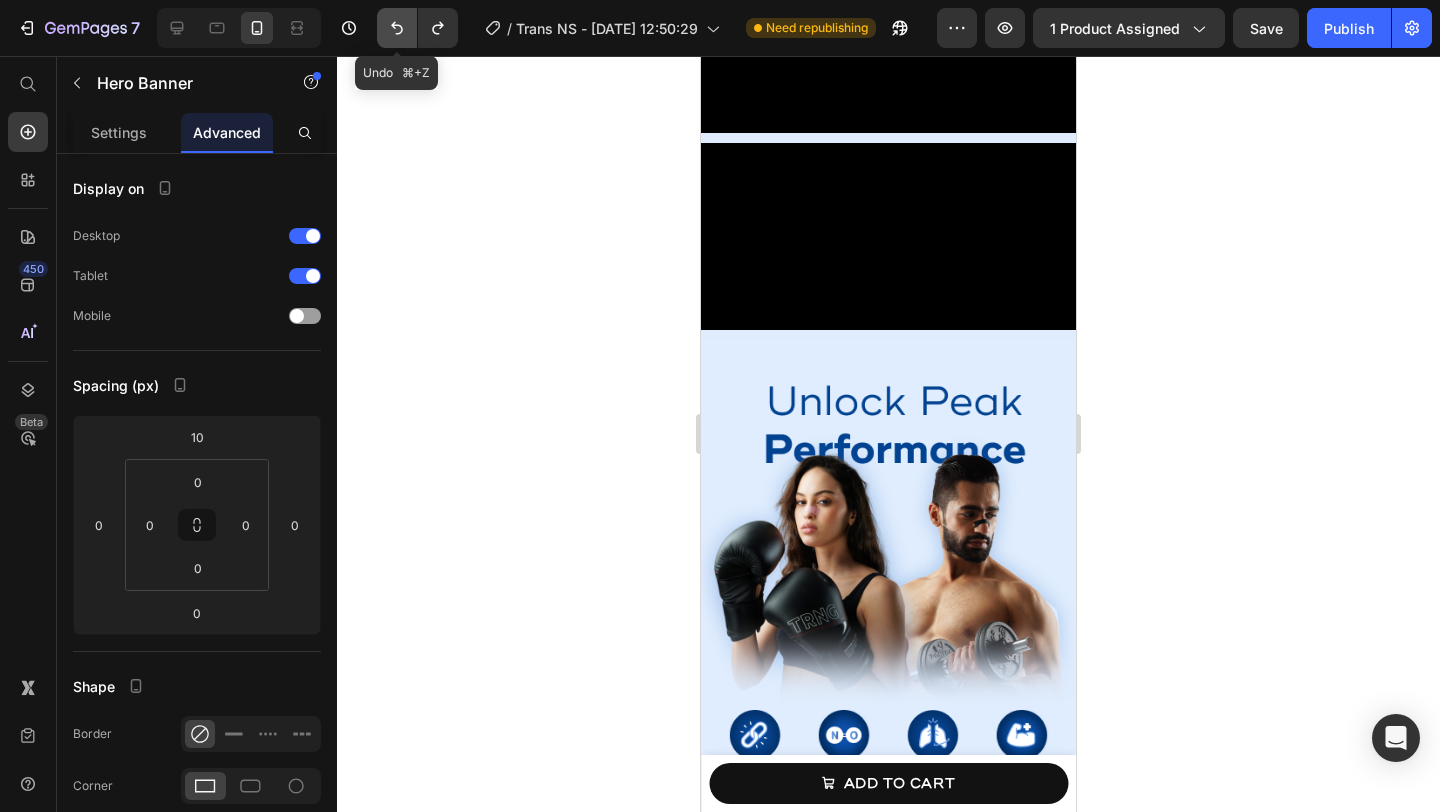 click 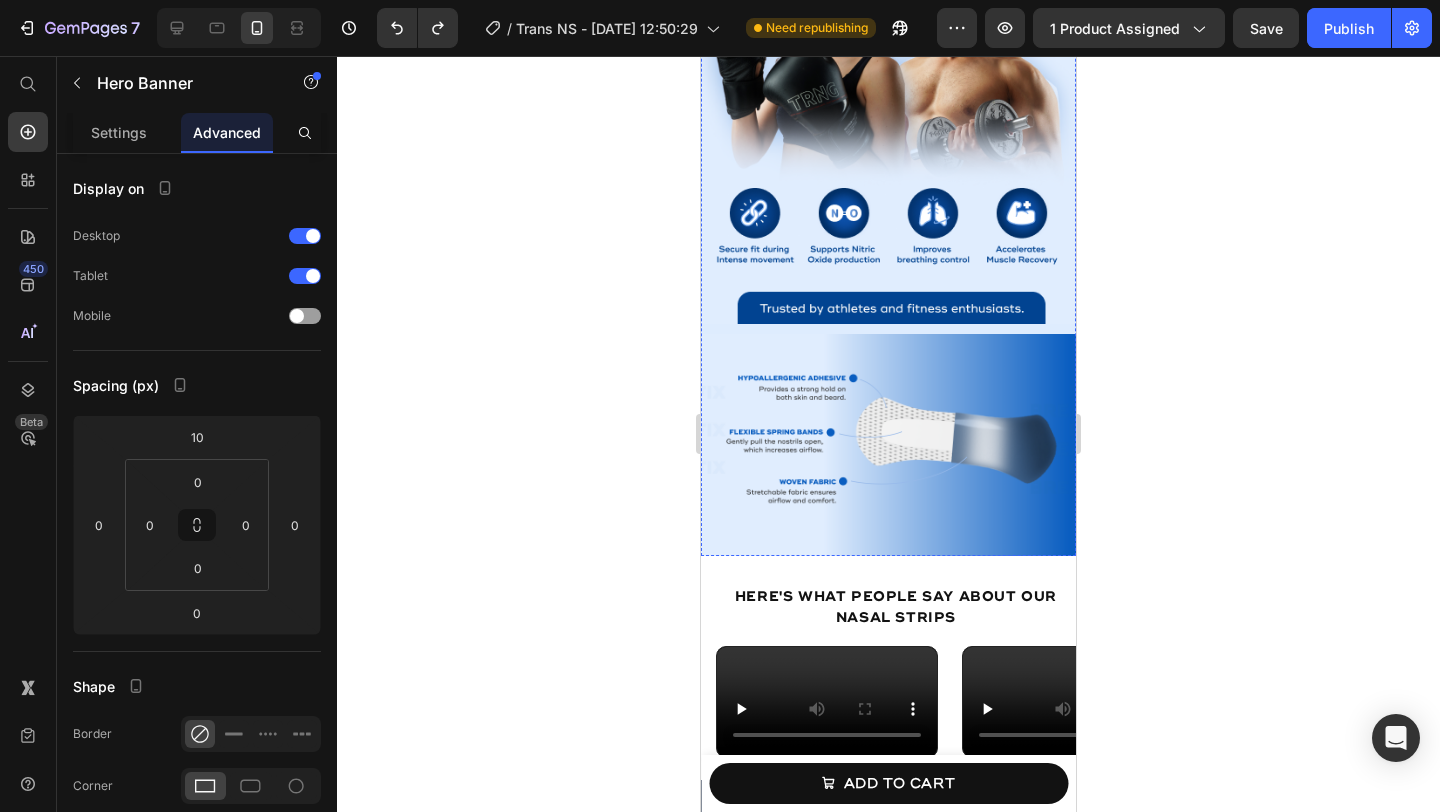 scroll, scrollTop: 2529, scrollLeft: 0, axis: vertical 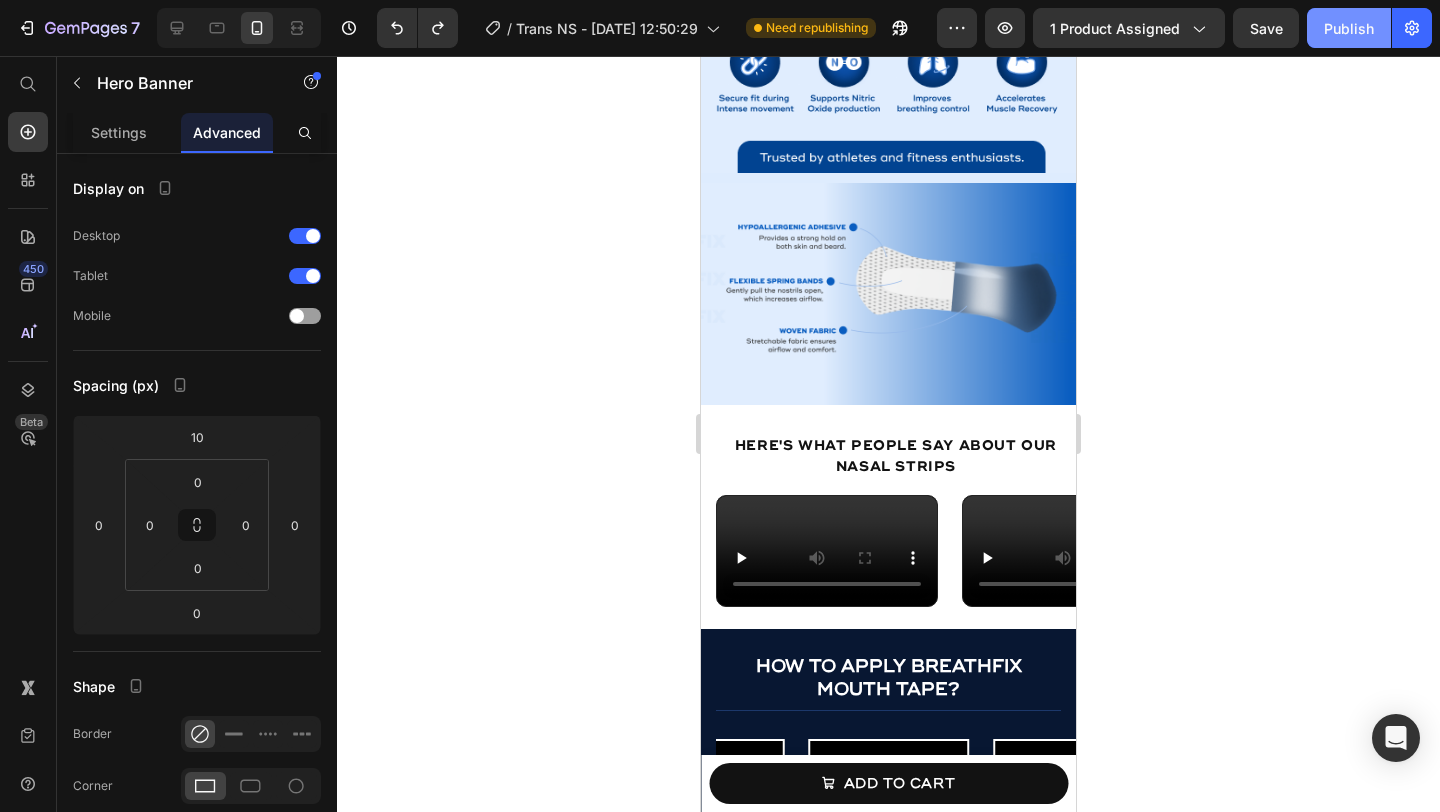 click on "Publish" at bounding box center [1349, 28] 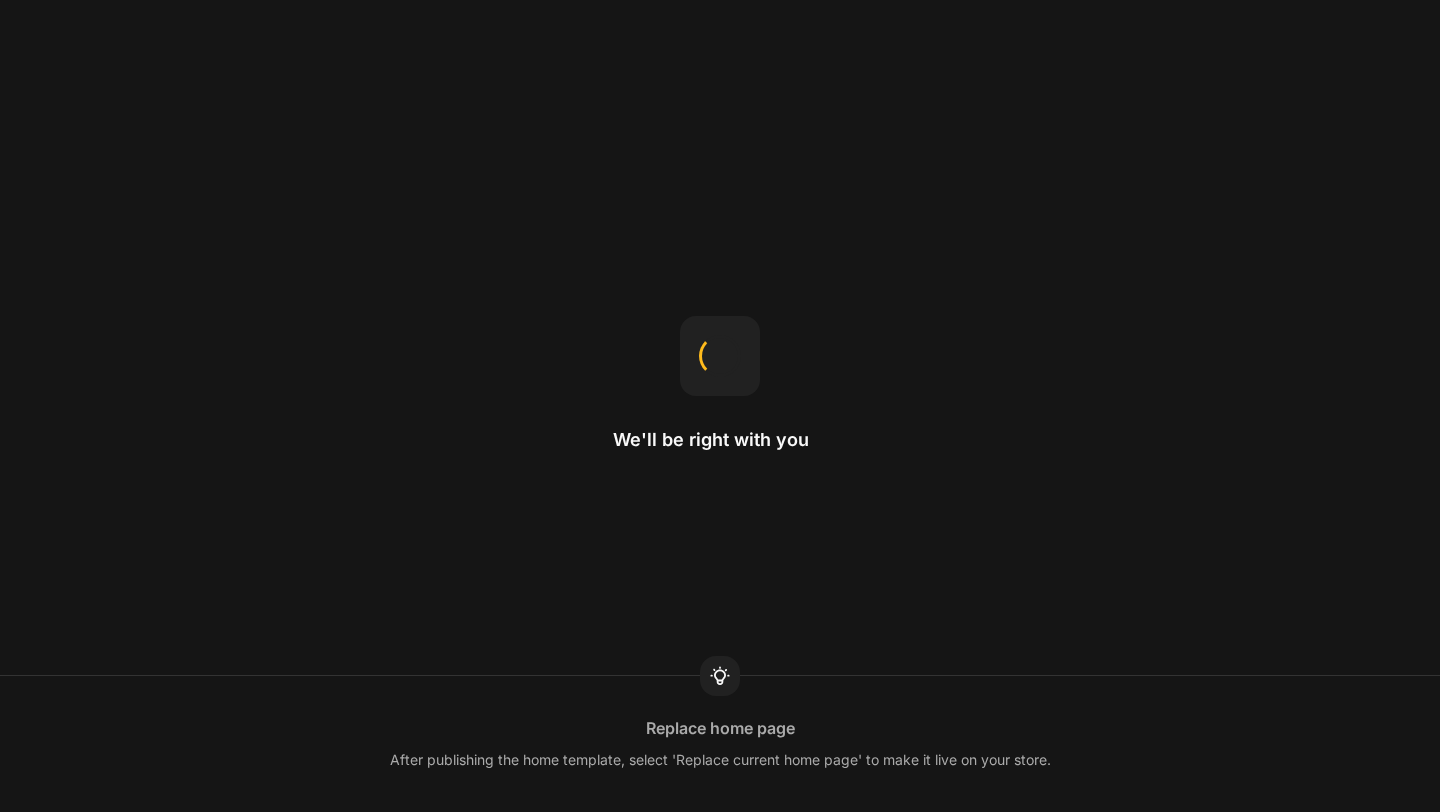 scroll, scrollTop: 0, scrollLeft: 0, axis: both 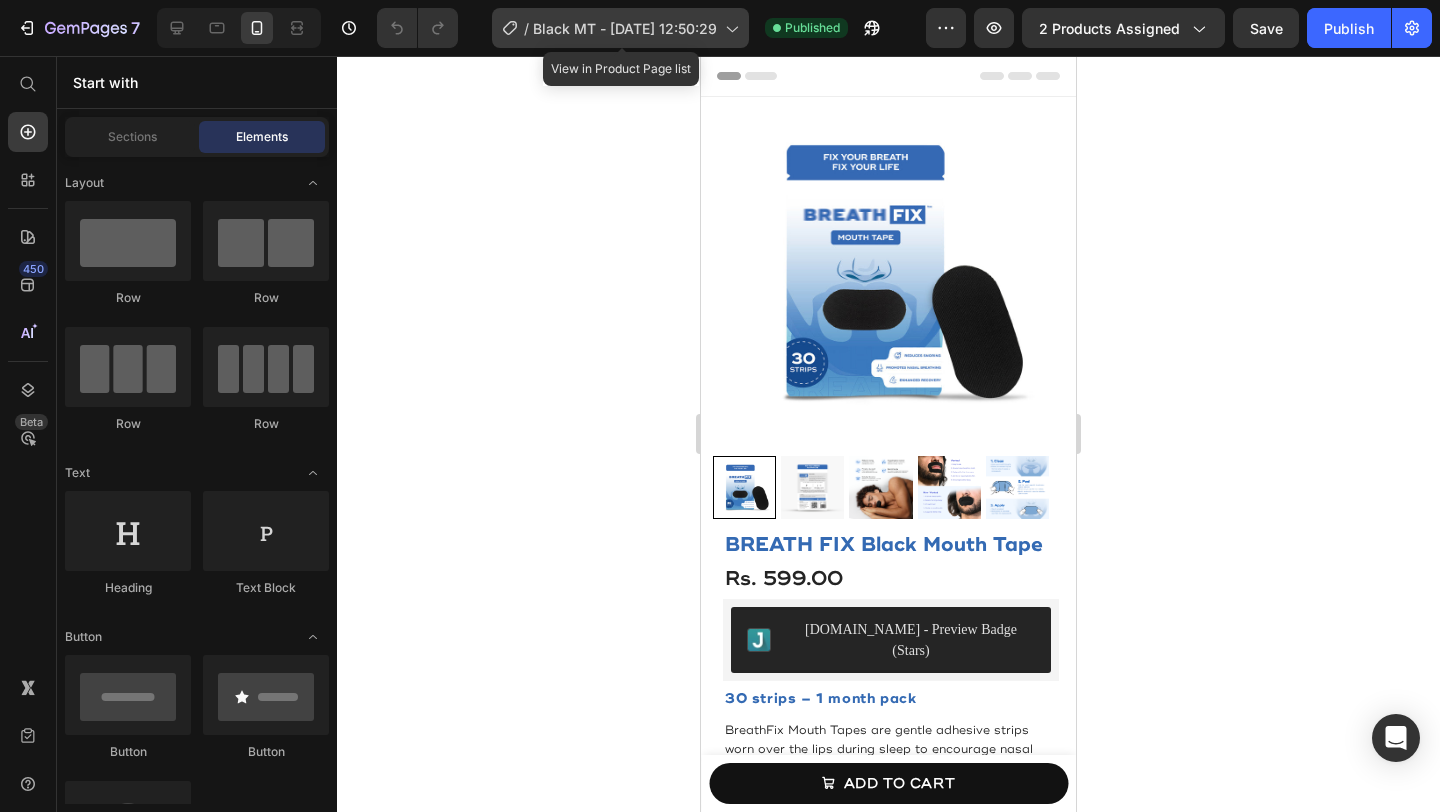 click on "/  Black MT - Apr 12, 12:50:29" 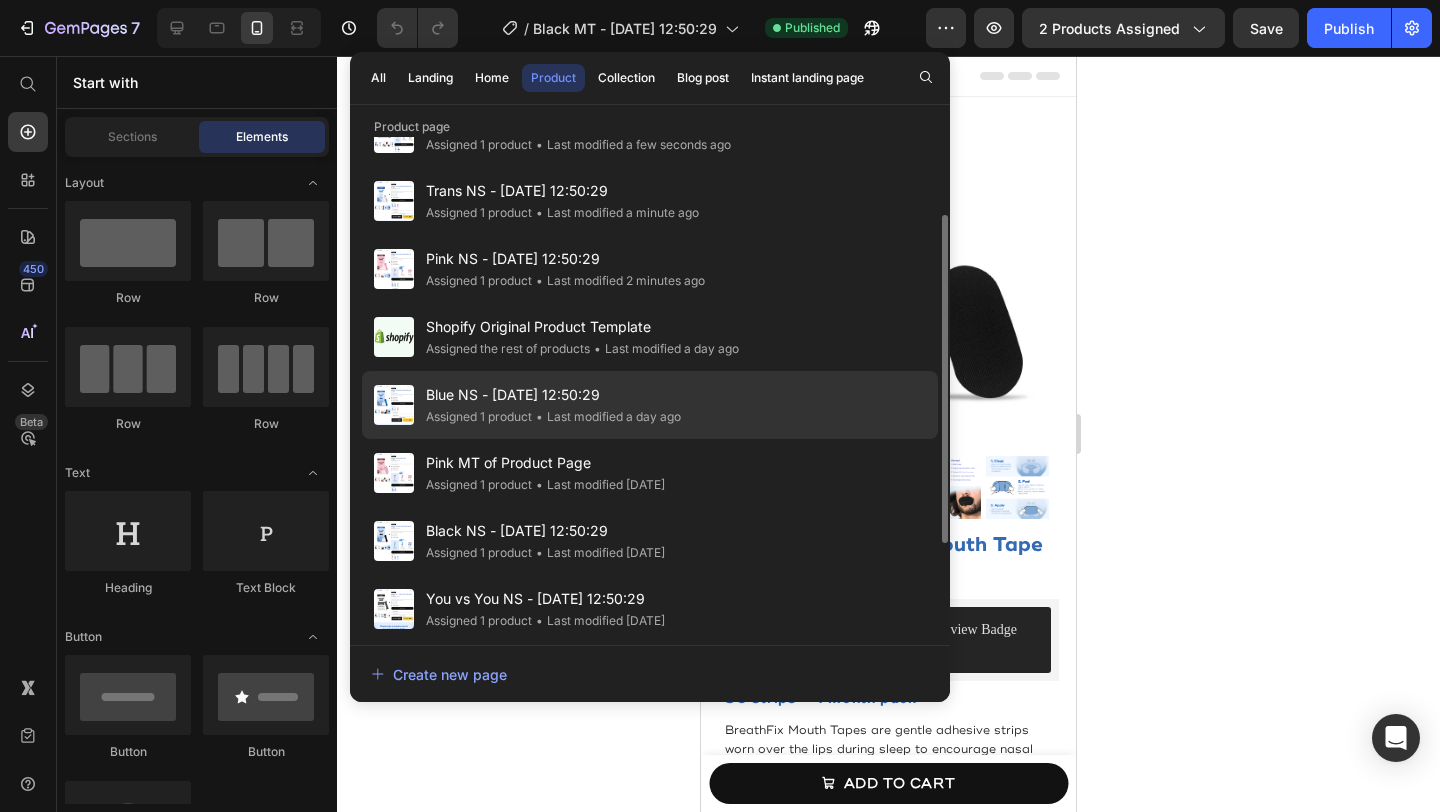 scroll, scrollTop: 121, scrollLeft: 0, axis: vertical 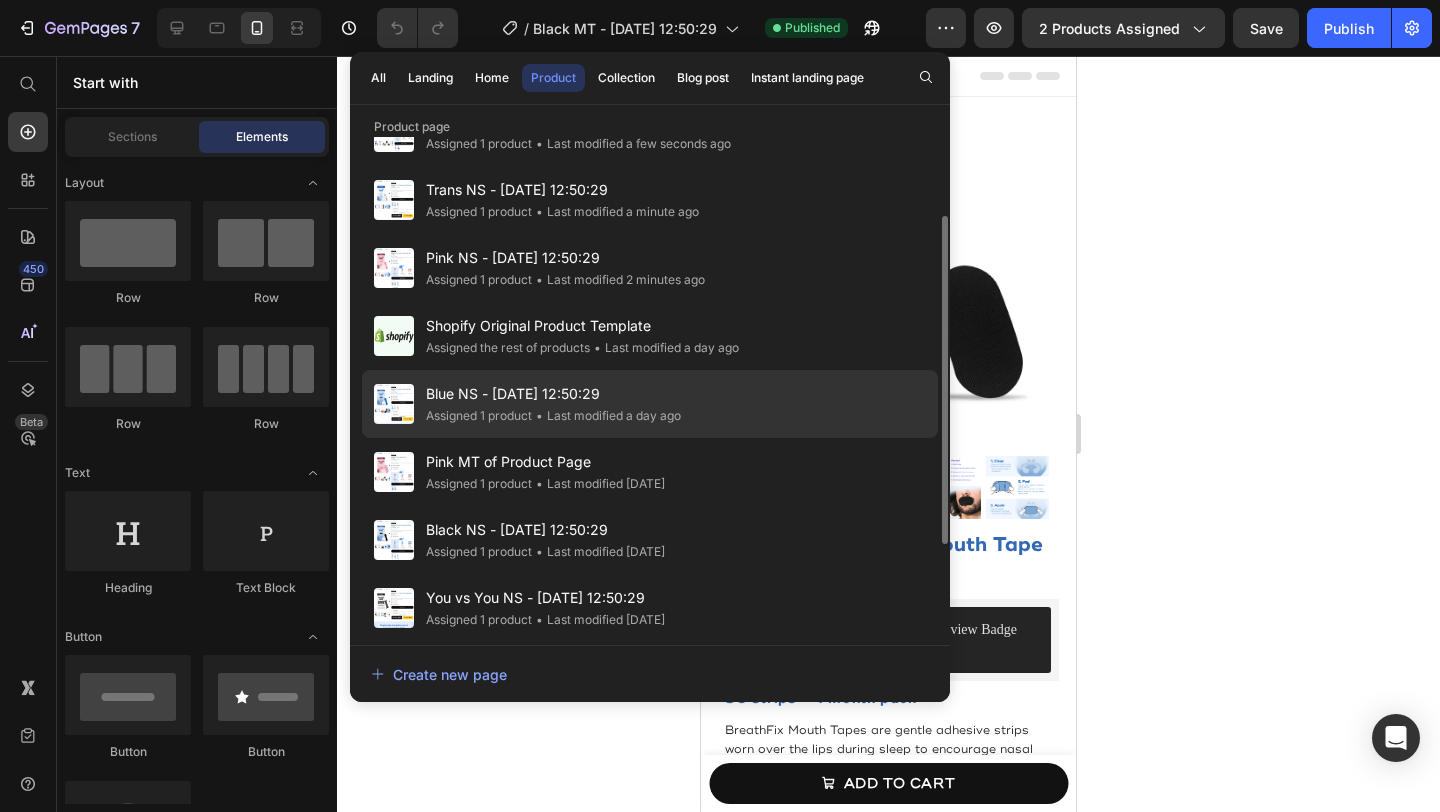 click on "Blue NS - Apr 12, 12:50:29 Assigned 1 product • Last modified a day ago" 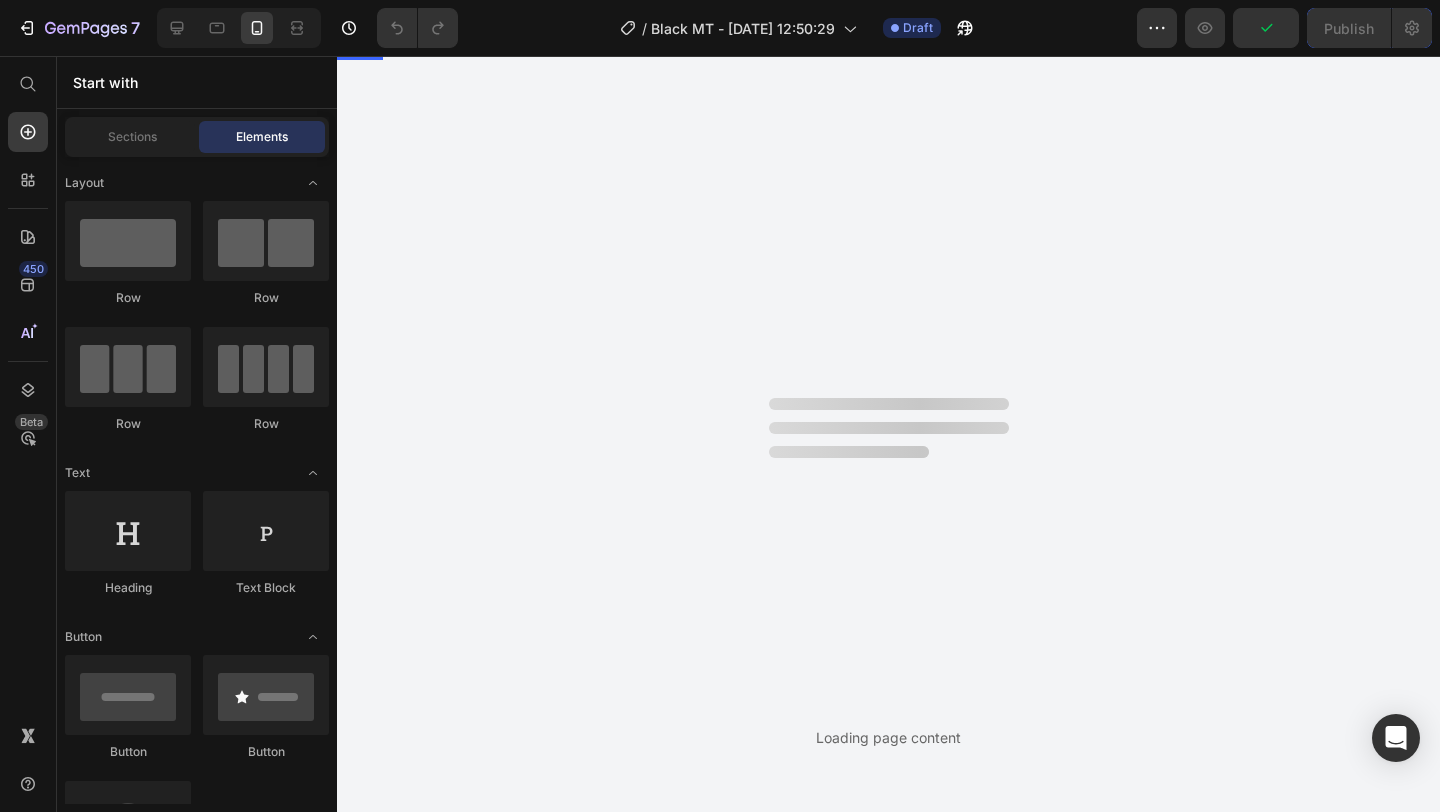 scroll, scrollTop: 0, scrollLeft: 0, axis: both 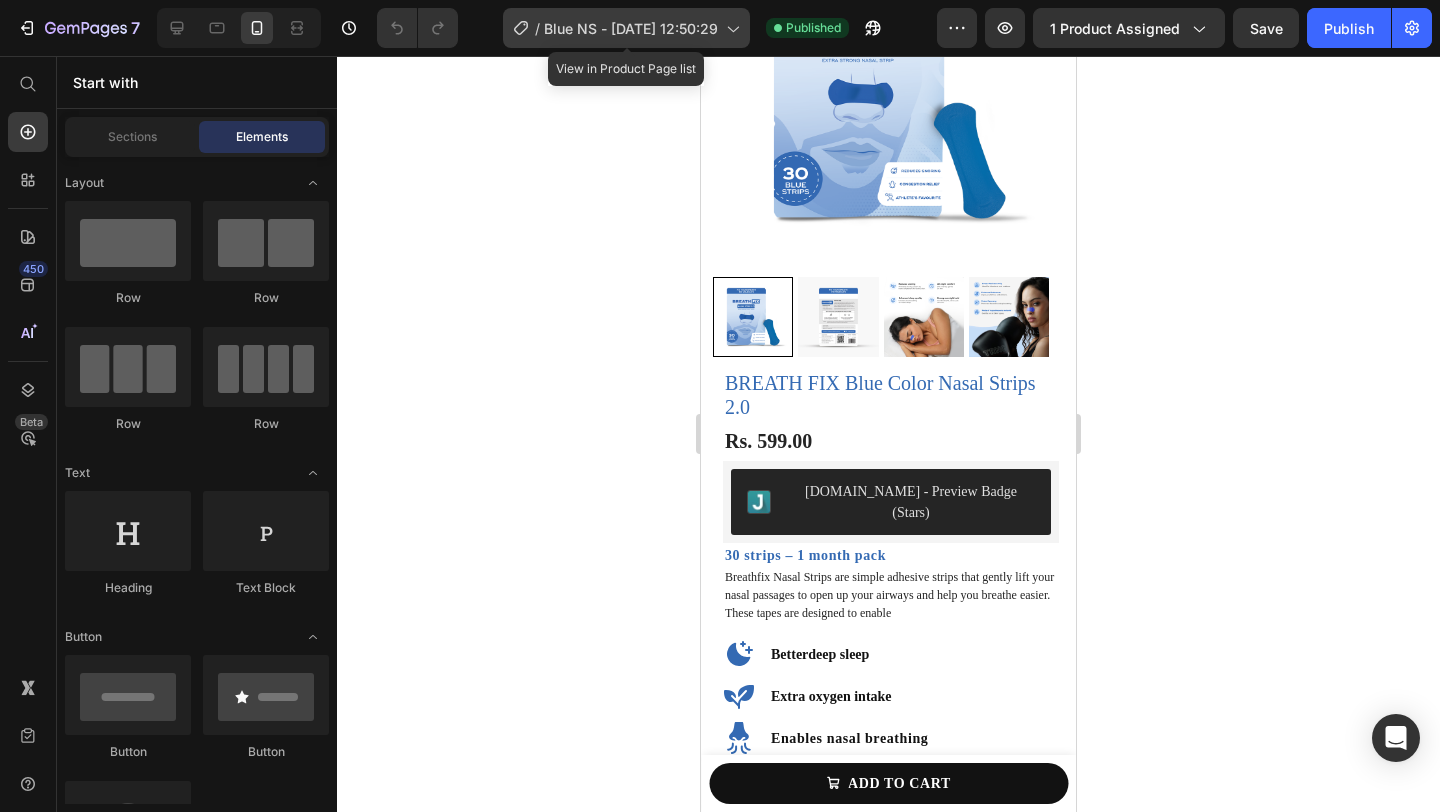 click on "Blue NS - [DATE] 12:50:29" at bounding box center (631, 28) 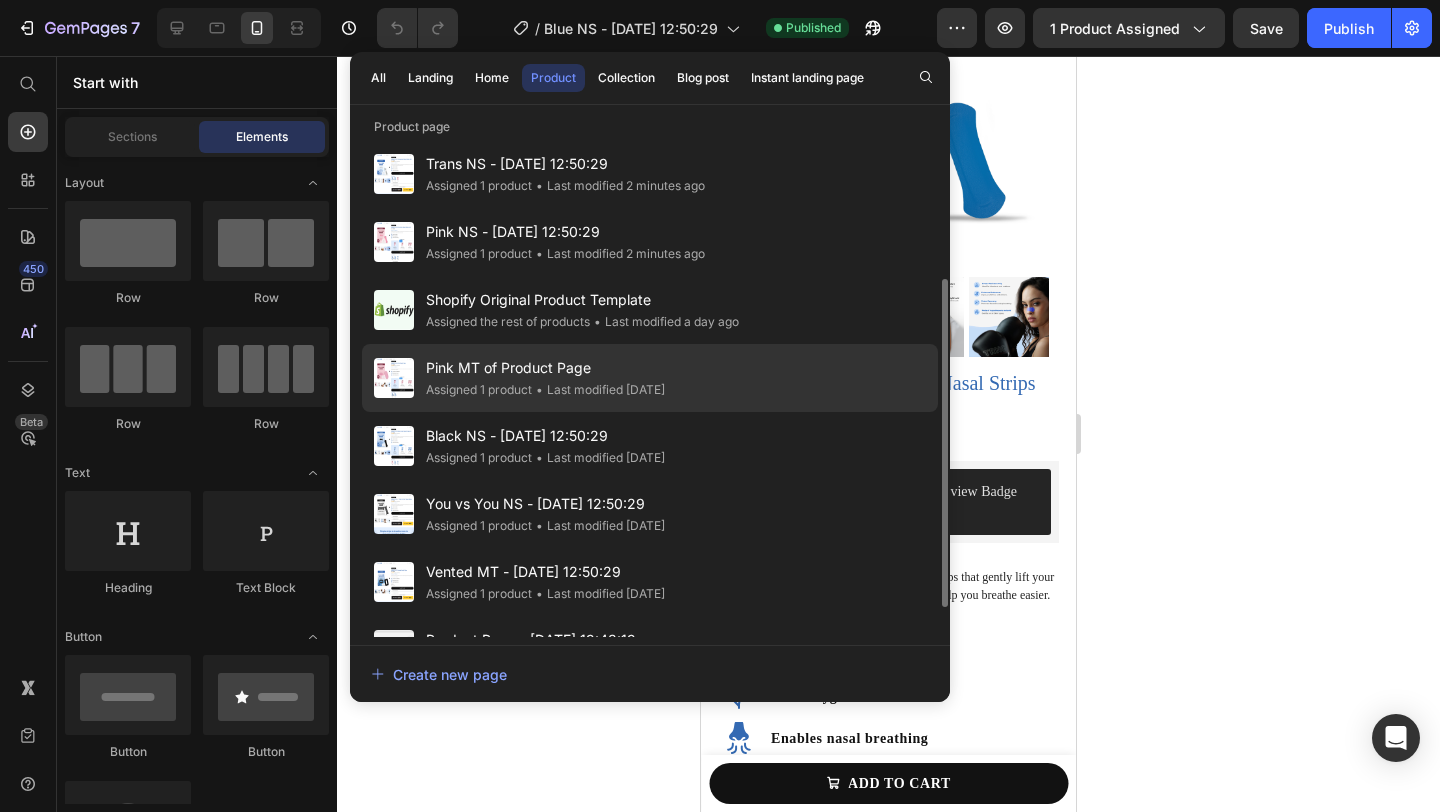 scroll, scrollTop: 217, scrollLeft: 0, axis: vertical 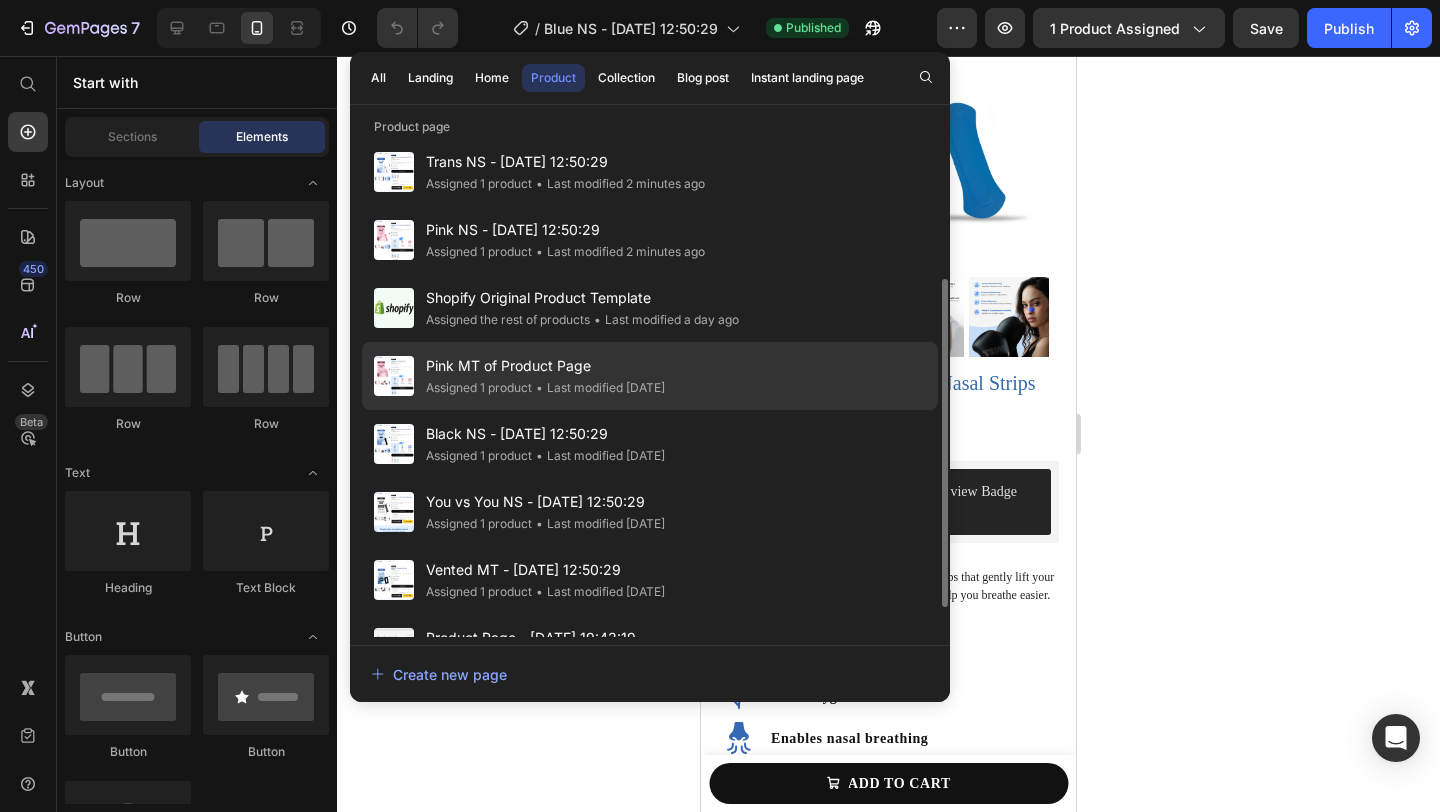 click on "• Last modified 2 days ago" 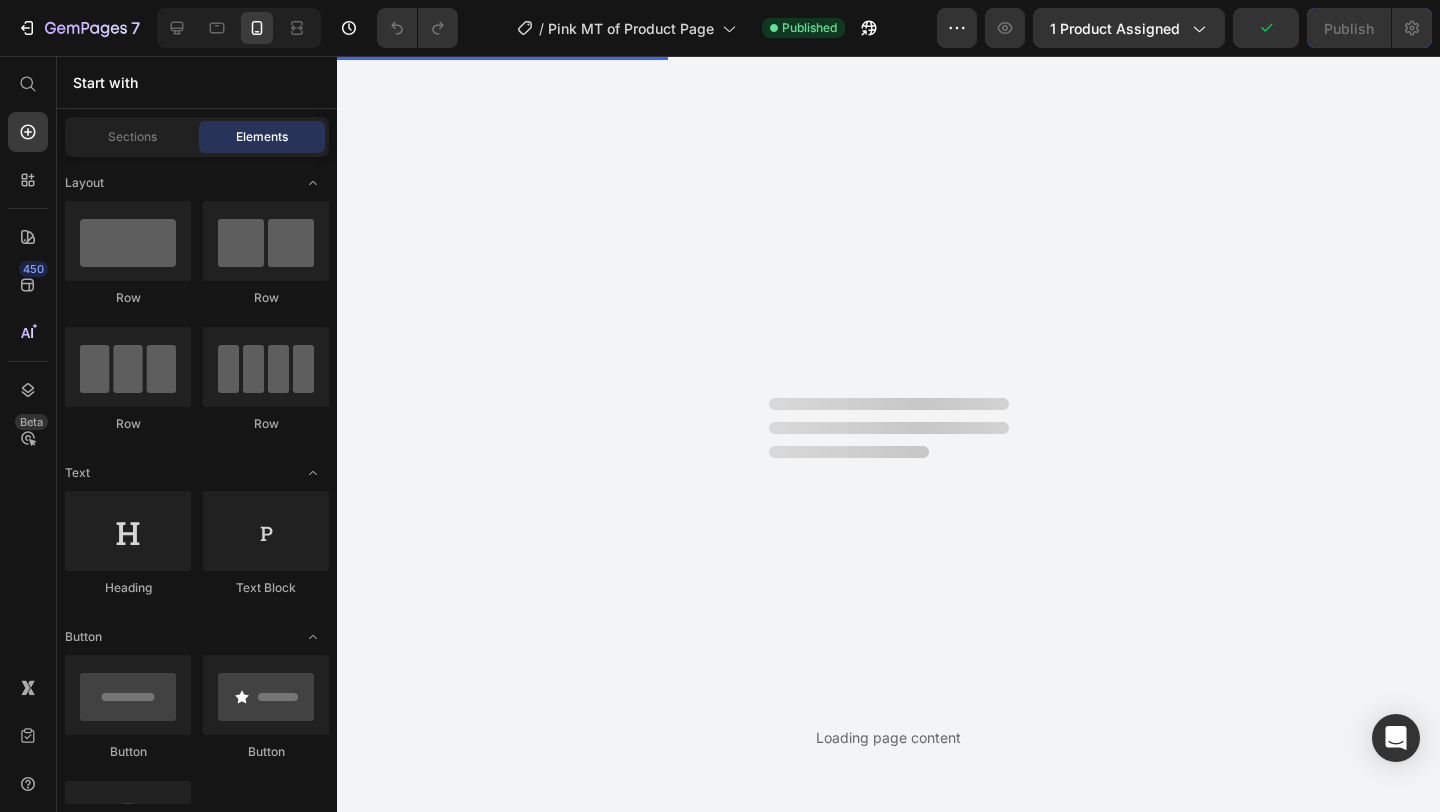 scroll, scrollTop: 0, scrollLeft: 0, axis: both 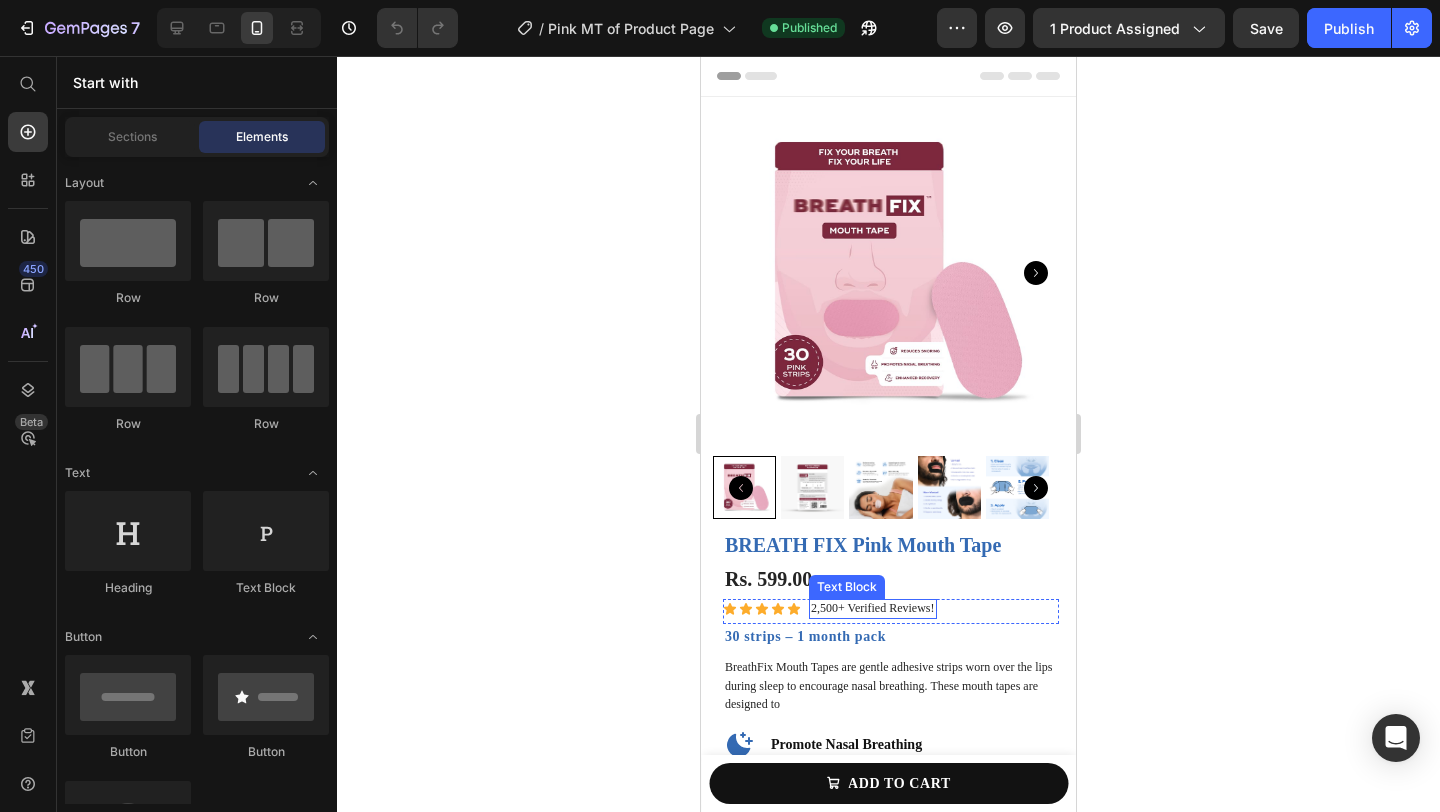 click on "2,500+ Verified Reviews!" at bounding box center (873, 609) 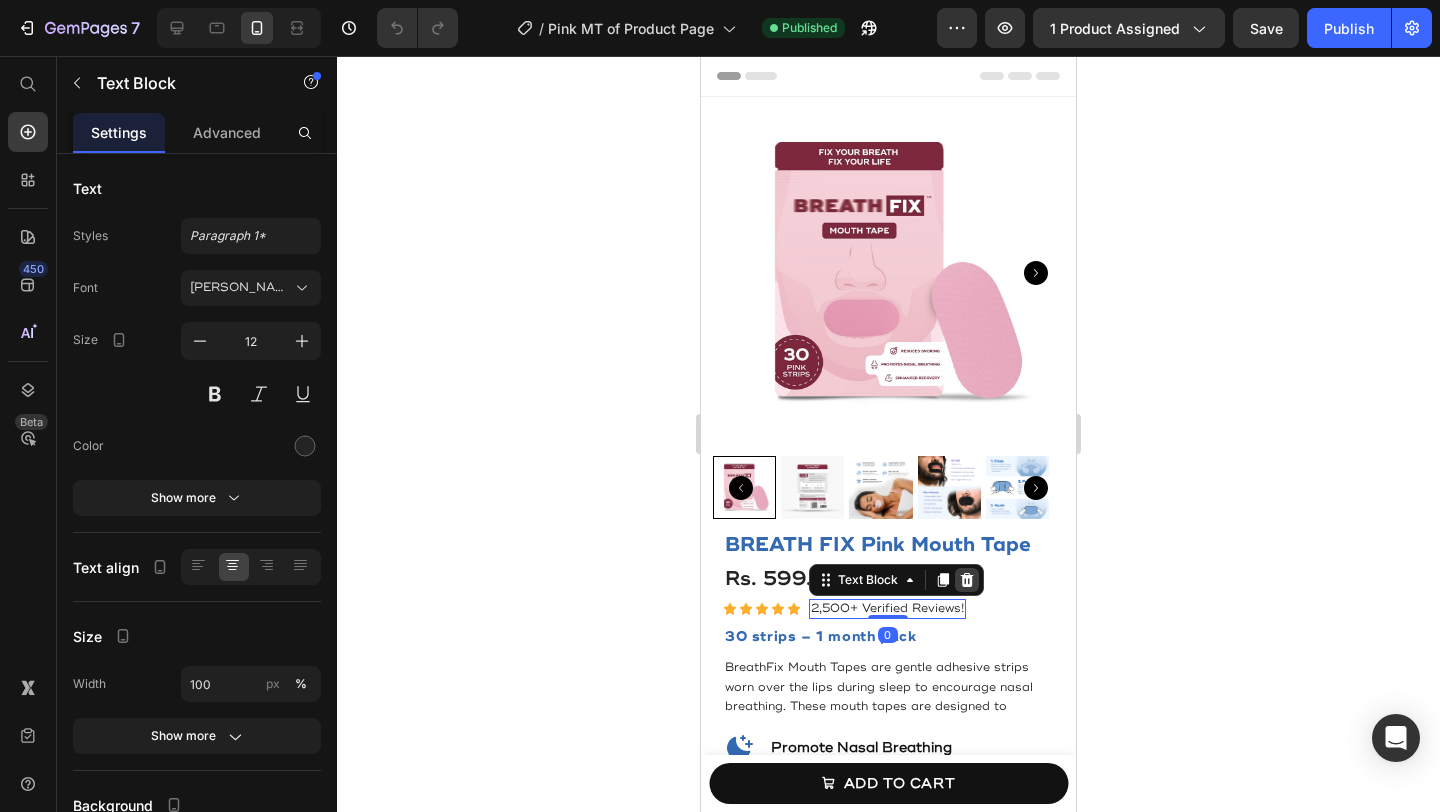 click 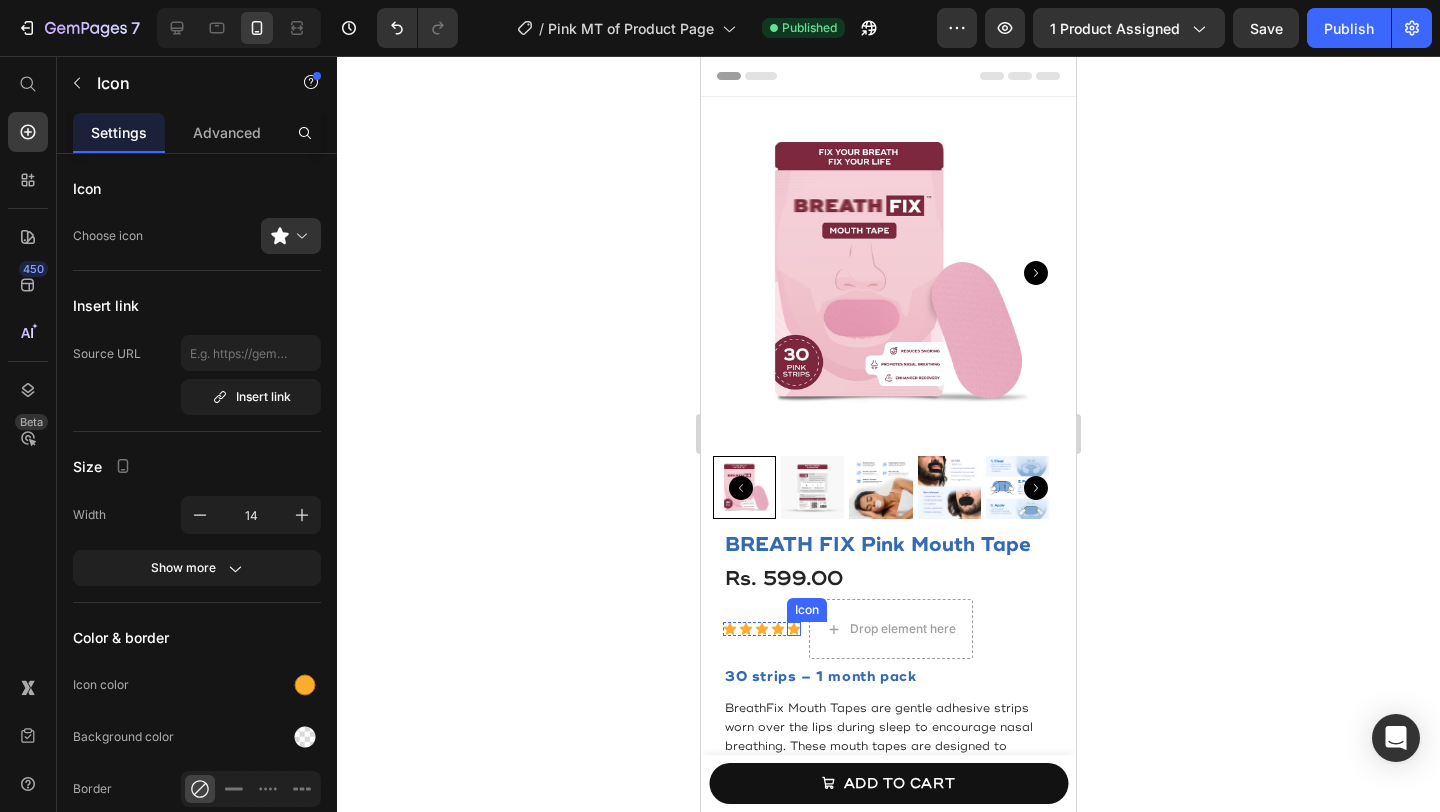 click 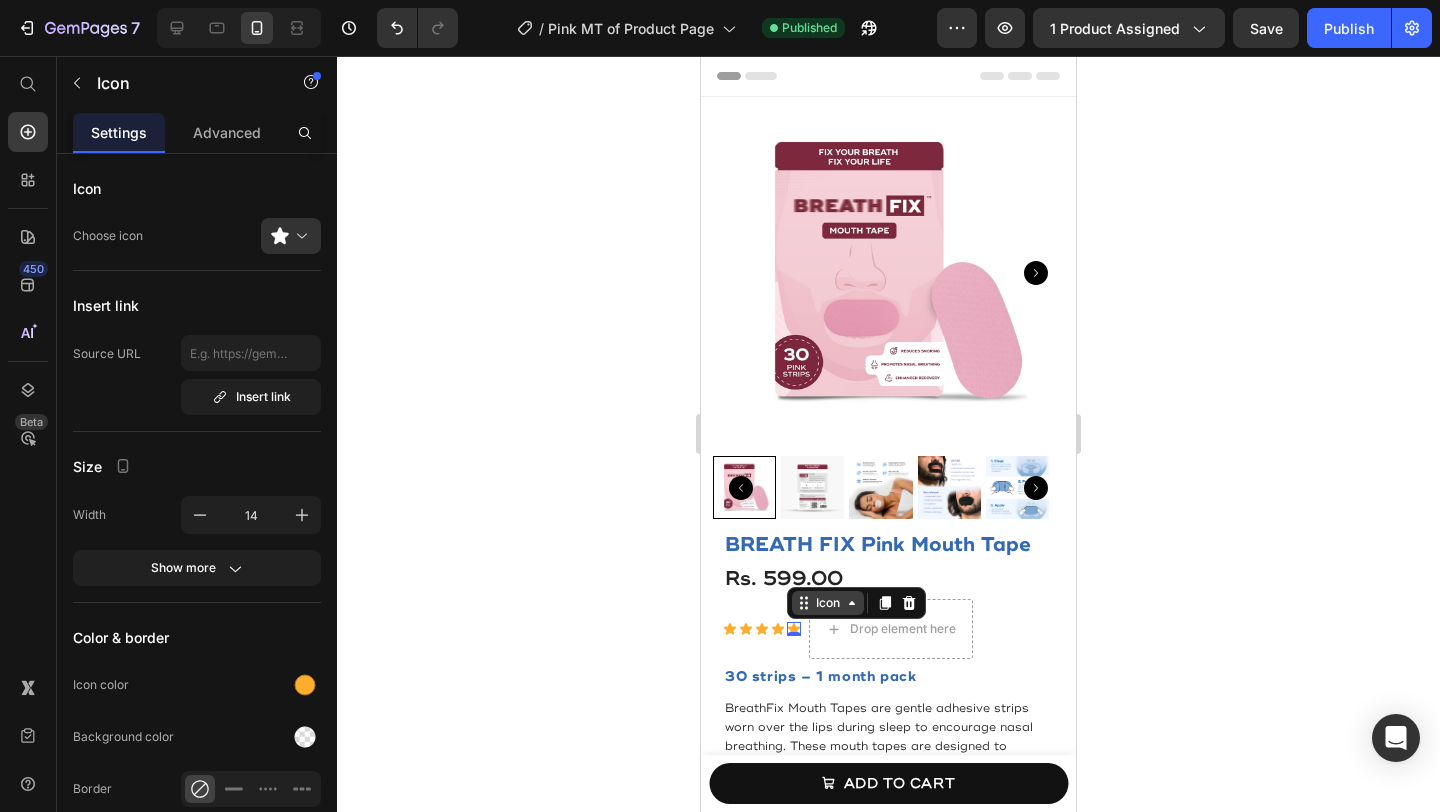 click on "Icon" at bounding box center (828, 603) 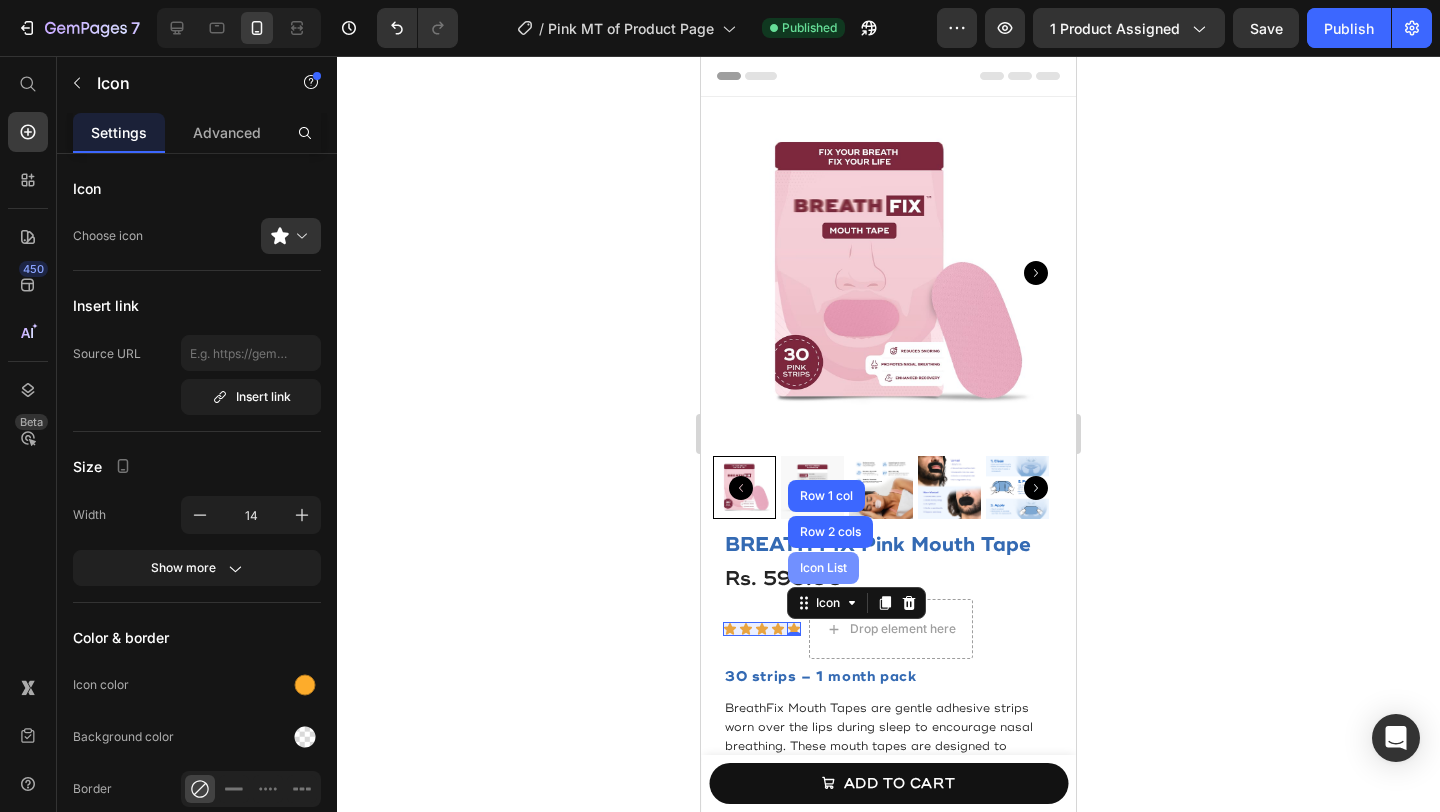 click on "Icon List" at bounding box center [823, 568] 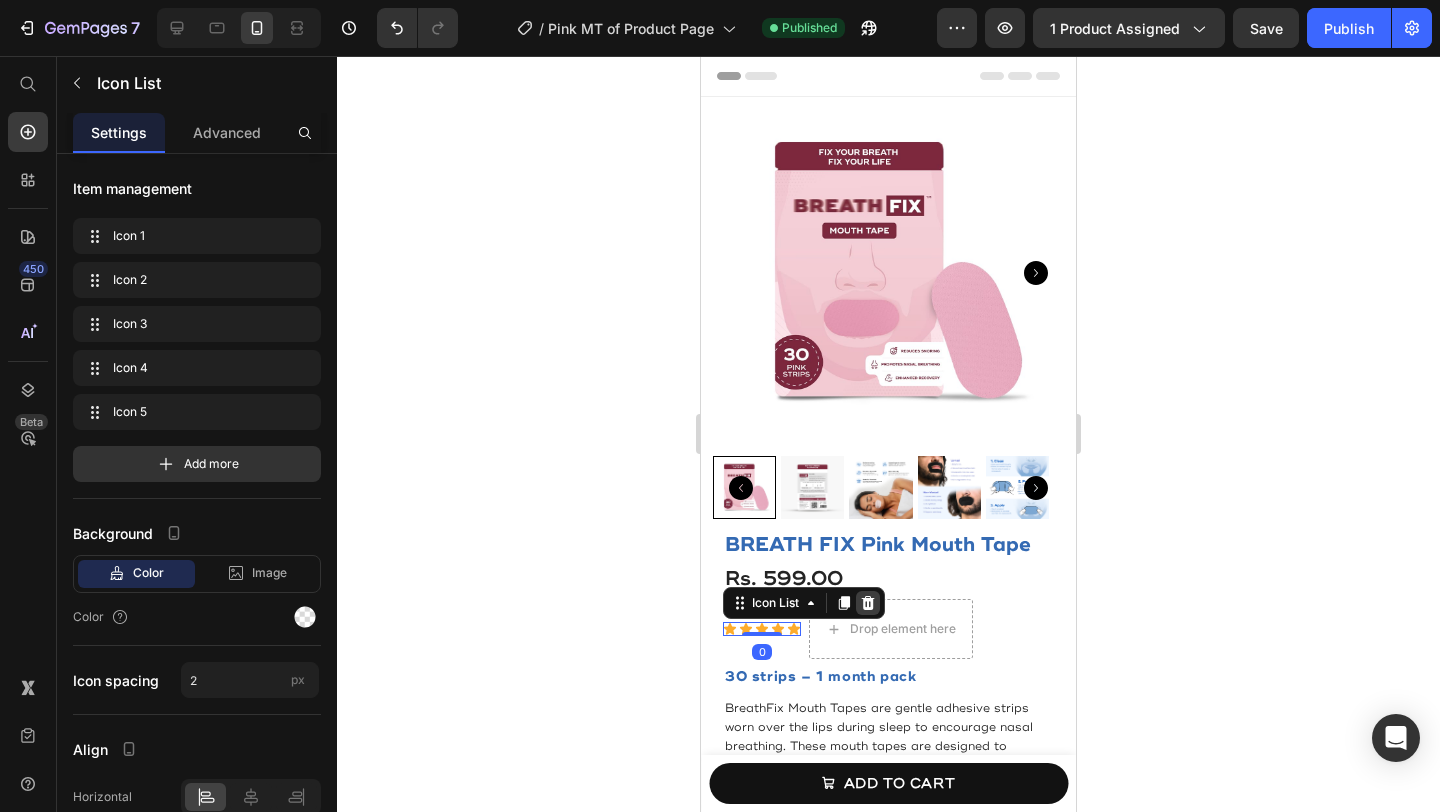 click 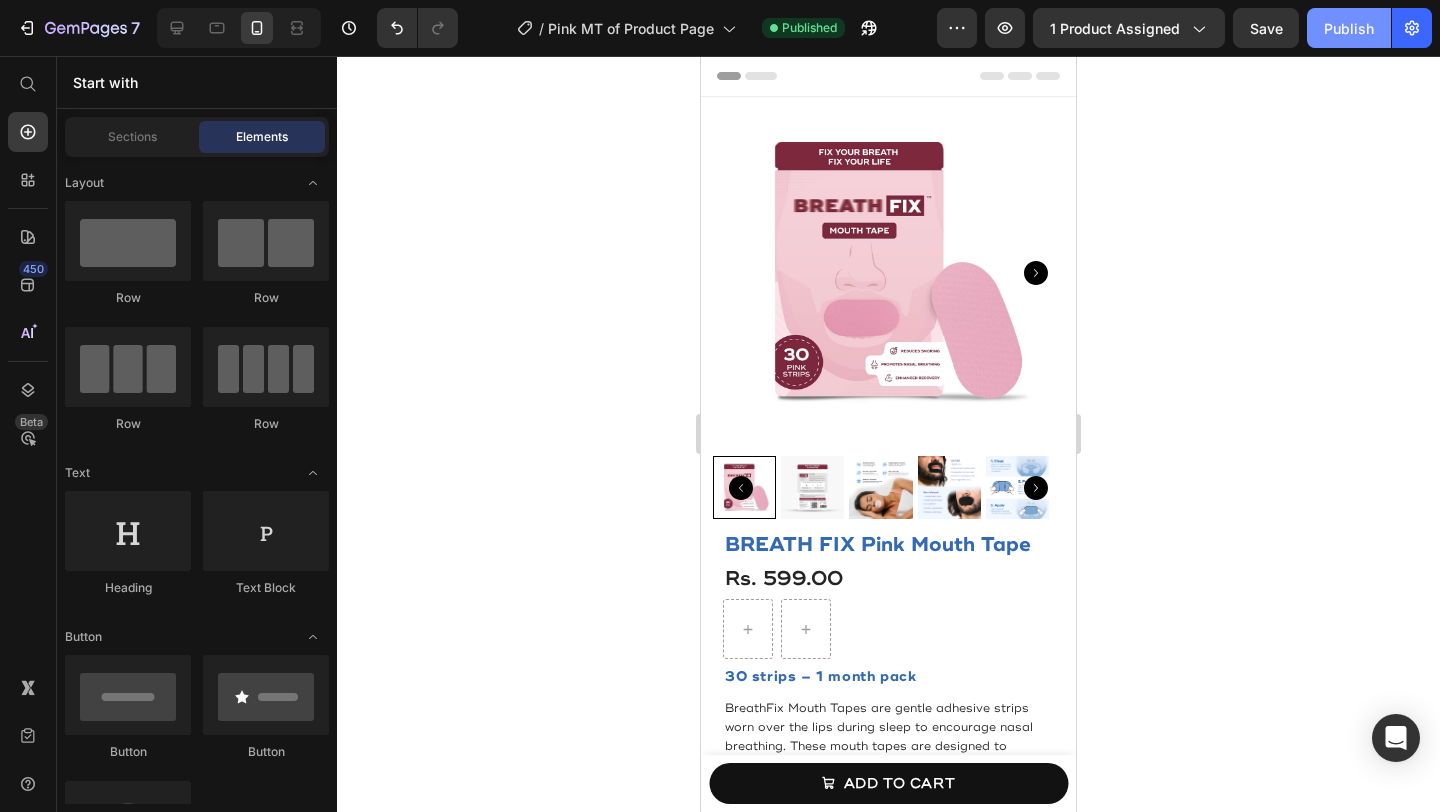 click on "Publish" 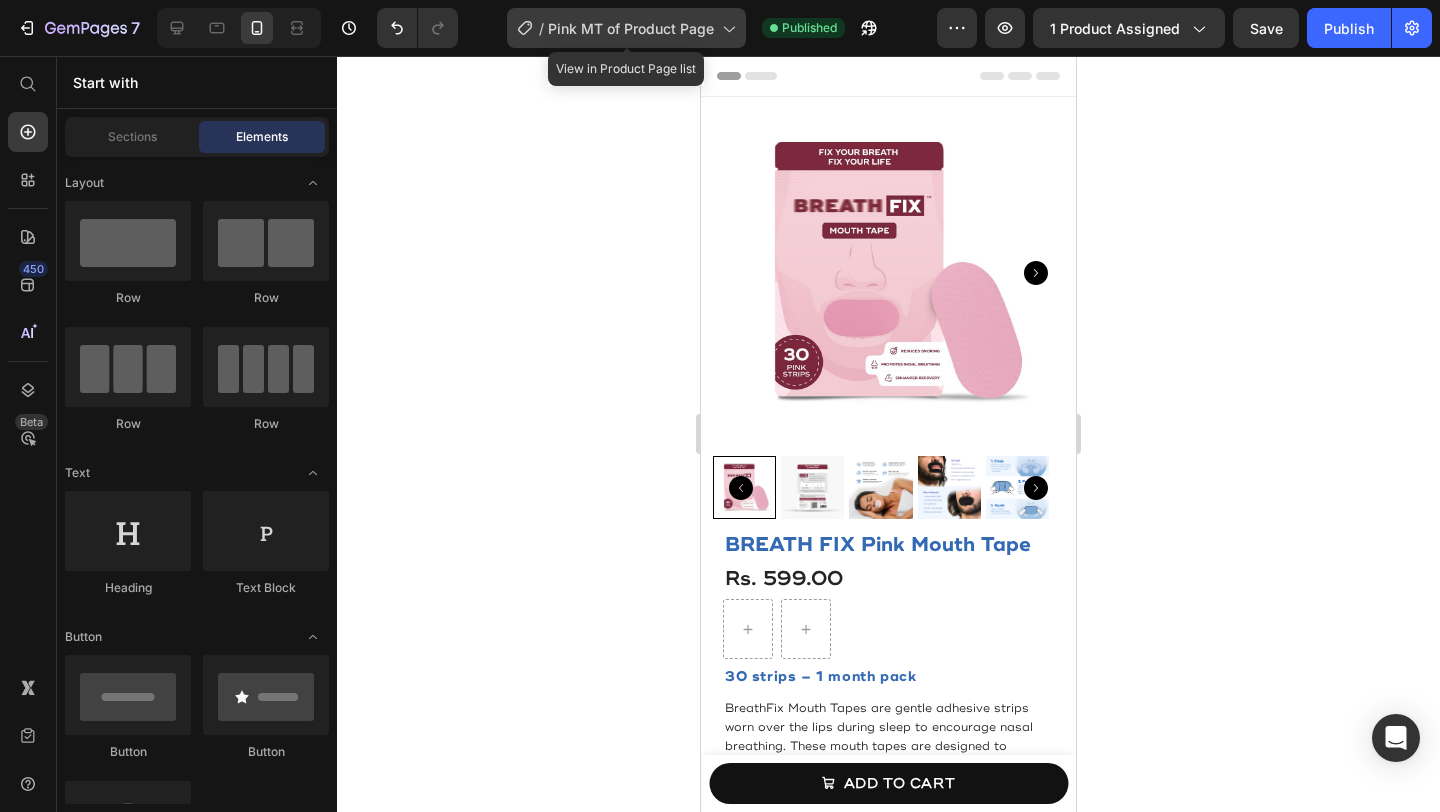 click on "Pink MT of Product Page" at bounding box center (631, 28) 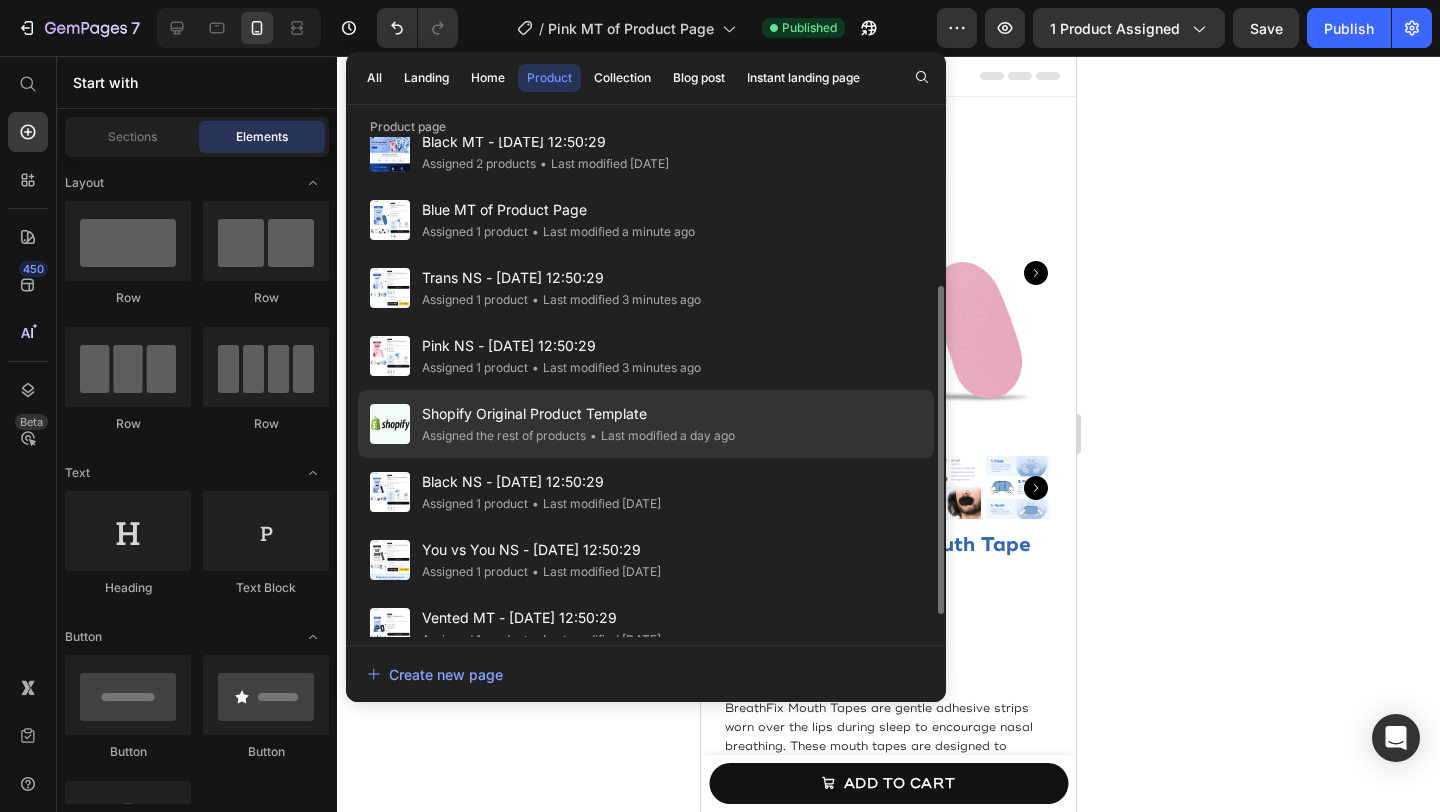 scroll, scrollTop: 211, scrollLeft: 0, axis: vertical 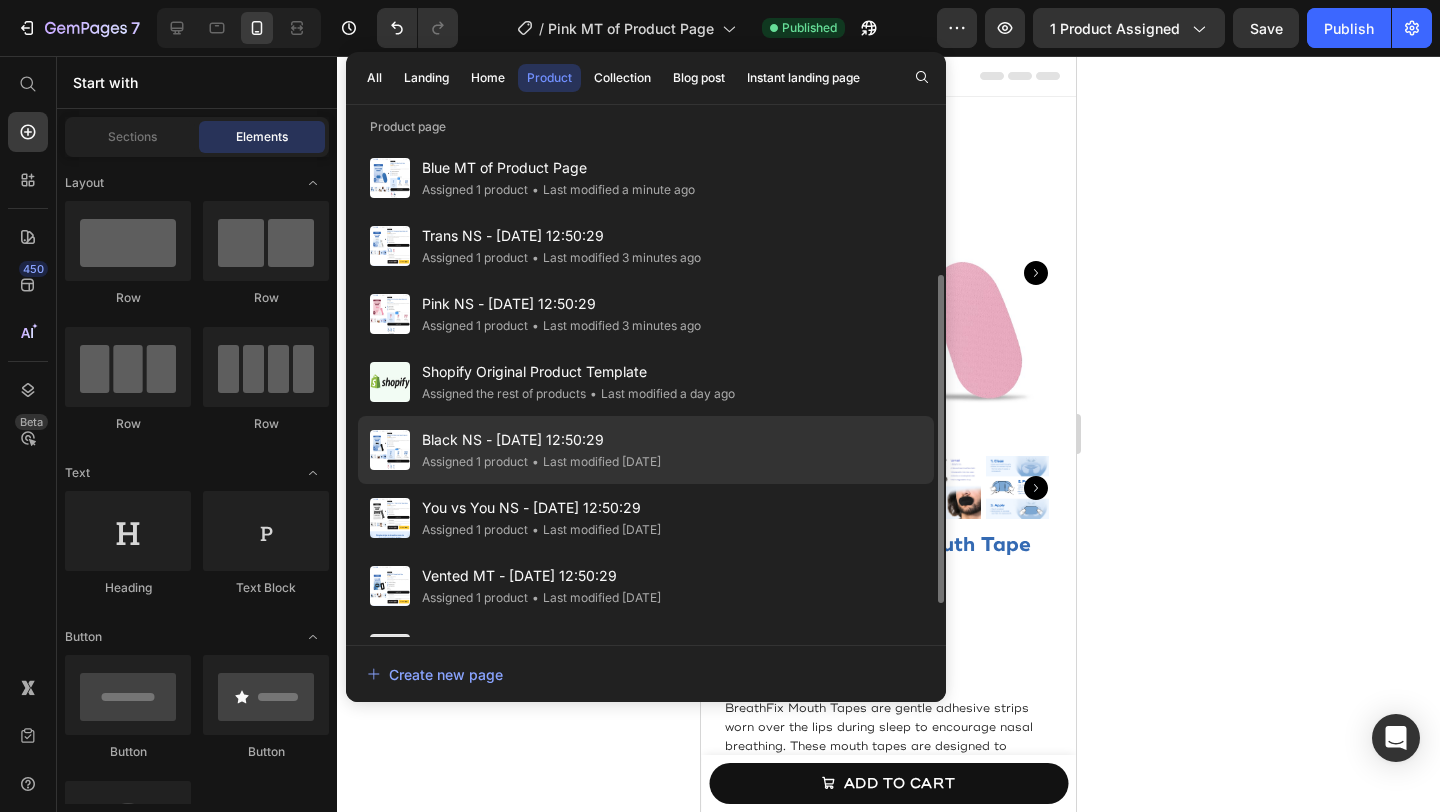 click on "Black NS - [DATE] 12:50:29" at bounding box center [541, 440] 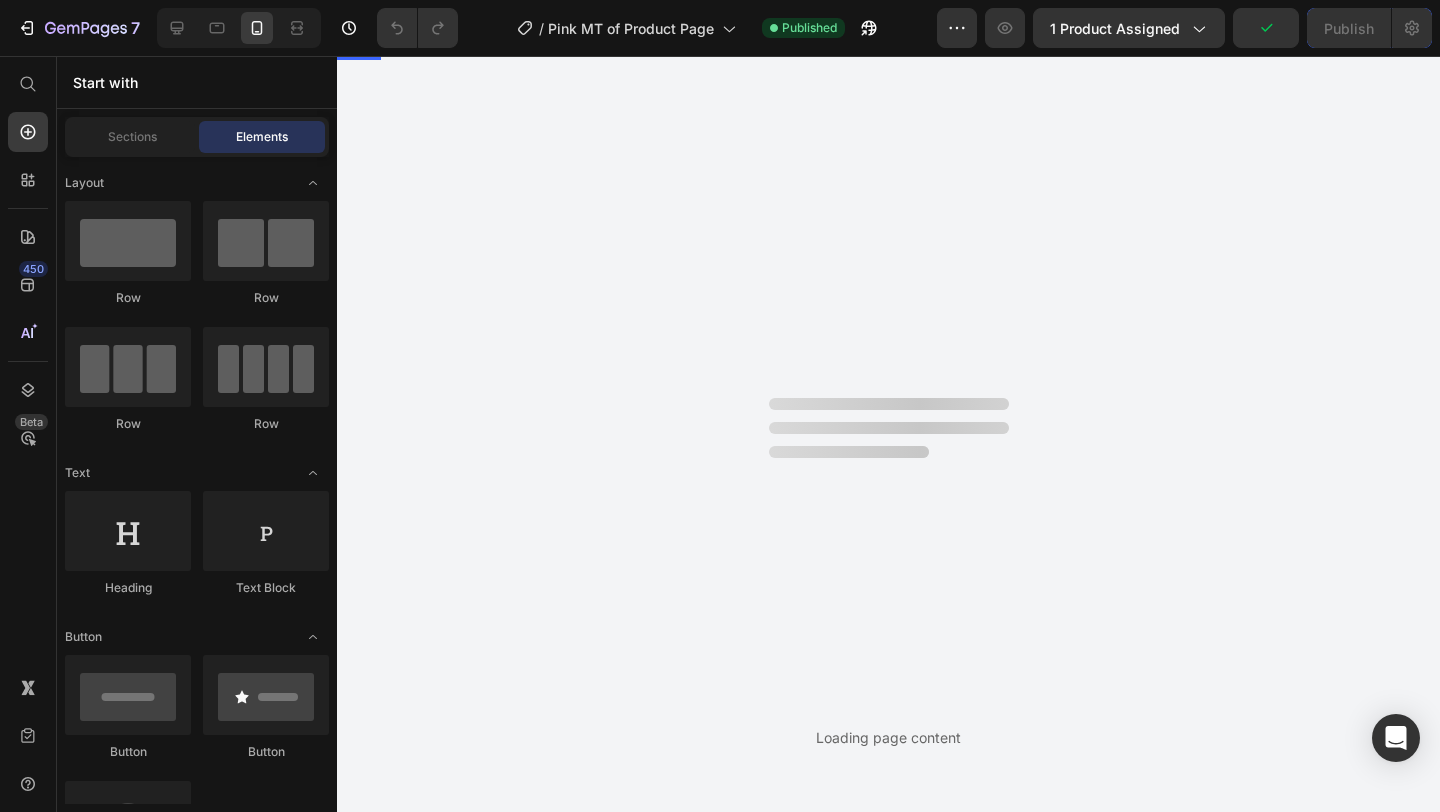 scroll, scrollTop: 0, scrollLeft: 0, axis: both 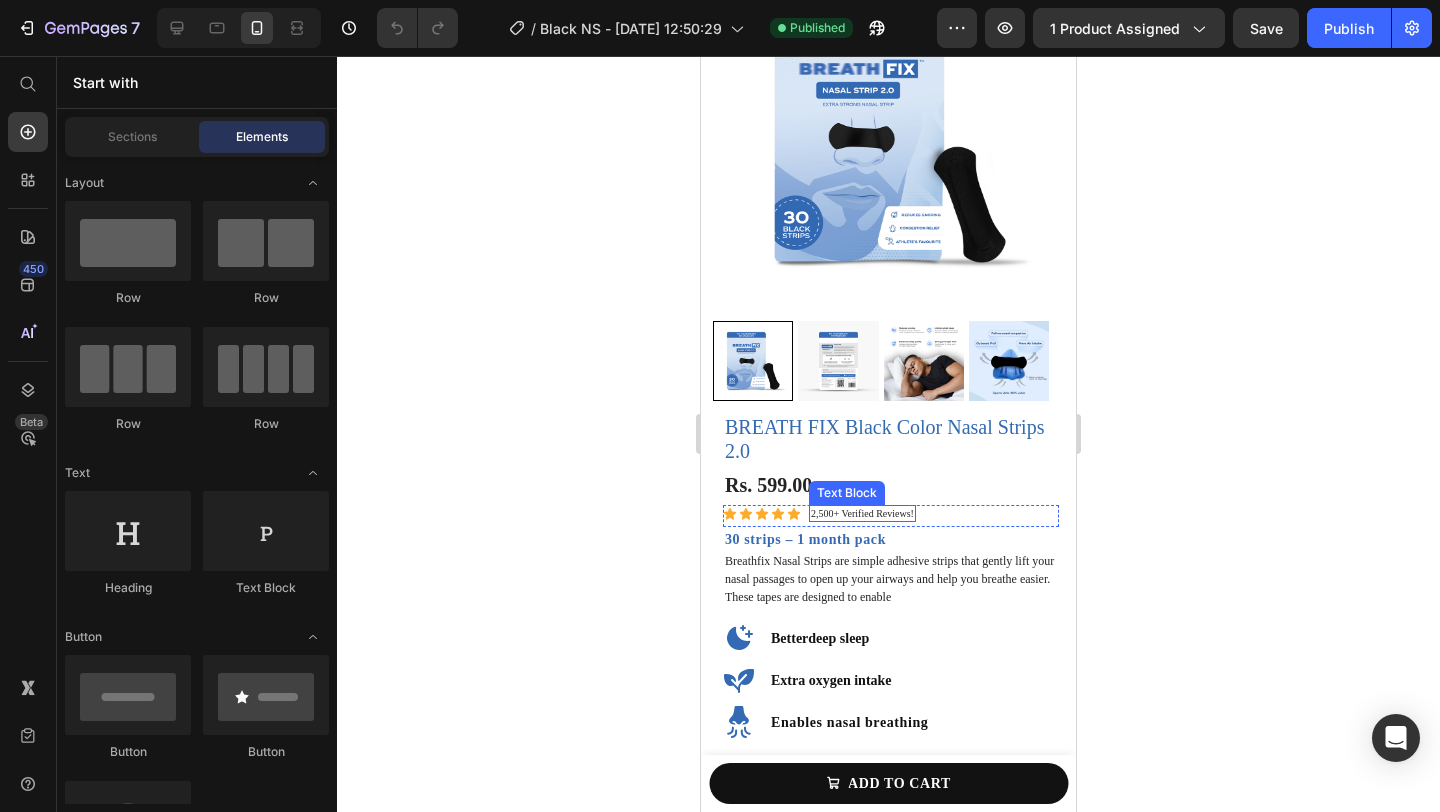 click on "2,500+ Verified Reviews!" at bounding box center (862, 513) 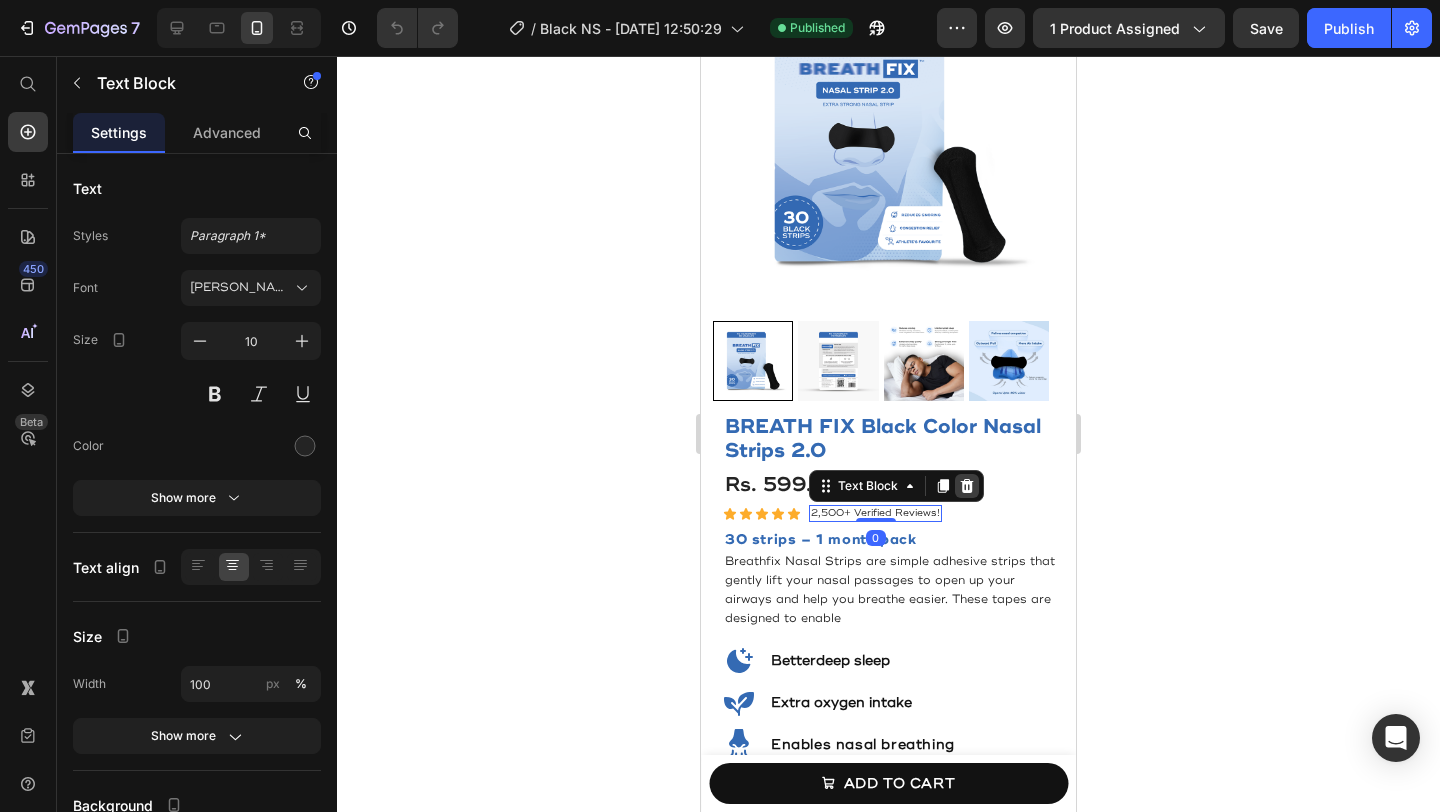 click 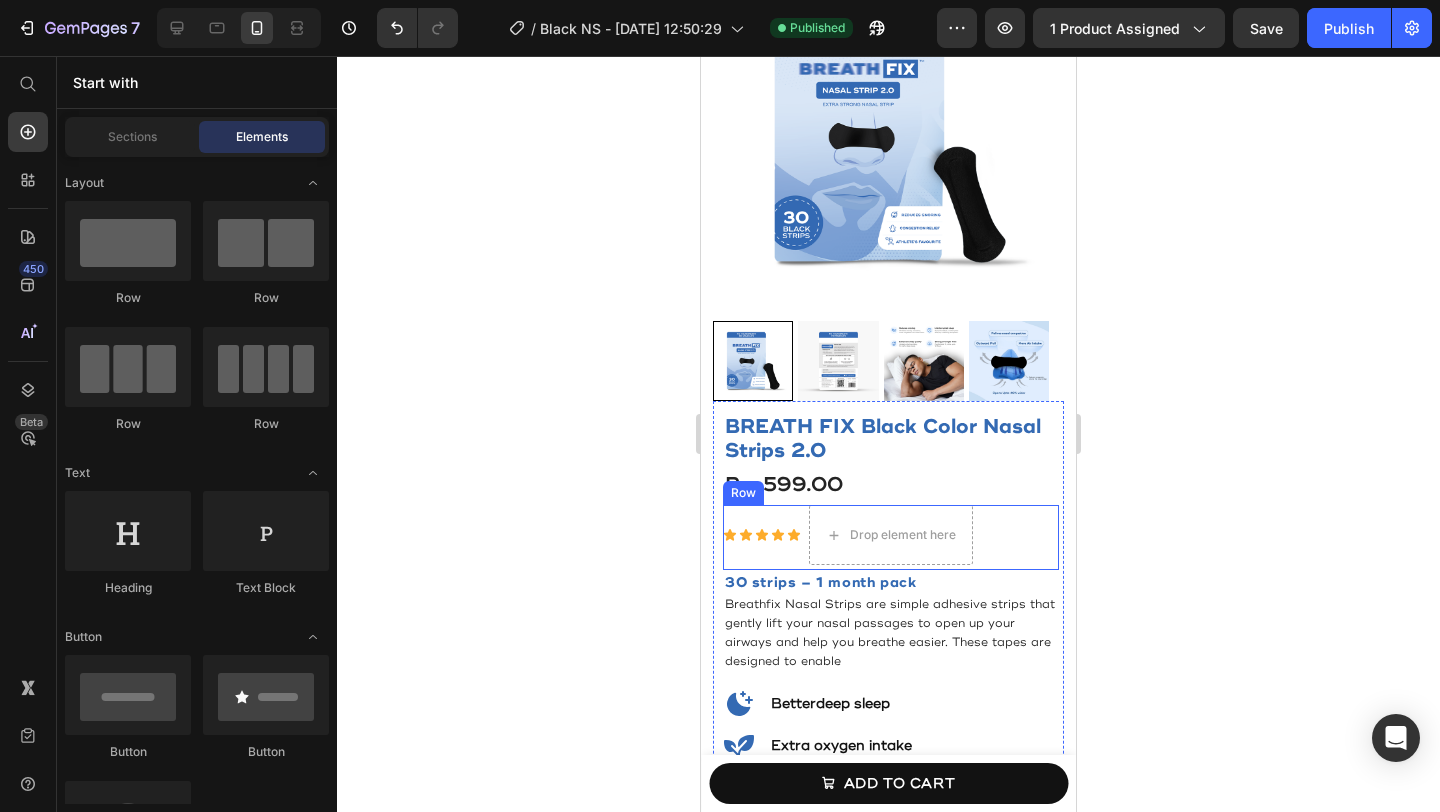 click on "Icon Icon Icon Icon Icon Icon List" at bounding box center [762, 535] 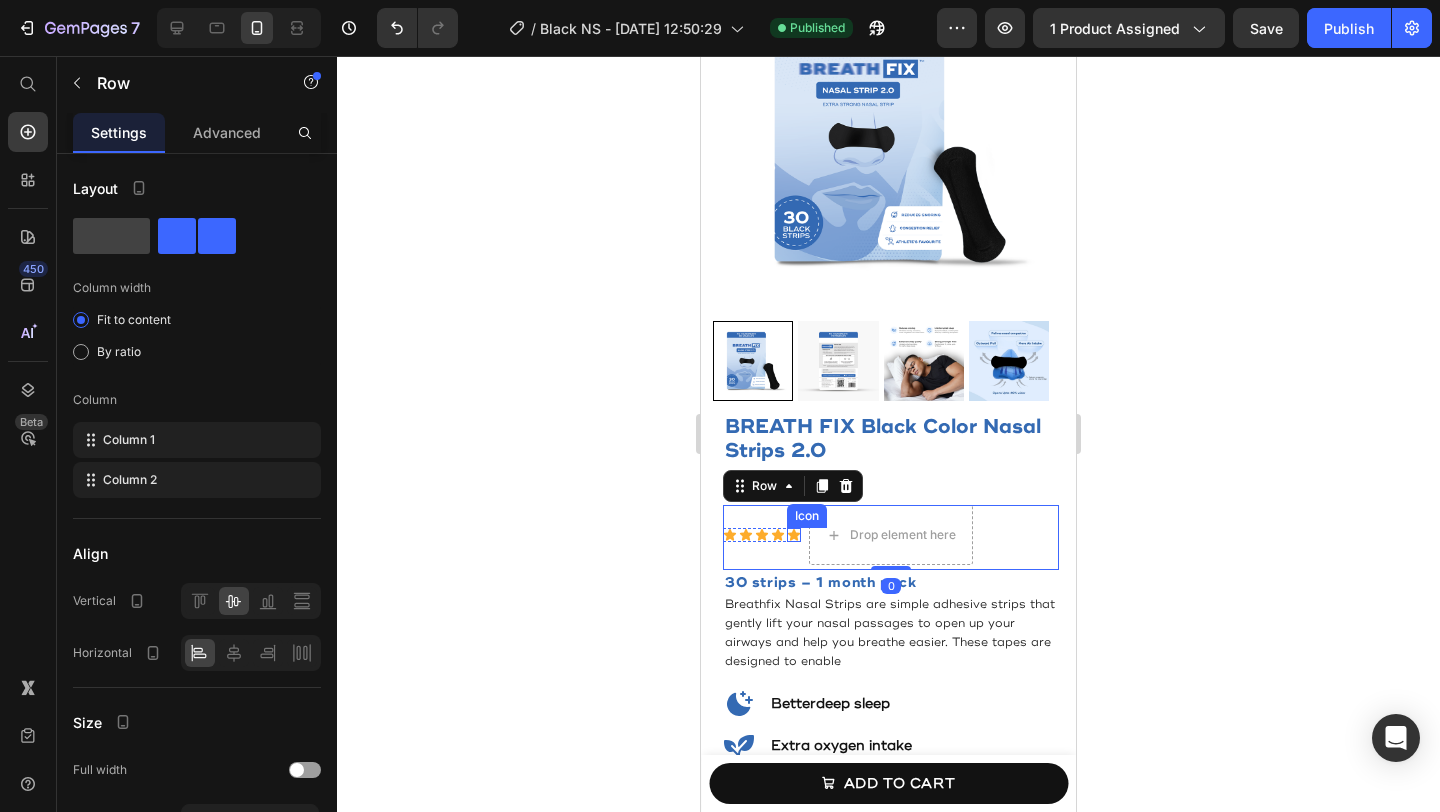 click 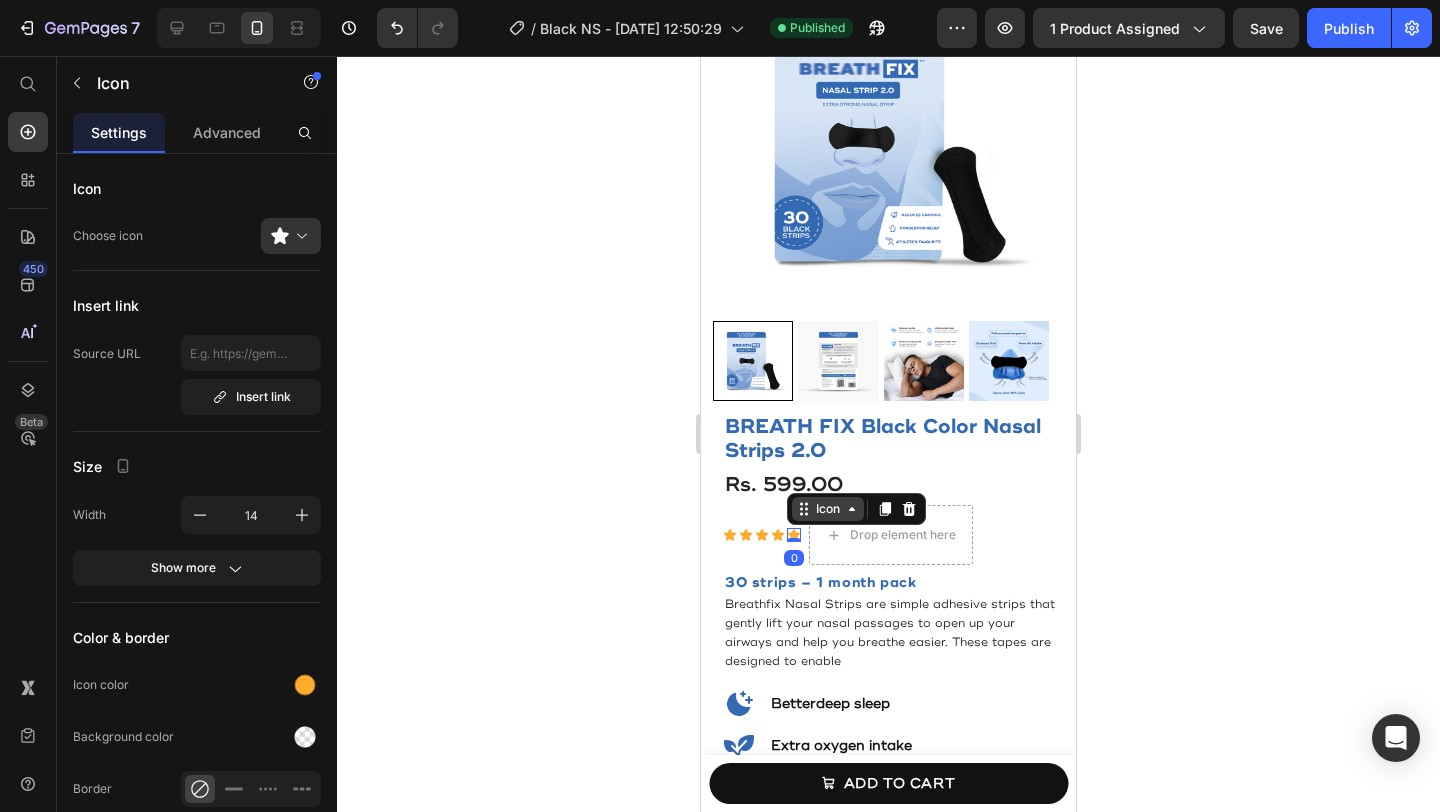 click on "Icon" at bounding box center [828, 509] 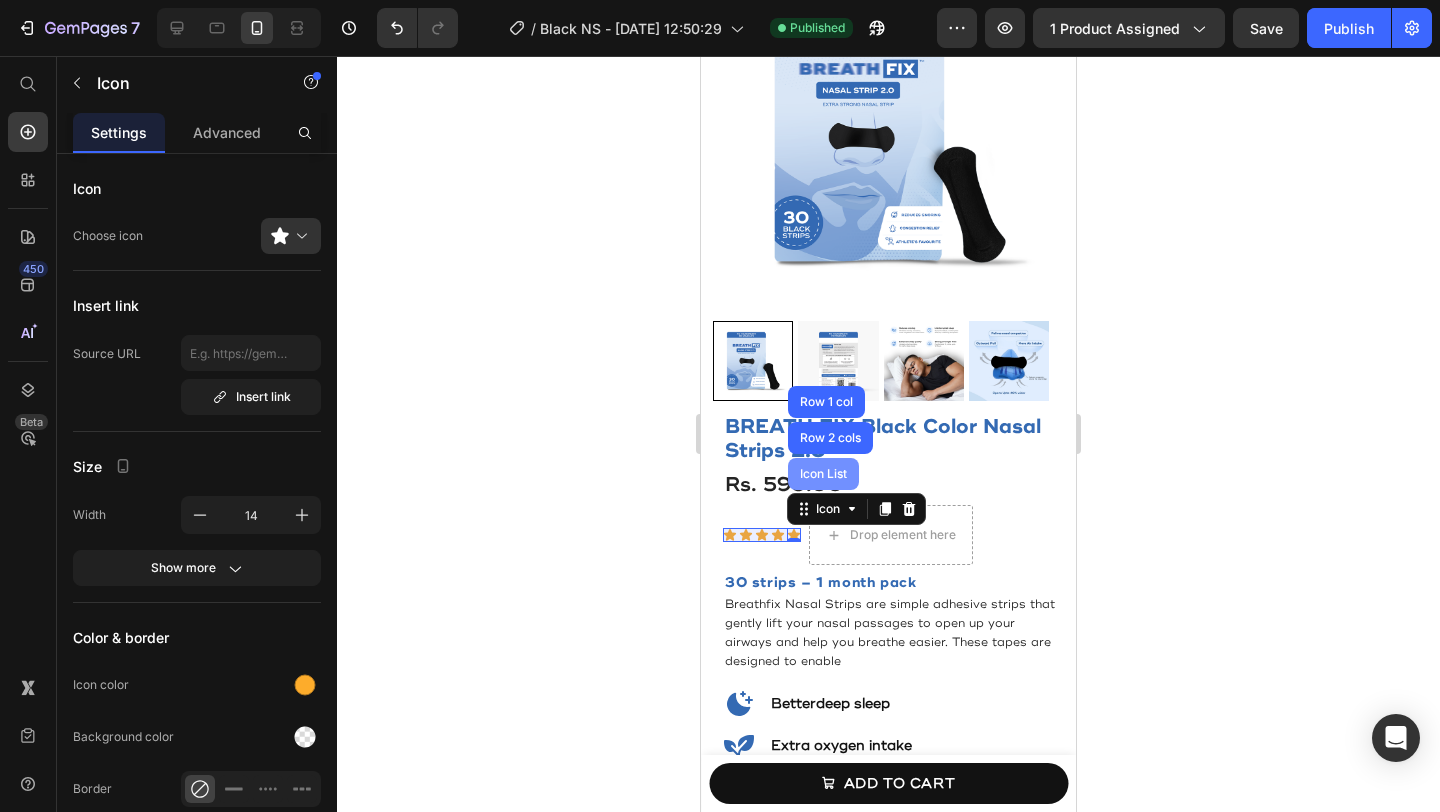 click on "Icon List" at bounding box center (823, 474) 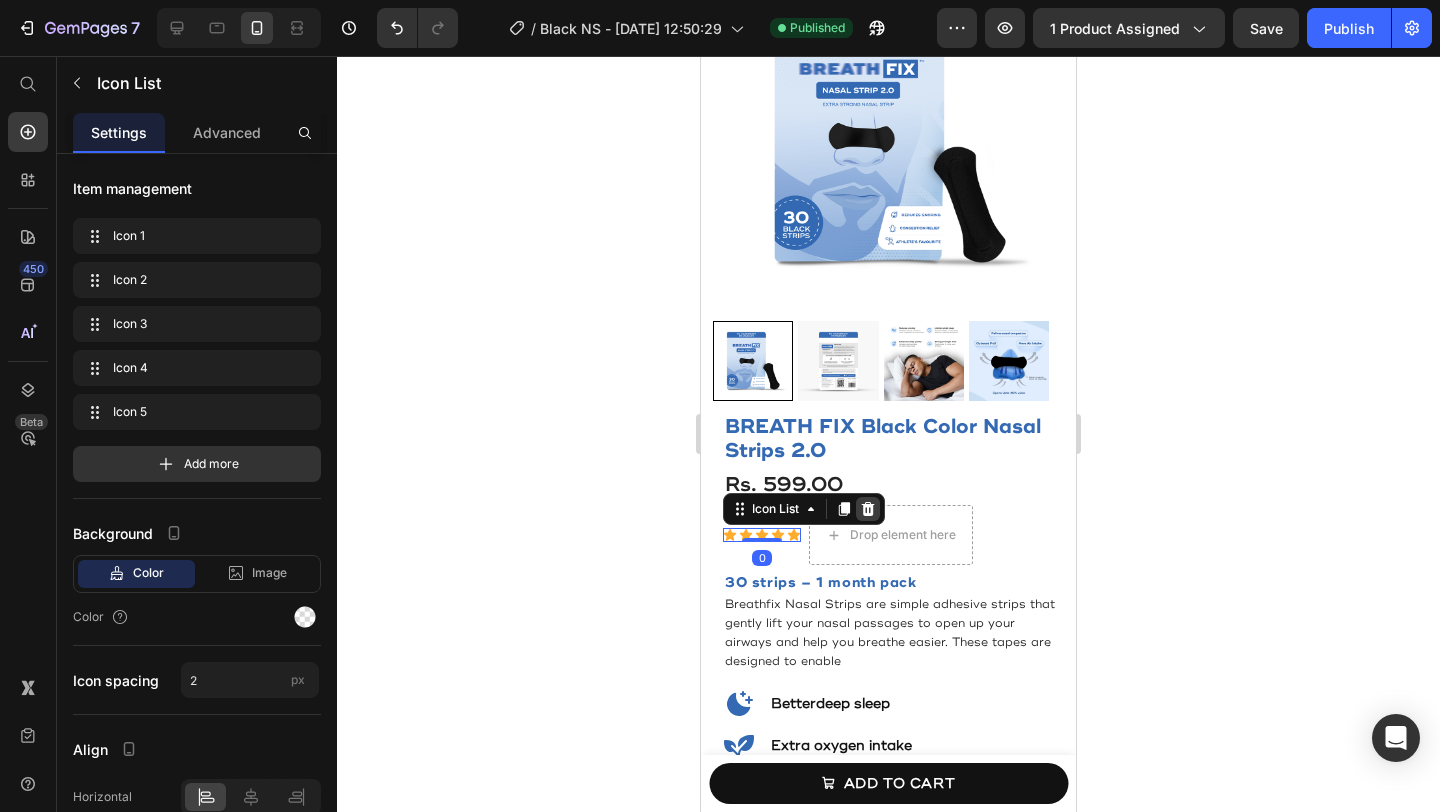 click 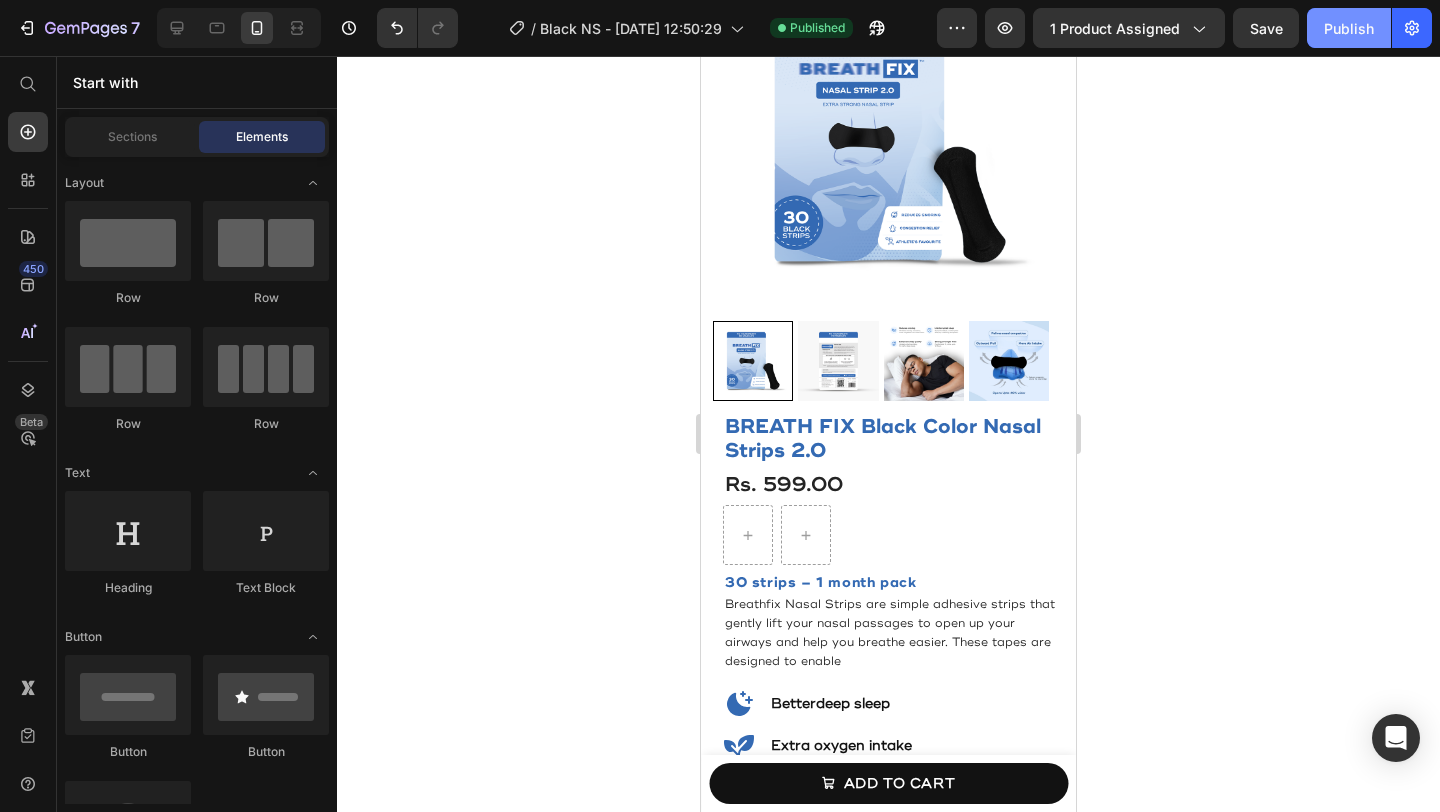 click on "Publish" 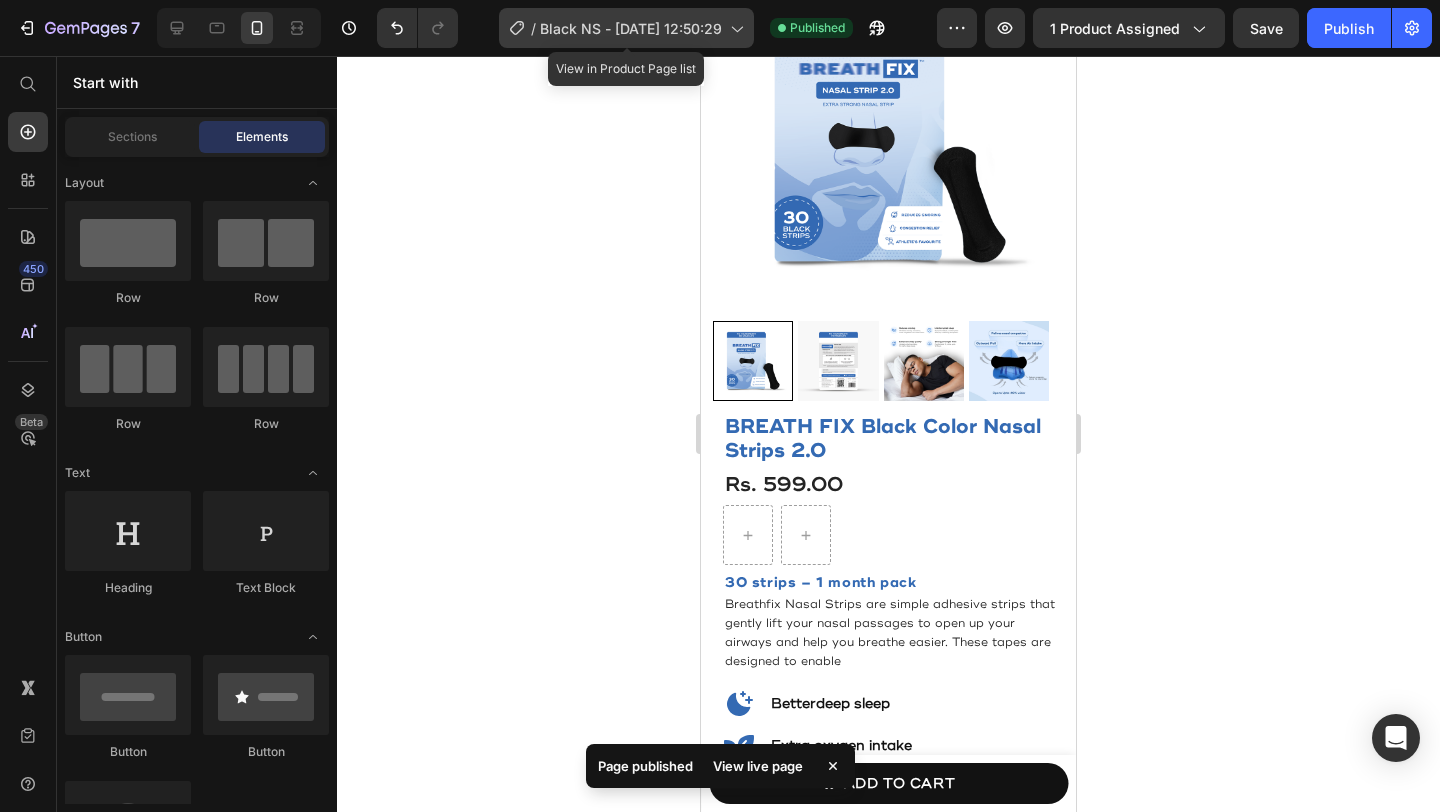 click on "/  Black NS - Apr 12, 12:50:29" 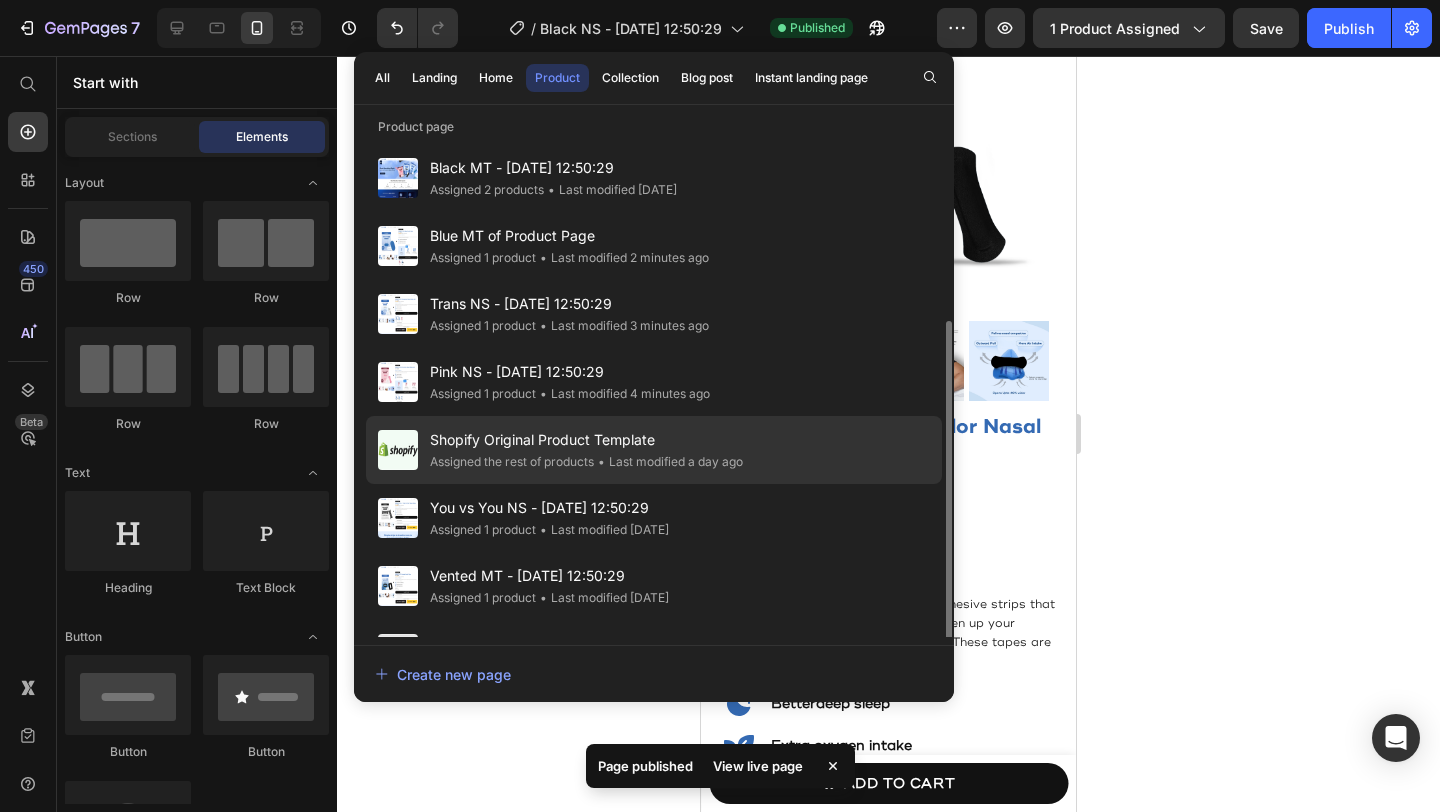 scroll, scrollTop: 262, scrollLeft: 0, axis: vertical 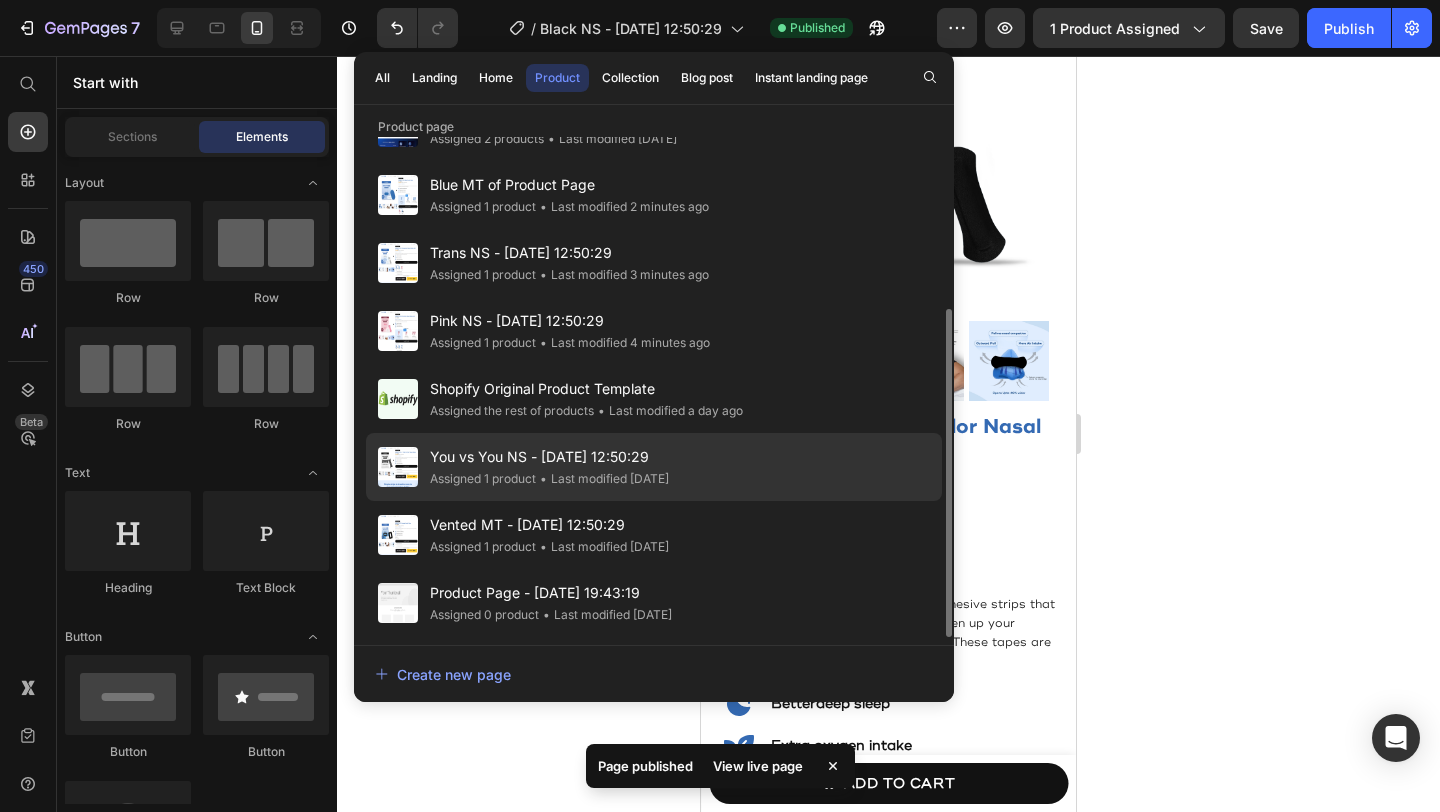 click on "You vs You NS - [DATE] 12:50:29" at bounding box center (549, 457) 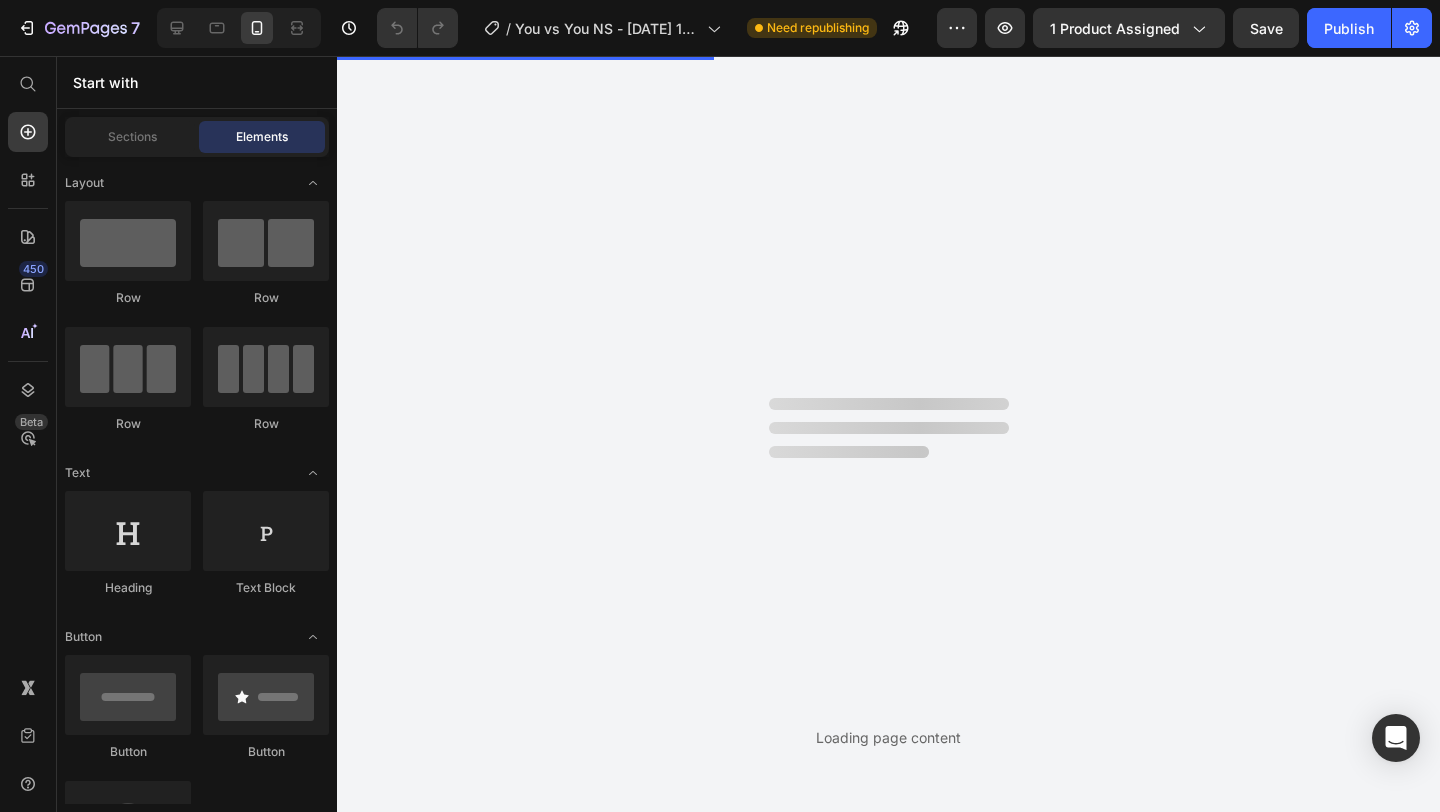 scroll, scrollTop: 0, scrollLeft: 0, axis: both 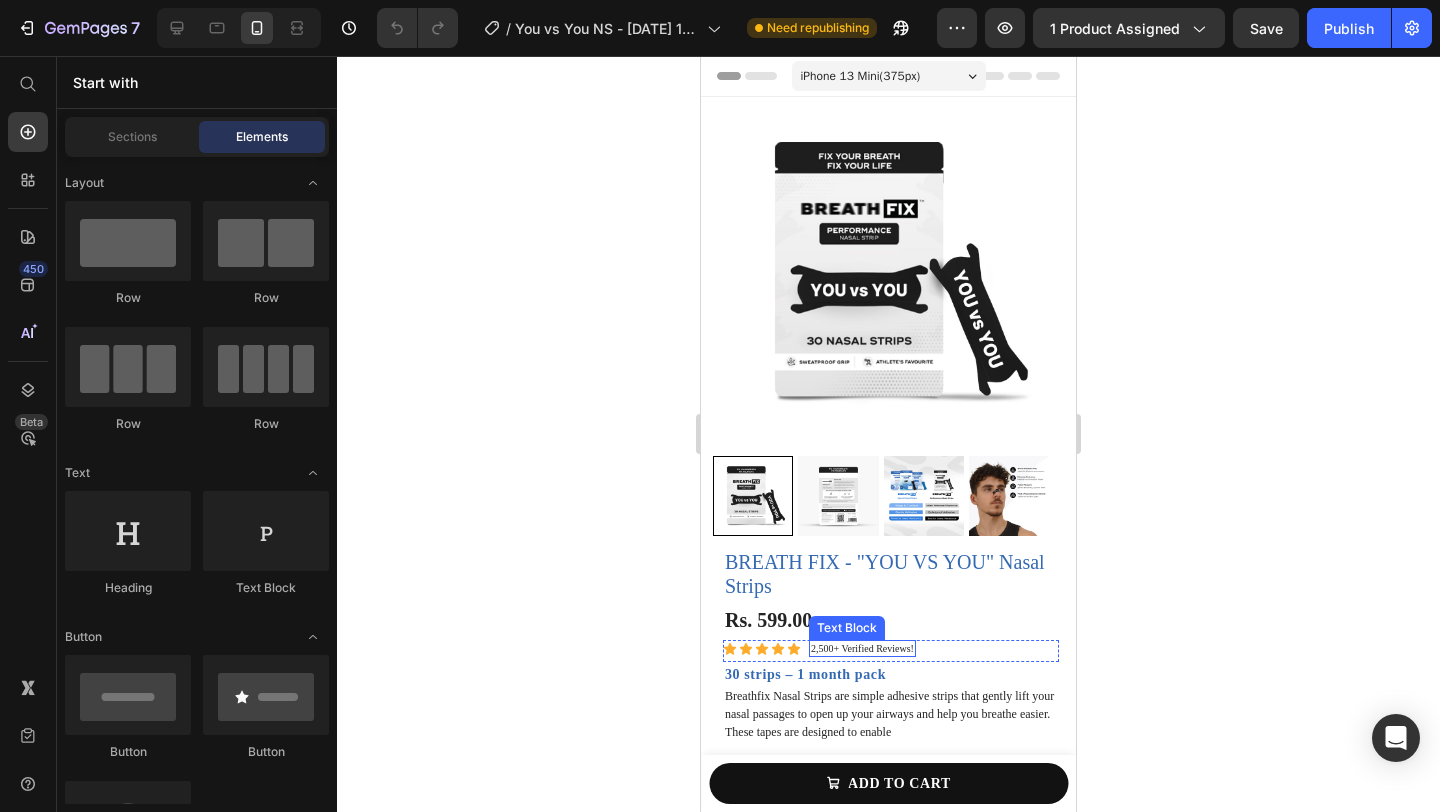 click on "2,500+ Verified Reviews!" at bounding box center [862, 648] 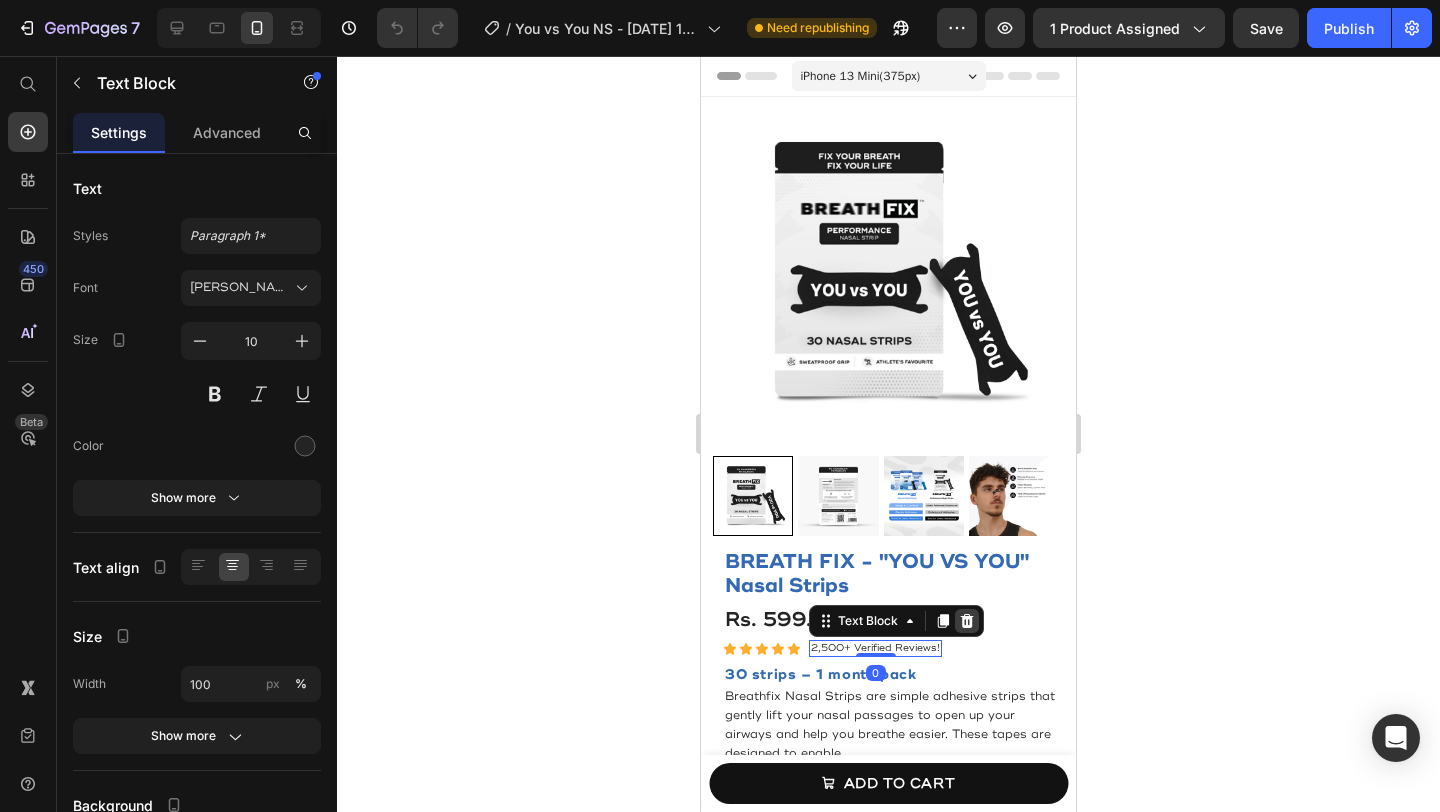 click 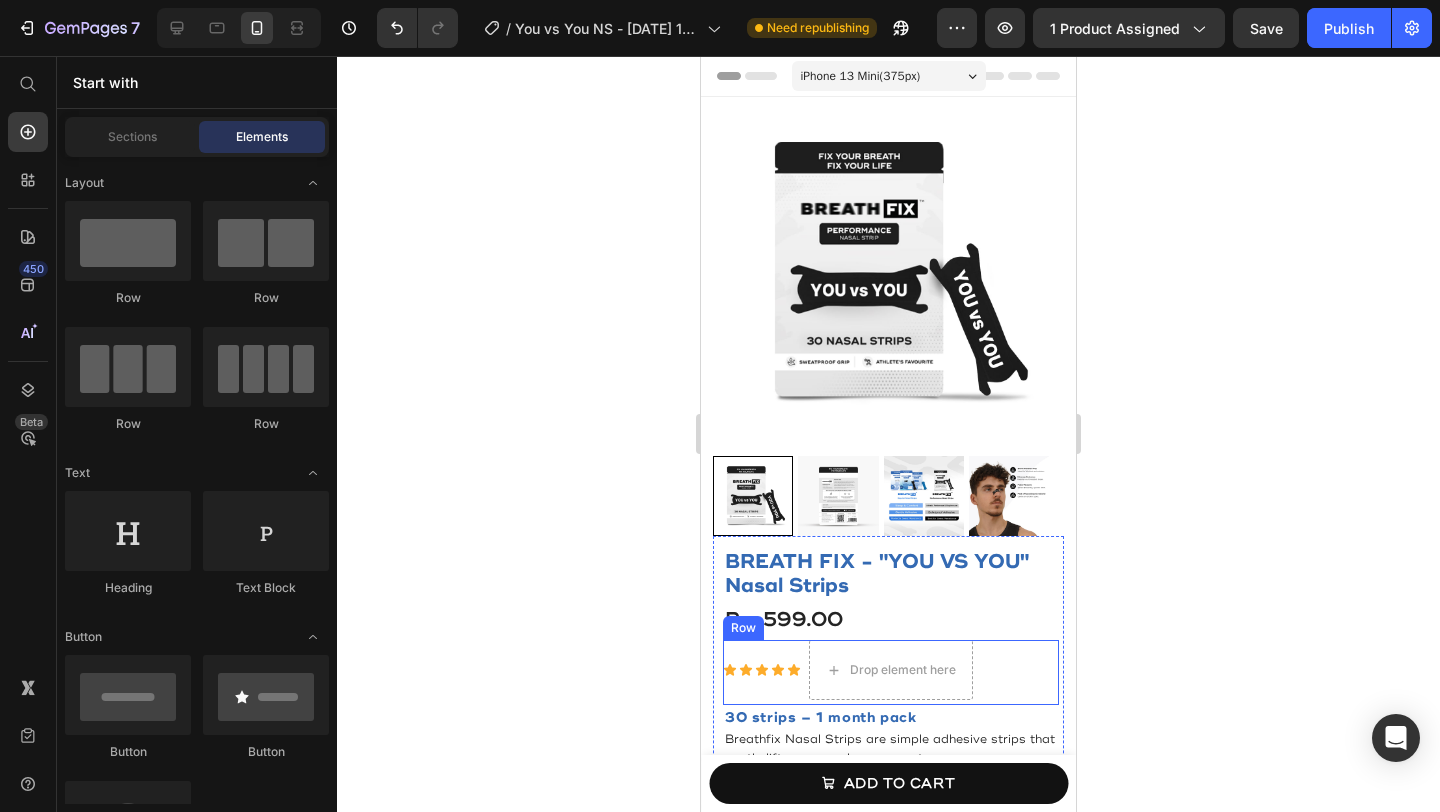 click on "Icon Icon Icon Icon Icon Icon List
Drop element here Row" at bounding box center (891, 672) 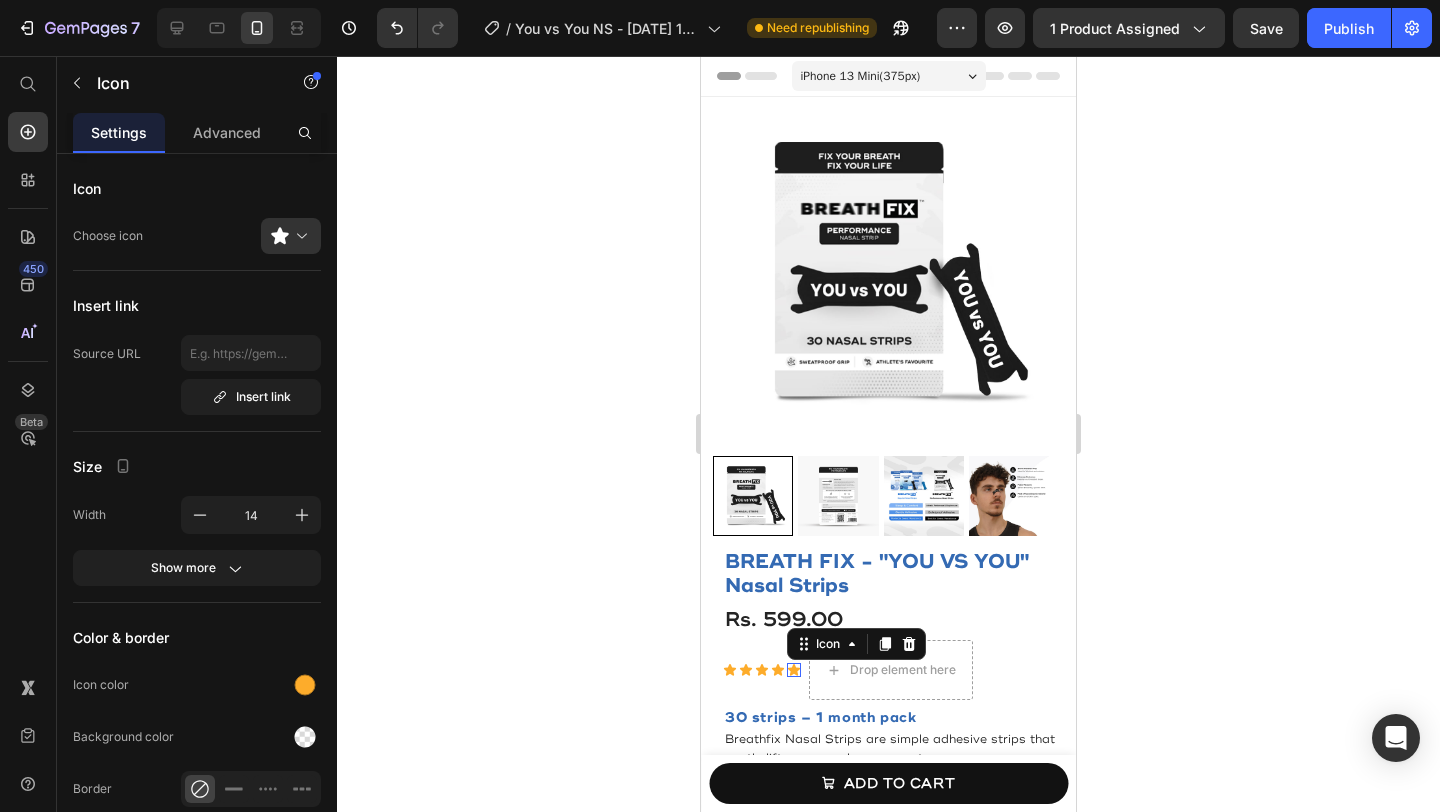 click on "Icon   0" at bounding box center (794, 670) 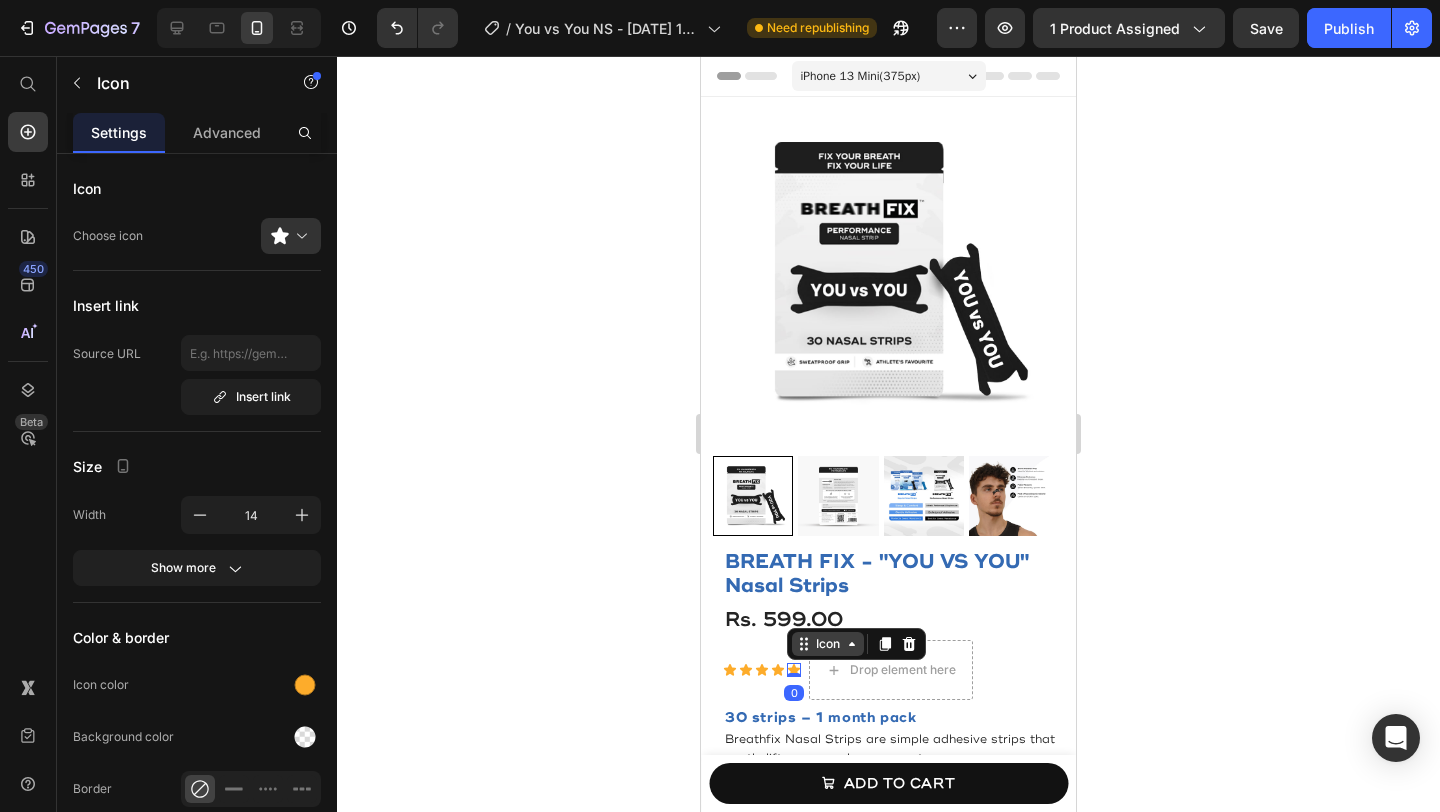 click 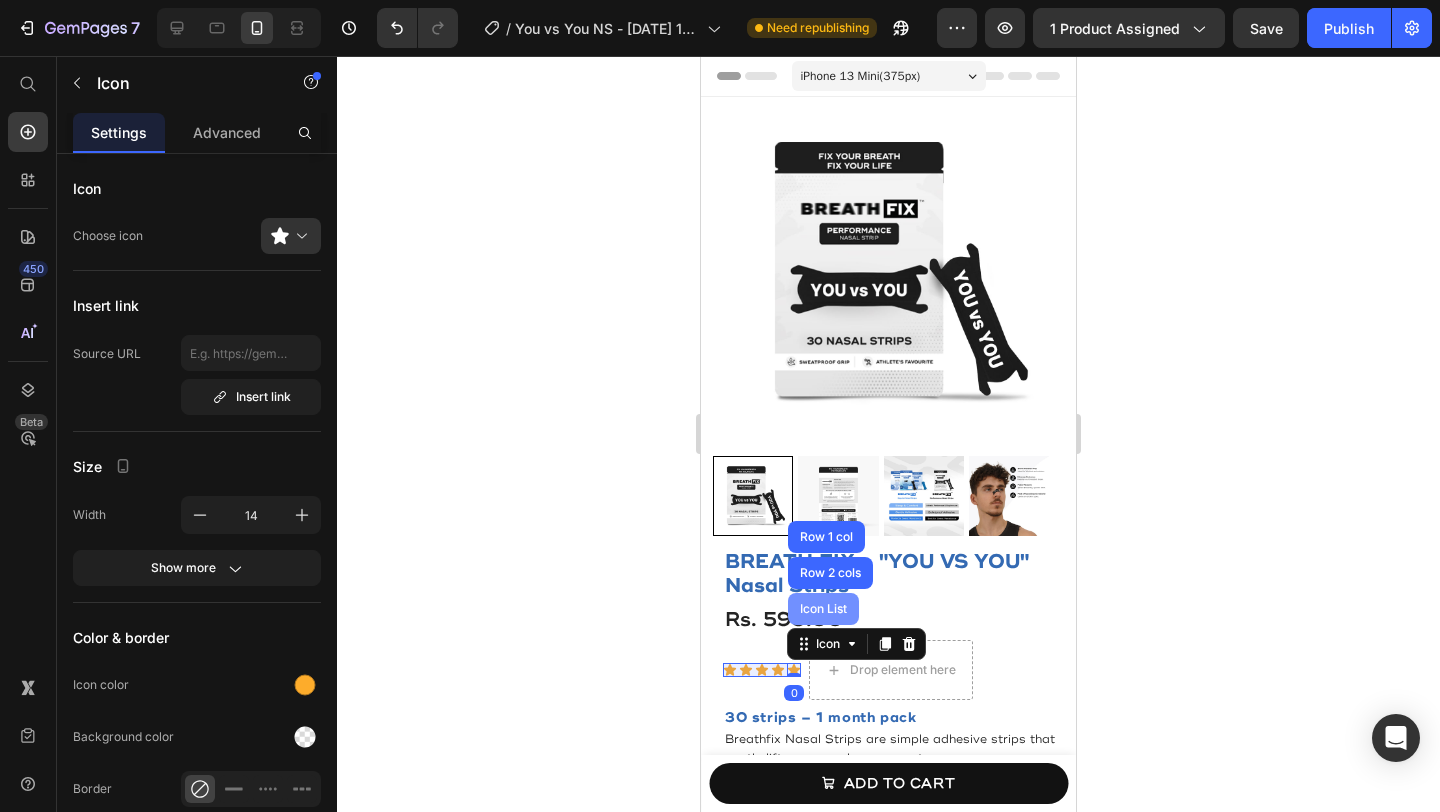 click on "Icon List" at bounding box center (823, 609) 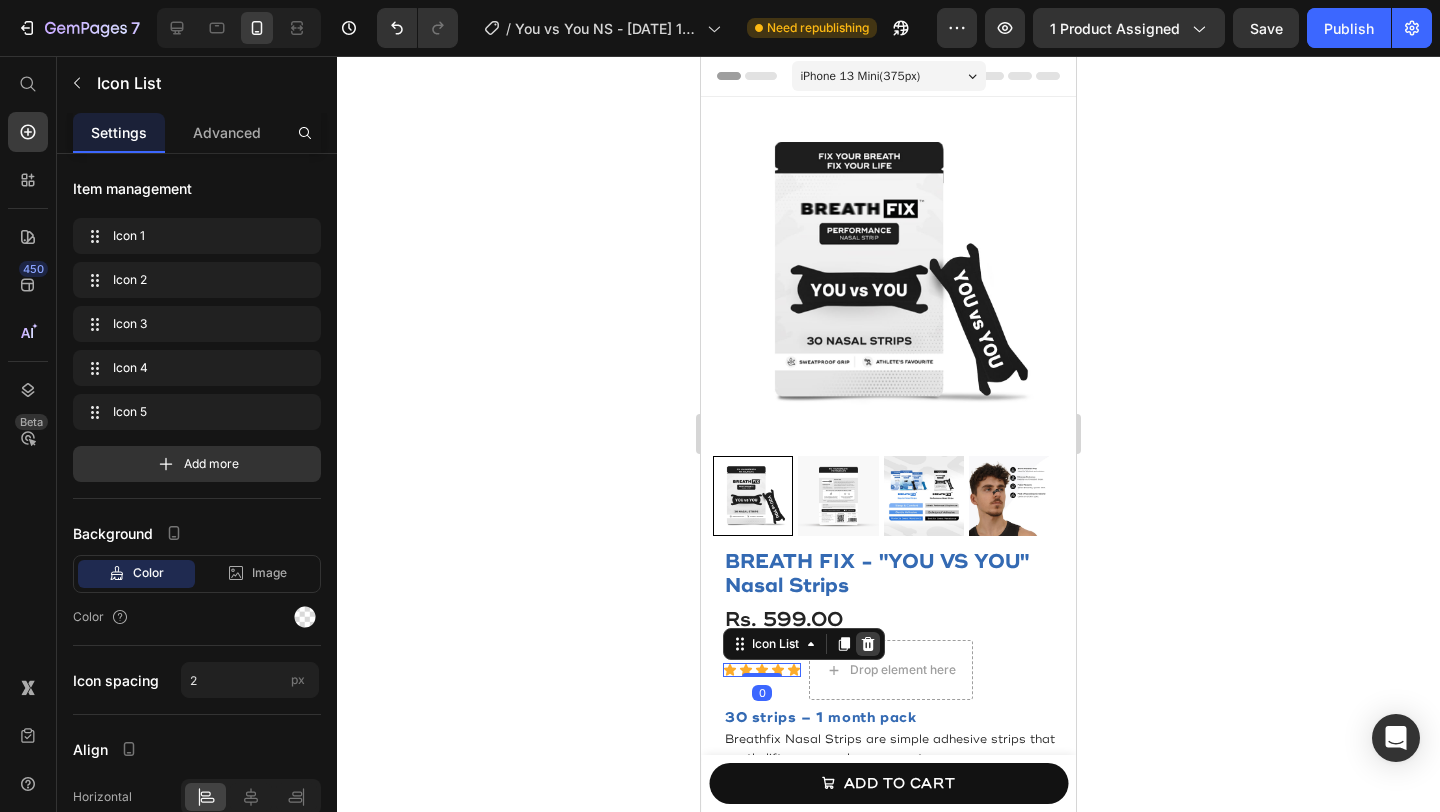 click at bounding box center [868, 644] 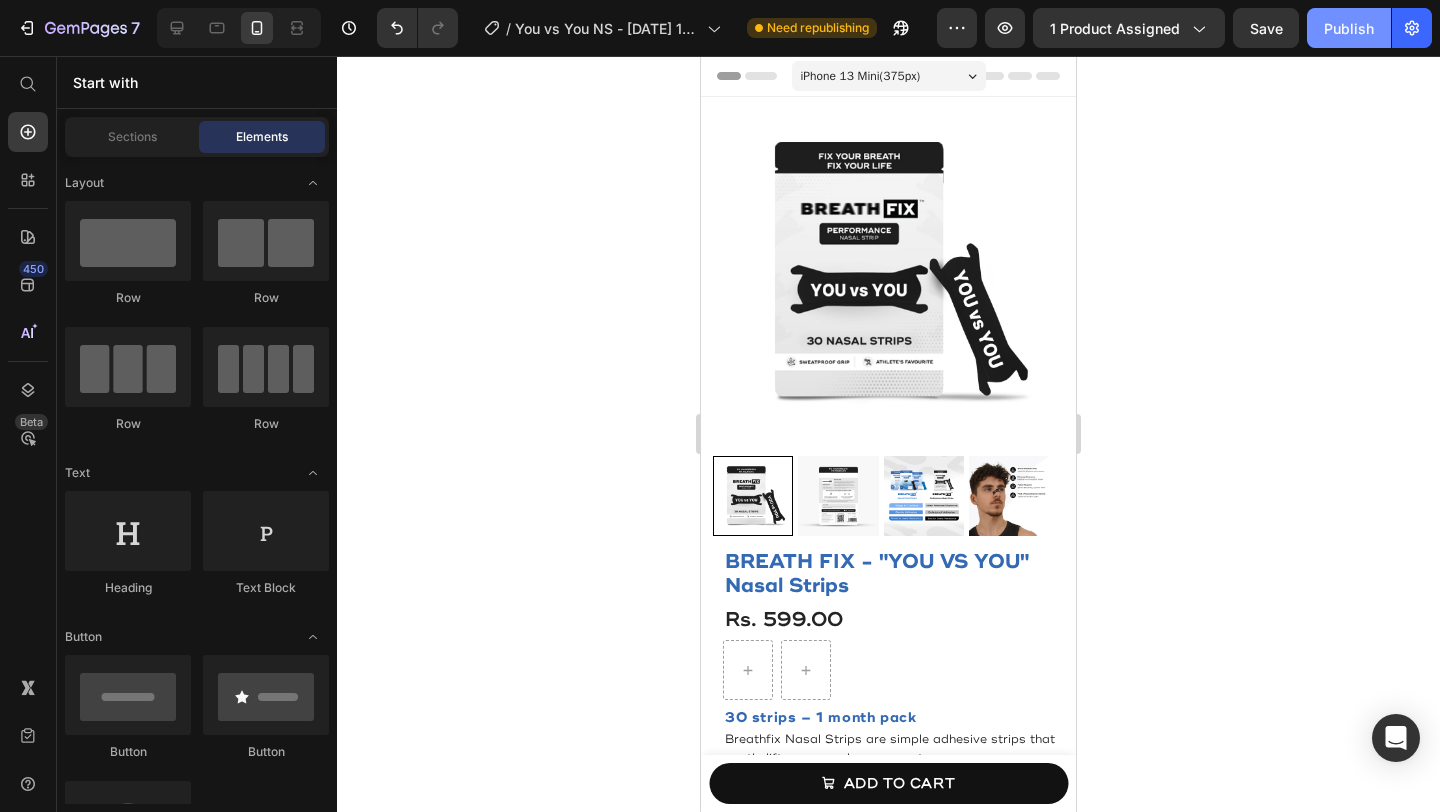 click on "Publish" at bounding box center (1349, 28) 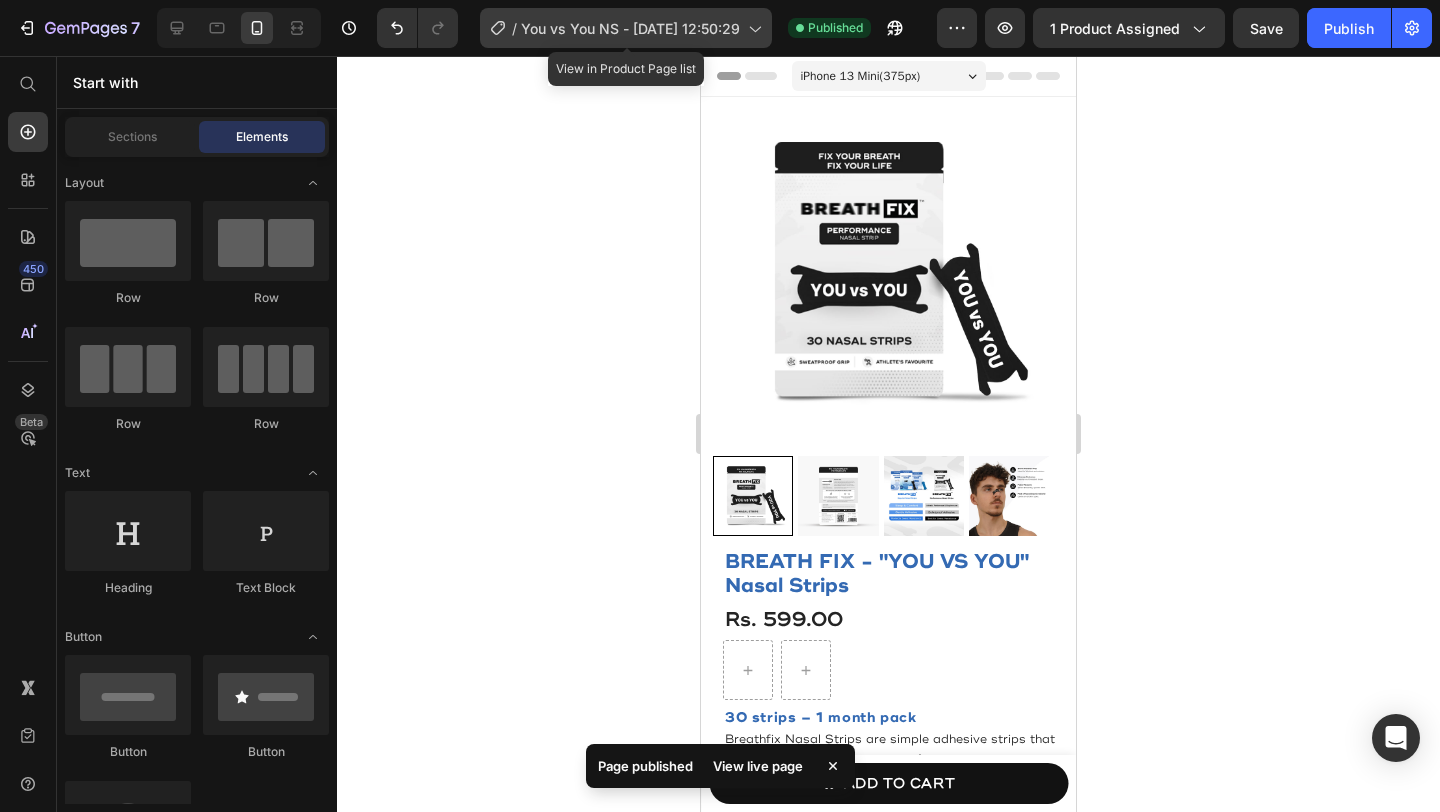click on "You vs You NS - [DATE] 12:50:29" at bounding box center [630, 28] 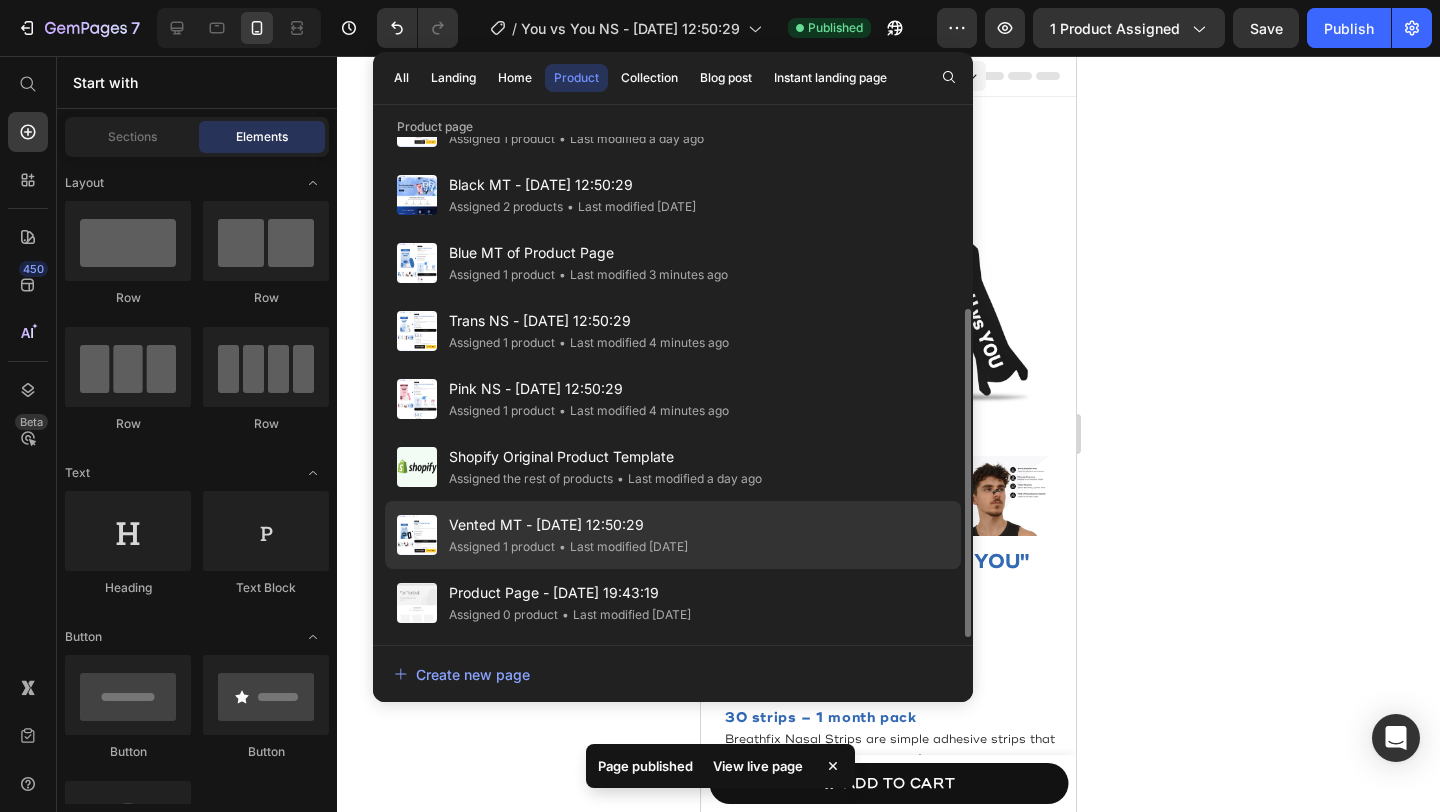 click on "Vented MT - Apr 12, 12:50:29 Assigned 1 product • Last modified 3 days ago" 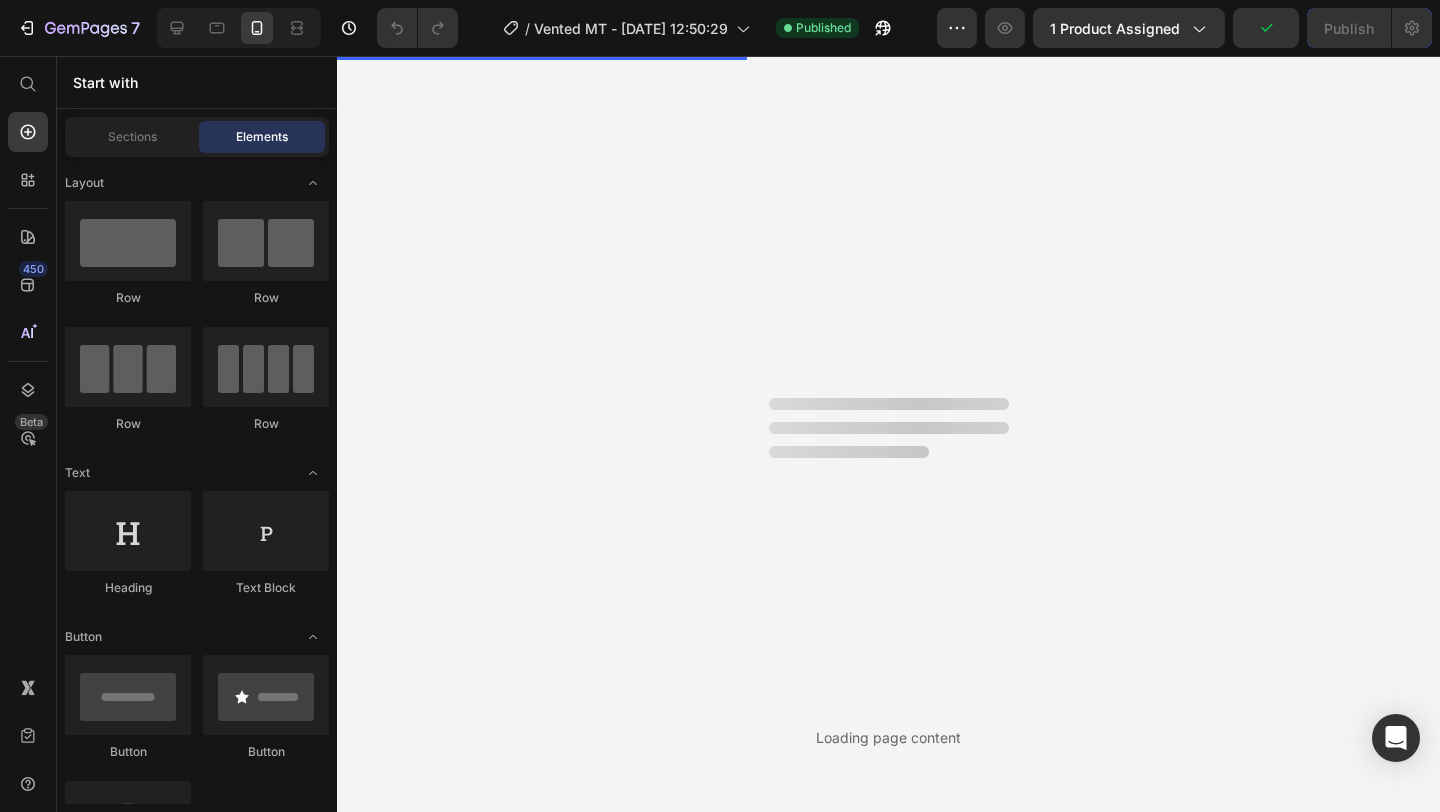 scroll, scrollTop: 0, scrollLeft: 0, axis: both 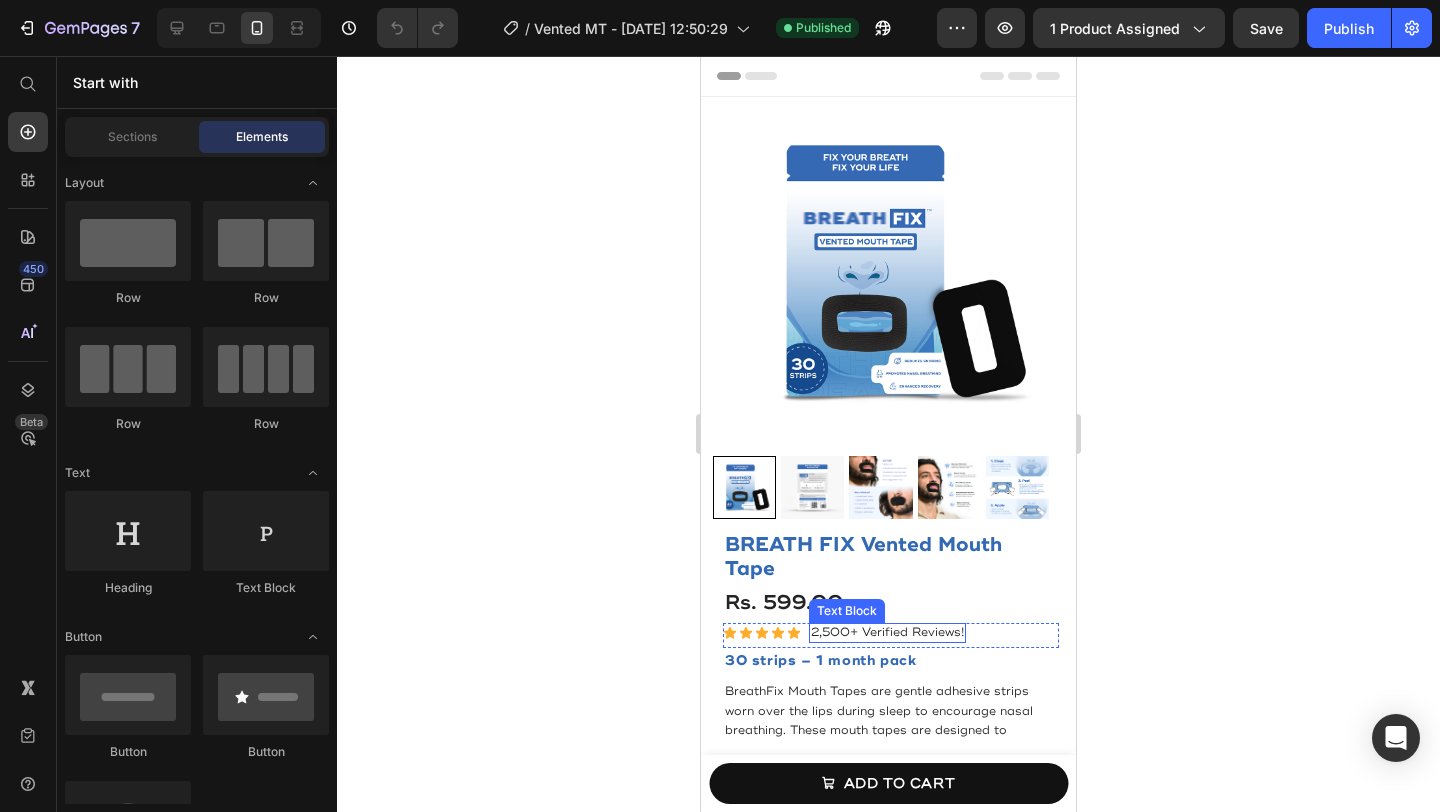 click on "2,500+ Verified Reviews!" at bounding box center [887, 633] 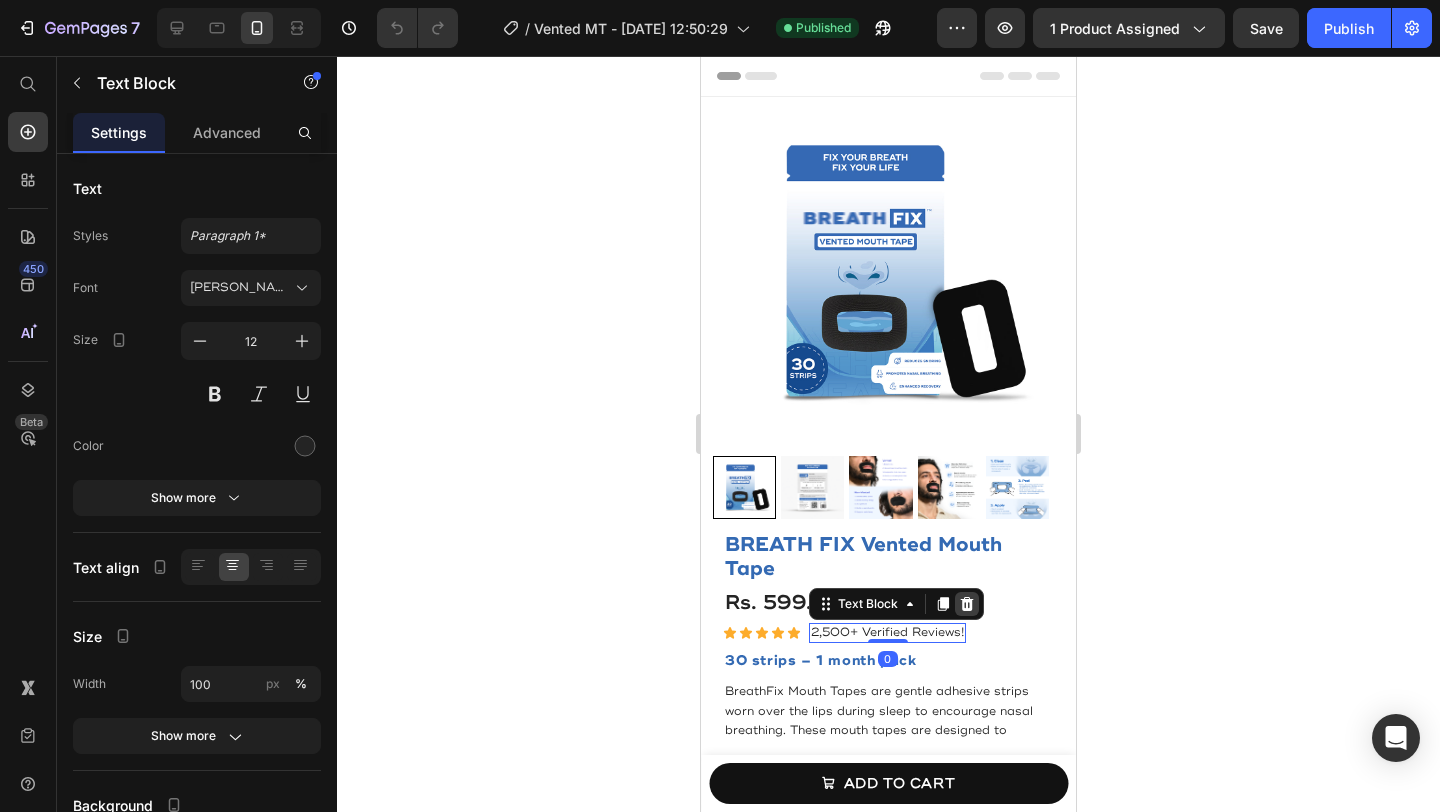 click 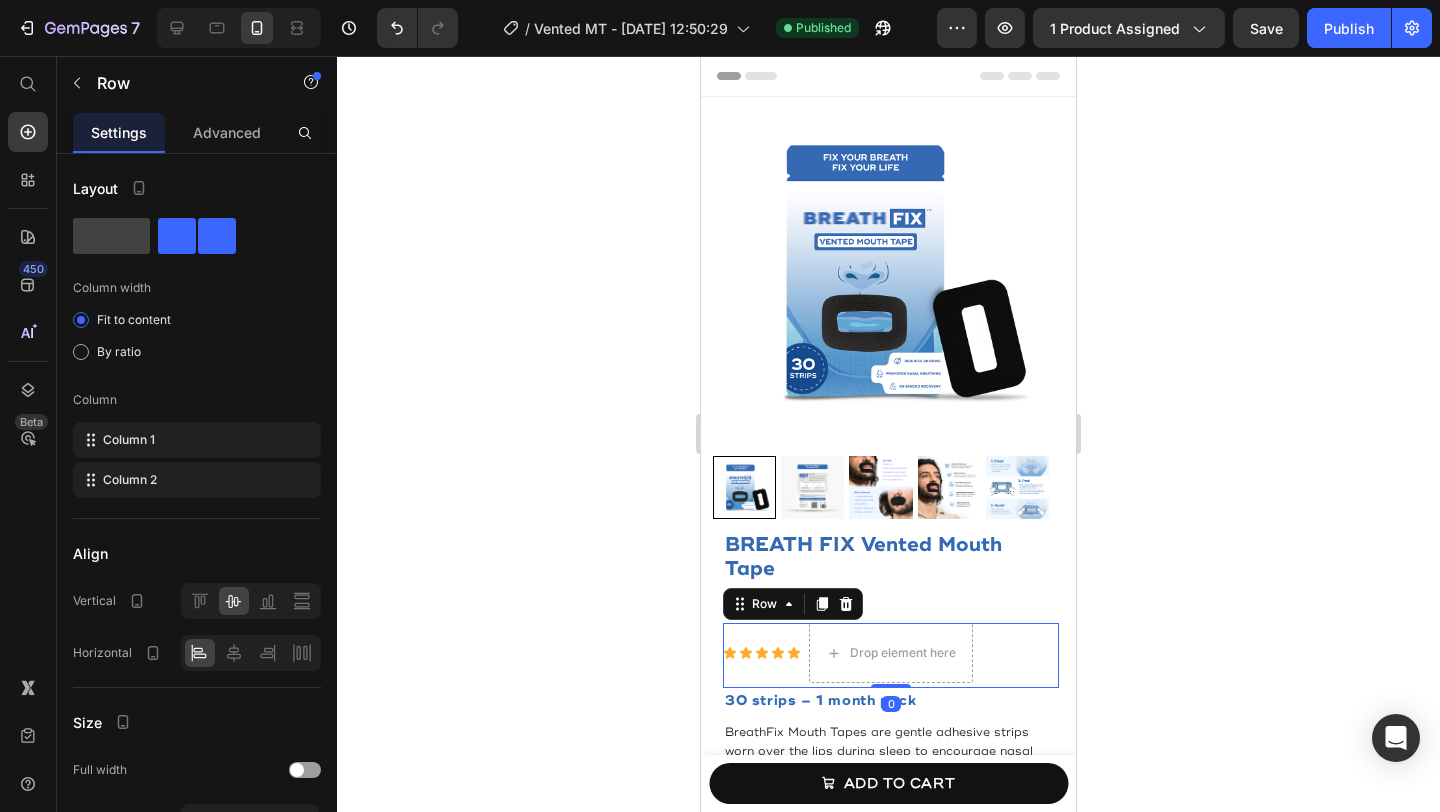 click on "Icon Icon Icon Icon Icon Icon List" at bounding box center [762, 653] 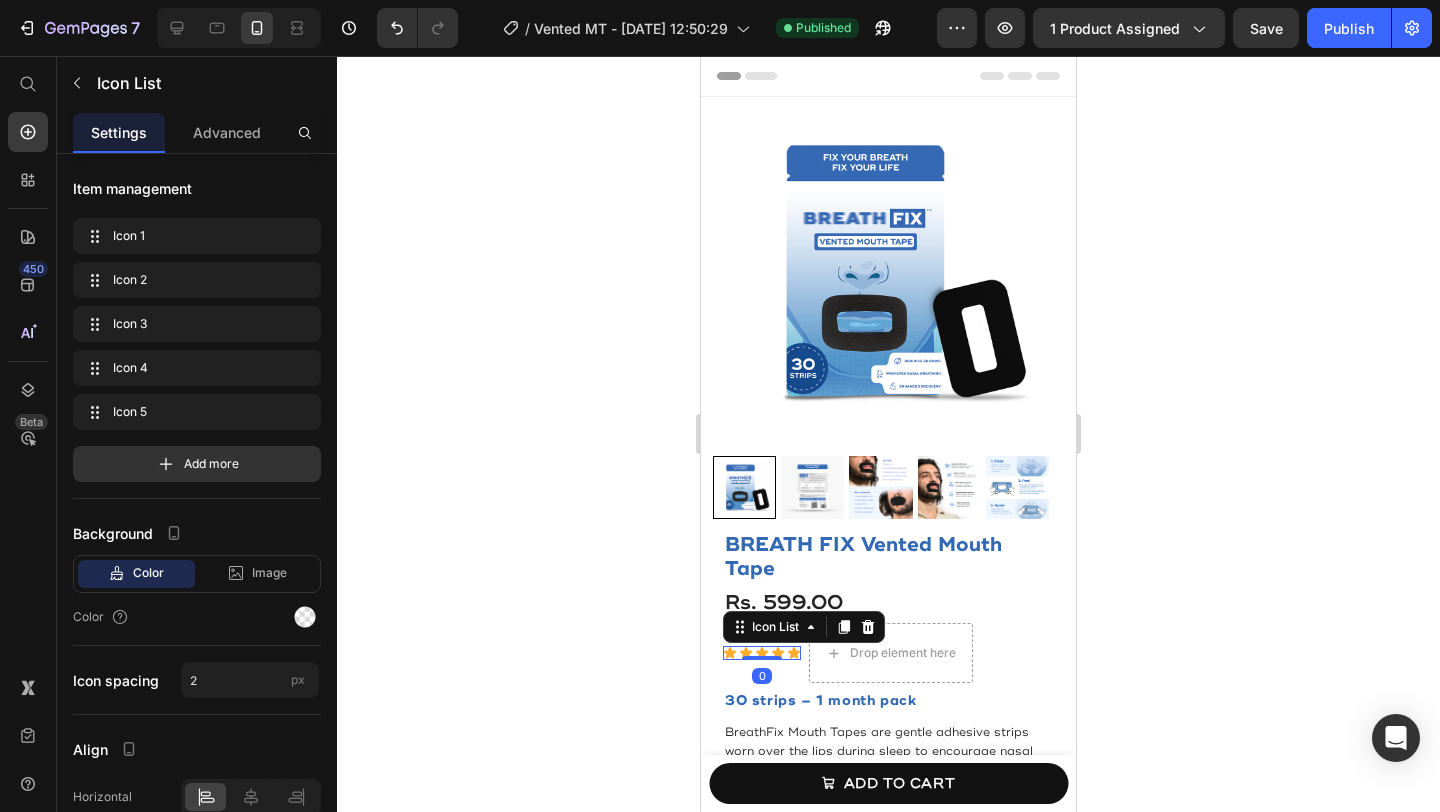 click on "Icon Icon Icon Icon Icon" at bounding box center (762, 653) 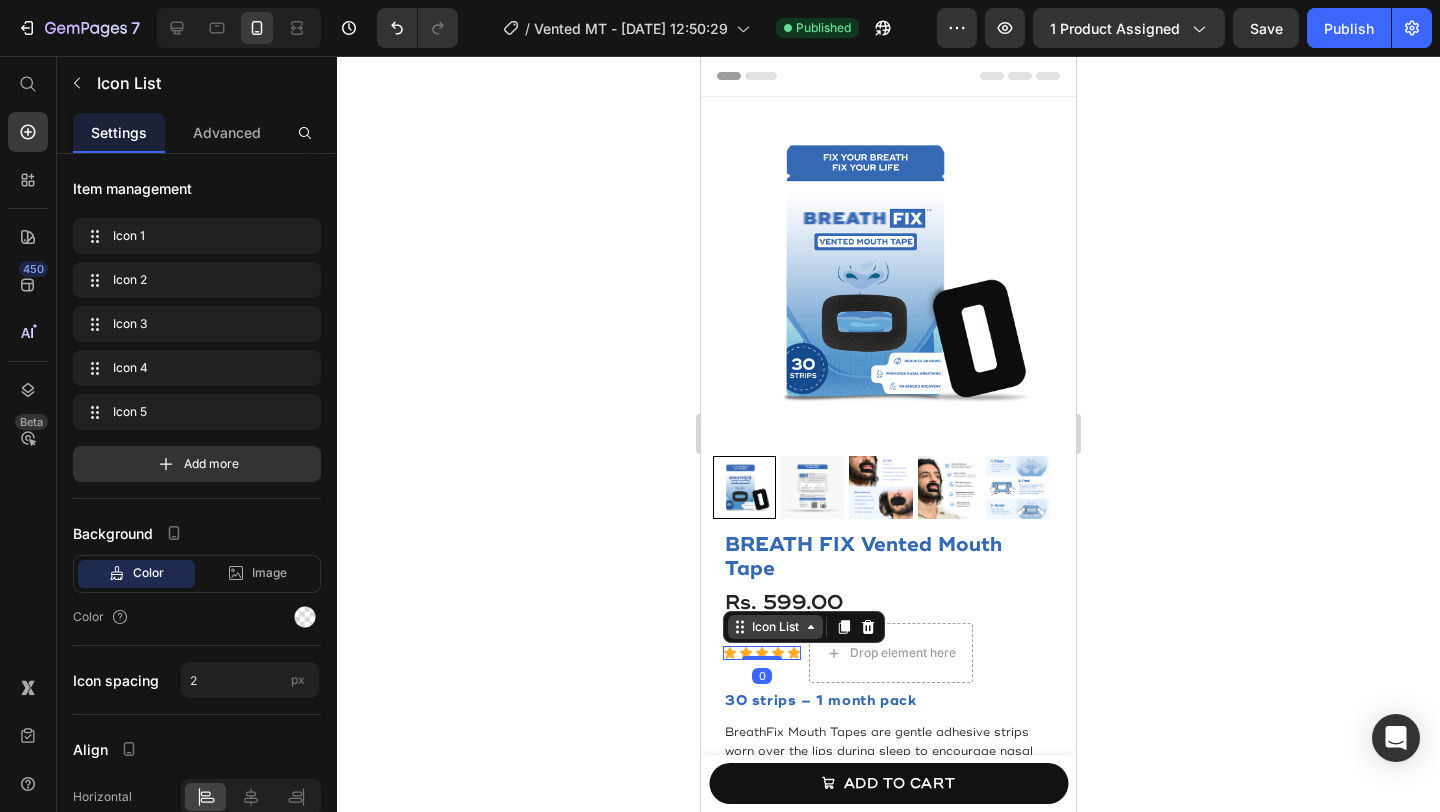 click 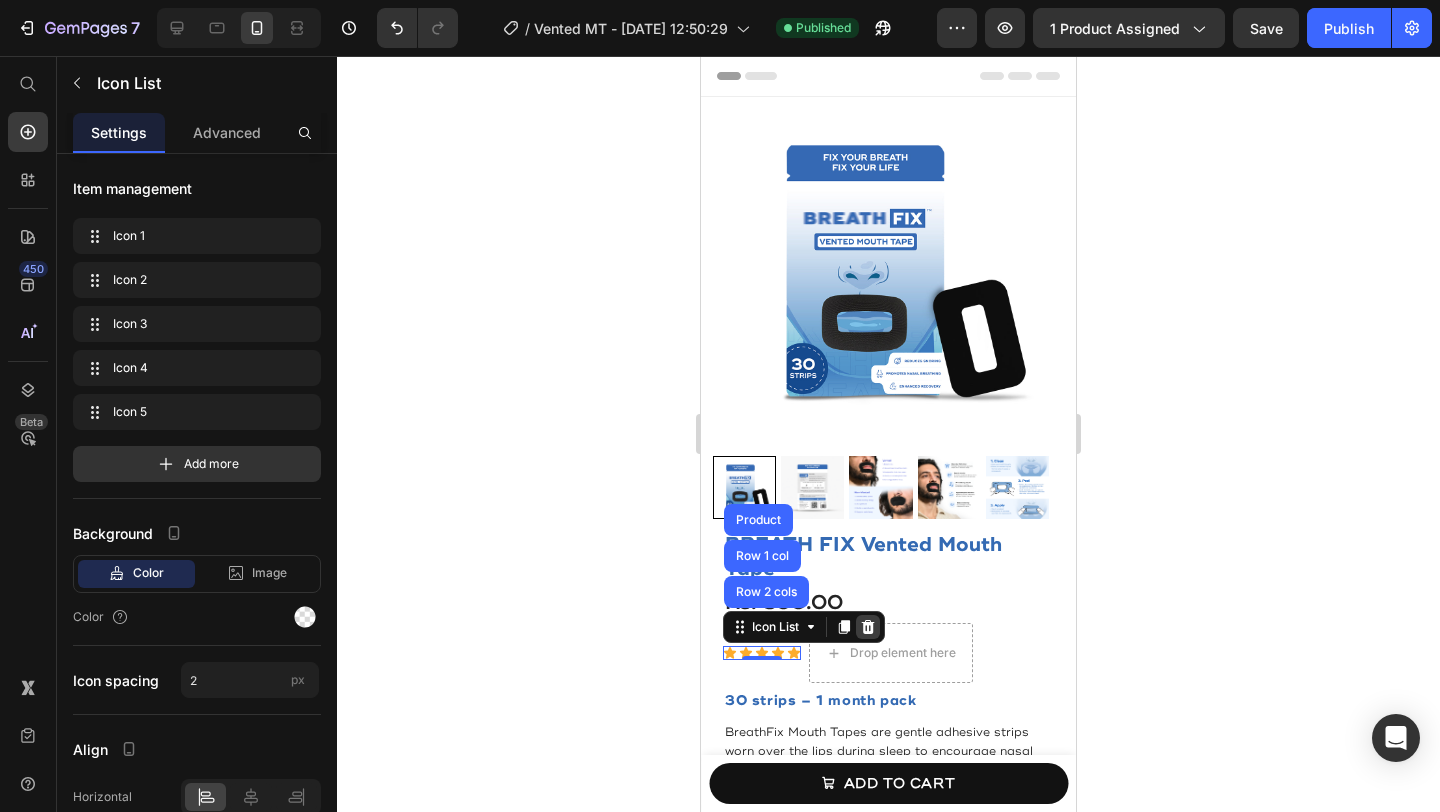 click 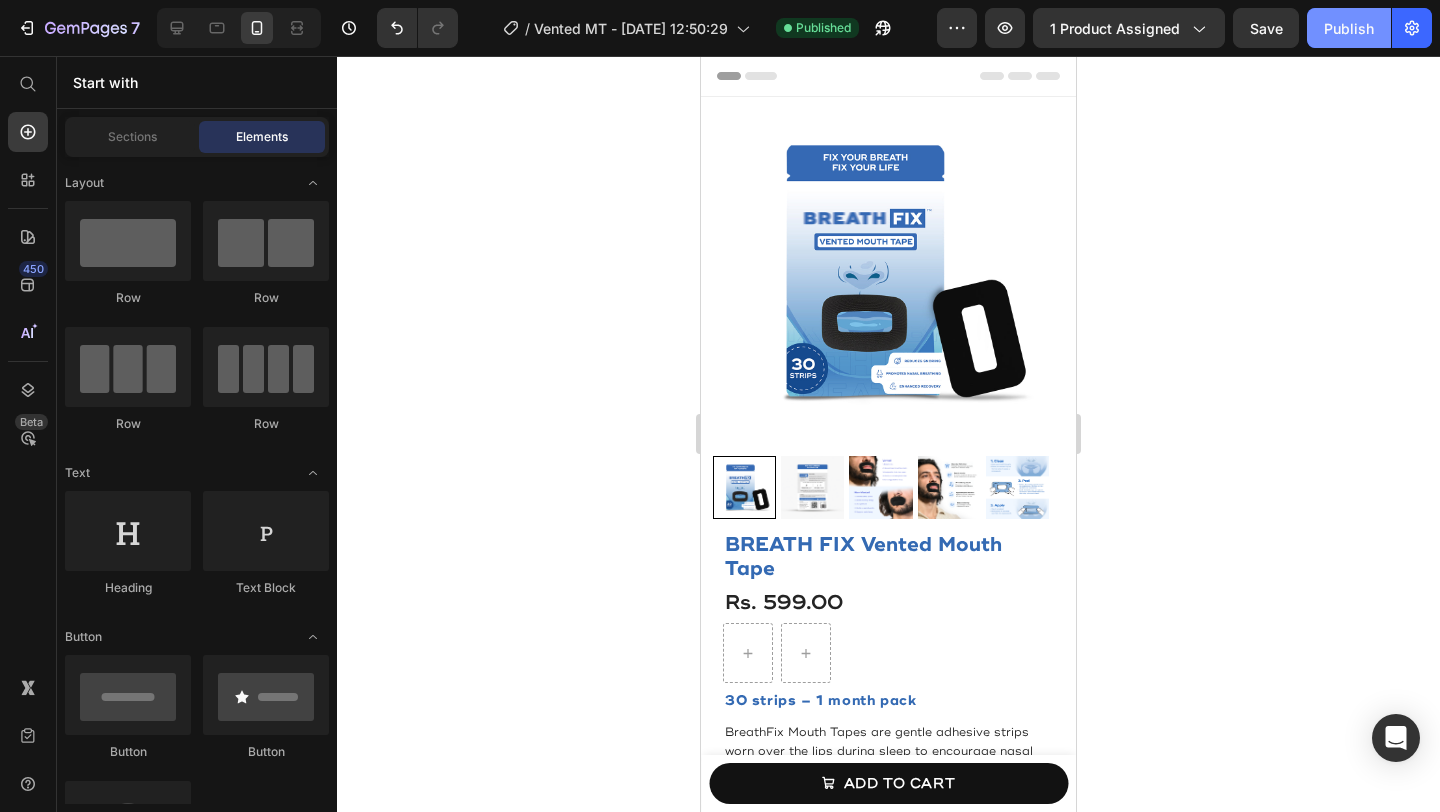 click on "Publish" 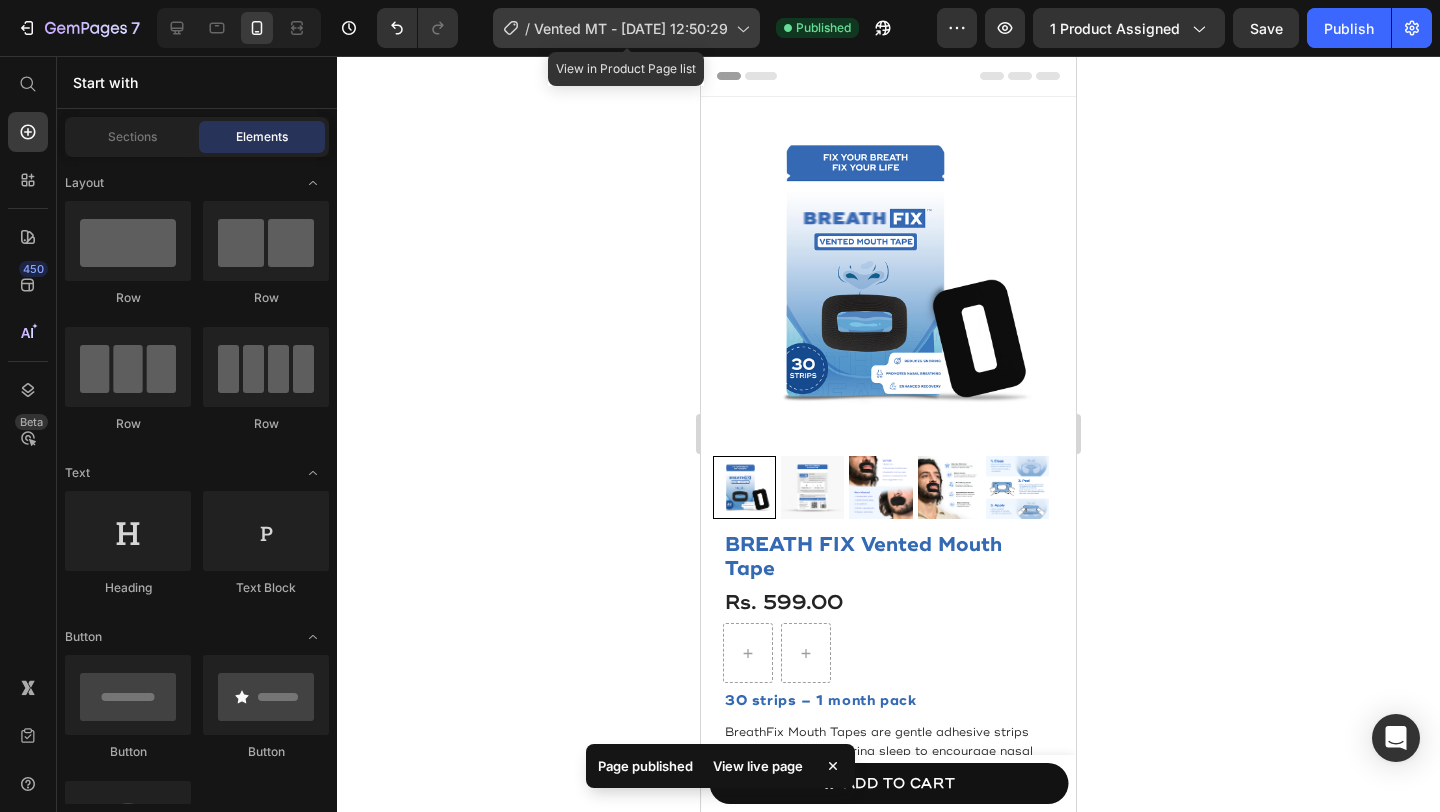click on "Vented MT - [DATE] 12:50:29" at bounding box center (631, 28) 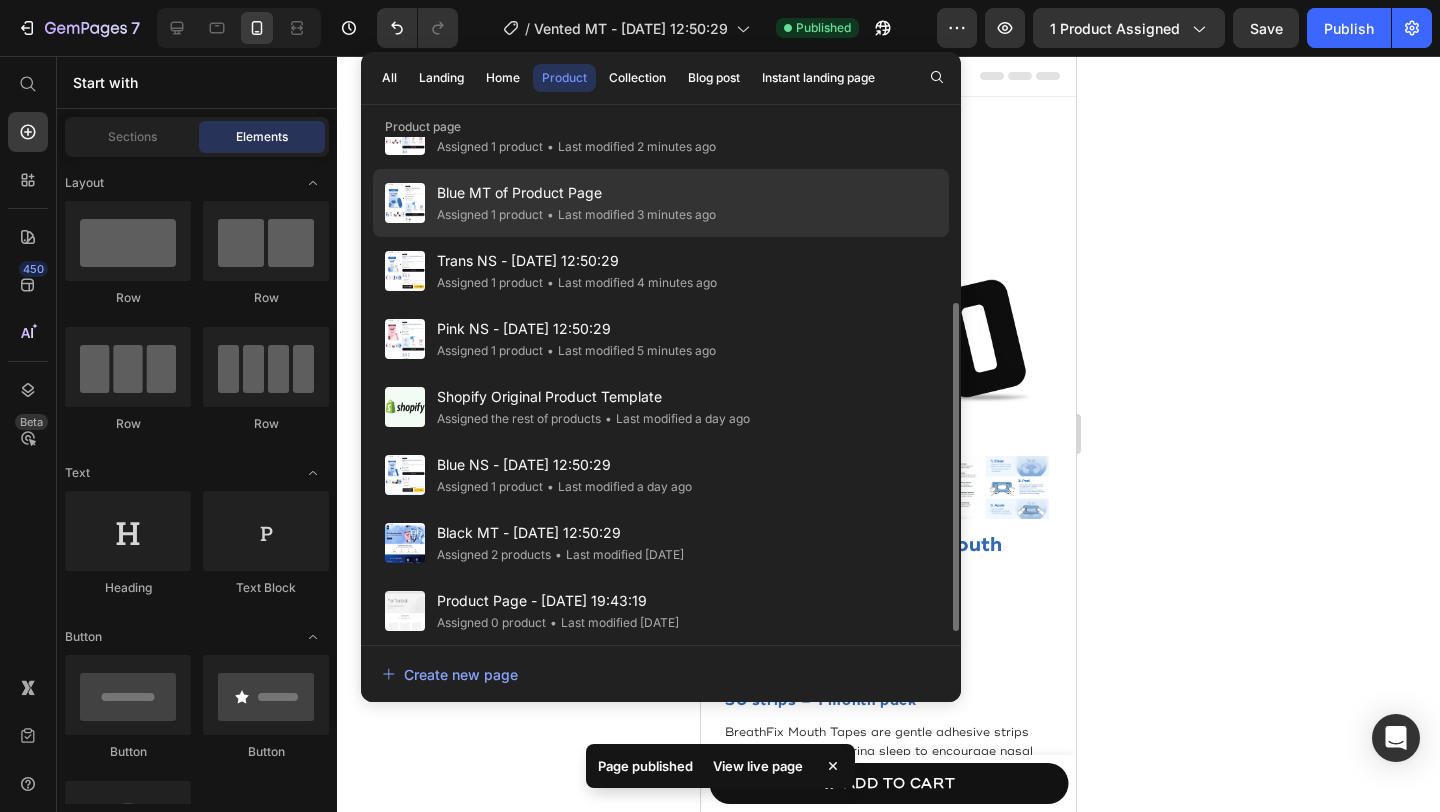 scroll, scrollTop: 262, scrollLeft: 0, axis: vertical 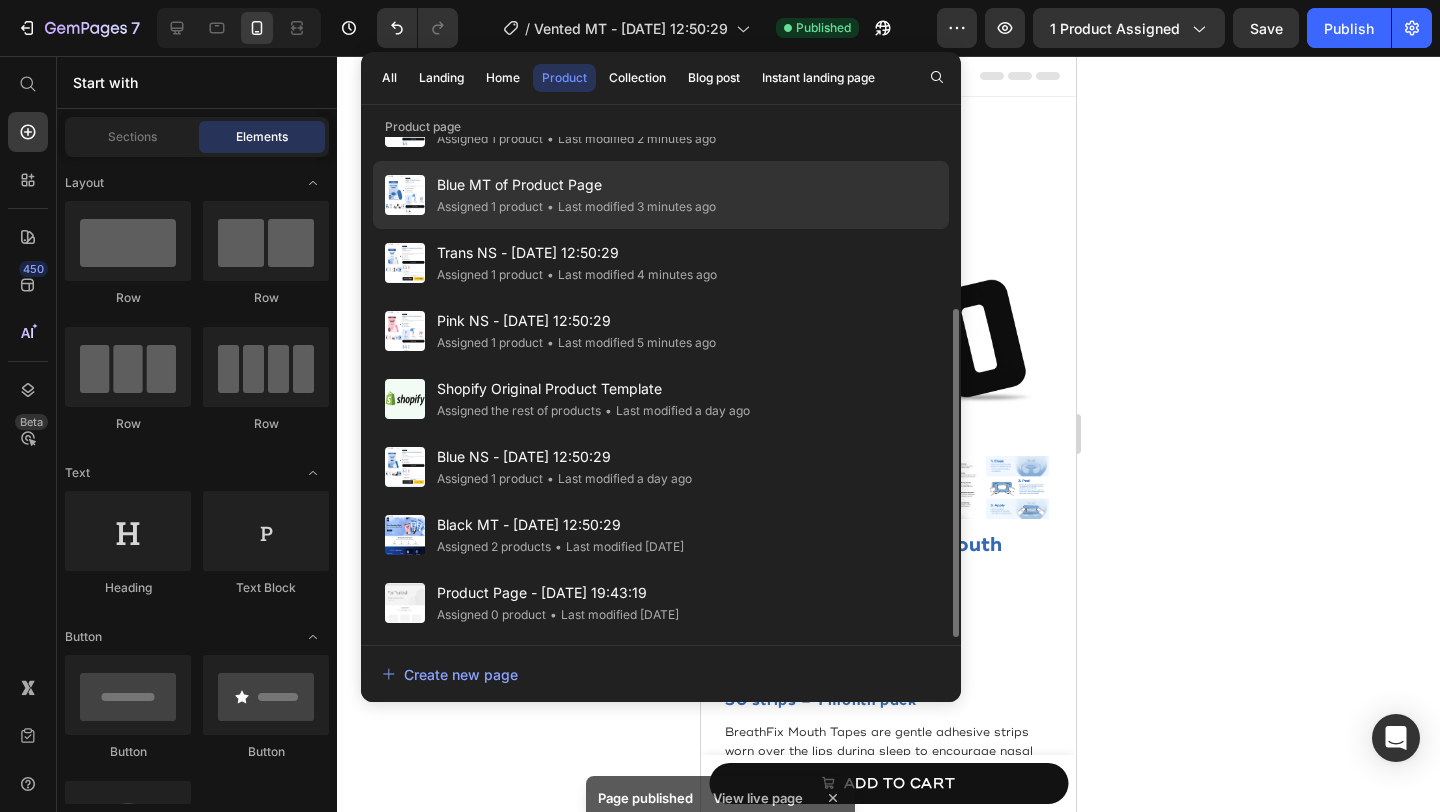 click on "• Last modified a day ago" 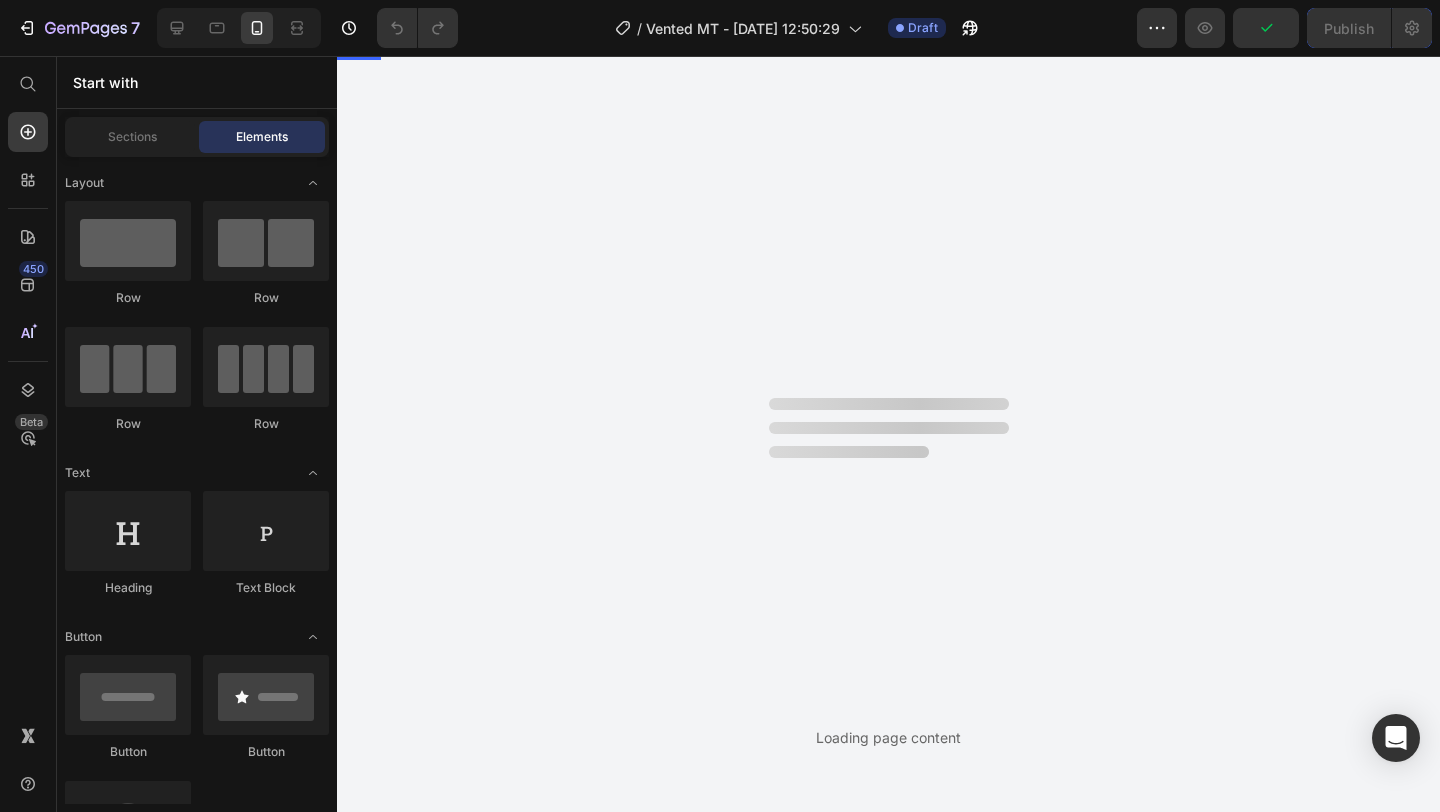 scroll, scrollTop: 260, scrollLeft: 0, axis: vertical 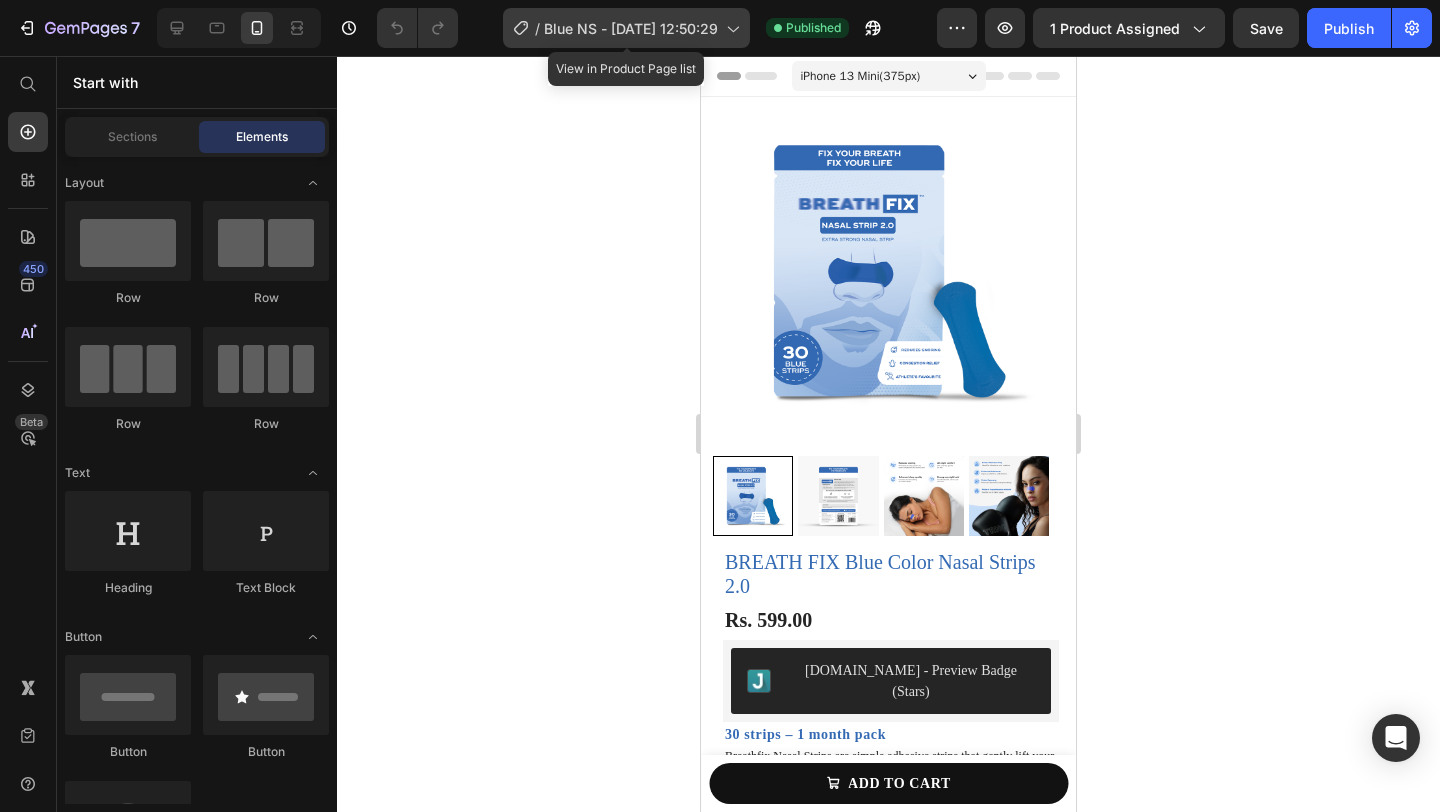 click on "/  Blue NS - Apr 12, 12:50:29" 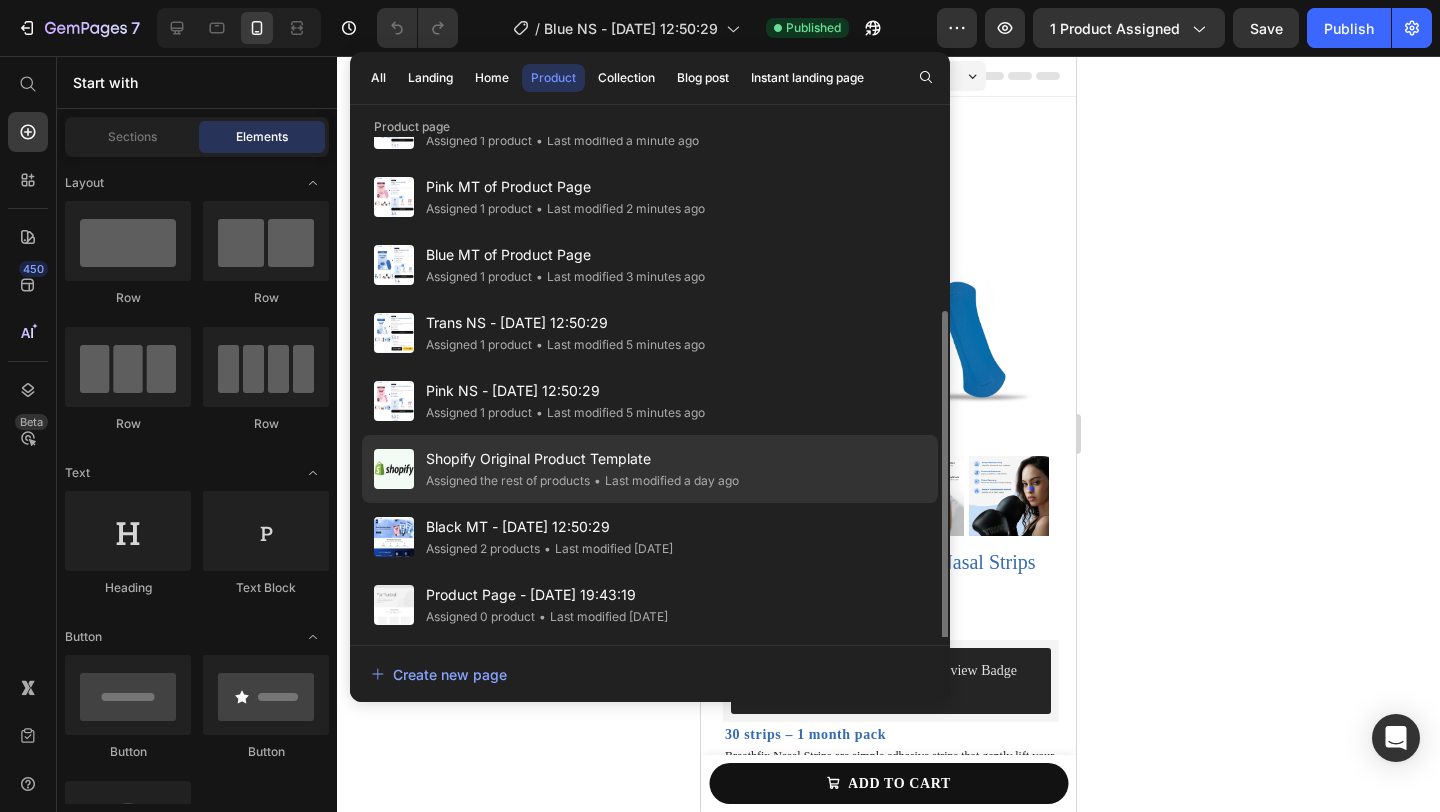 scroll, scrollTop: 262, scrollLeft: 0, axis: vertical 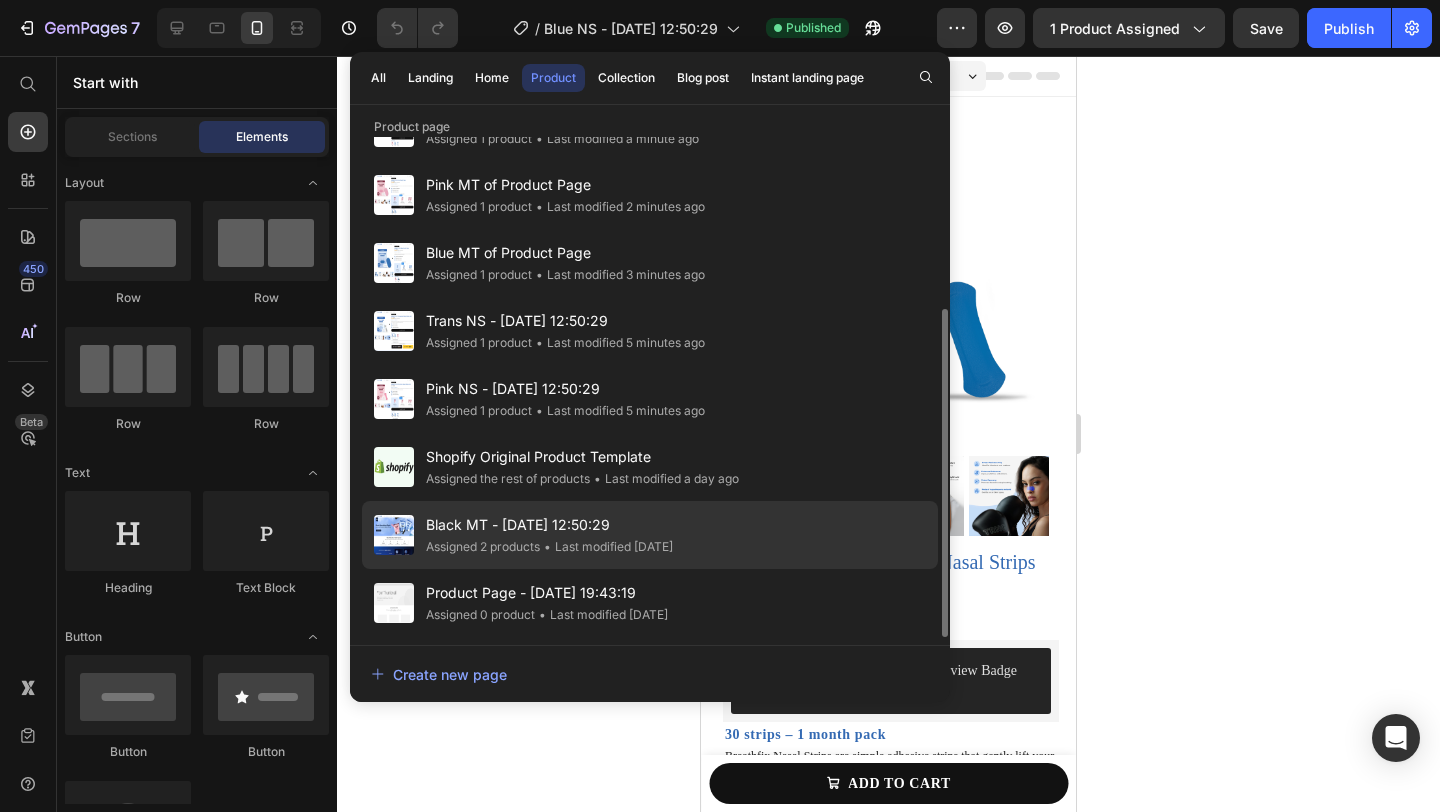 click on "• Last modified 2 days ago" 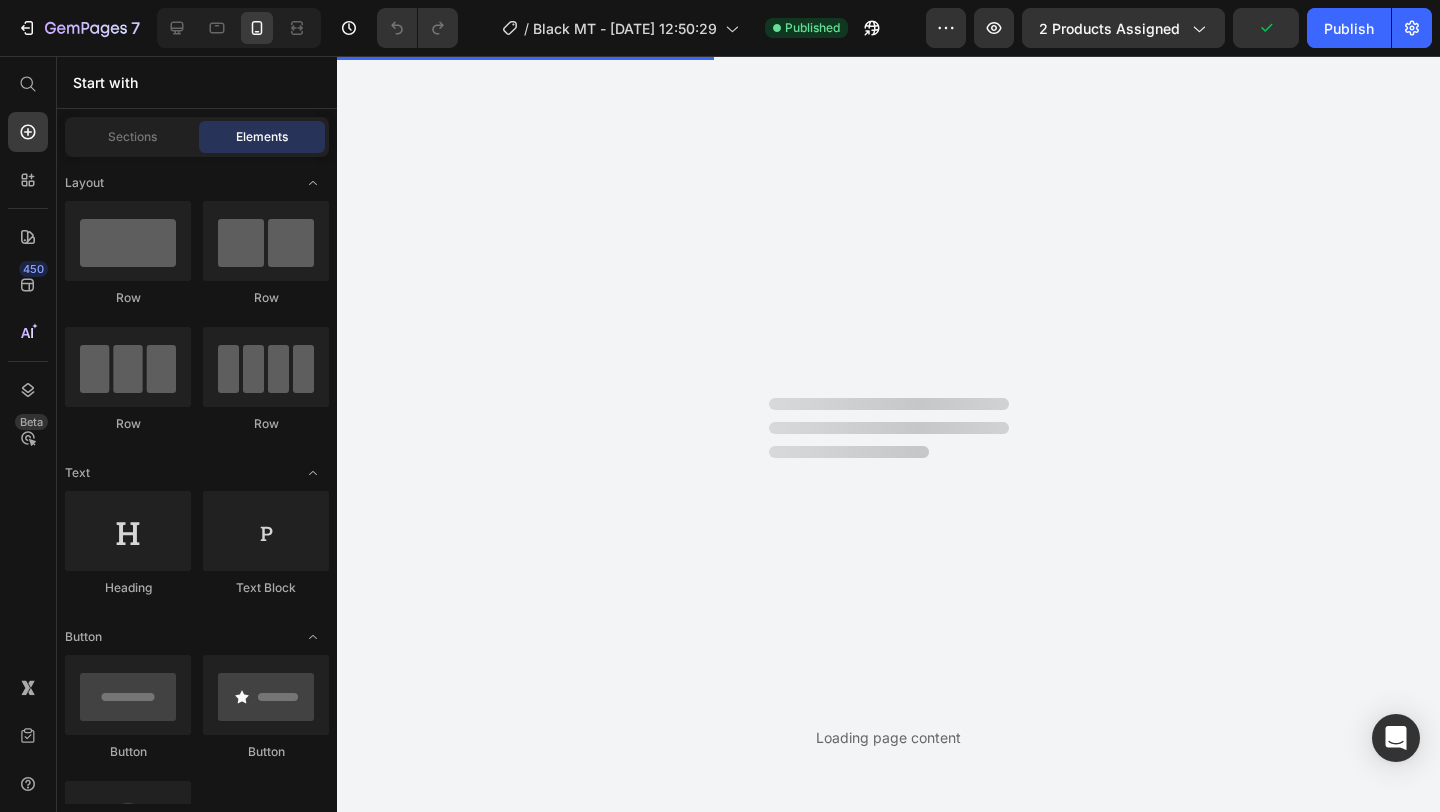 scroll, scrollTop: 0, scrollLeft: 0, axis: both 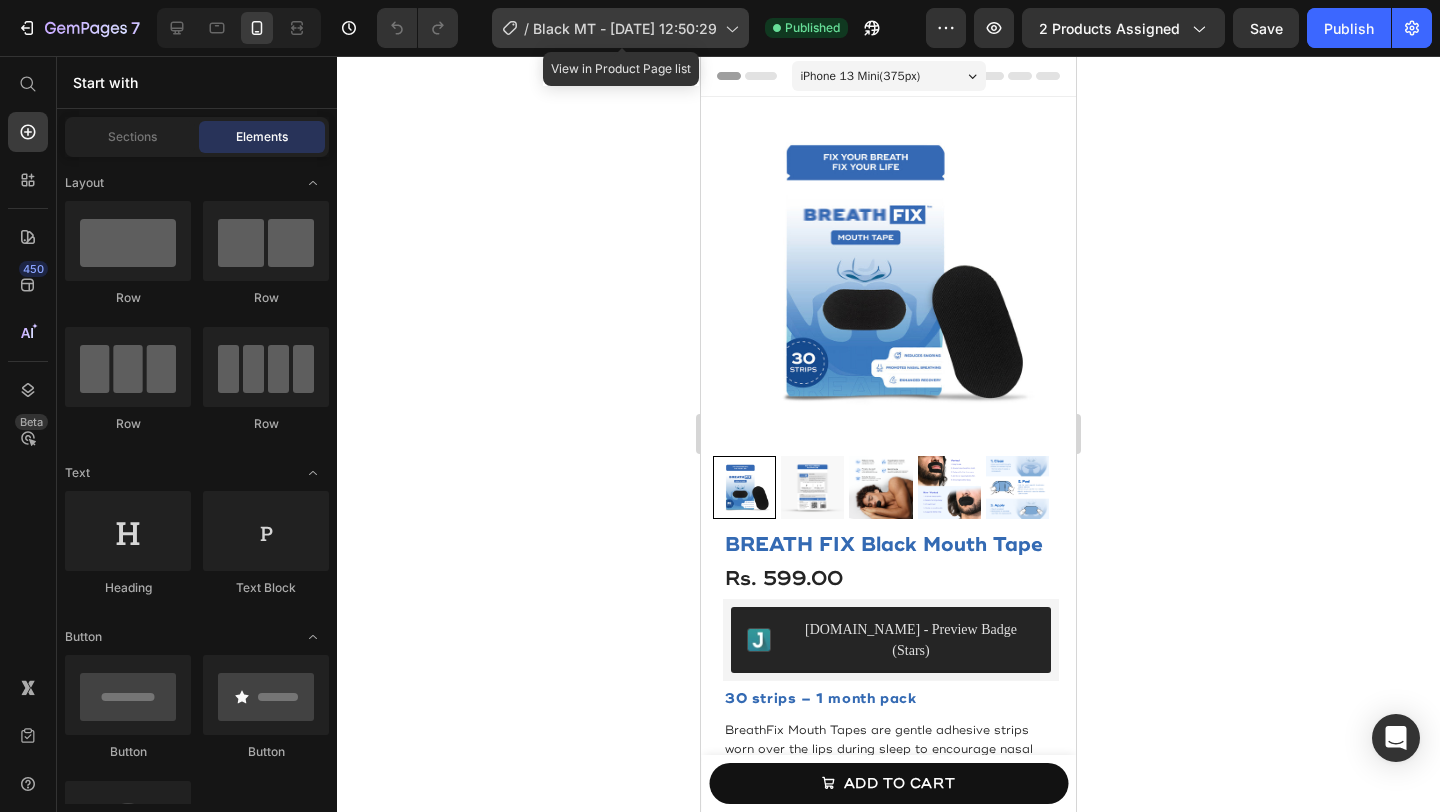 click on "Black MT - [DATE] 12:50:29" at bounding box center [625, 28] 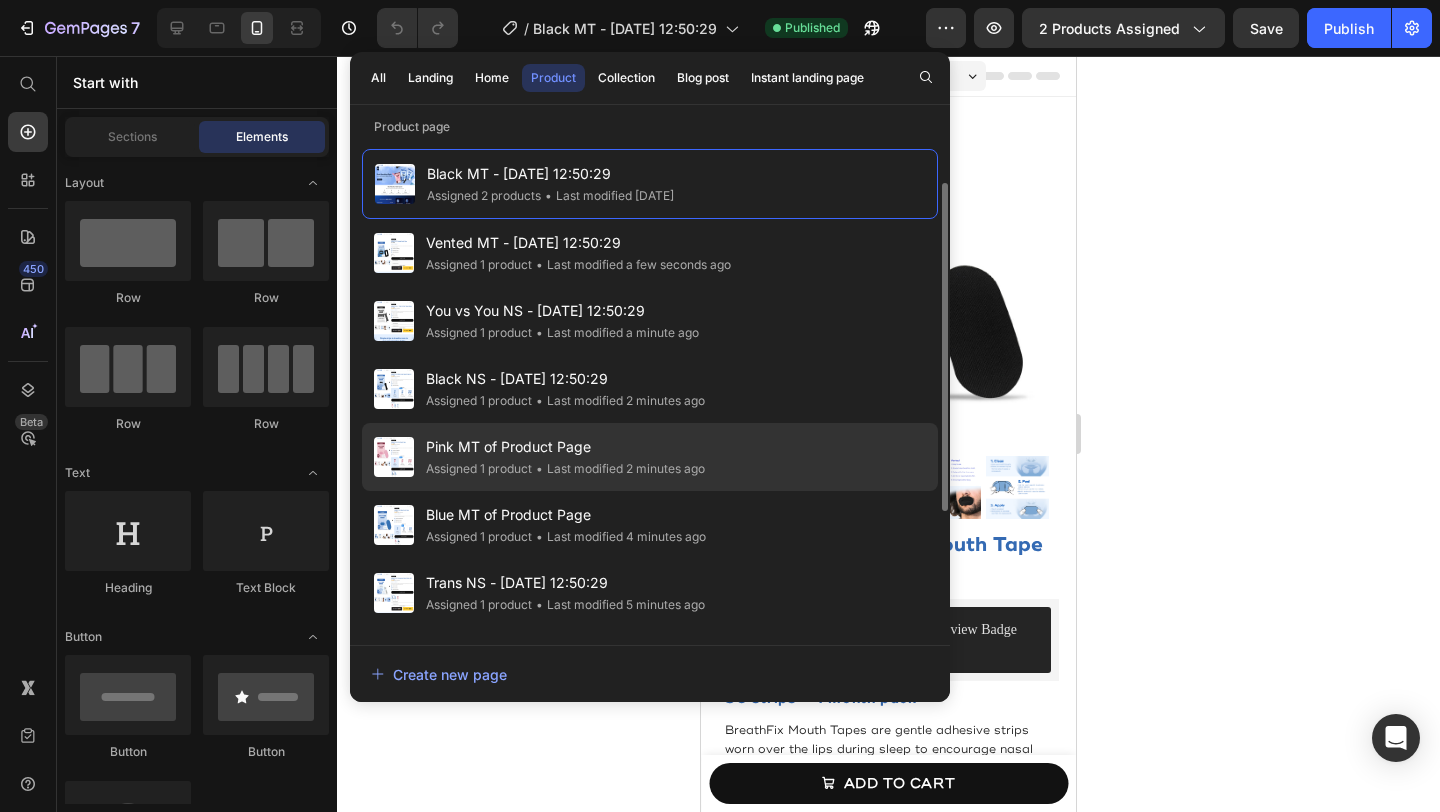 scroll, scrollTop: 262, scrollLeft: 0, axis: vertical 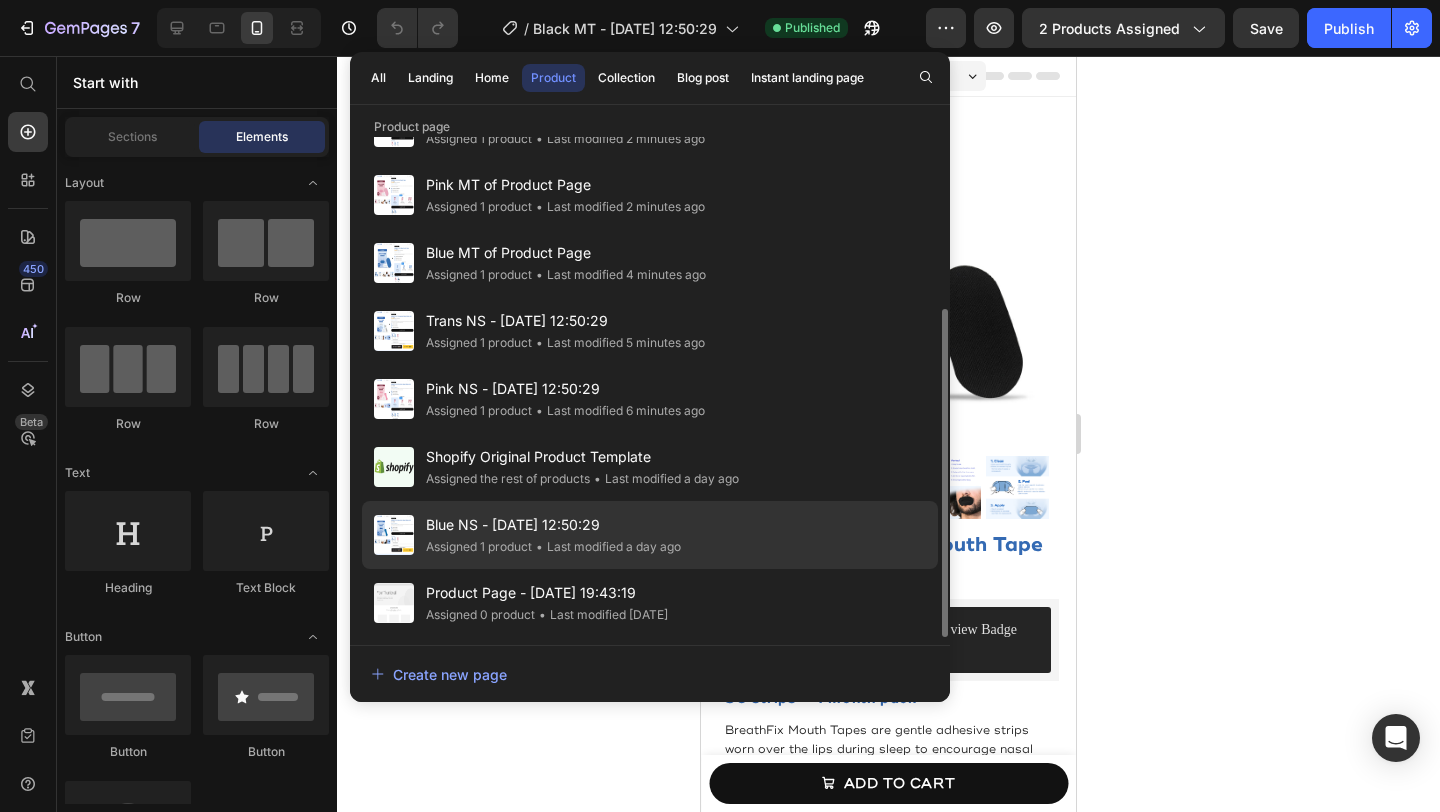 click on "• Last modified a day ago" 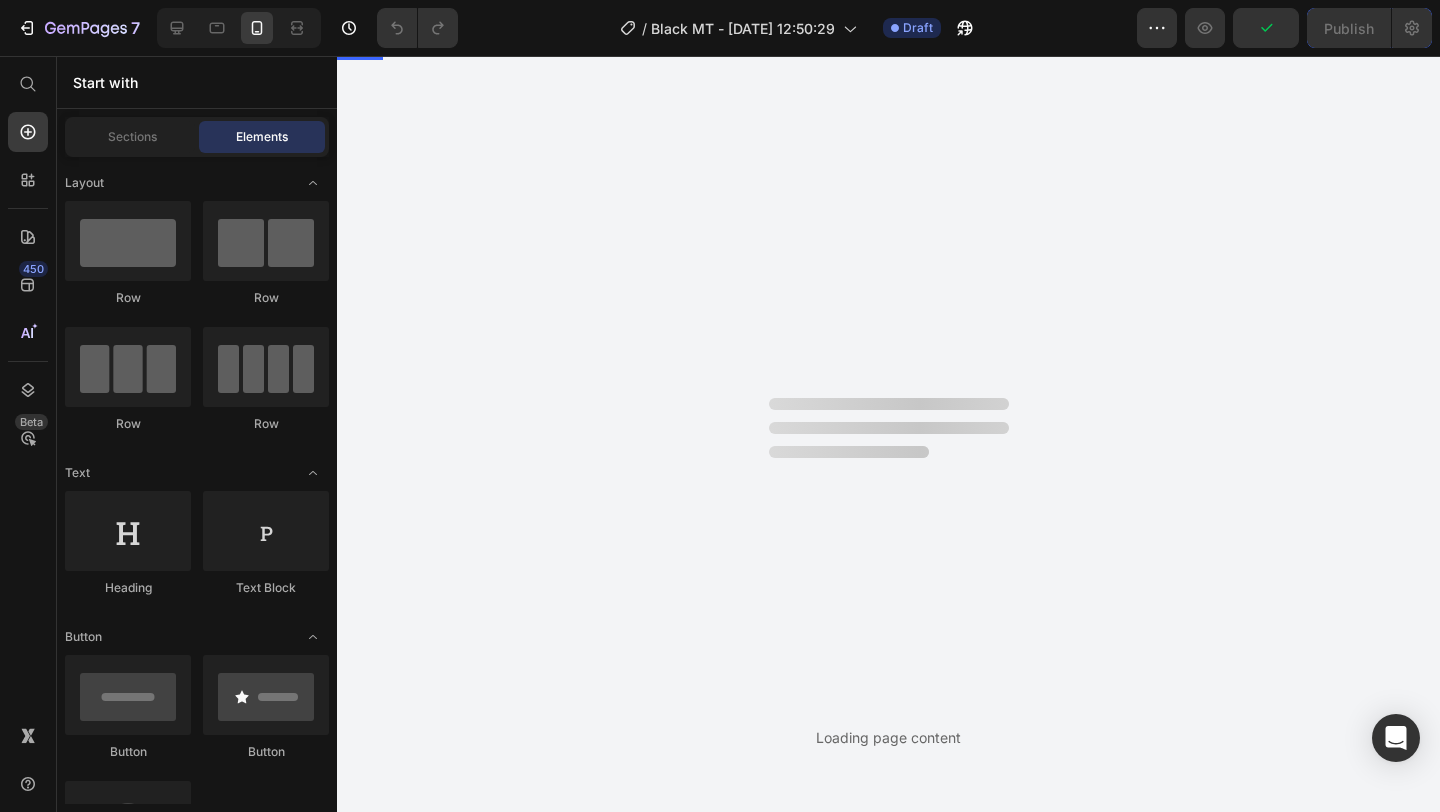 scroll, scrollTop: 260, scrollLeft: 0, axis: vertical 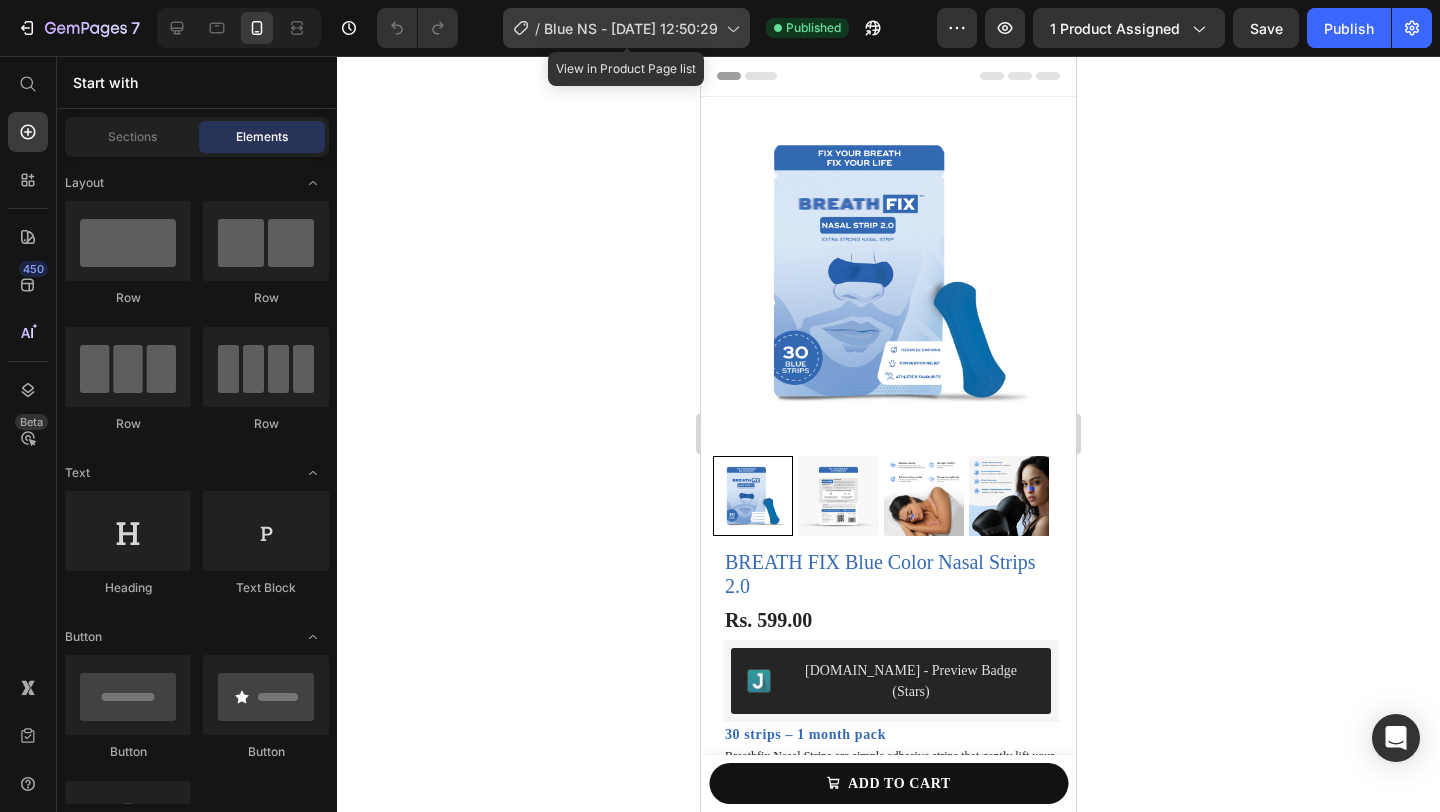 click on "Blue NS - [DATE] 12:50:29" at bounding box center [631, 28] 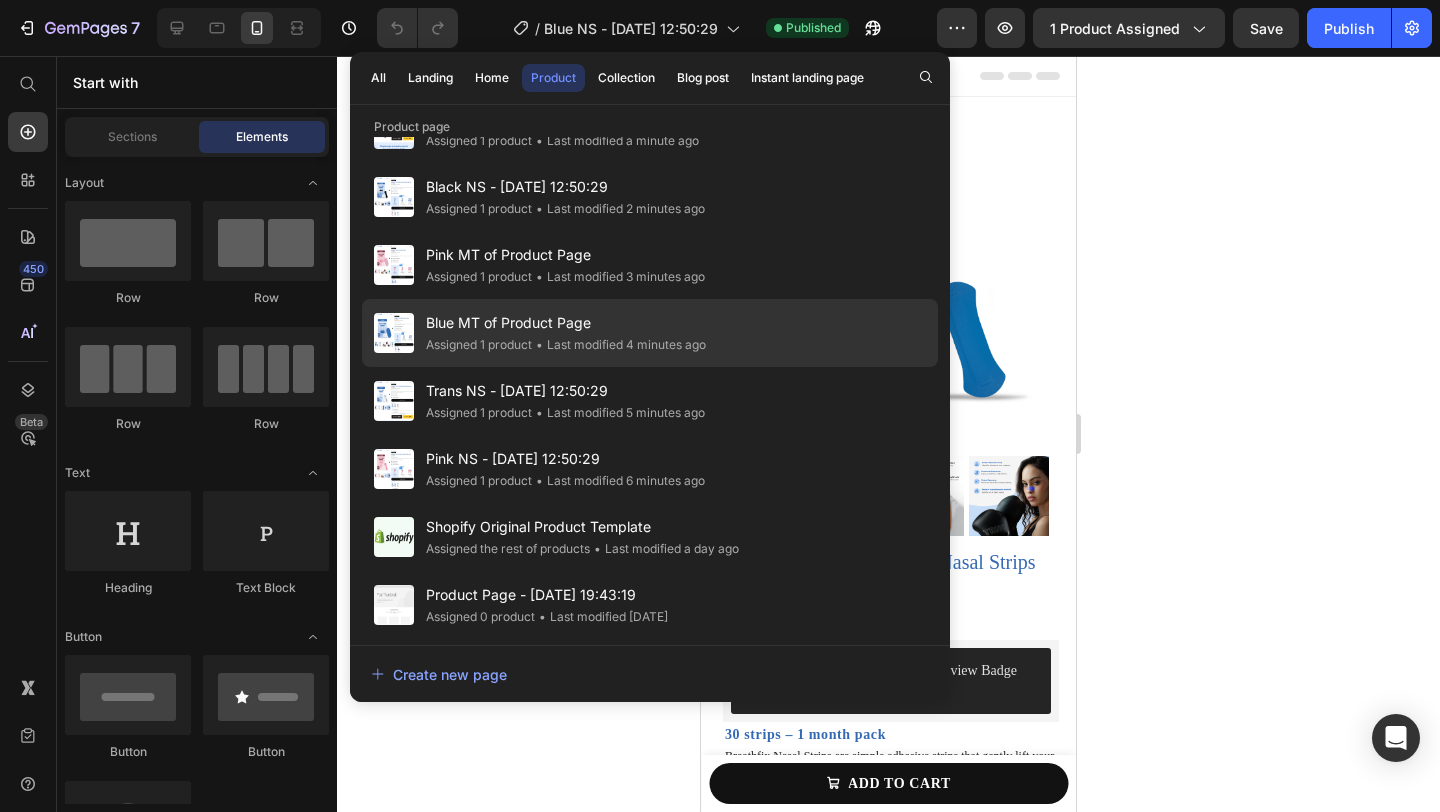 scroll, scrollTop: 262, scrollLeft: 0, axis: vertical 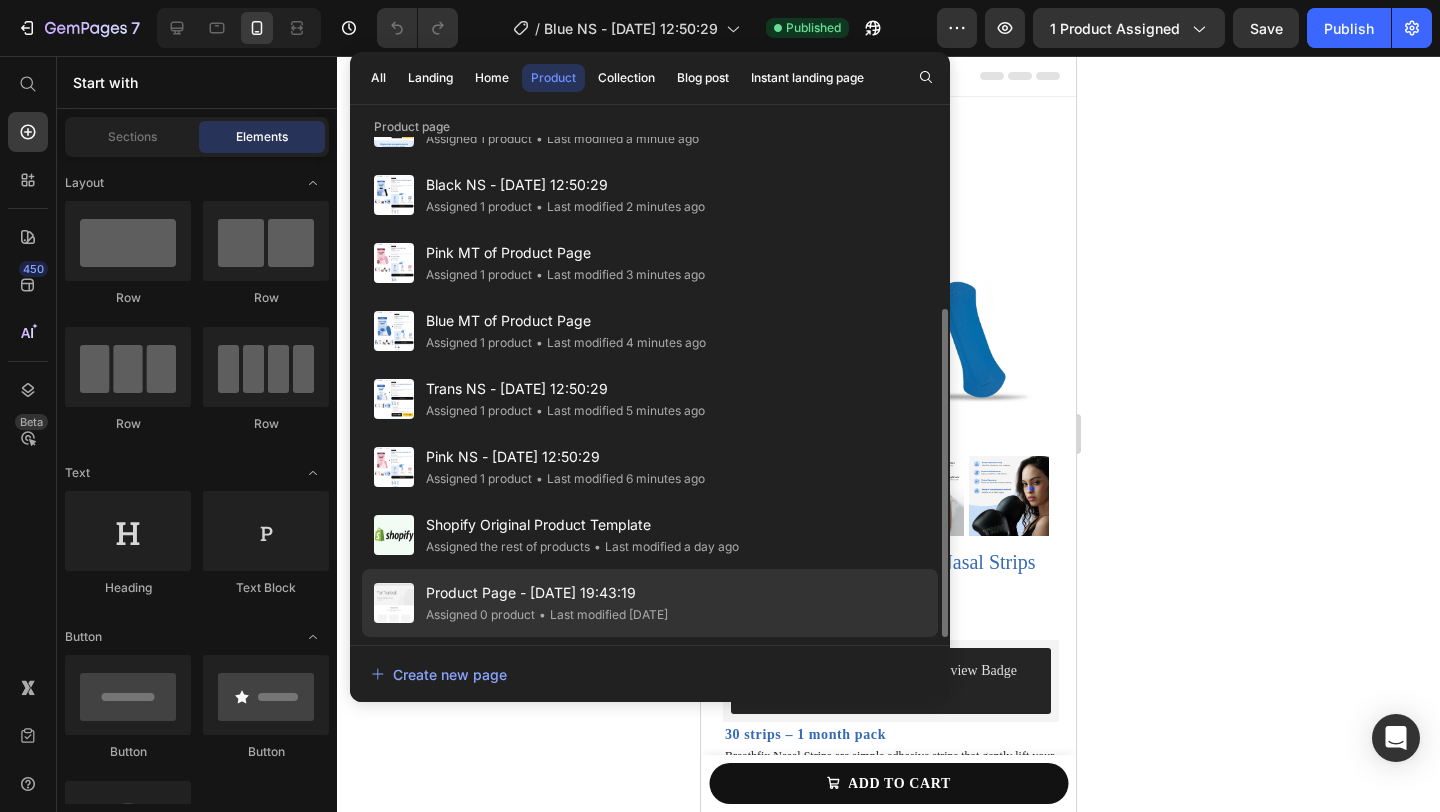click on "Product Page - [DATE] 19:43:19" at bounding box center (547, 593) 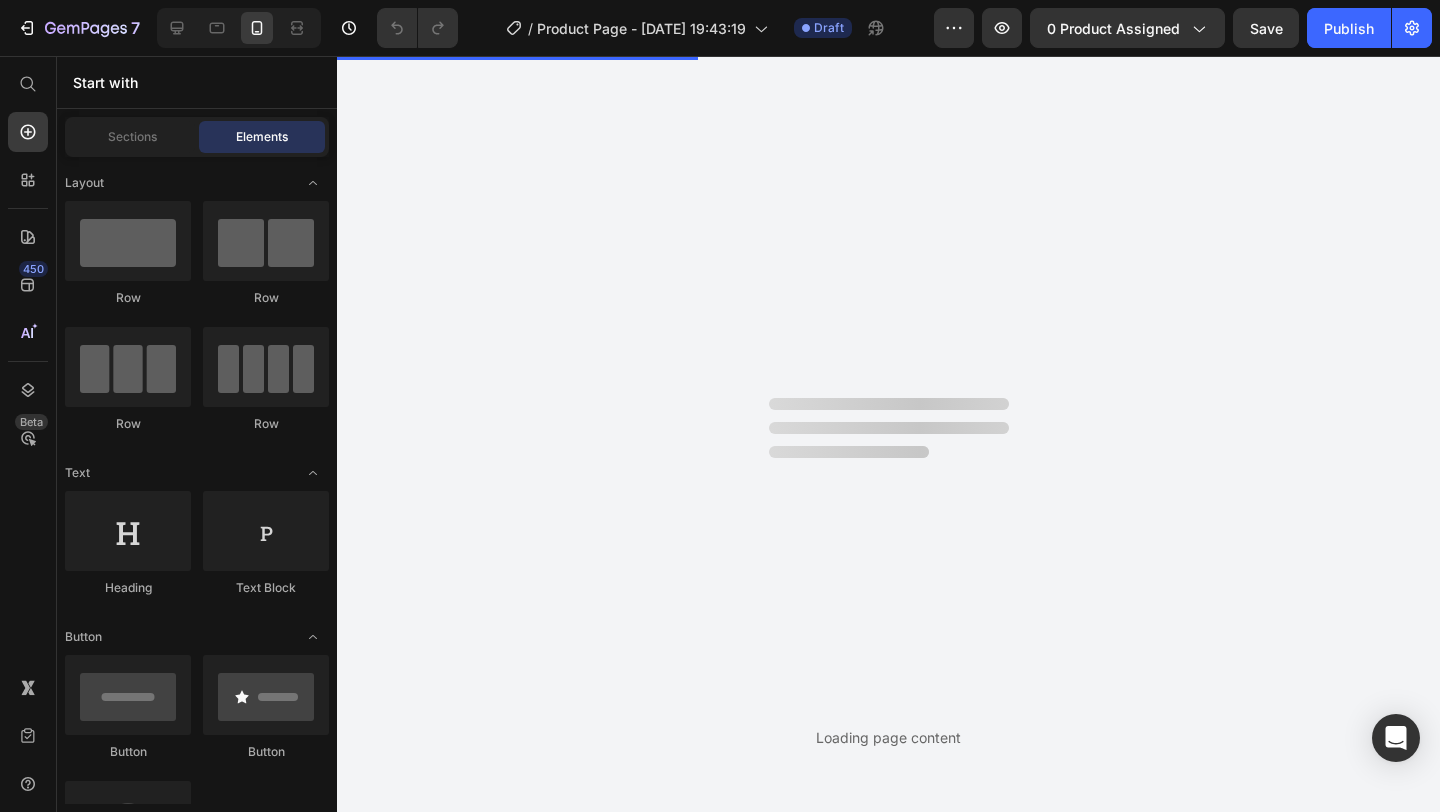 scroll, scrollTop: 0, scrollLeft: 0, axis: both 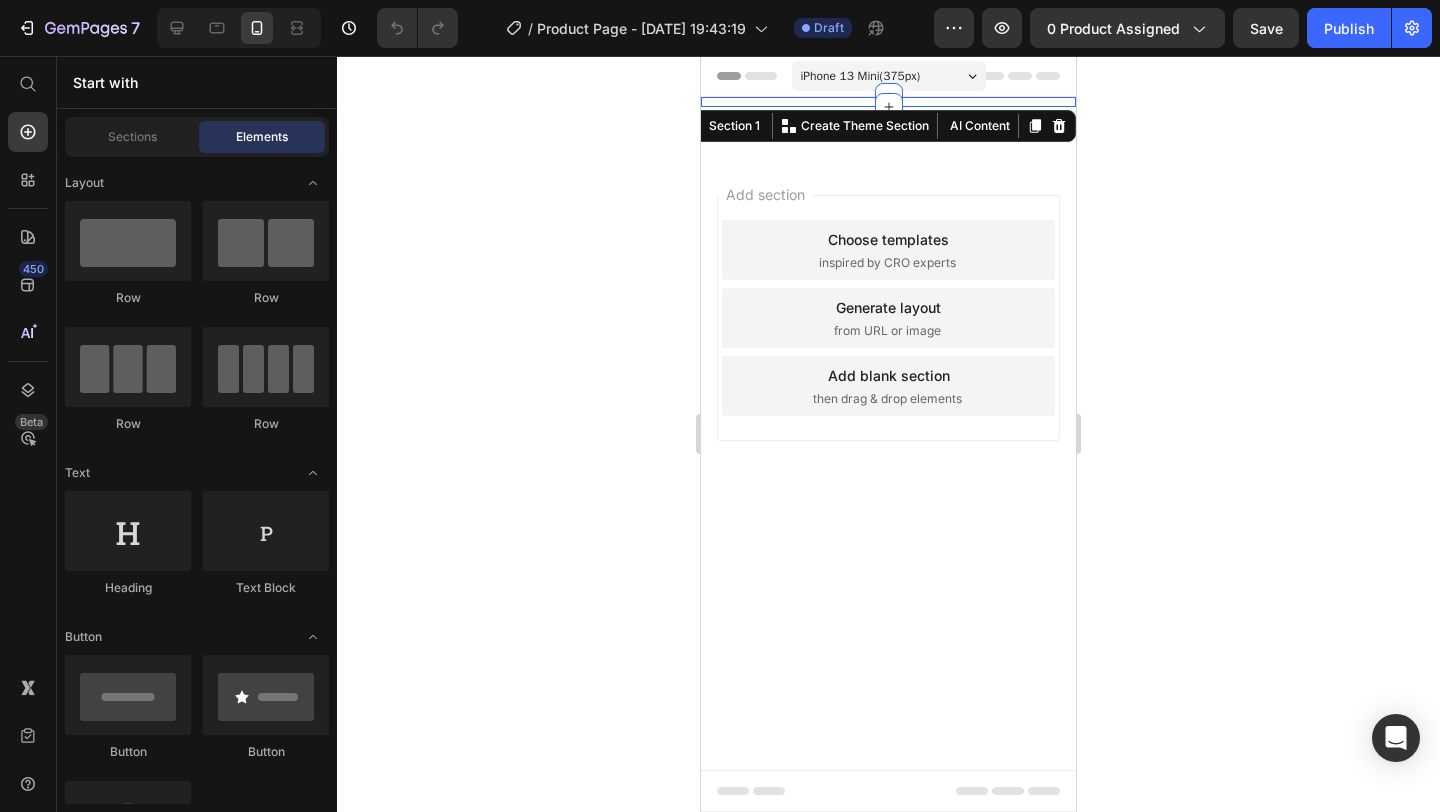 click on "Hero Banner Row
Hero Banner Row" at bounding box center (888, 102) 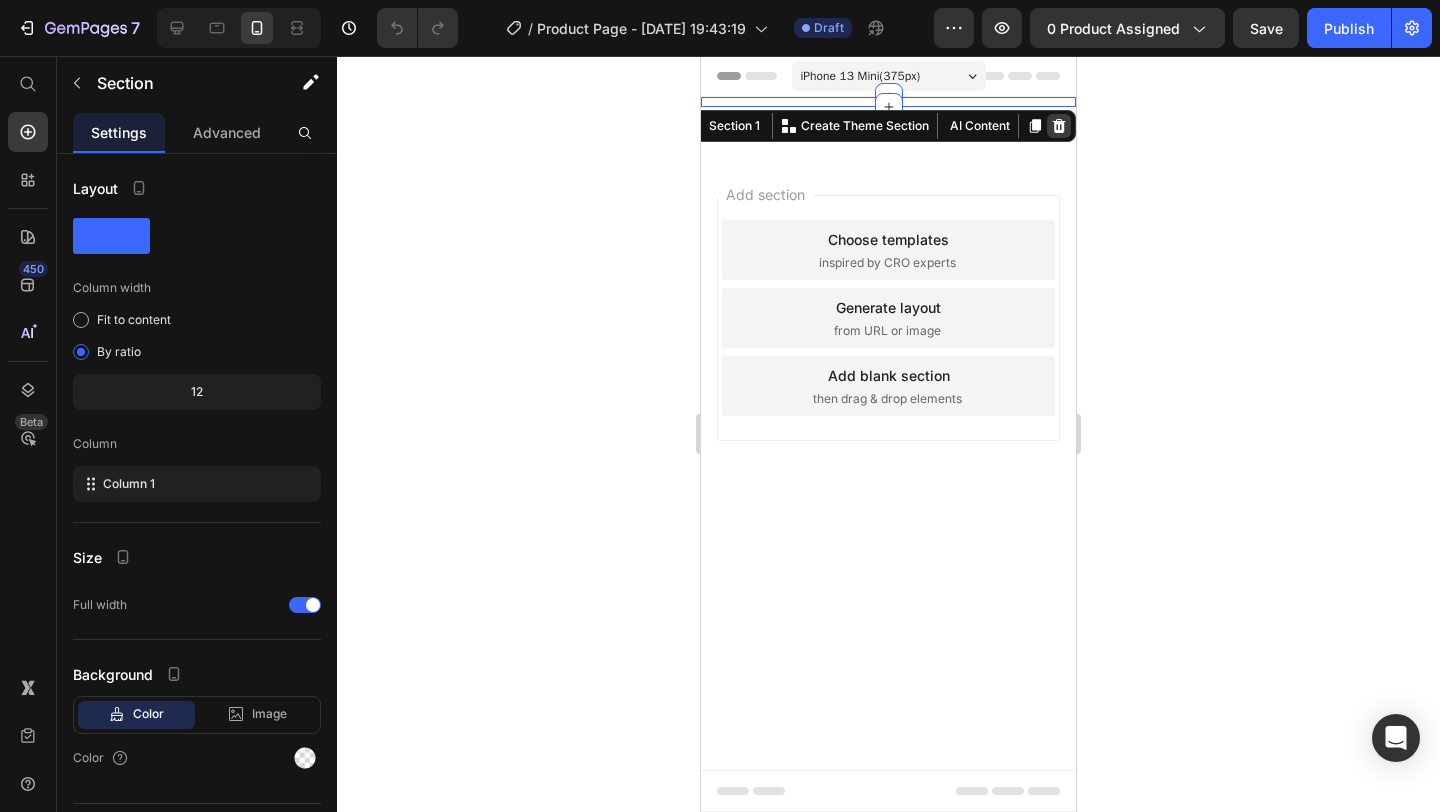 click 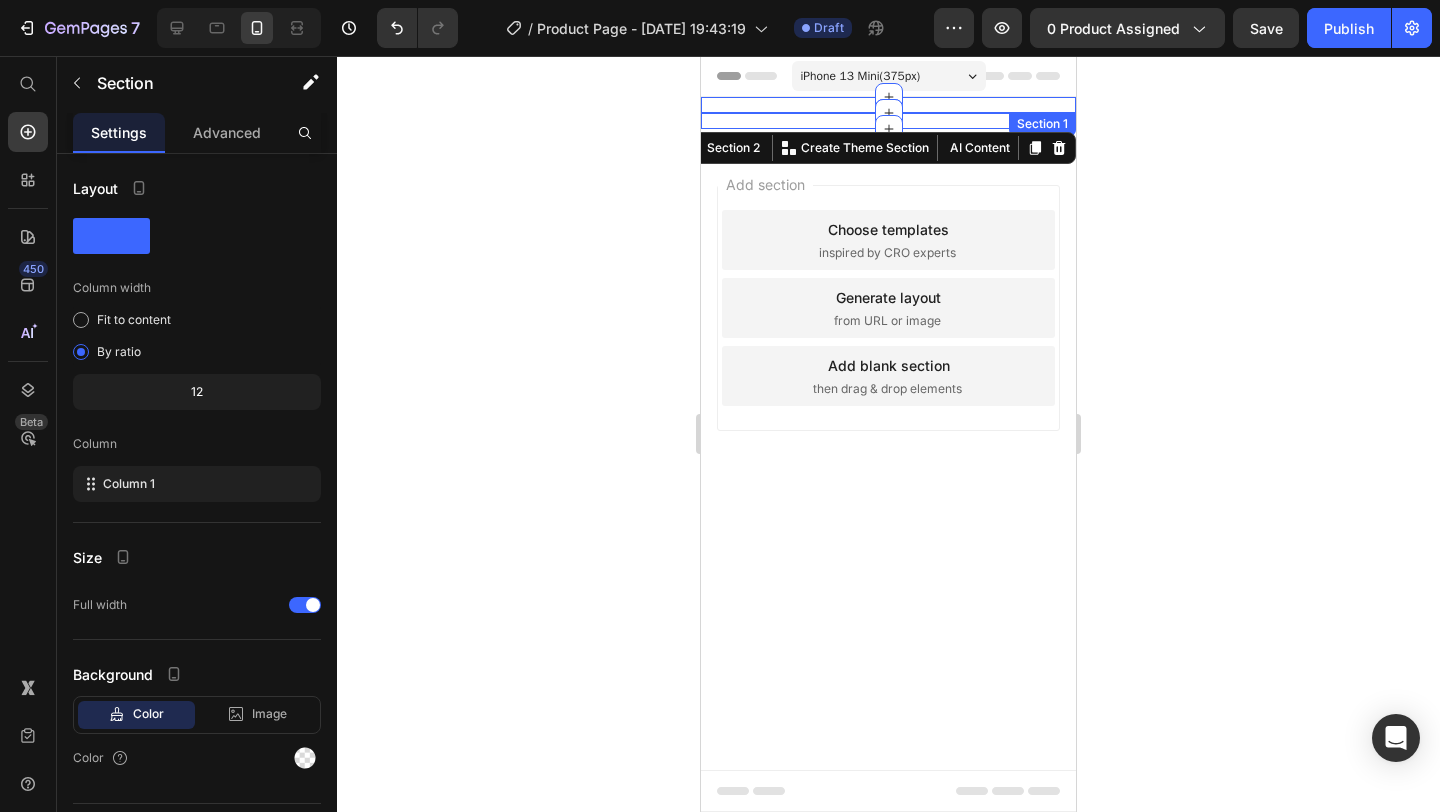 click on "Image Row Section 1
Hero Banner Row Section 2   You can create reusable sections Create Theme Section AI Content Write with GemAI What would you like to describe here? Tone and Voice Persuasive Product BREATH FIX Deep Sleep Biohacking Combo – Blue Nasal Strips 2.0 (30 Strips) + Mouth Tape (30 Tapes) Show more Generate
Hero Banner Row Section 3
Hero Banner Row Section 4 Root" at bounding box center (888, 121) 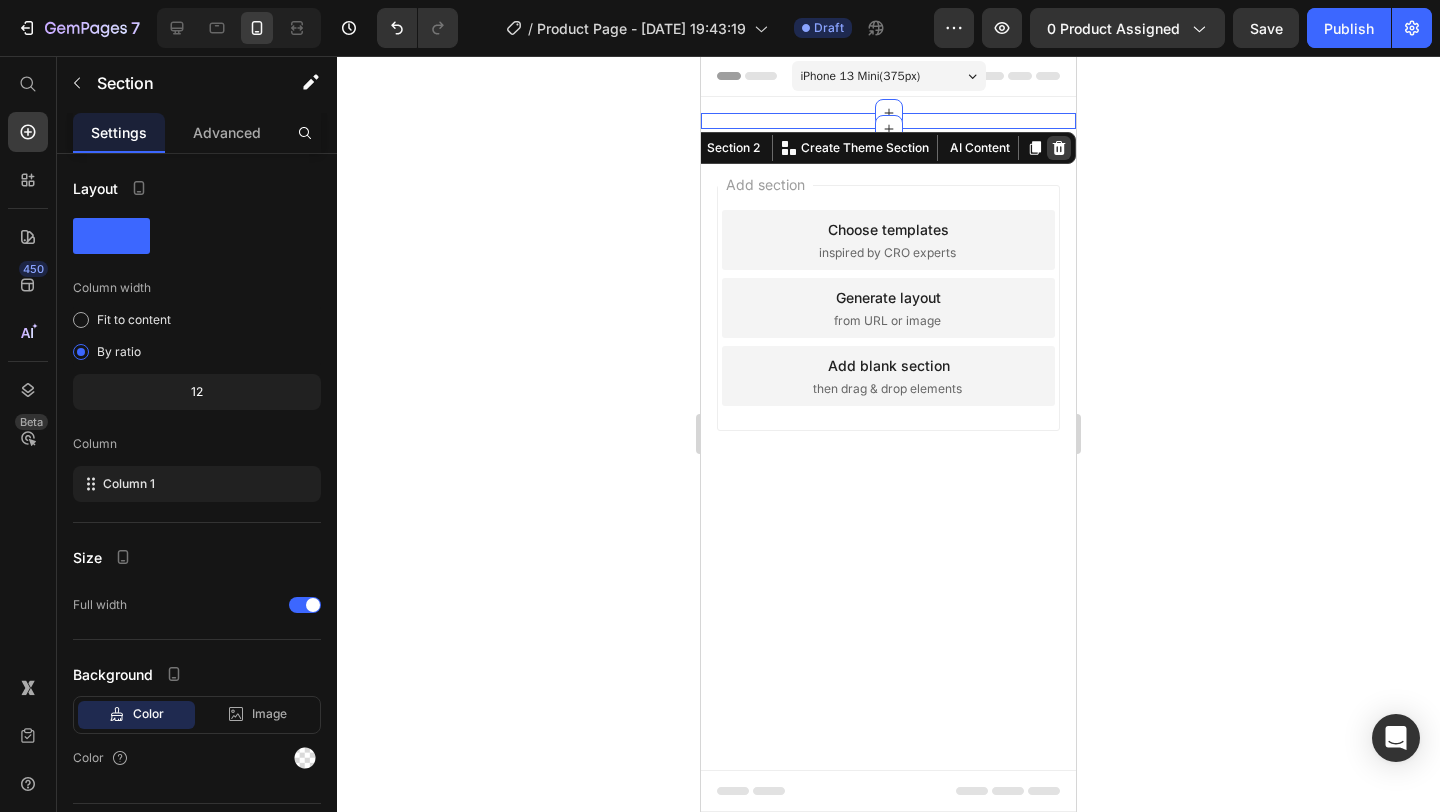 click 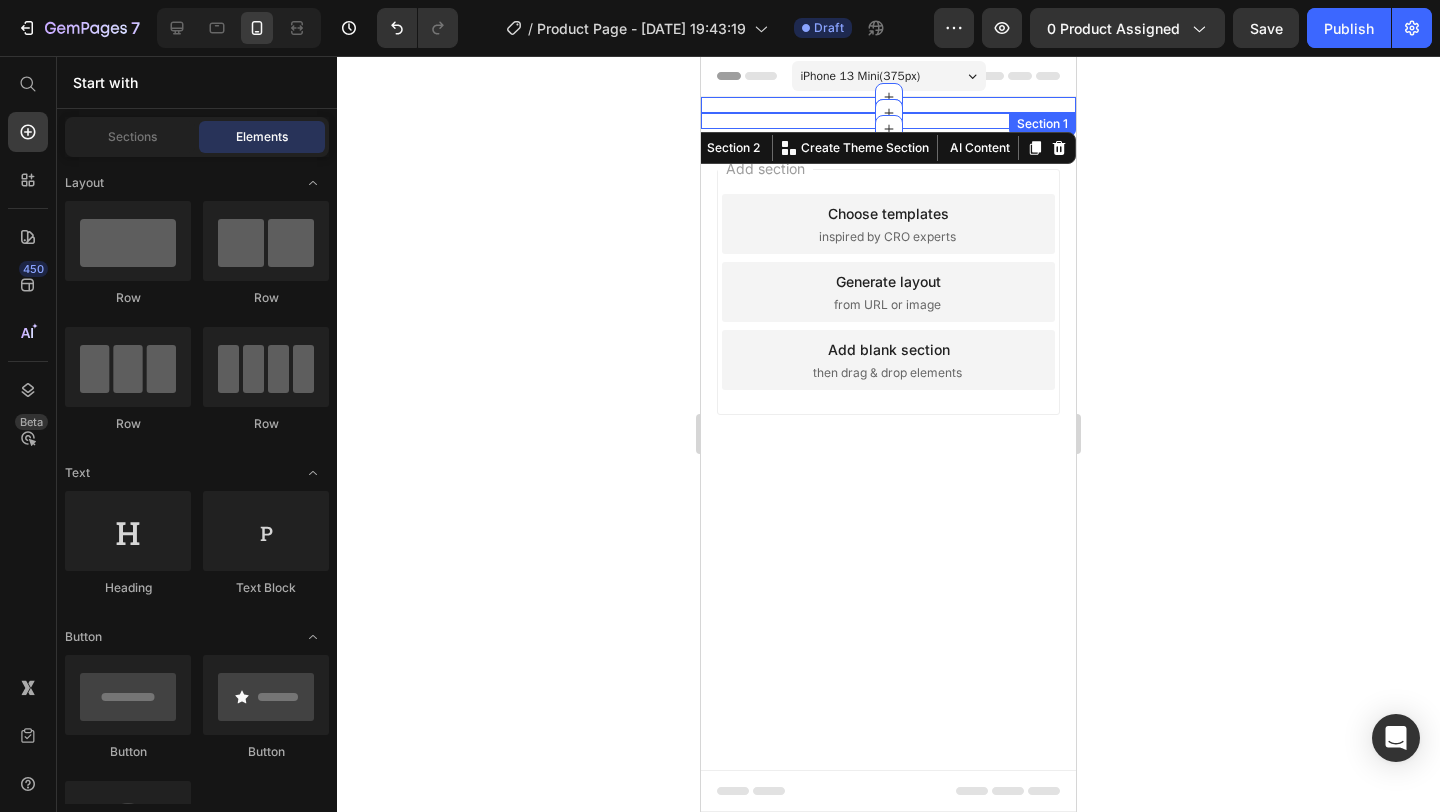 click on "Image Row Section 1
Hero Banner Row Section 2   You can create reusable sections Create Theme Section AI Content Write with GemAI What would you like to describe here? Tone and Voice Persuasive Product BREATH FIX Deep Sleep Biohacking Combo – Blue Nasal Strips 2.0 (30 Strips) + Mouth Tape (30 Tapes) Show more Generate
Hero Banner Row Section 3 Root" at bounding box center (888, 113) 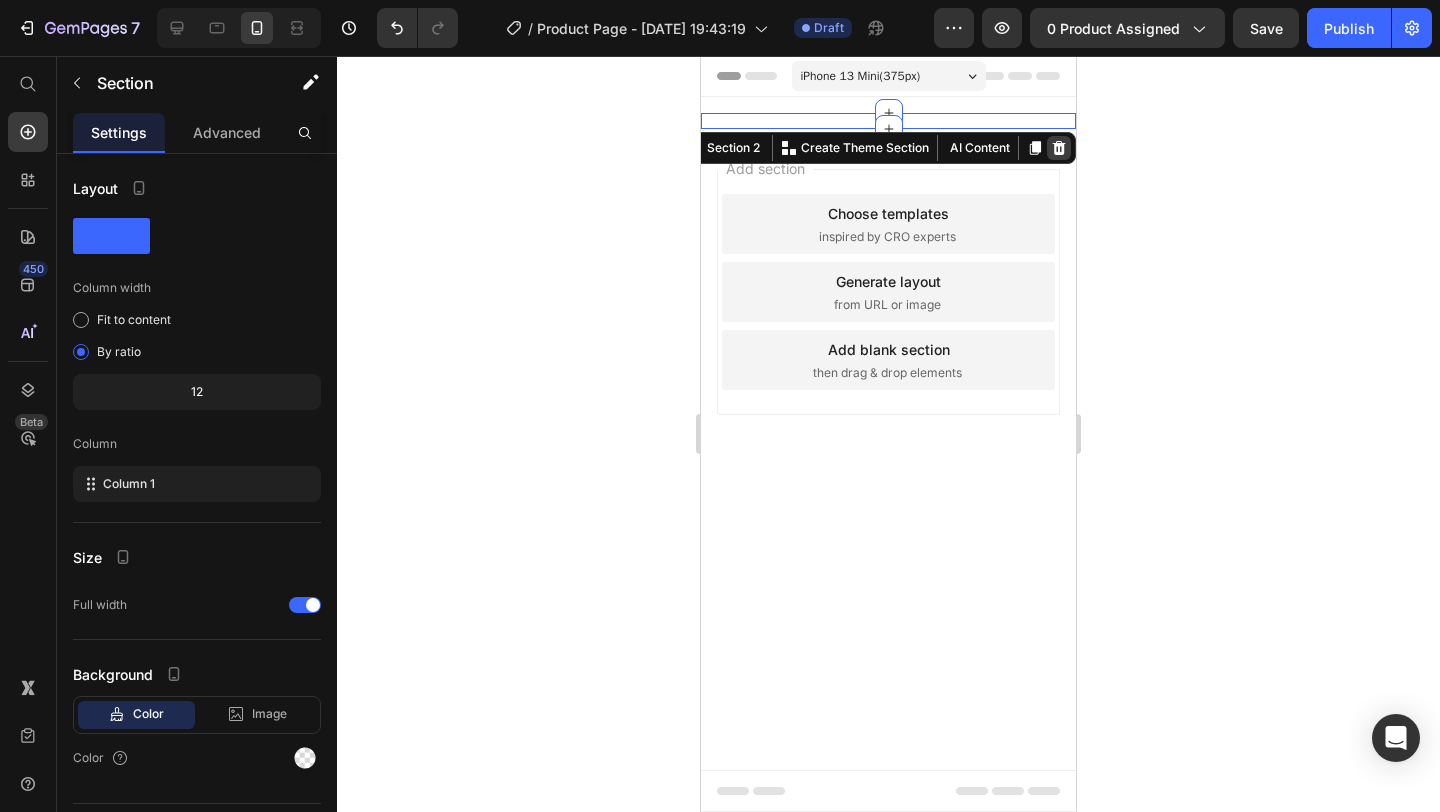 click 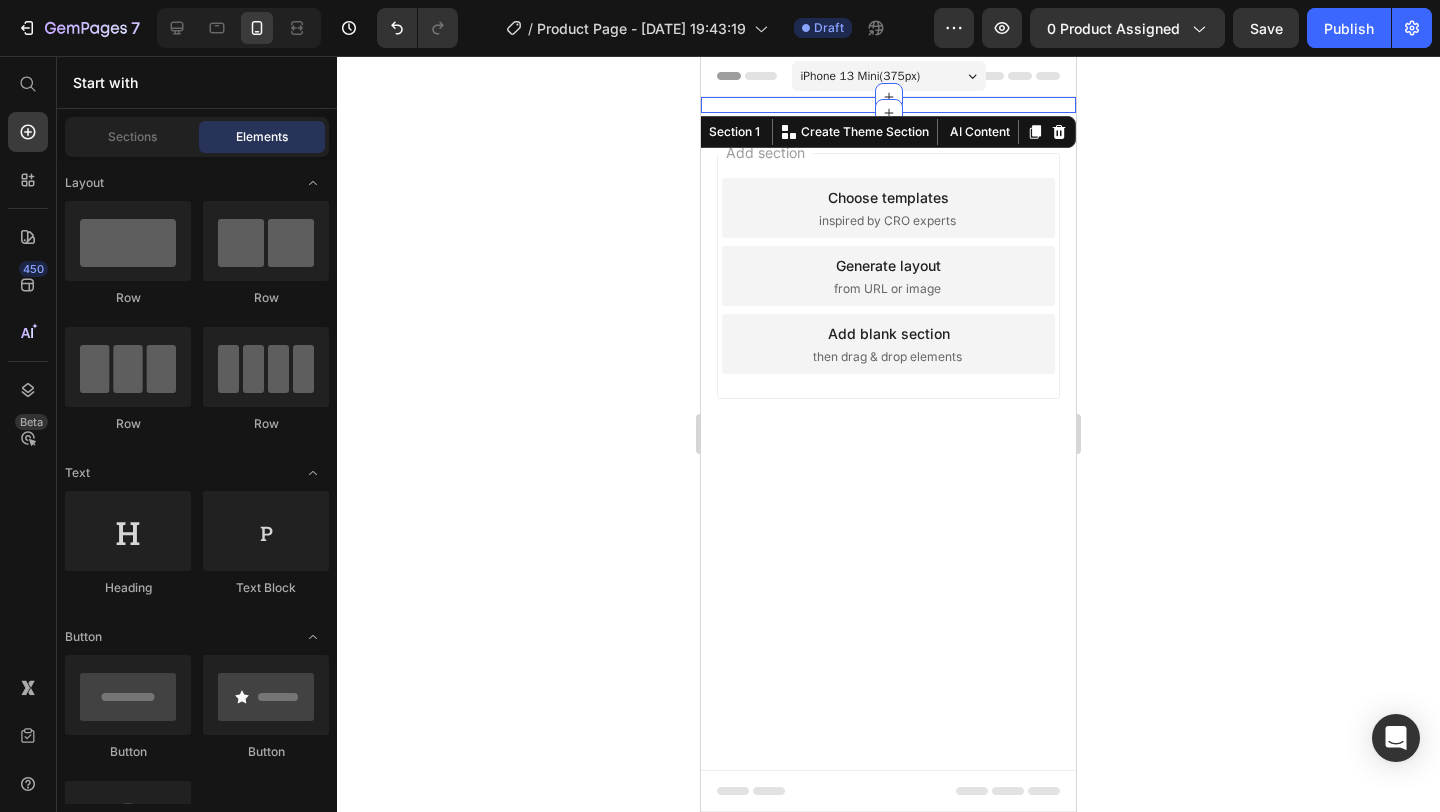 click on "Image Row" at bounding box center (888, 105) 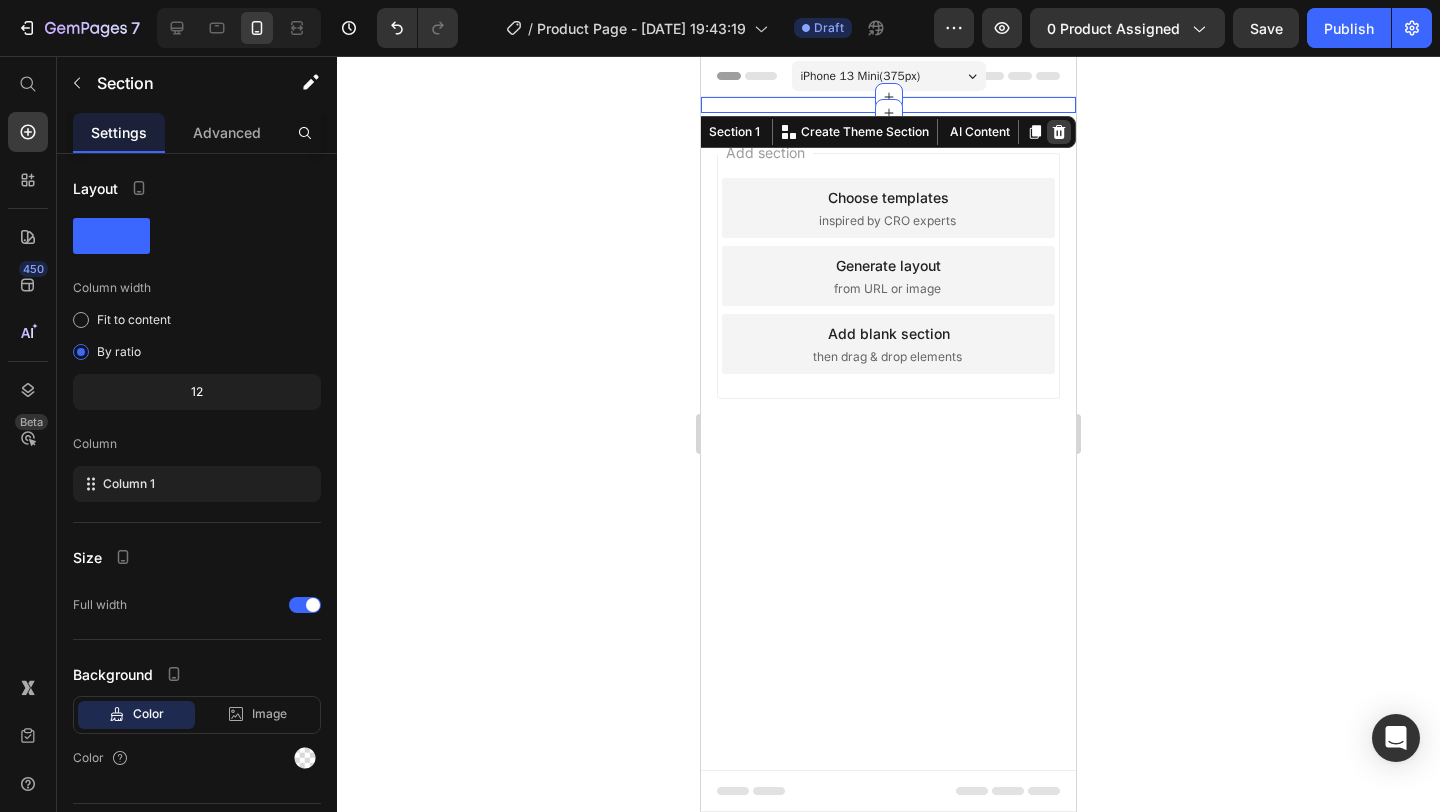 click 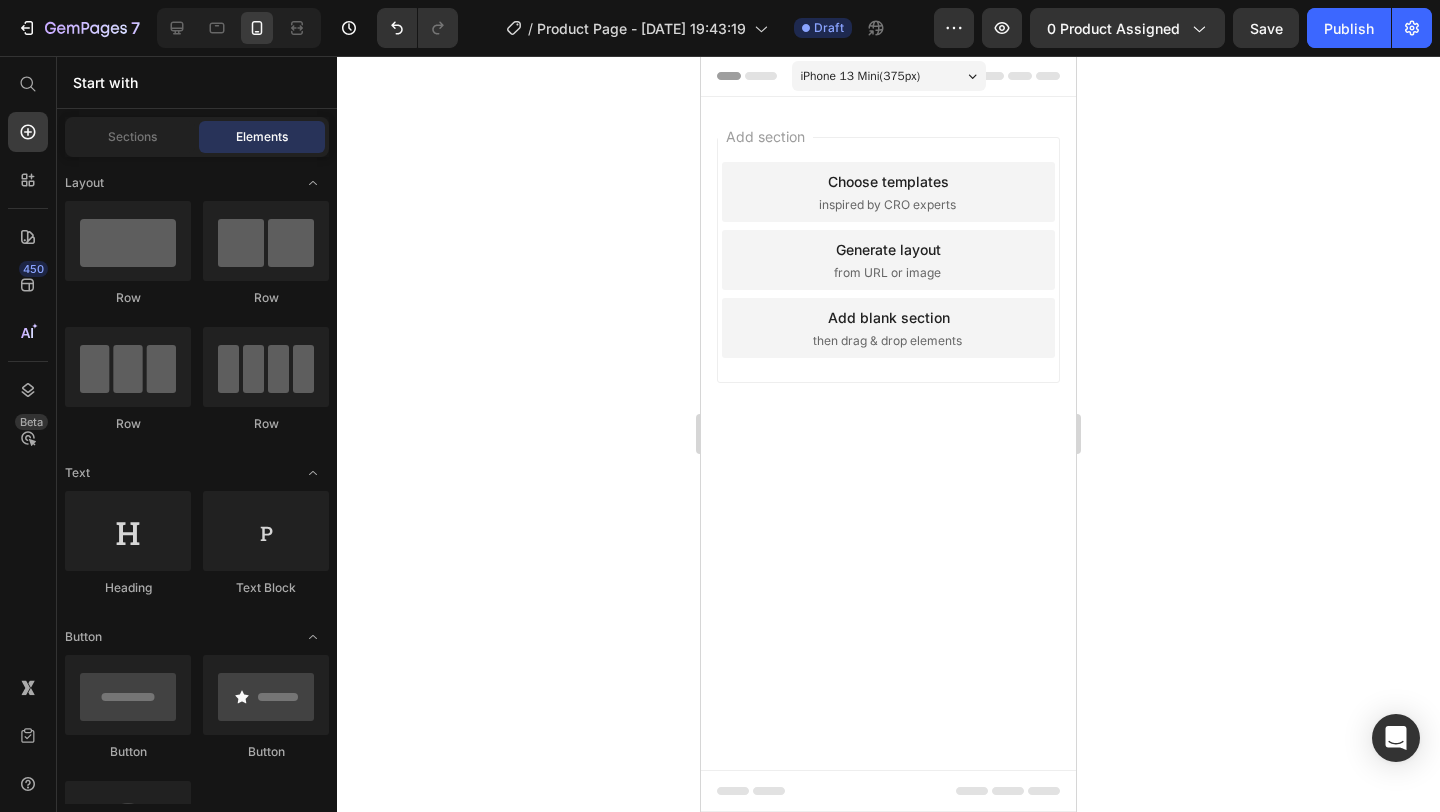 click on "Add section Choose templates inspired by CRO experts Generate layout from URL or image Add blank section then drag & drop elements" at bounding box center [888, 288] 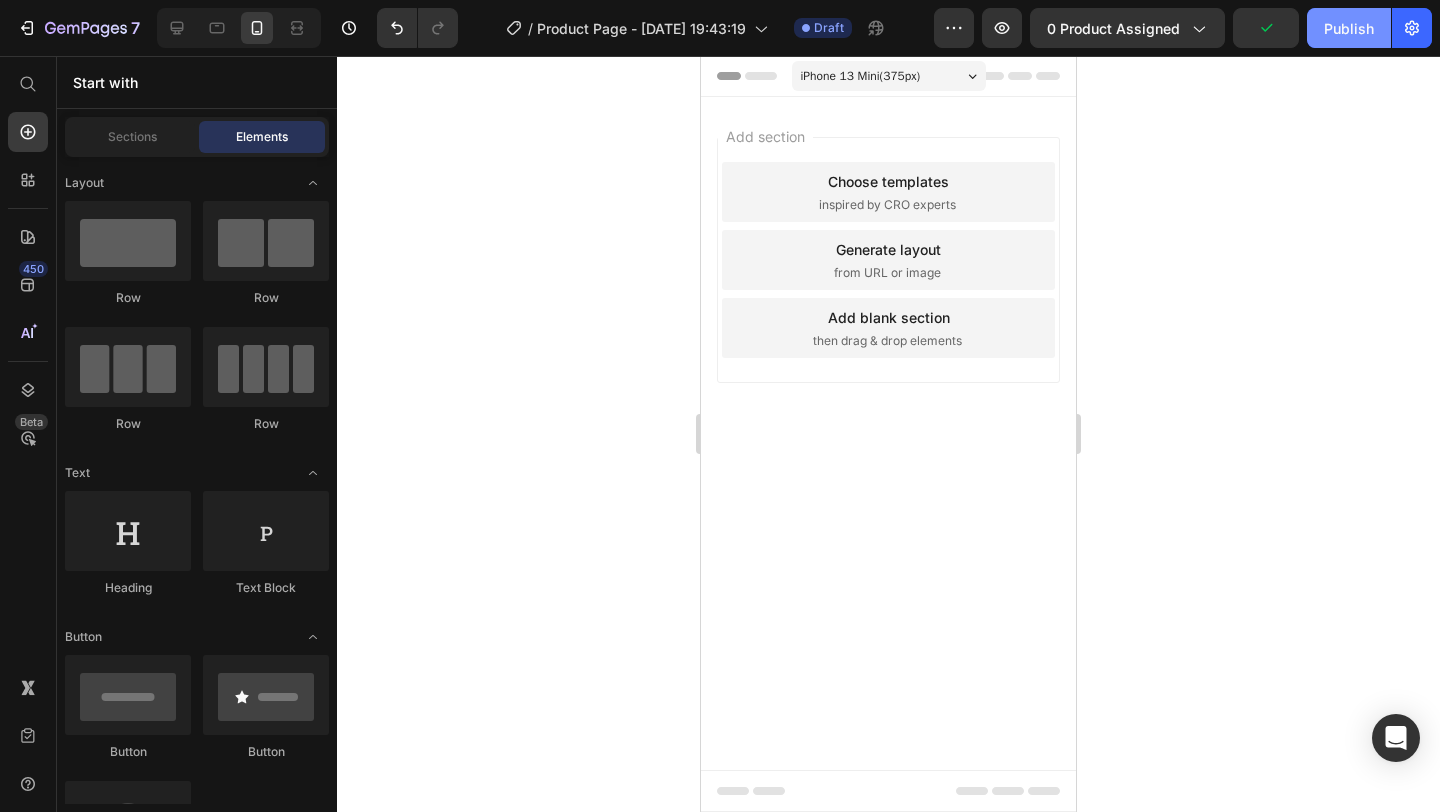 click on "Publish" 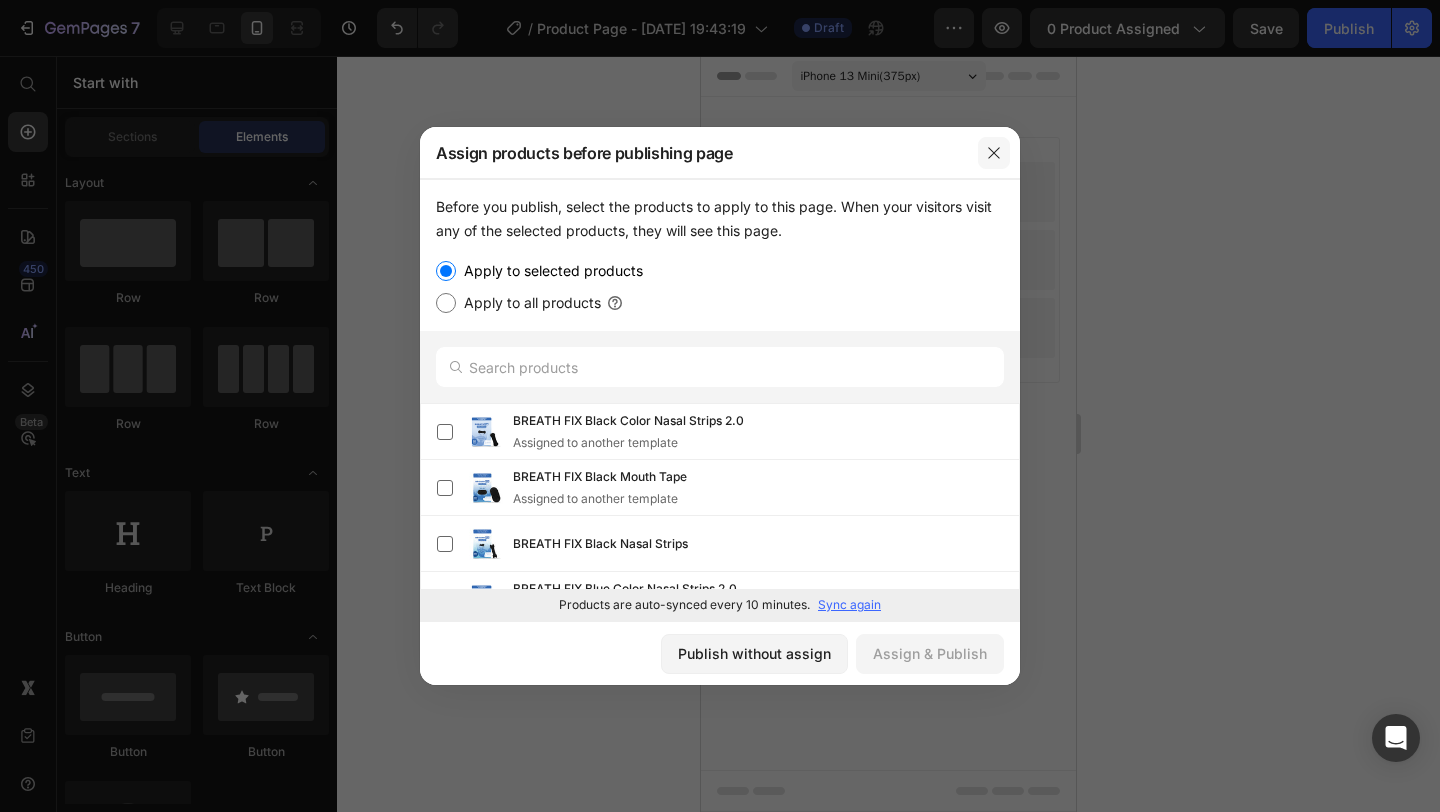 click 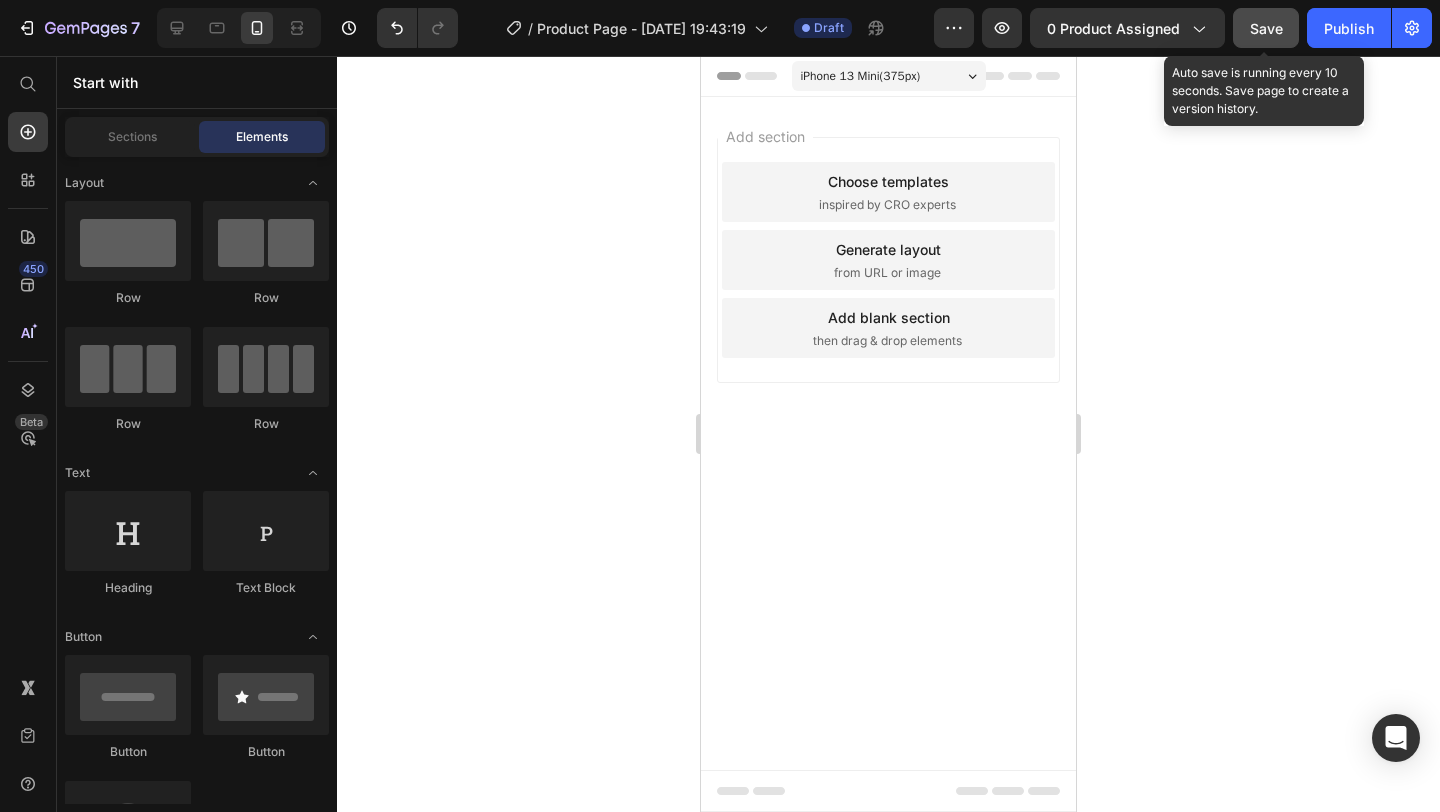 click on "Save" at bounding box center [1266, 28] 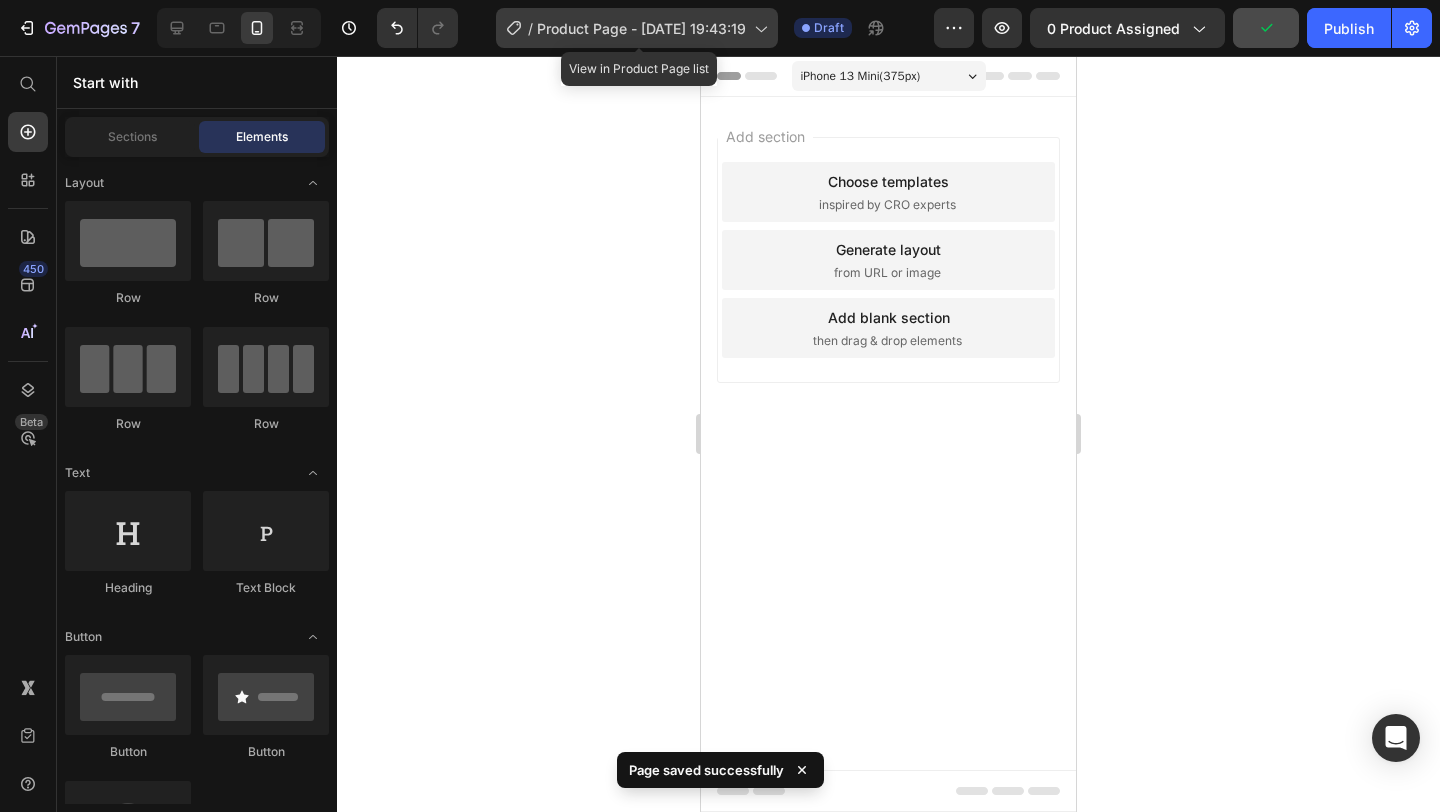 click on "Product Page - [DATE] 19:43:19" at bounding box center [641, 28] 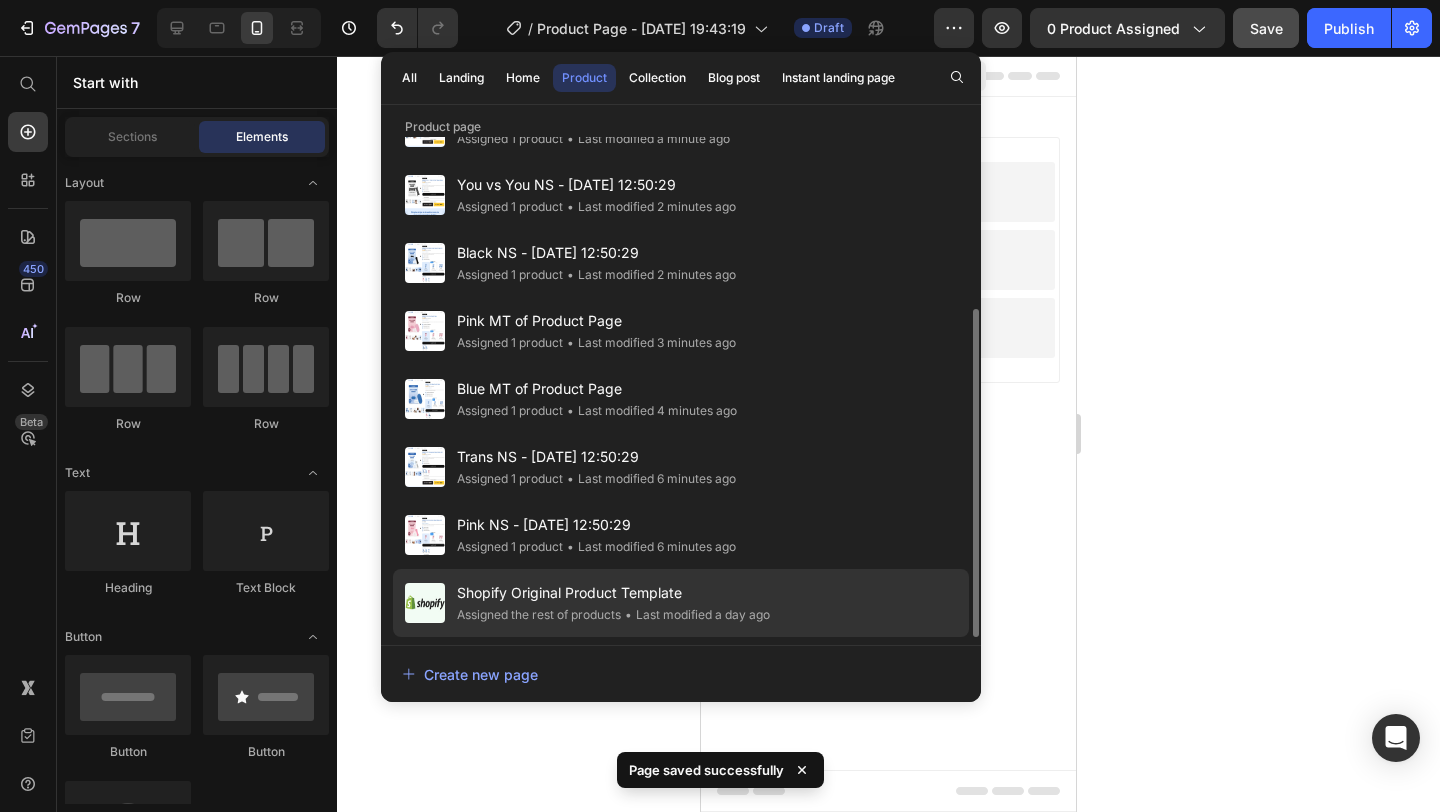 click on "Shopify Original Product Template" at bounding box center [613, 593] 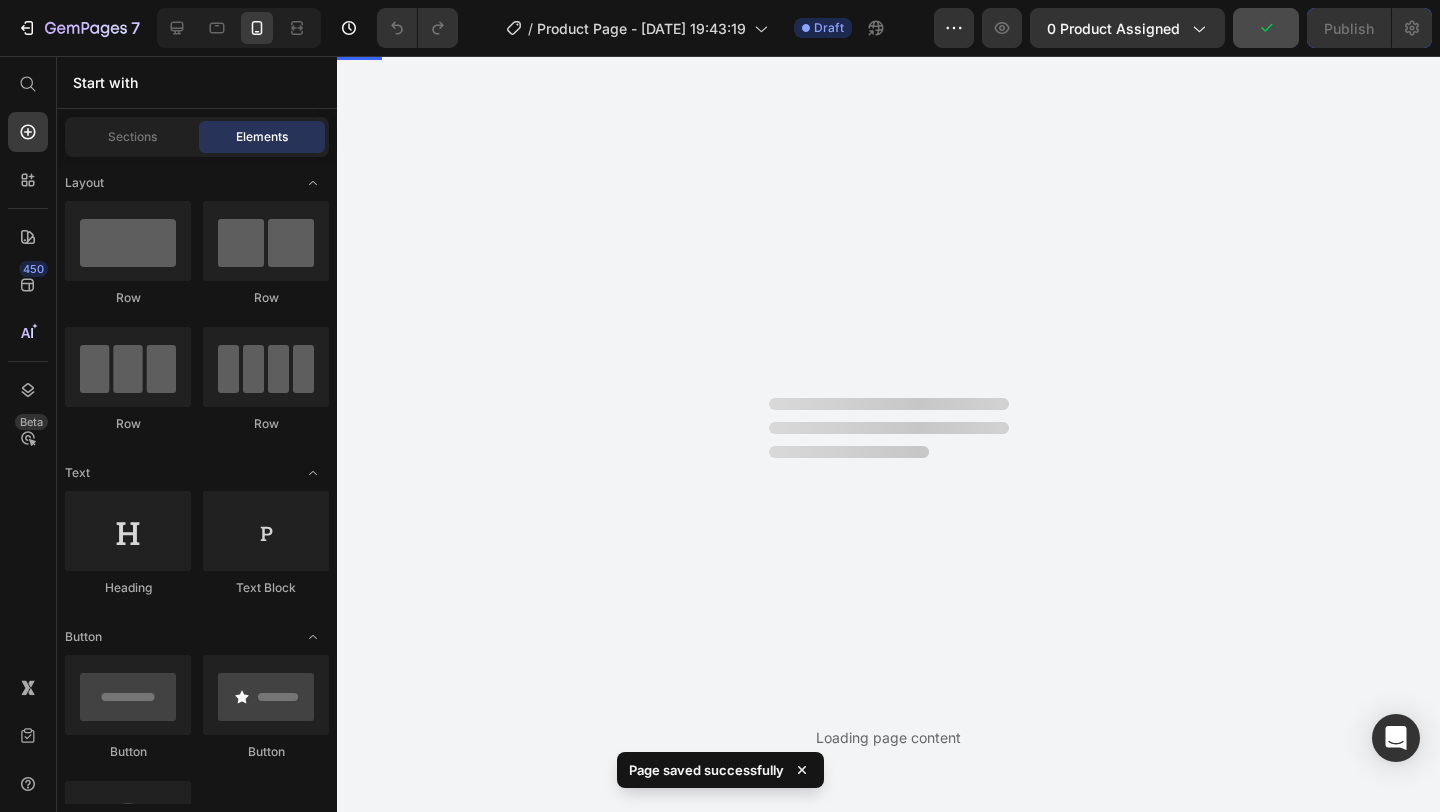 scroll, scrollTop: 0, scrollLeft: 0, axis: both 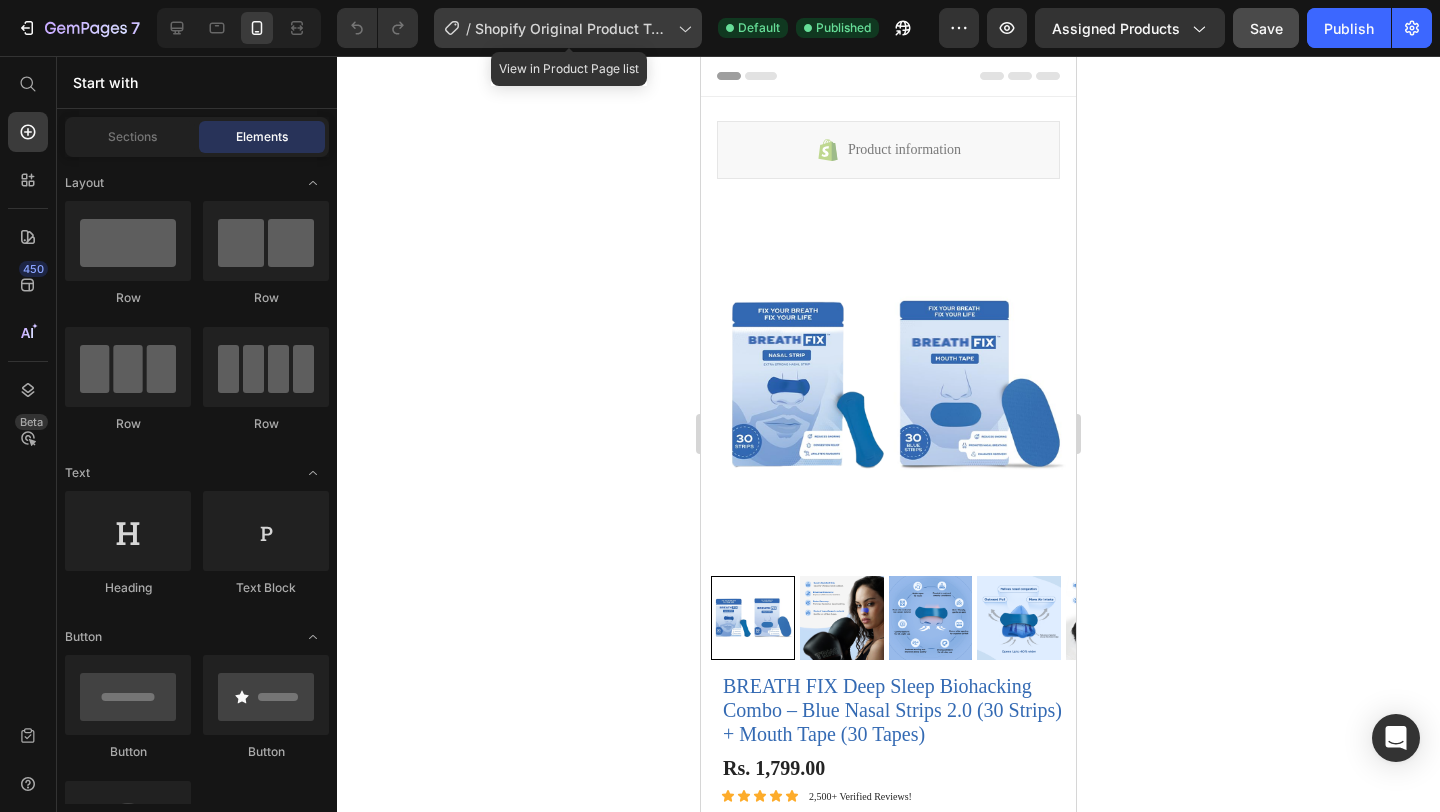 click on "Shopify Original Product Template" at bounding box center [572, 28] 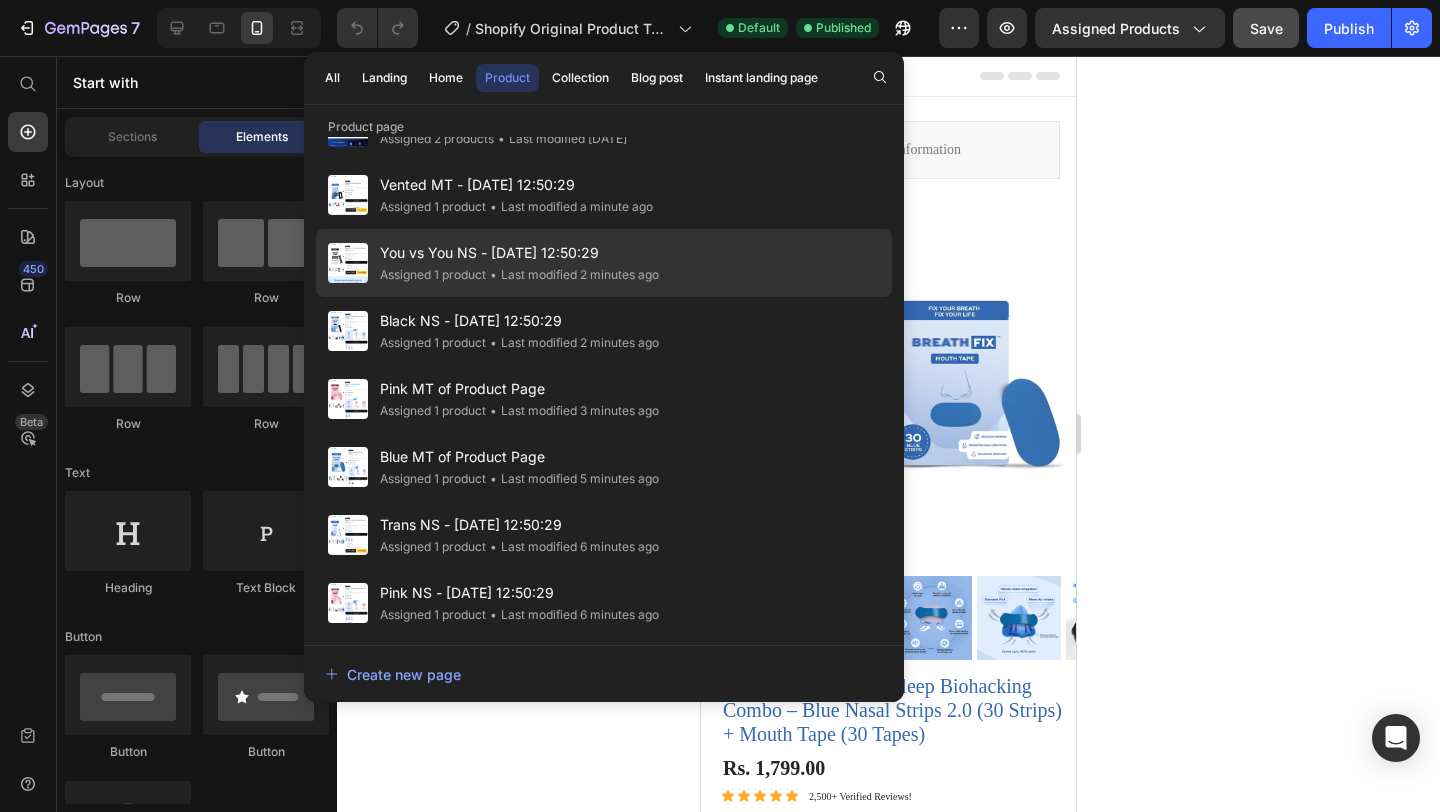 scroll, scrollTop: 0, scrollLeft: 0, axis: both 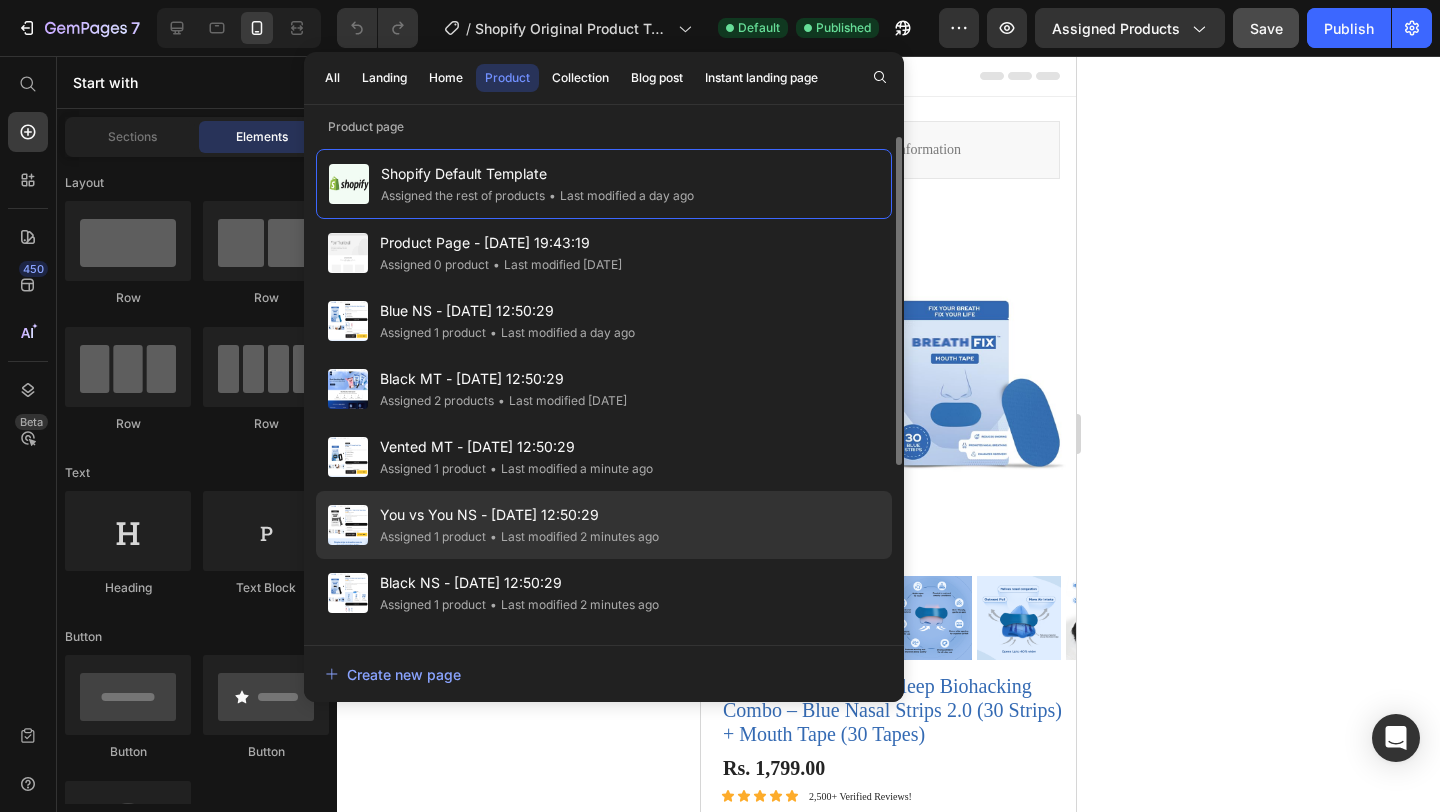 click on "Product Page - [DATE] 19:43:19" at bounding box center (501, 243) 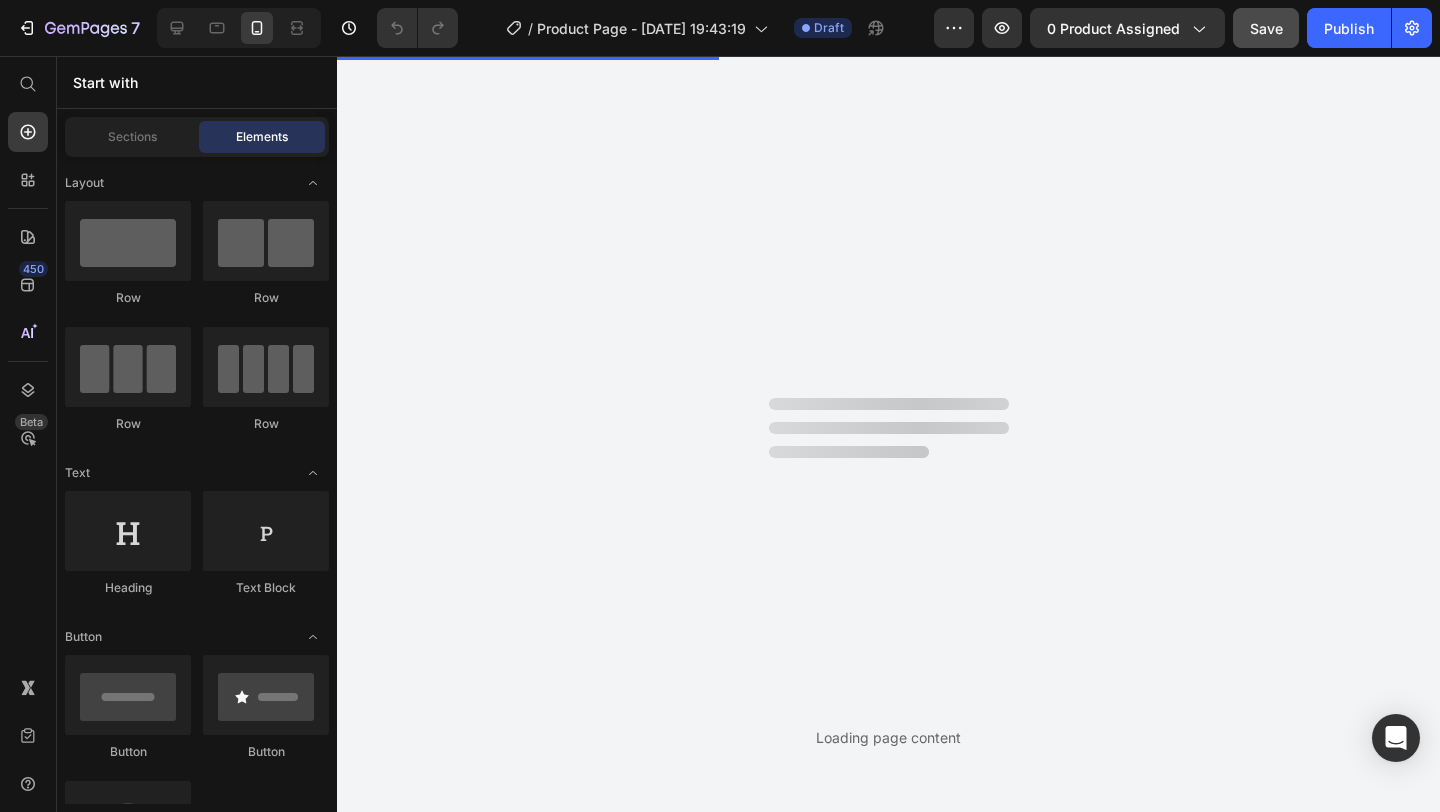 scroll, scrollTop: 0, scrollLeft: 0, axis: both 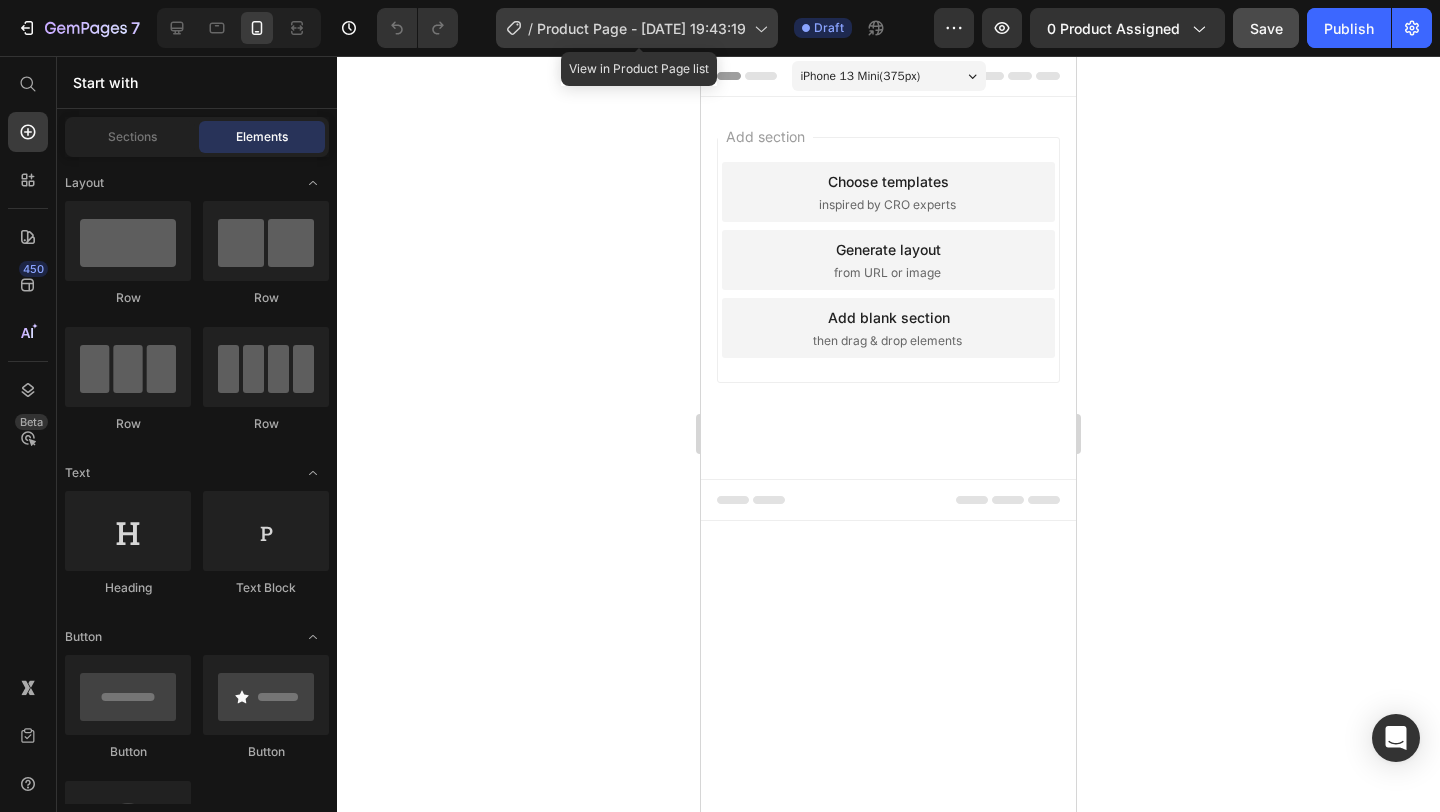 click on "Product Page - [DATE] 19:43:19" at bounding box center (641, 28) 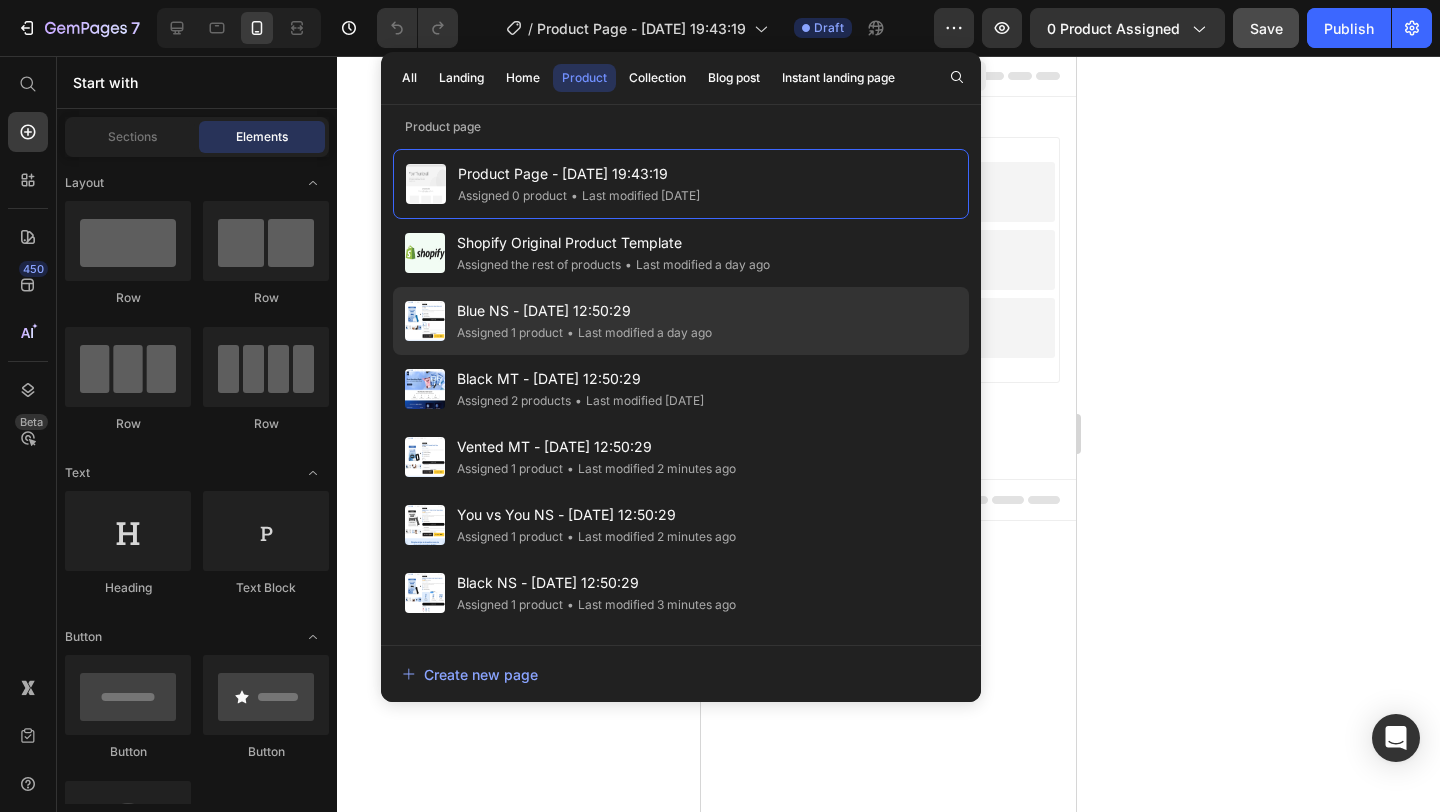 click on "Blue NS - [DATE] 12:50:29" at bounding box center [584, 311] 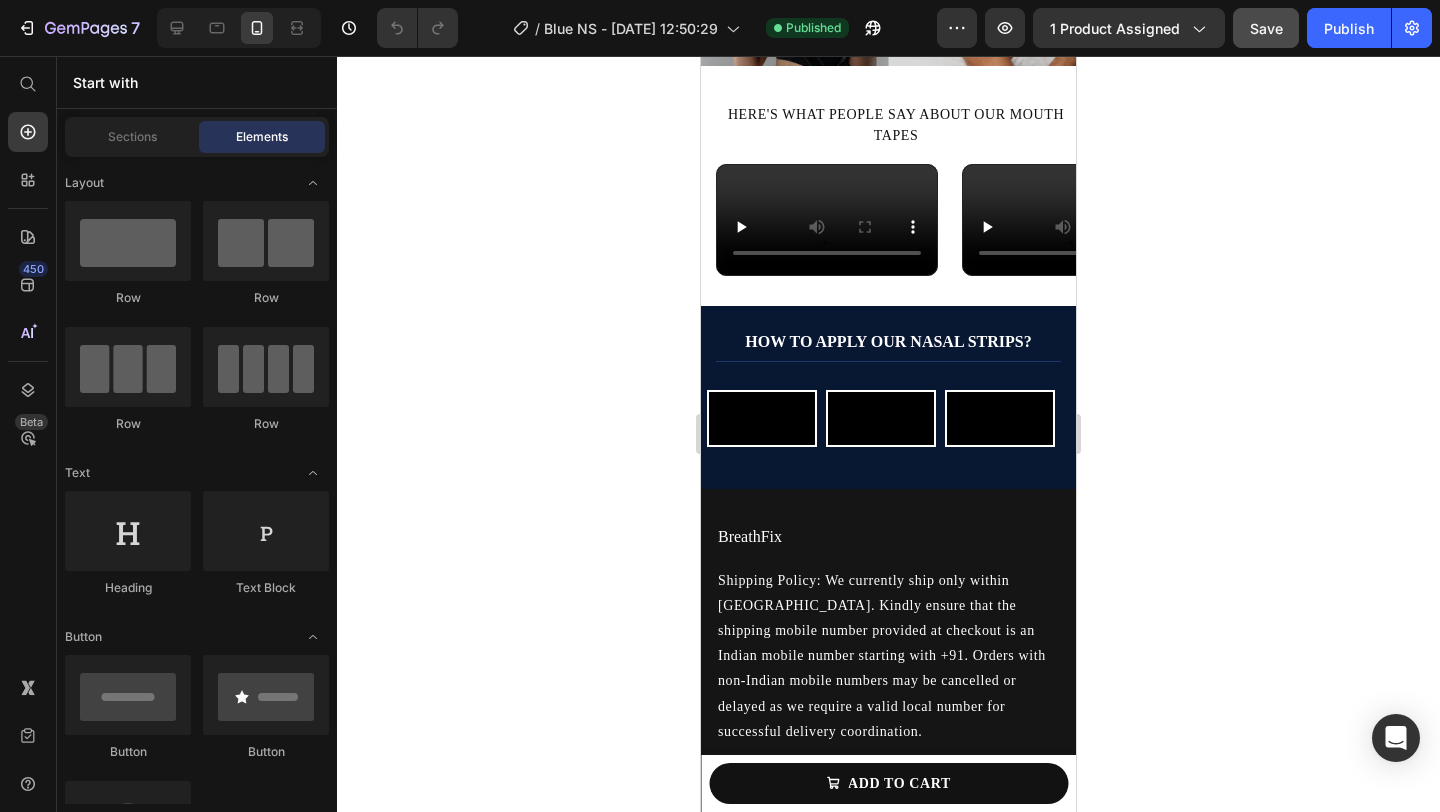scroll, scrollTop: 3416, scrollLeft: 0, axis: vertical 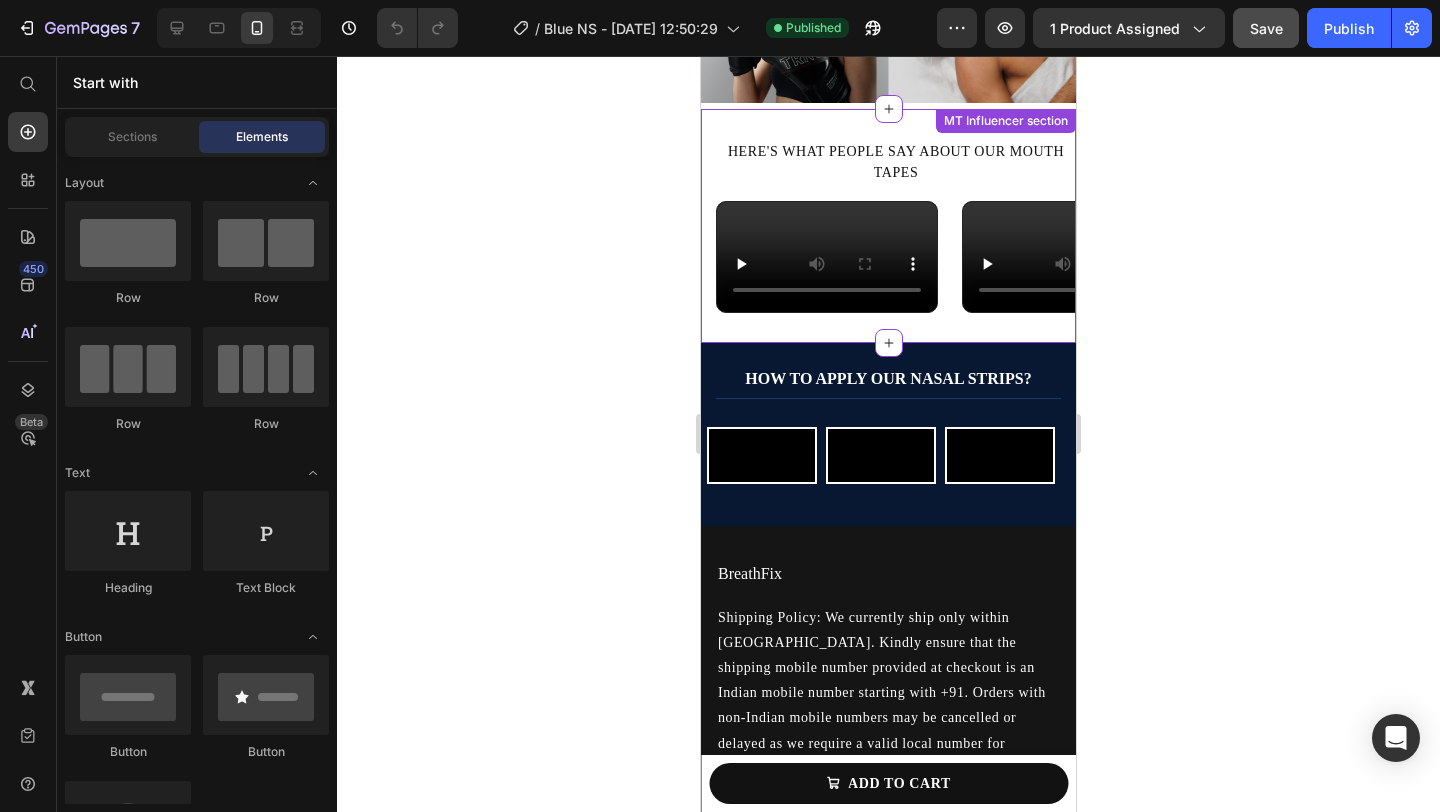 click on "Video Row Video Video Video Video Row Video" at bounding box center [896, 257] 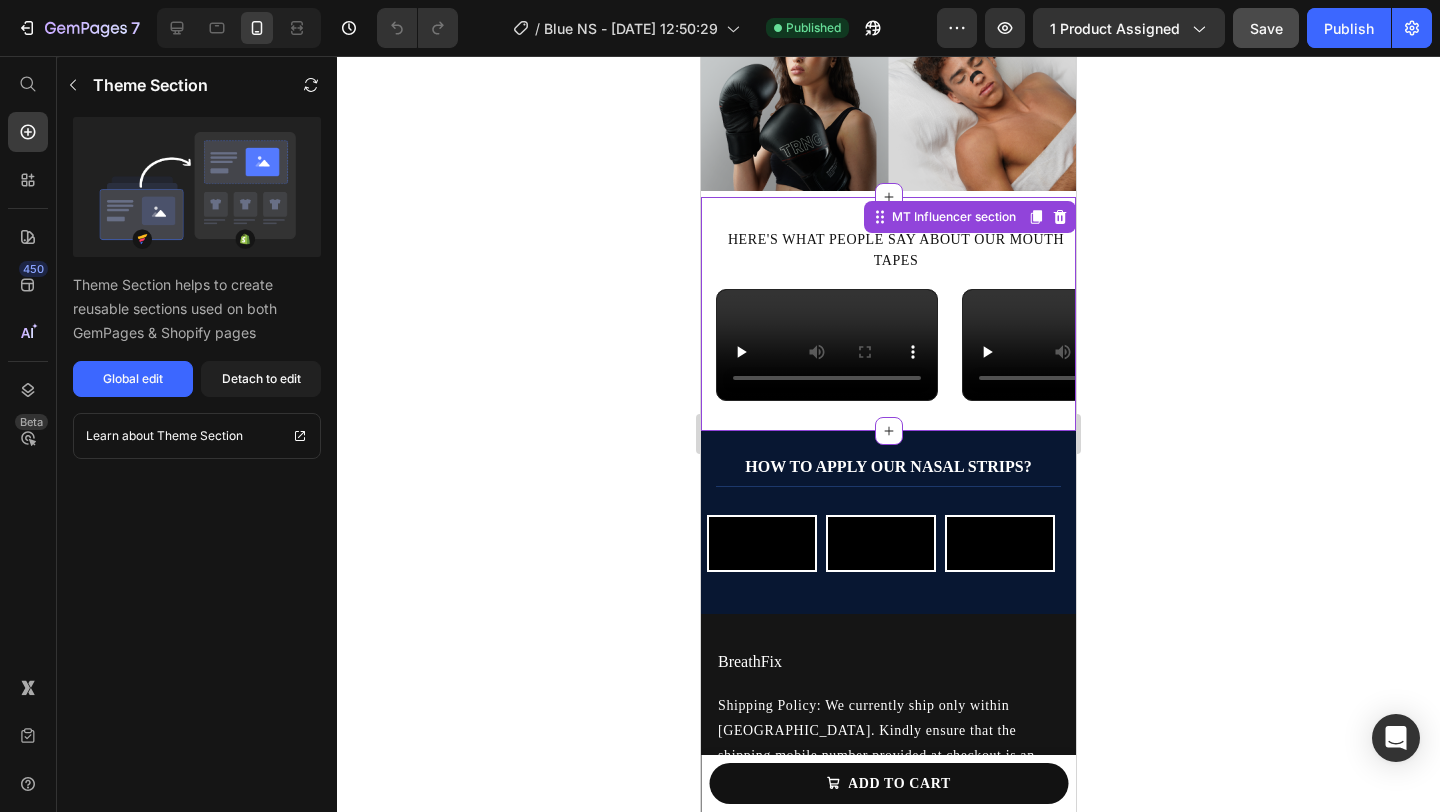 scroll, scrollTop: 3322, scrollLeft: 0, axis: vertical 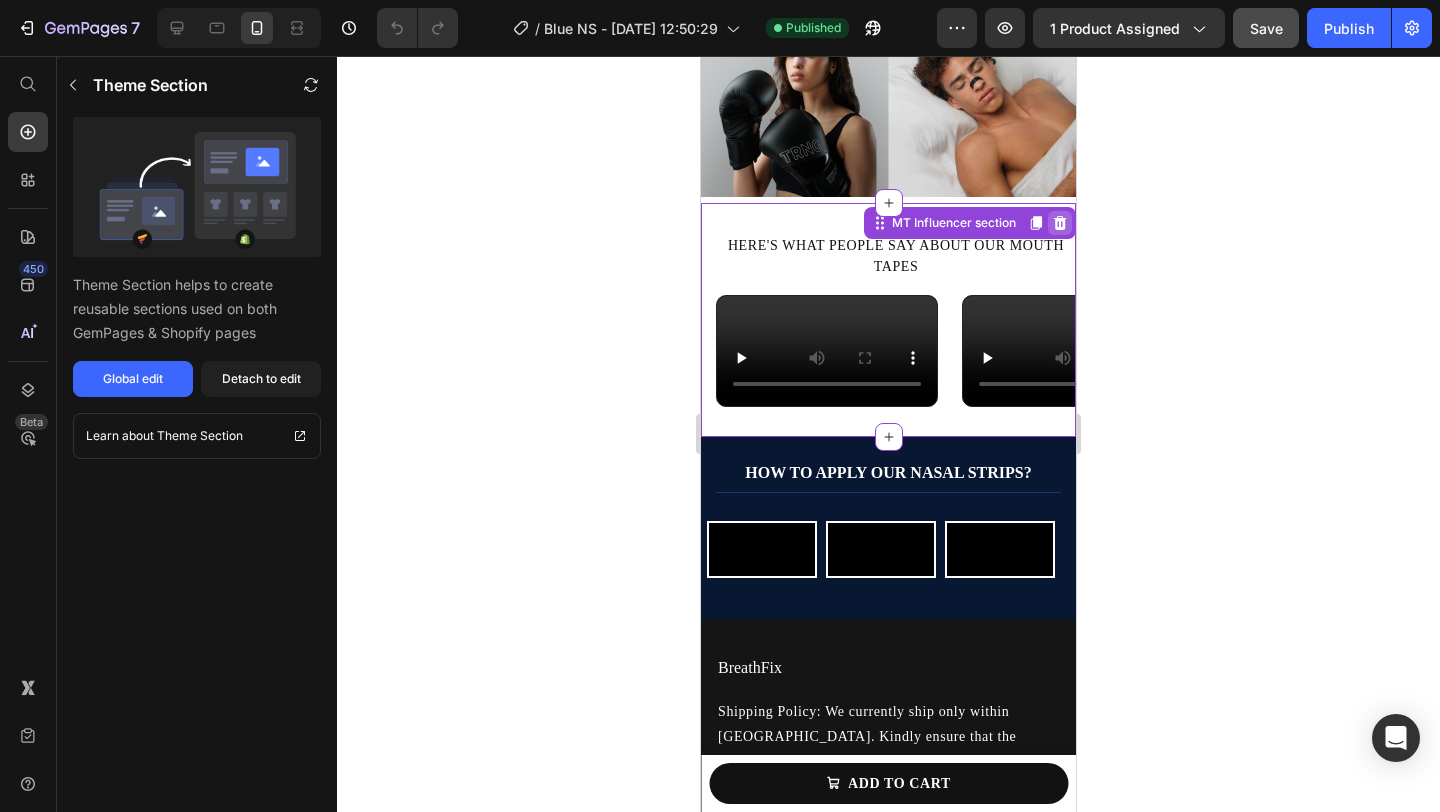 click 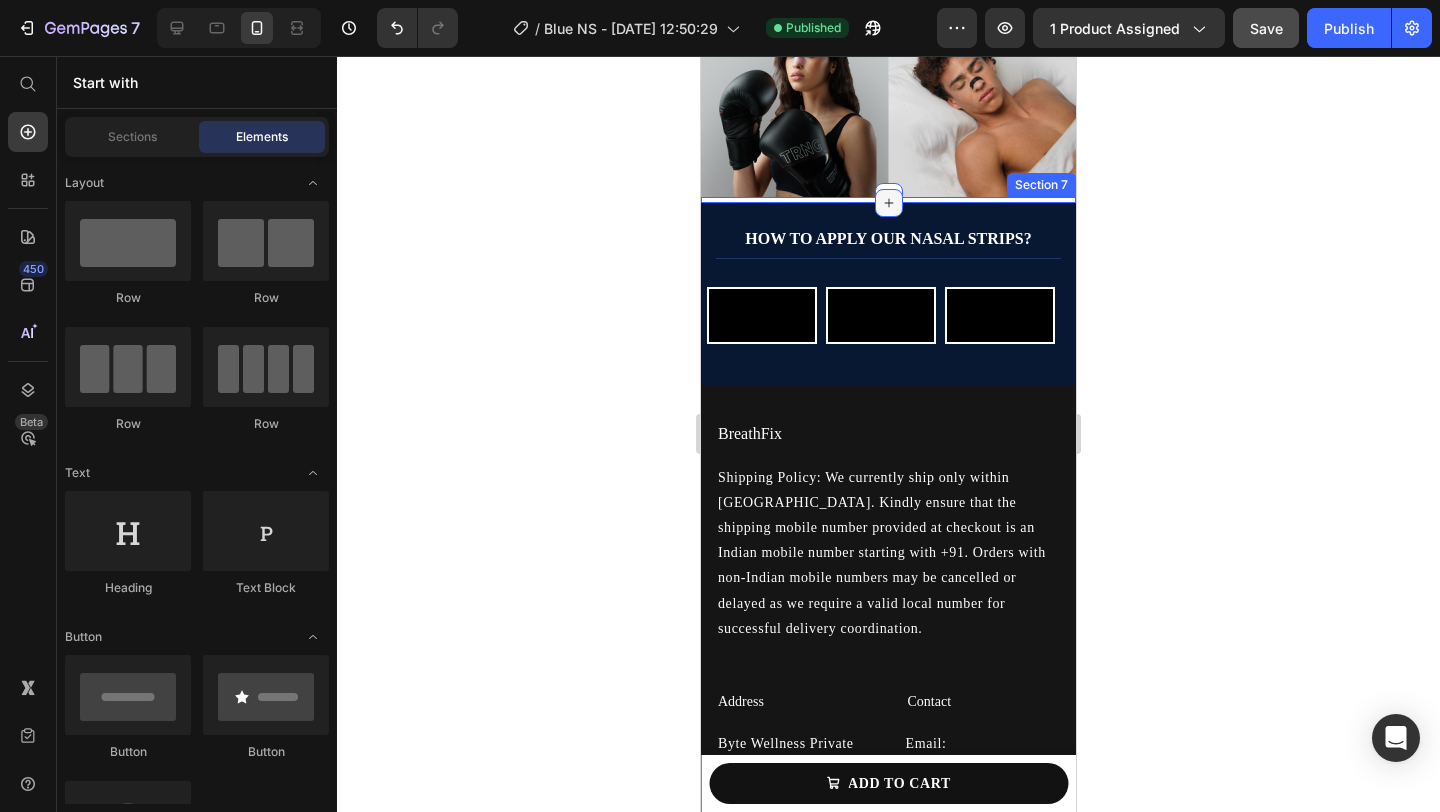 click 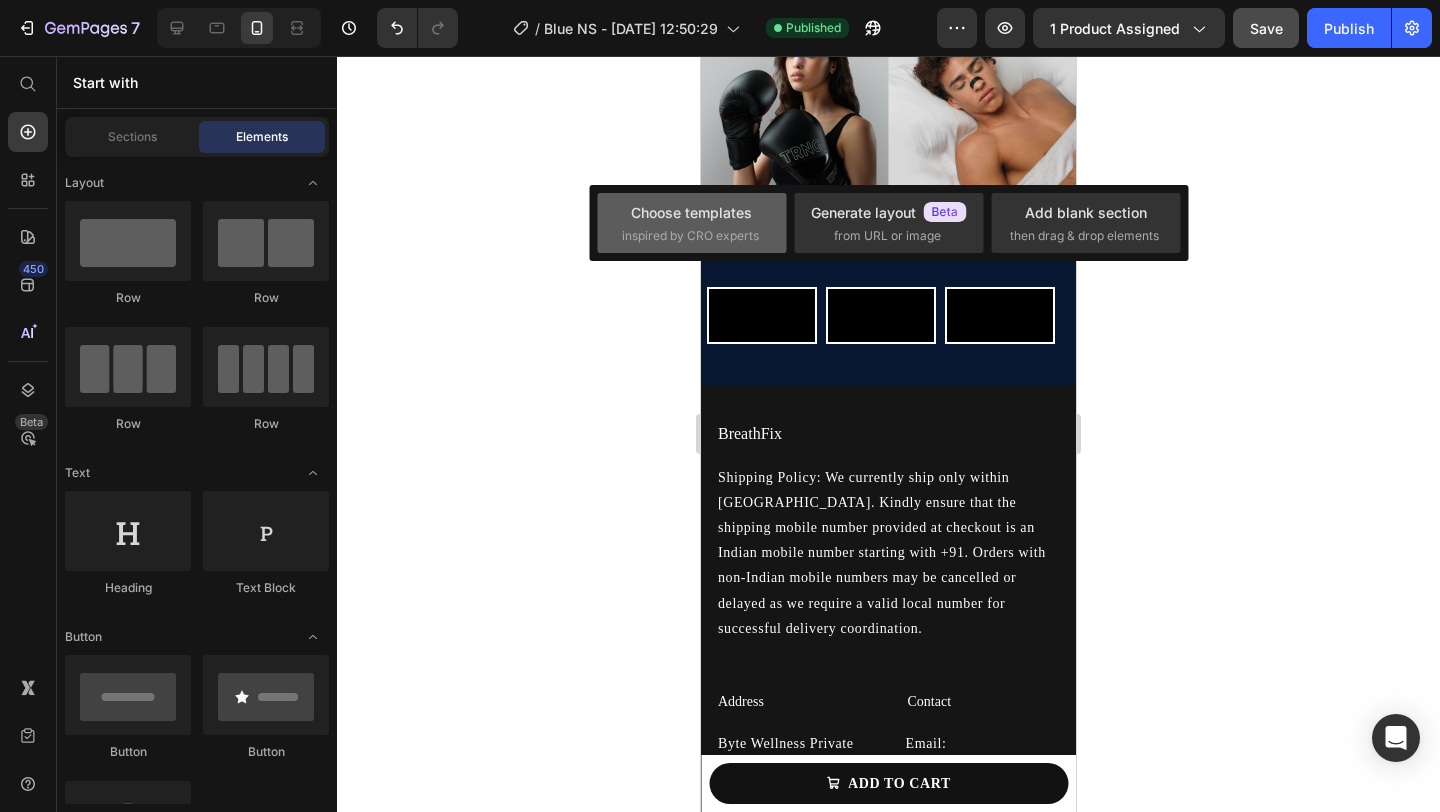 click on "Choose templates" at bounding box center [691, 212] 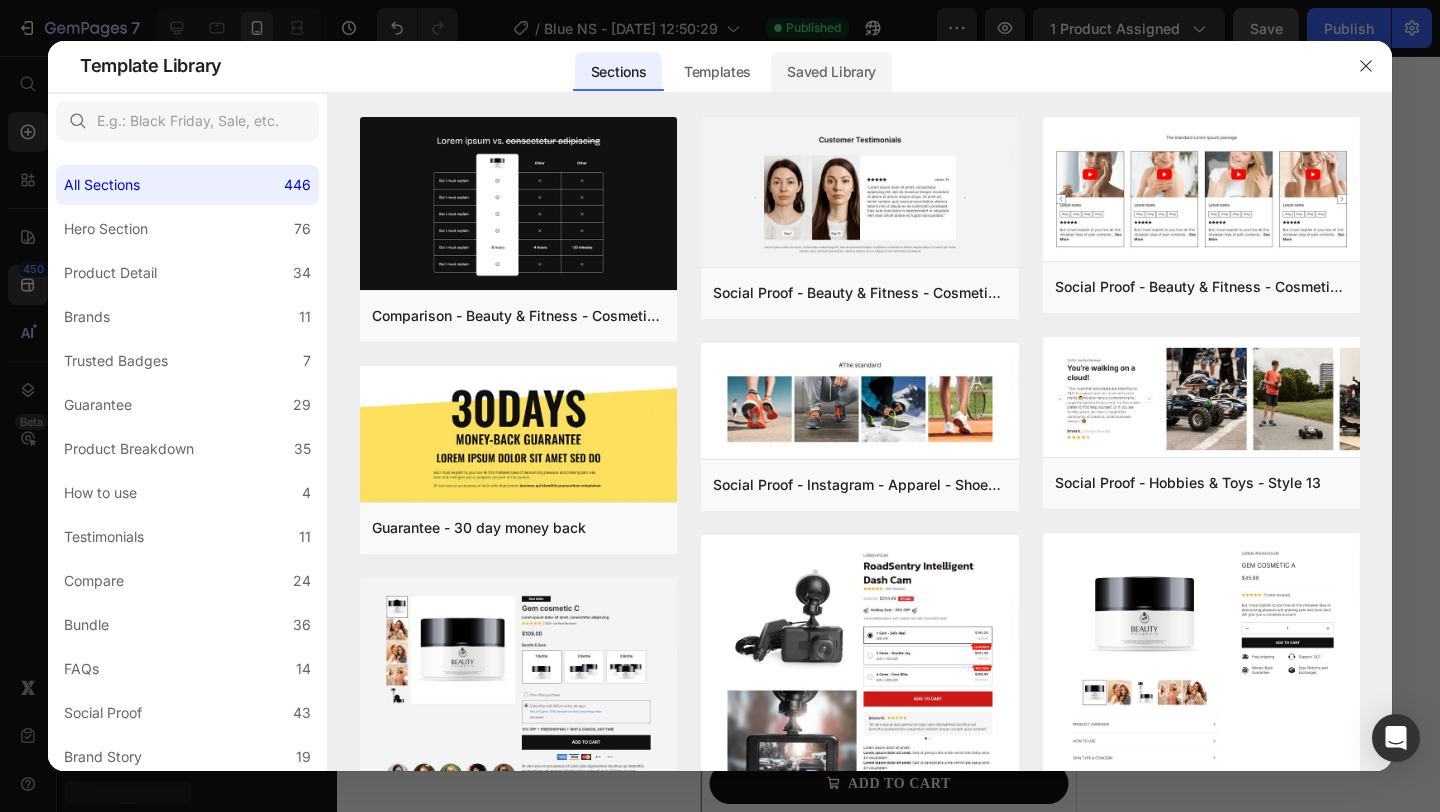 click on "Saved Library" 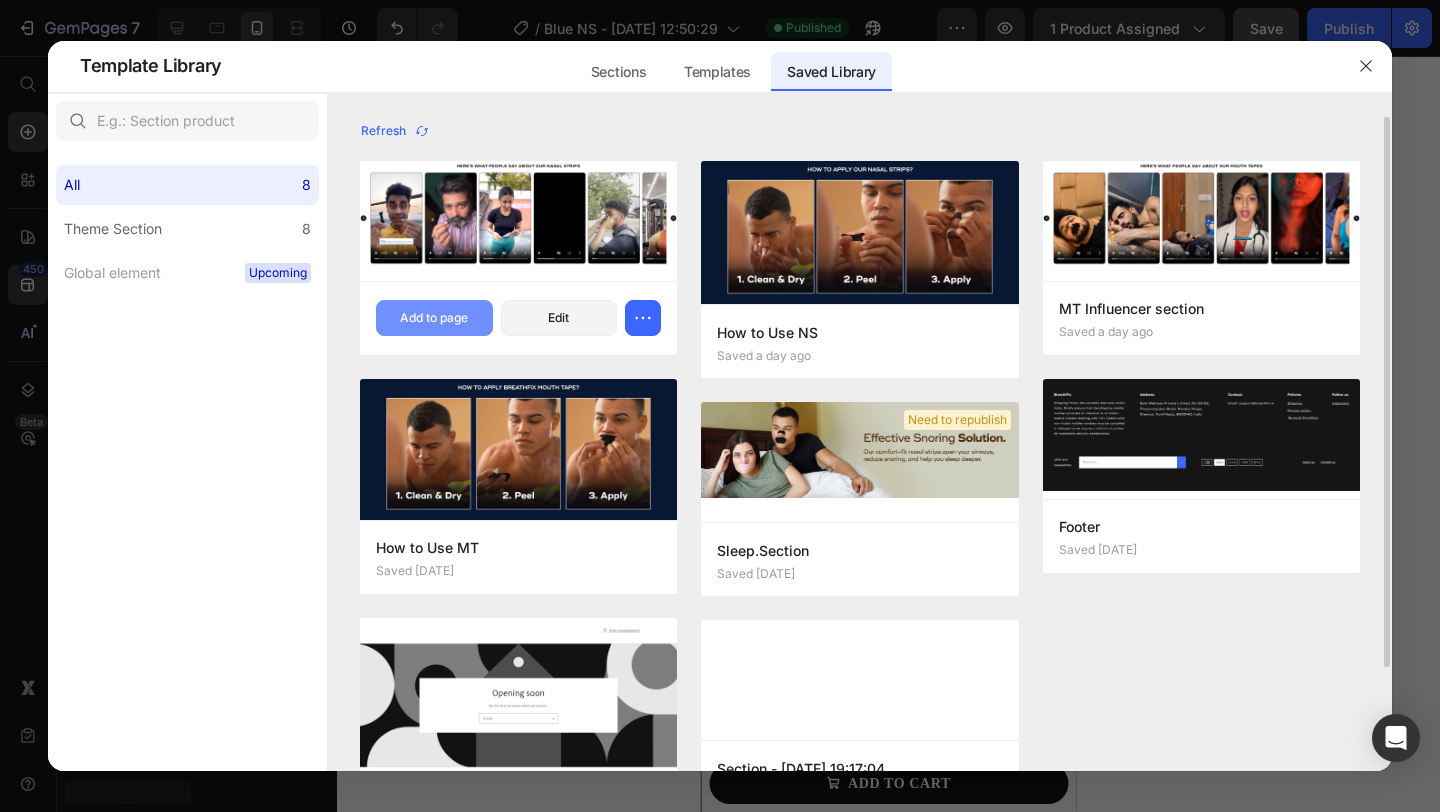 click on "Add to page" at bounding box center (434, 318) 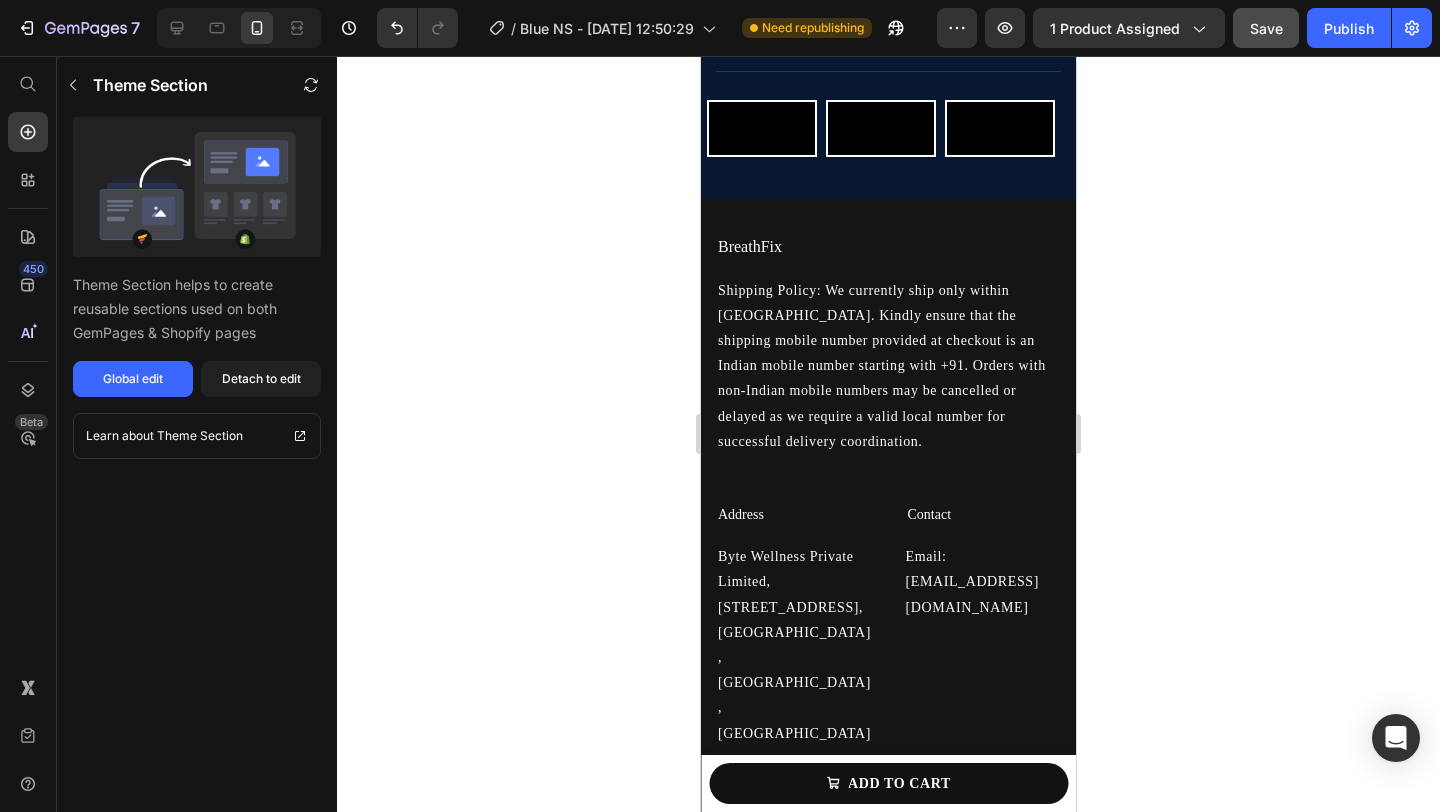 scroll, scrollTop: 3757, scrollLeft: 0, axis: vertical 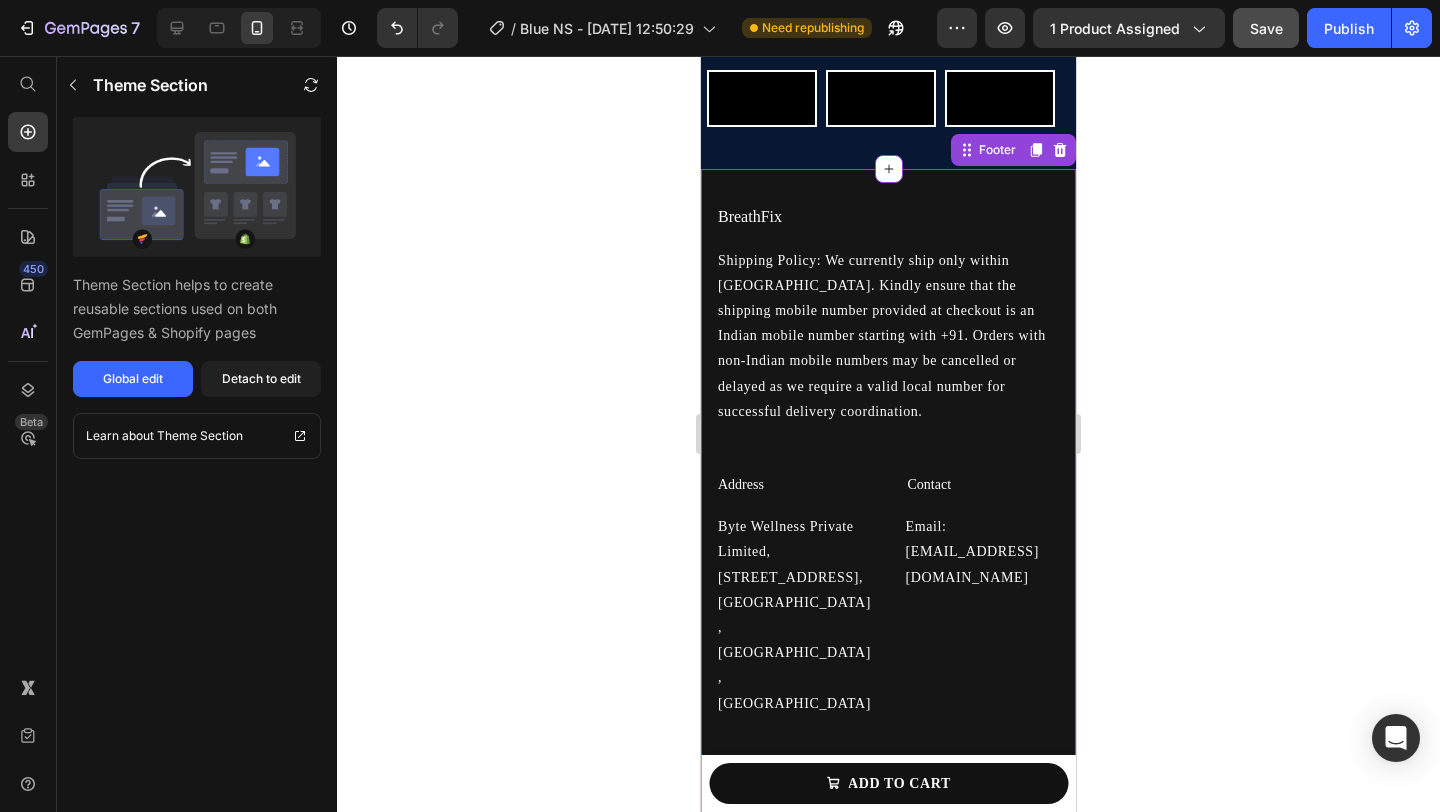 click on "BreathFix  Heading Shipping Policy: We currently ship only within India. Kindly ensure that the shipping mobile number provided at checkout is an Indian mobile number starting with +91. Orders with non-Indian mobile numbers may be cancelled or delayed as we require a valid local number for successful delivery coordination. Text block Address Heading Byte Wellness Private Limited, No.50/22, Thirumangalam Road, Navalar Nagar, Chennai, Tamil Nadu, 600040, India Text block Contact Heading Email: support@breathfix.in Text block Policies Heading Shipping Text block Privacy policy  Text block Terms & Condition Text block Follow us Heading Instagram Text block Row Row Join our newsletter. Text block Email Field
Submit Button Row Newsletter Row Image About us  Text block Contact us Text block Row Row Row Footer" at bounding box center [888, 720] 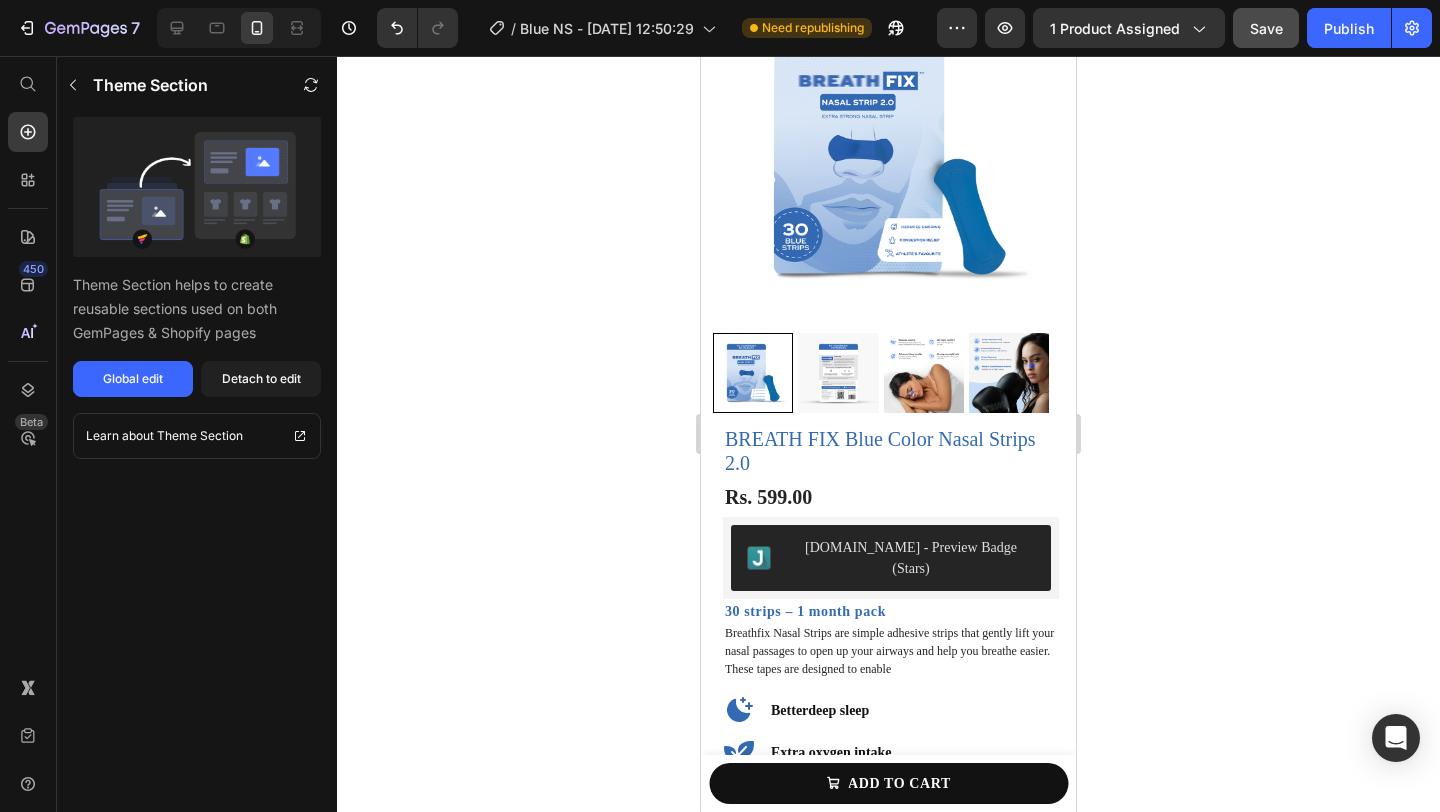 scroll, scrollTop: 0, scrollLeft: 0, axis: both 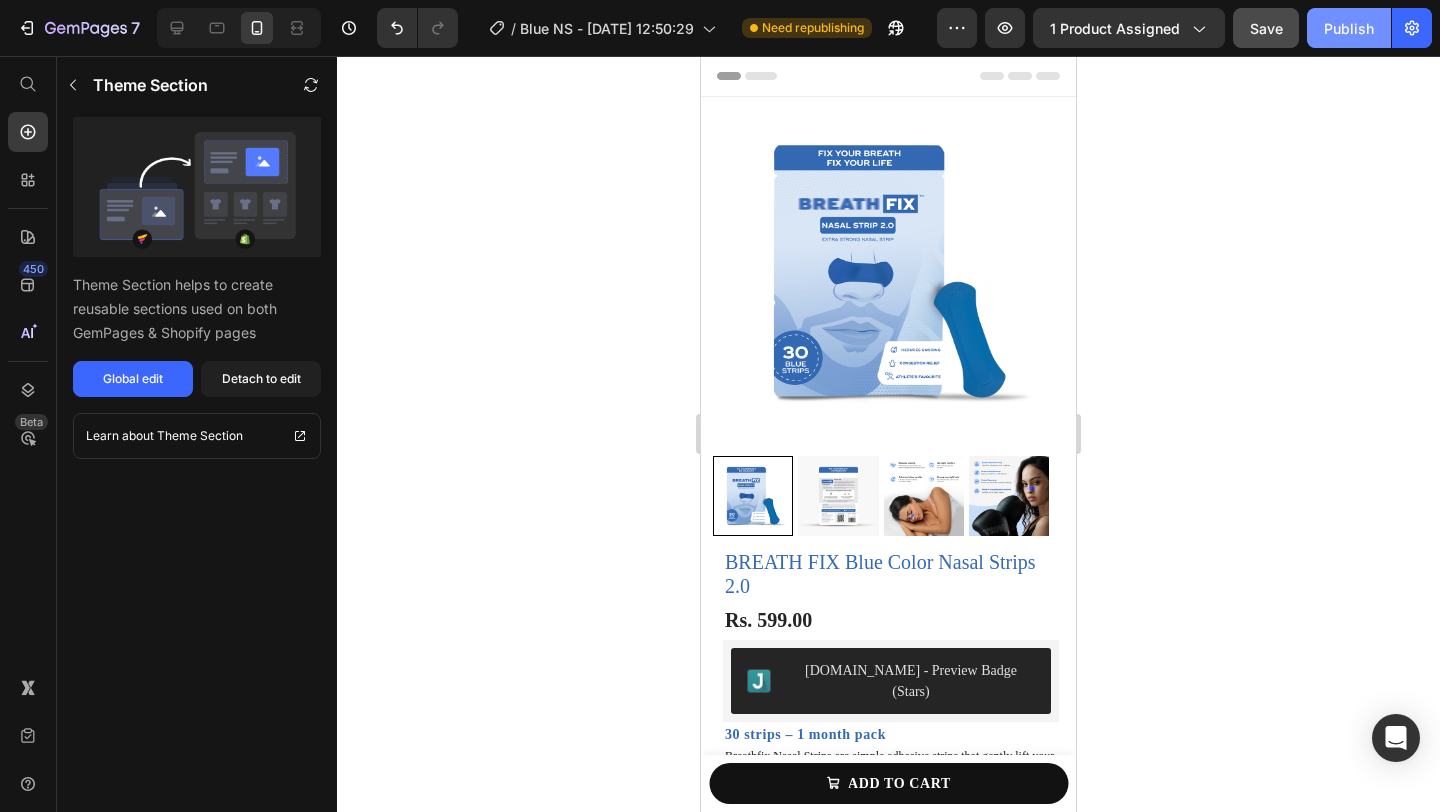 click on "Publish" 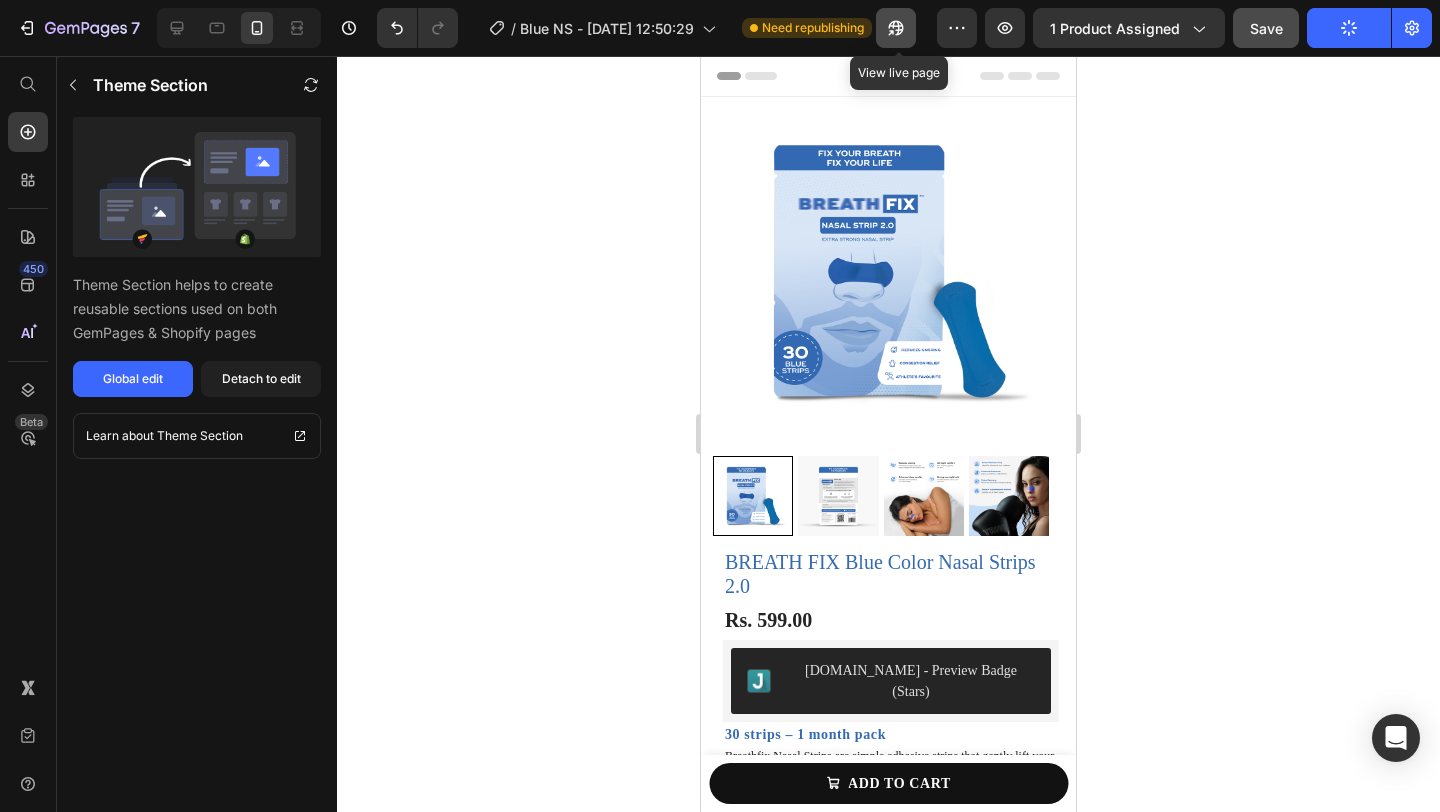 type 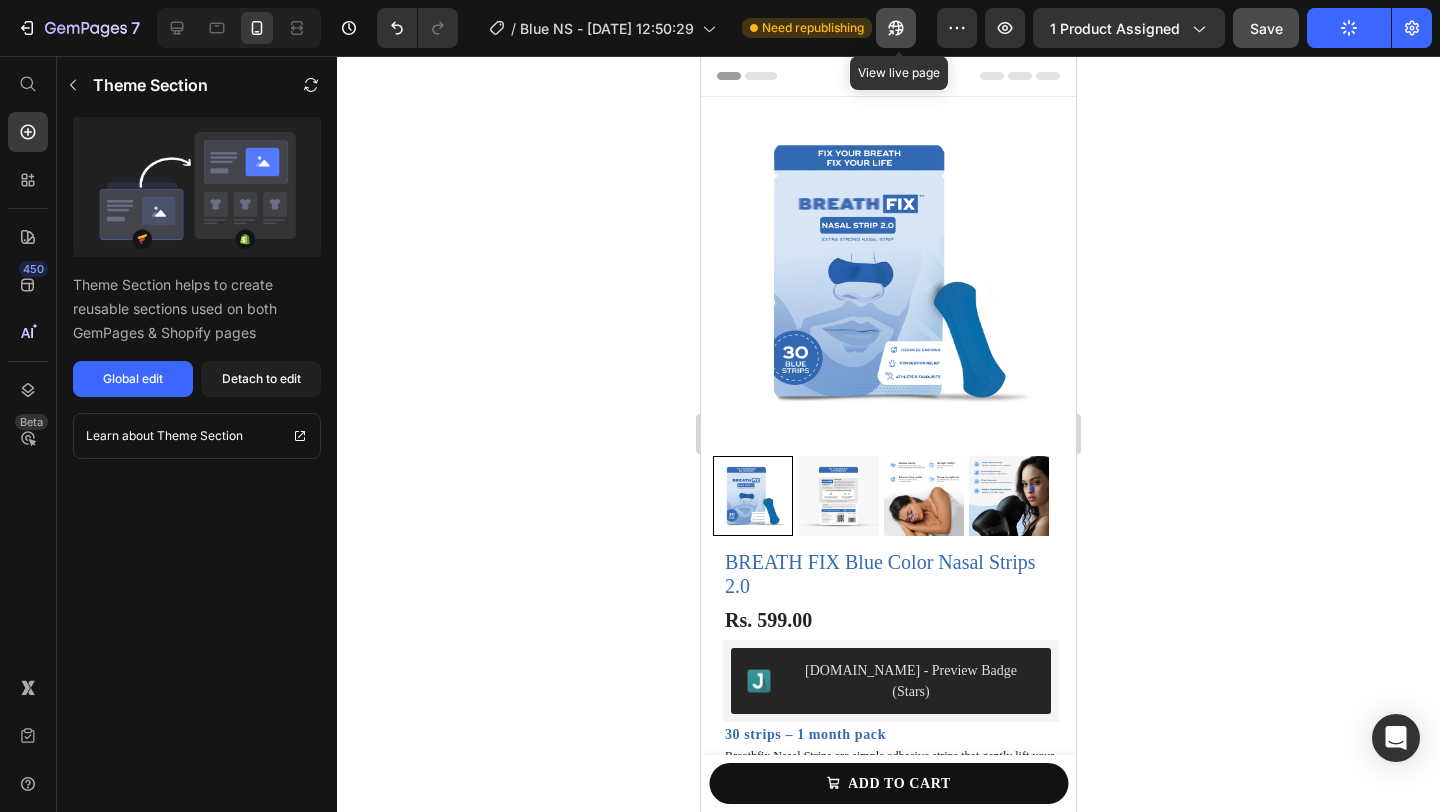 click 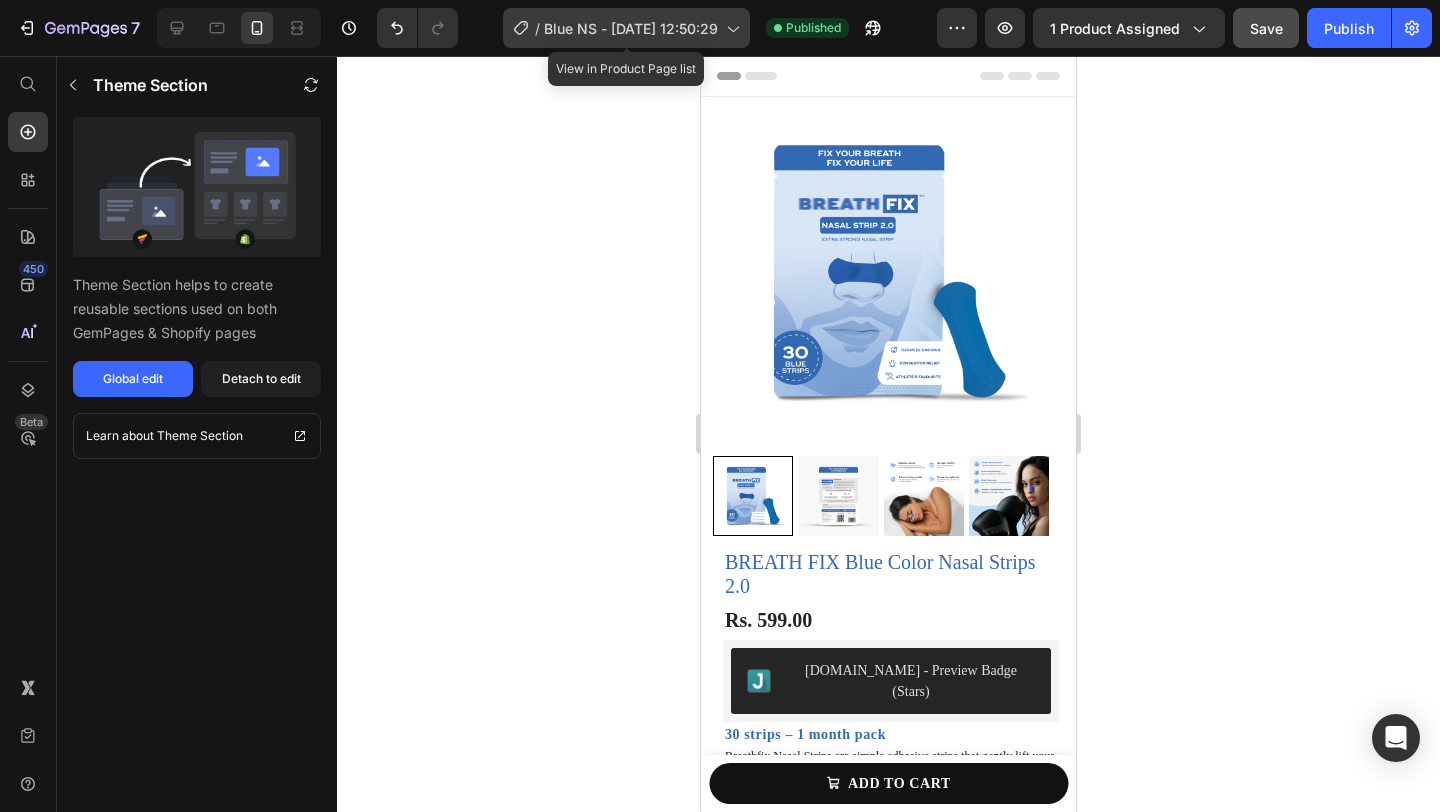 click on "/  Blue NS - Apr 12, 12:50:29" 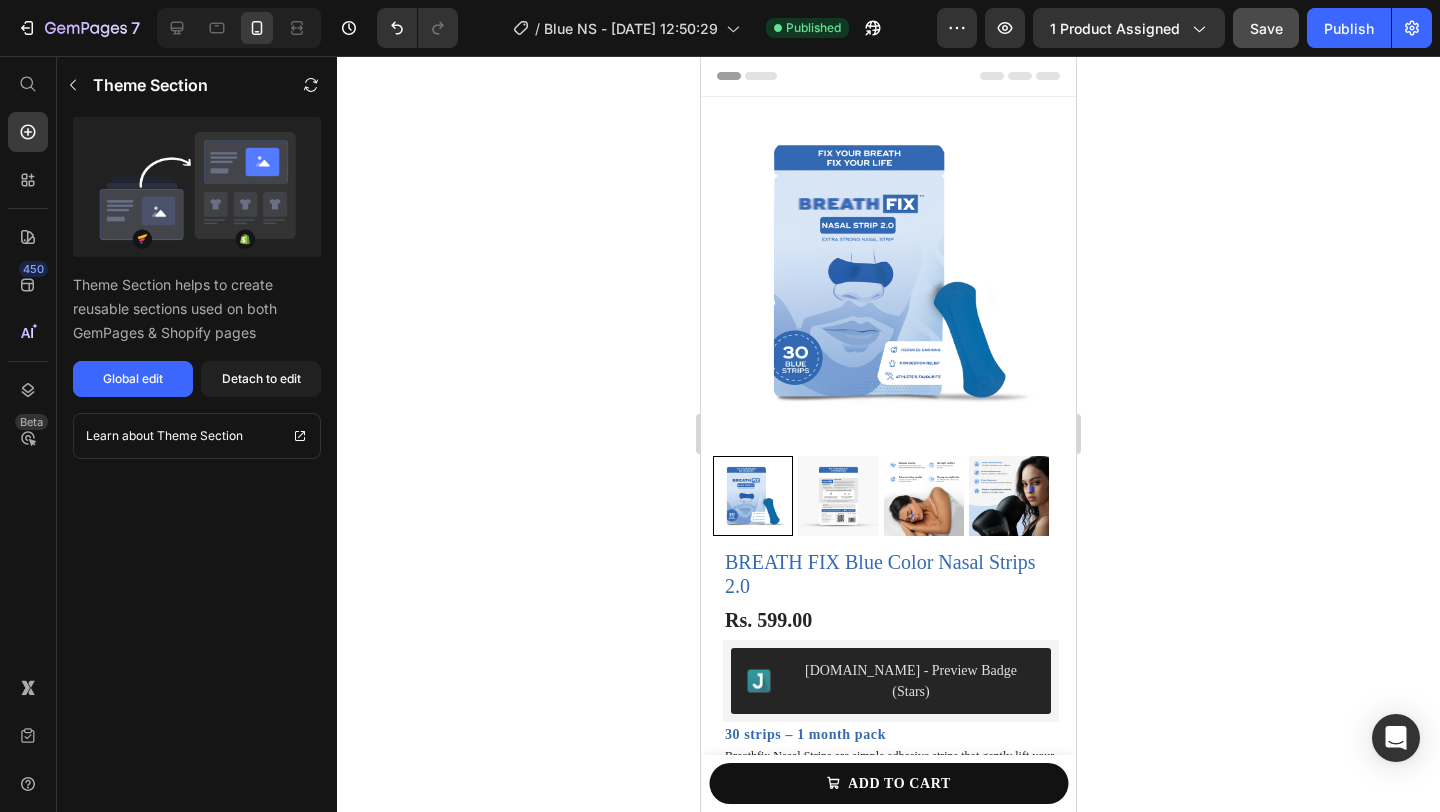click 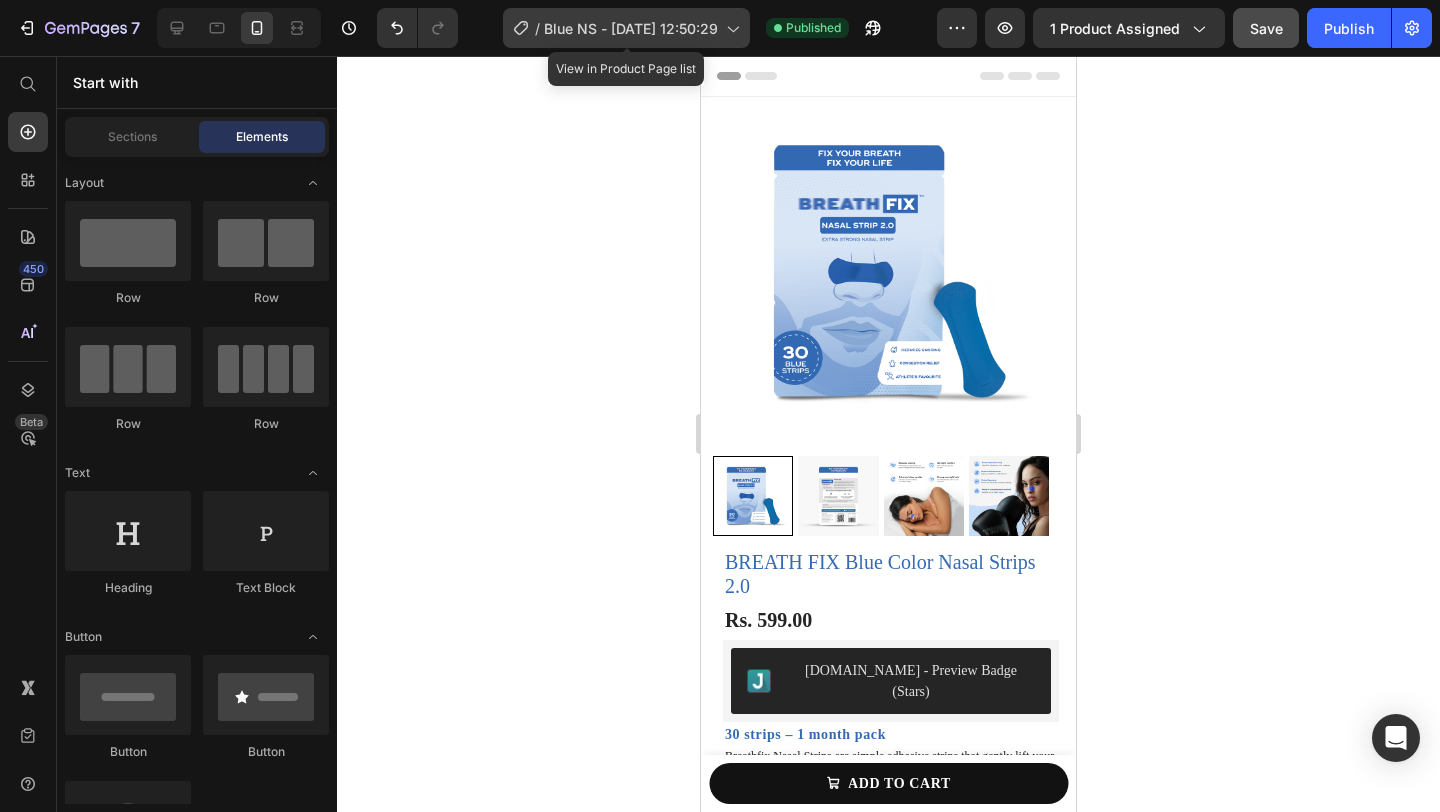 click on "/  Blue NS - Apr 12, 12:50:29" 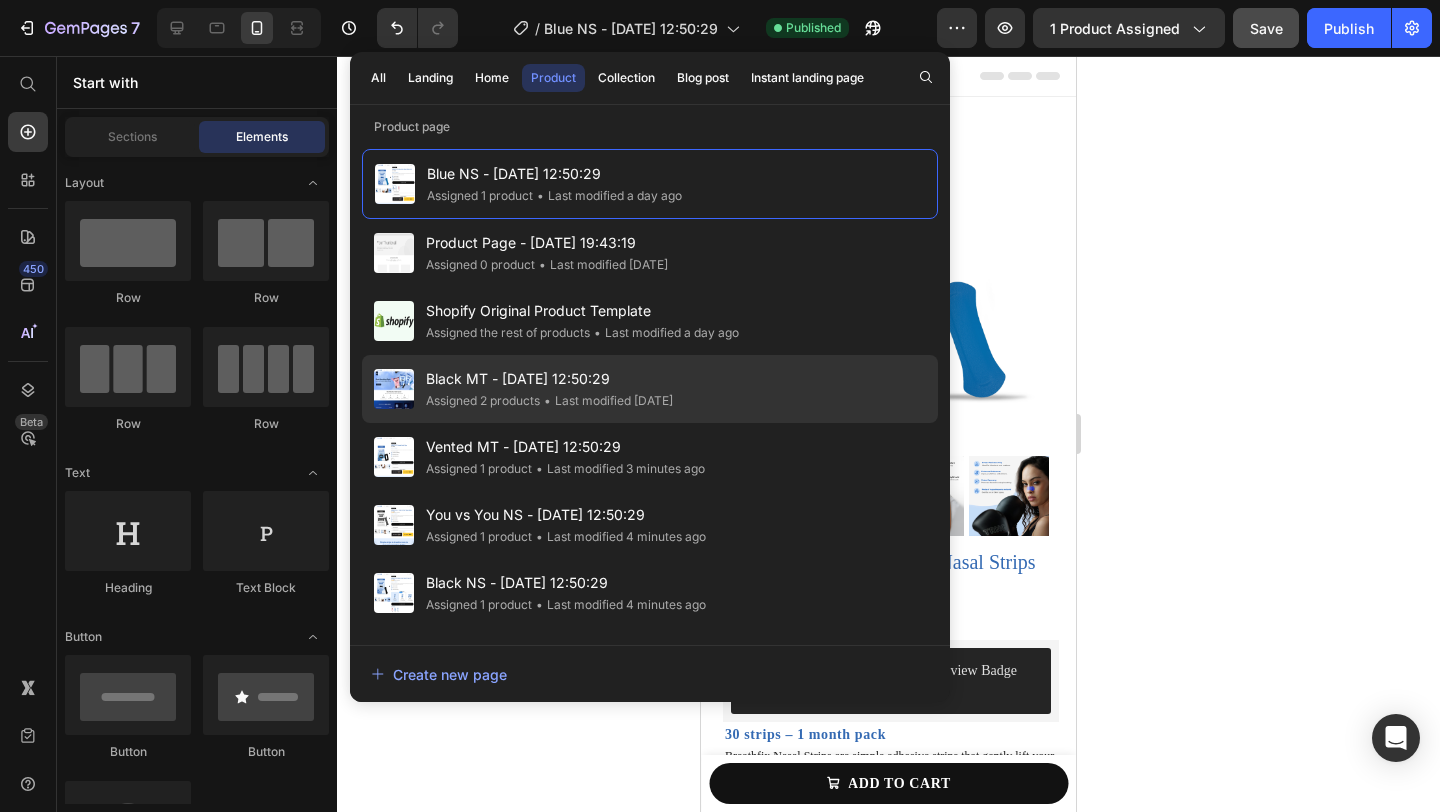 click on "Black MT - Apr 12, 12:50:29 Assigned 2 products • Last modified 2 days ago" 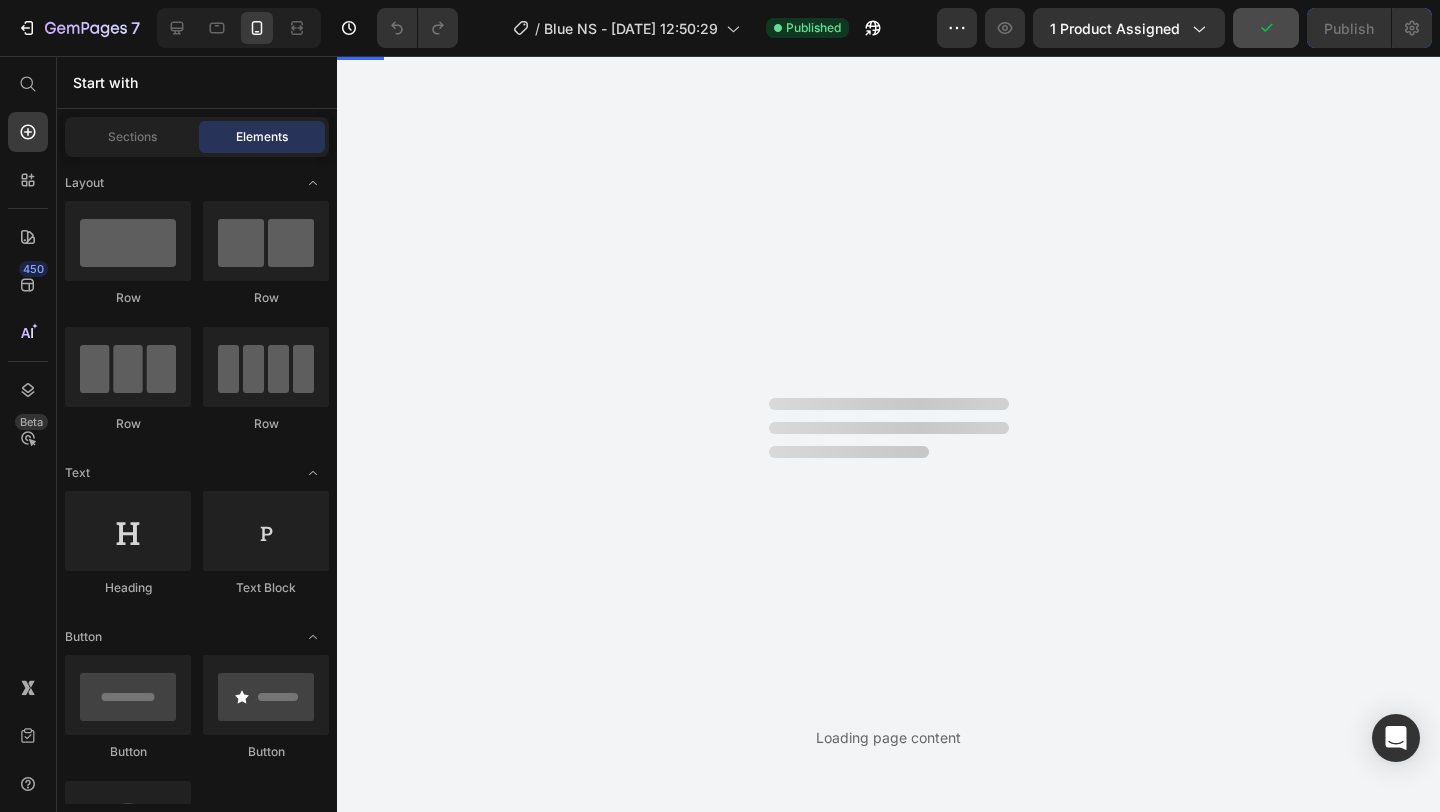 scroll, scrollTop: 0, scrollLeft: 0, axis: both 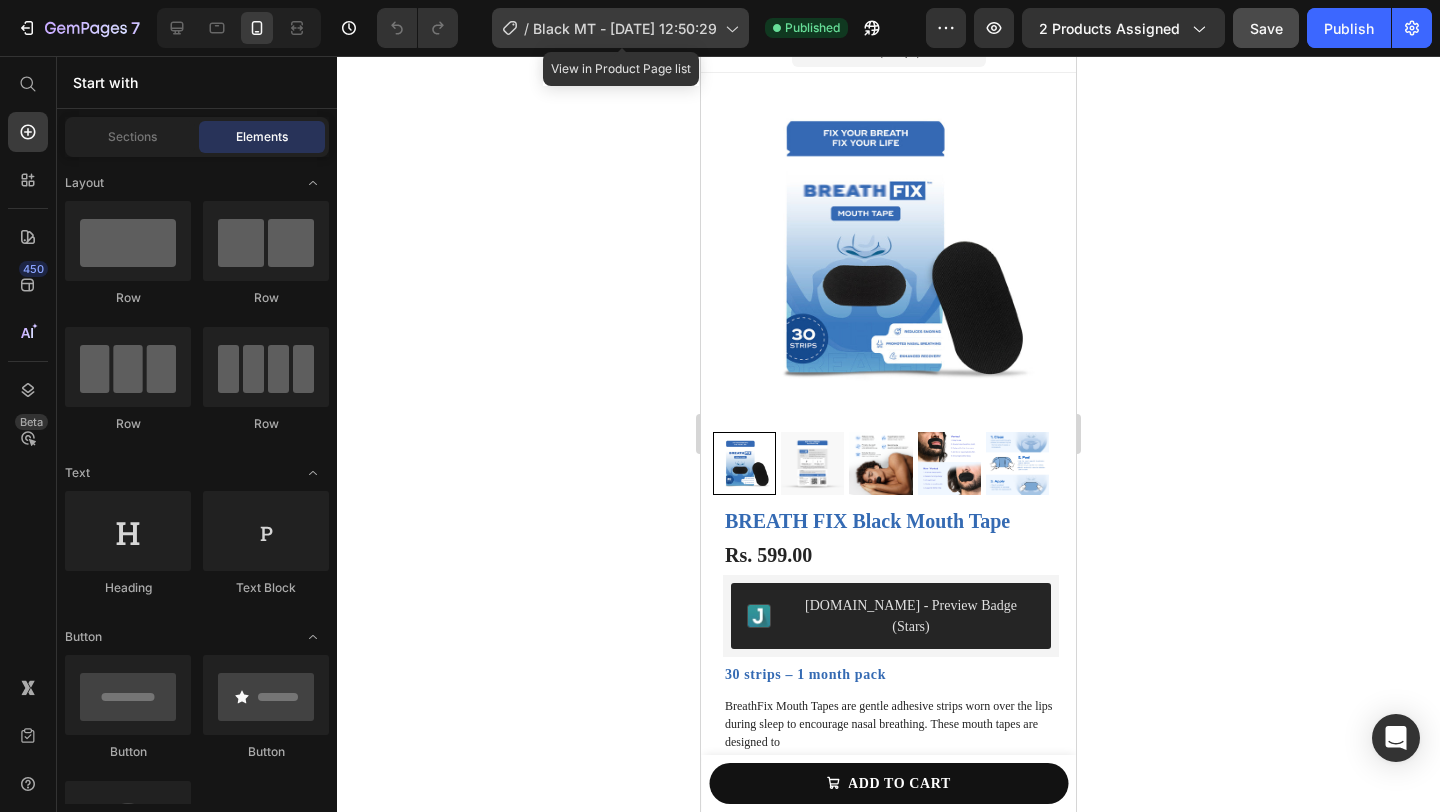 click on "Black MT - [DATE] 12:50:29" at bounding box center (625, 28) 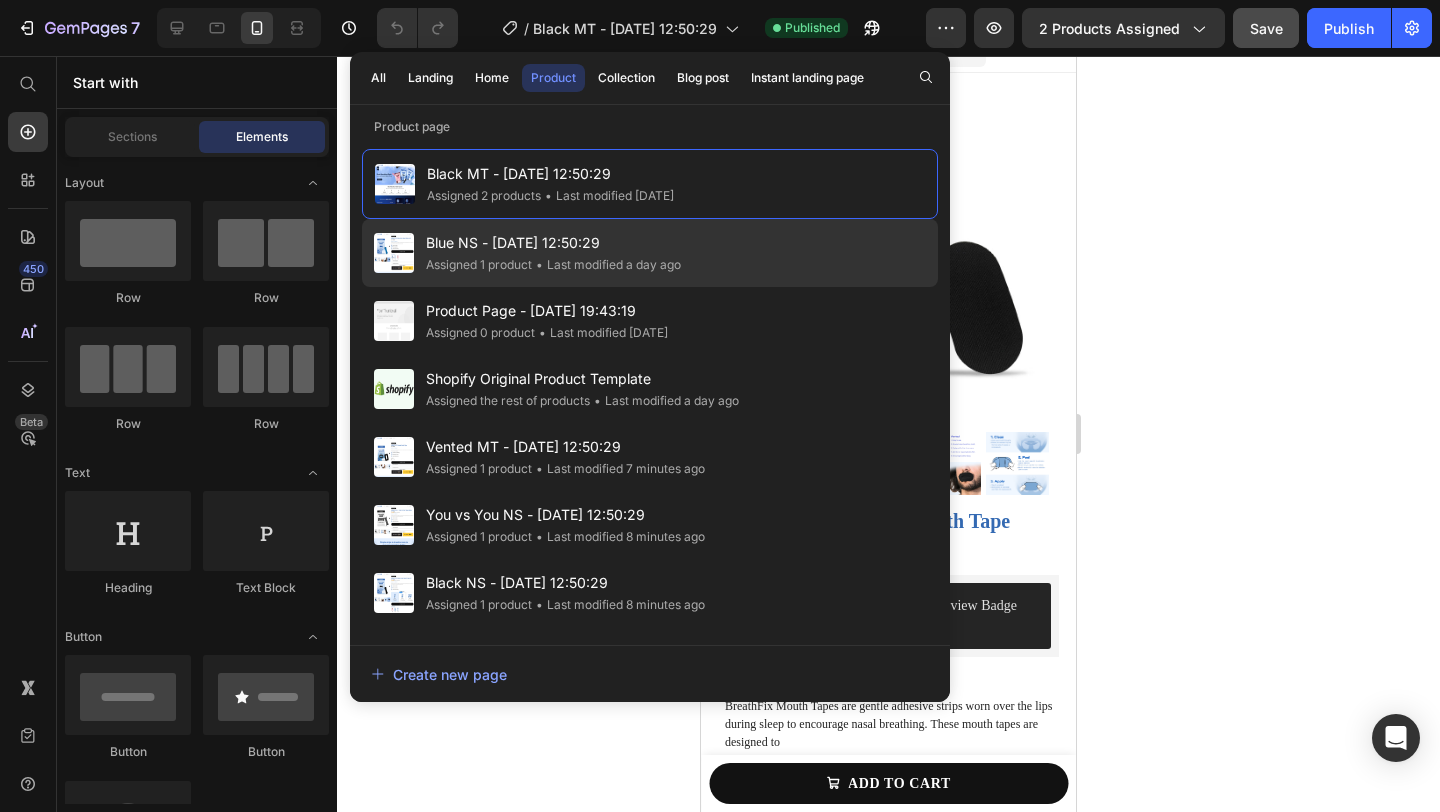 click on "Blue NS - Apr 12, 12:50:29 Assigned 1 product • Last modified a day ago" 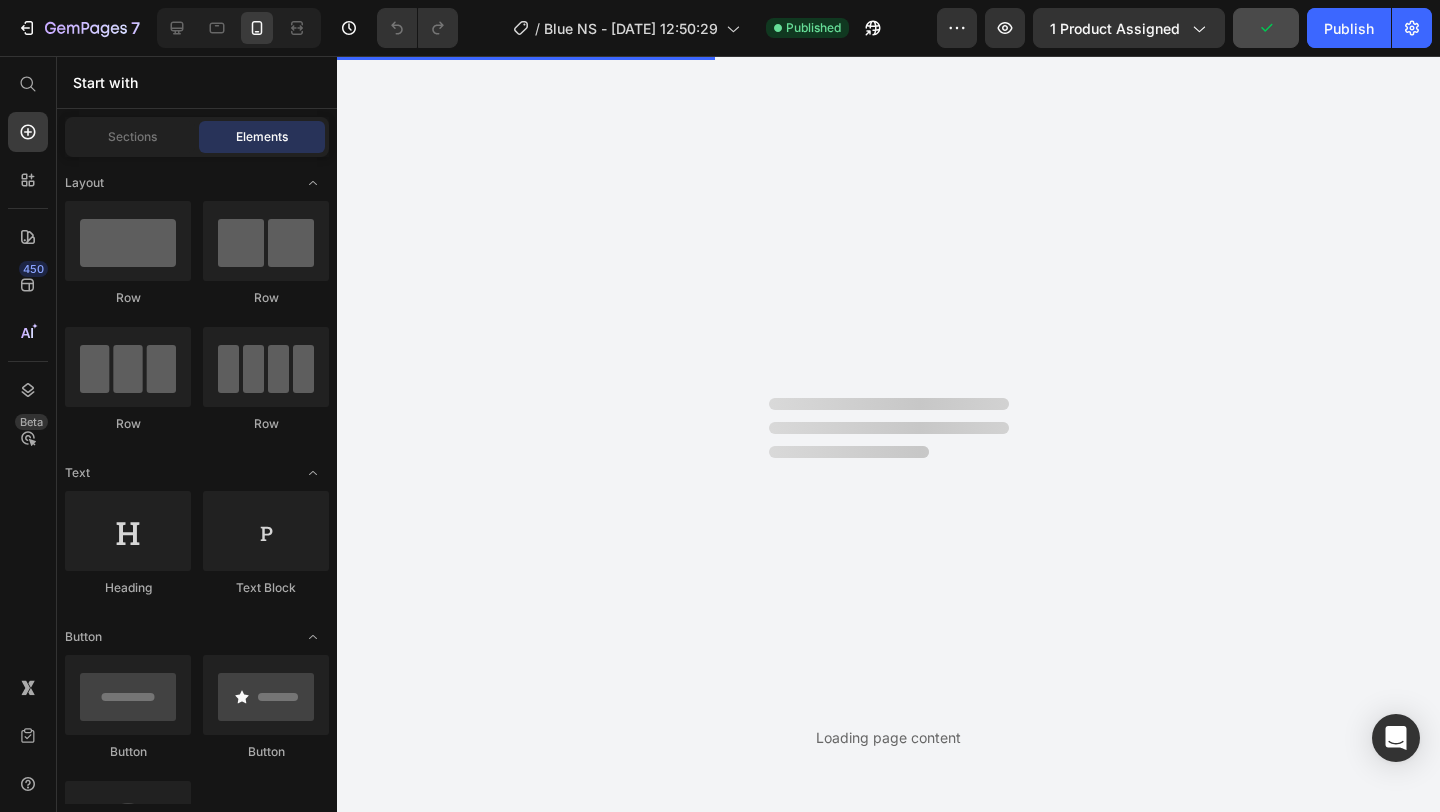 scroll, scrollTop: 0, scrollLeft: 0, axis: both 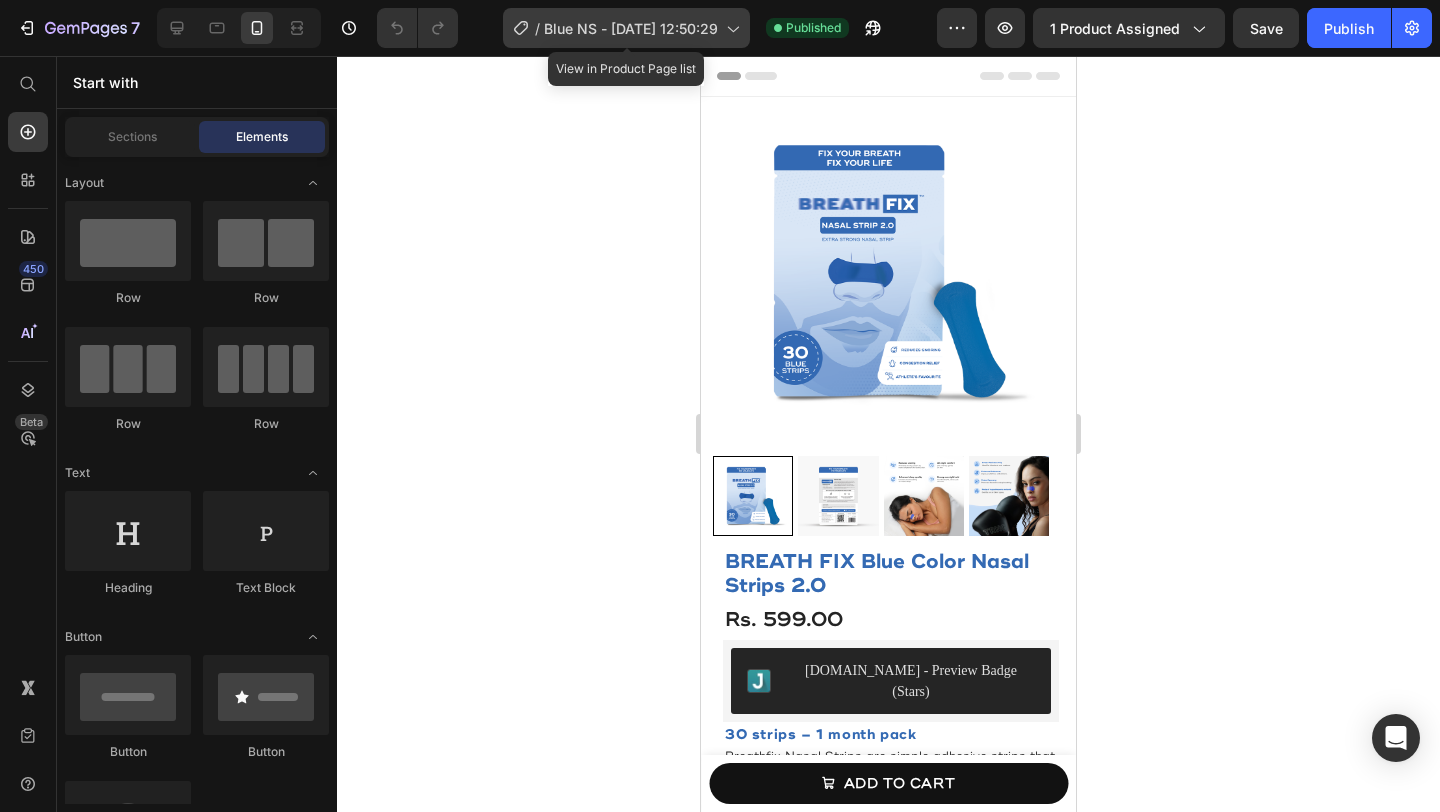click on "Blue NS - [DATE] 12:50:29" at bounding box center (631, 28) 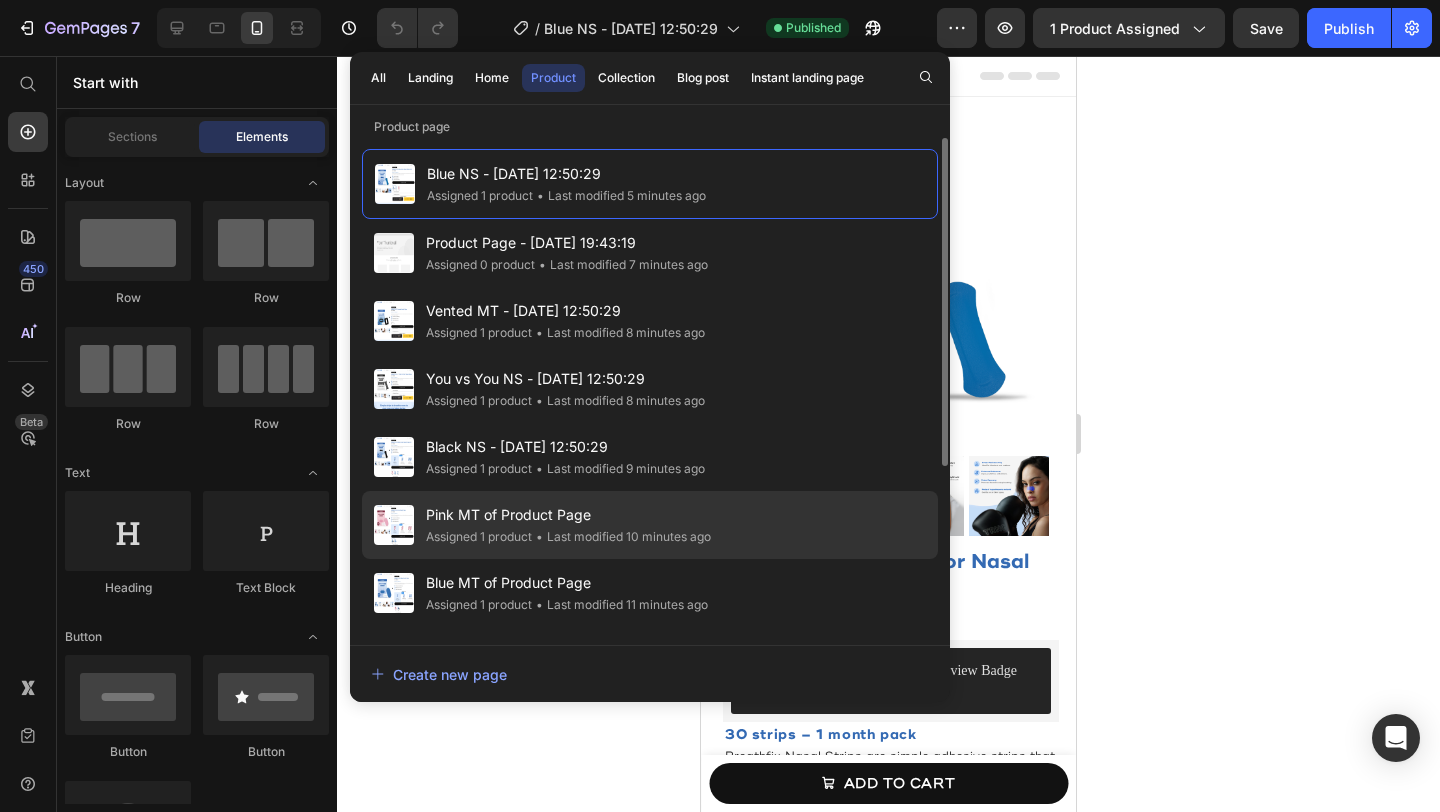 scroll, scrollTop: 262, scrollLeft: 0, axis: vertical 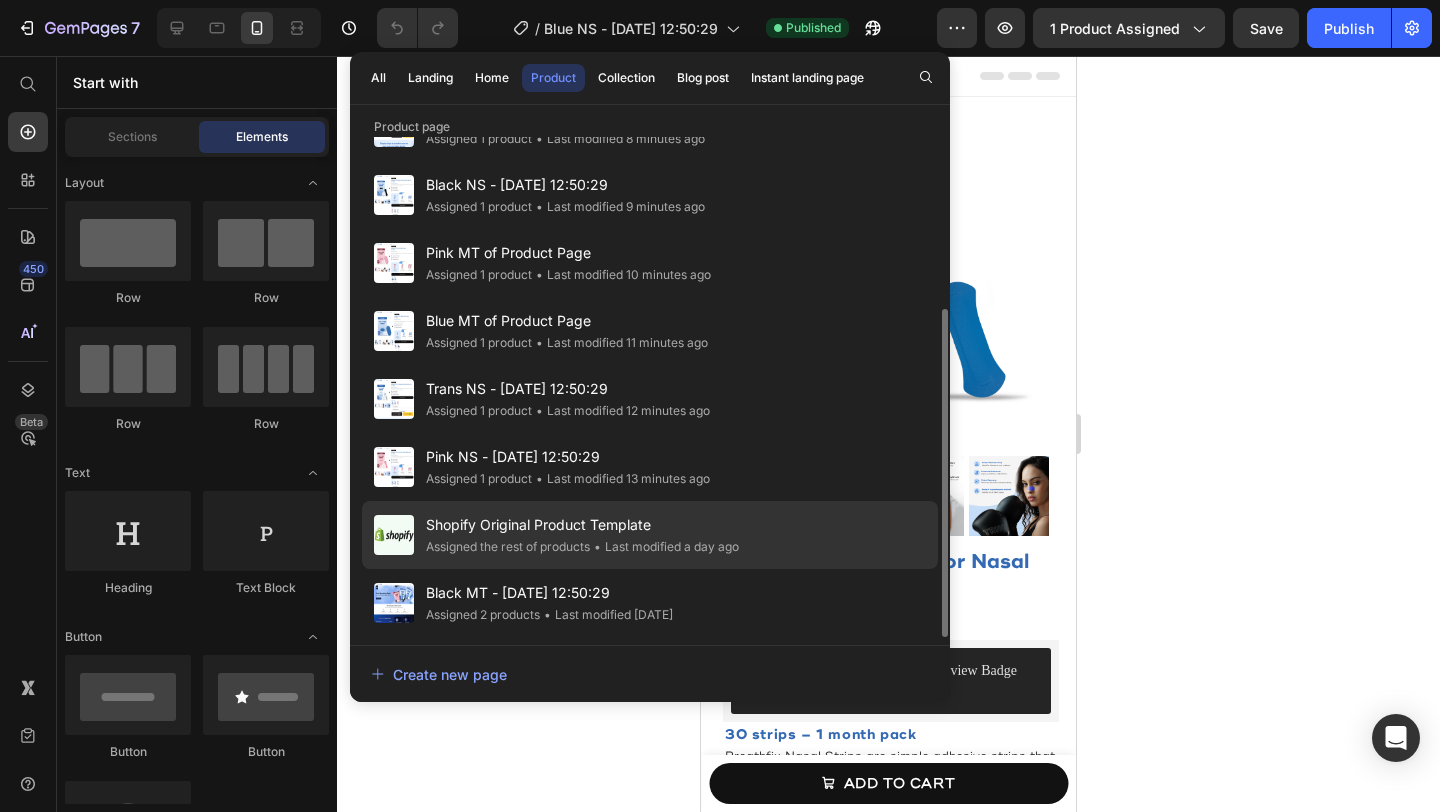 click on "• Last modified a day ago" 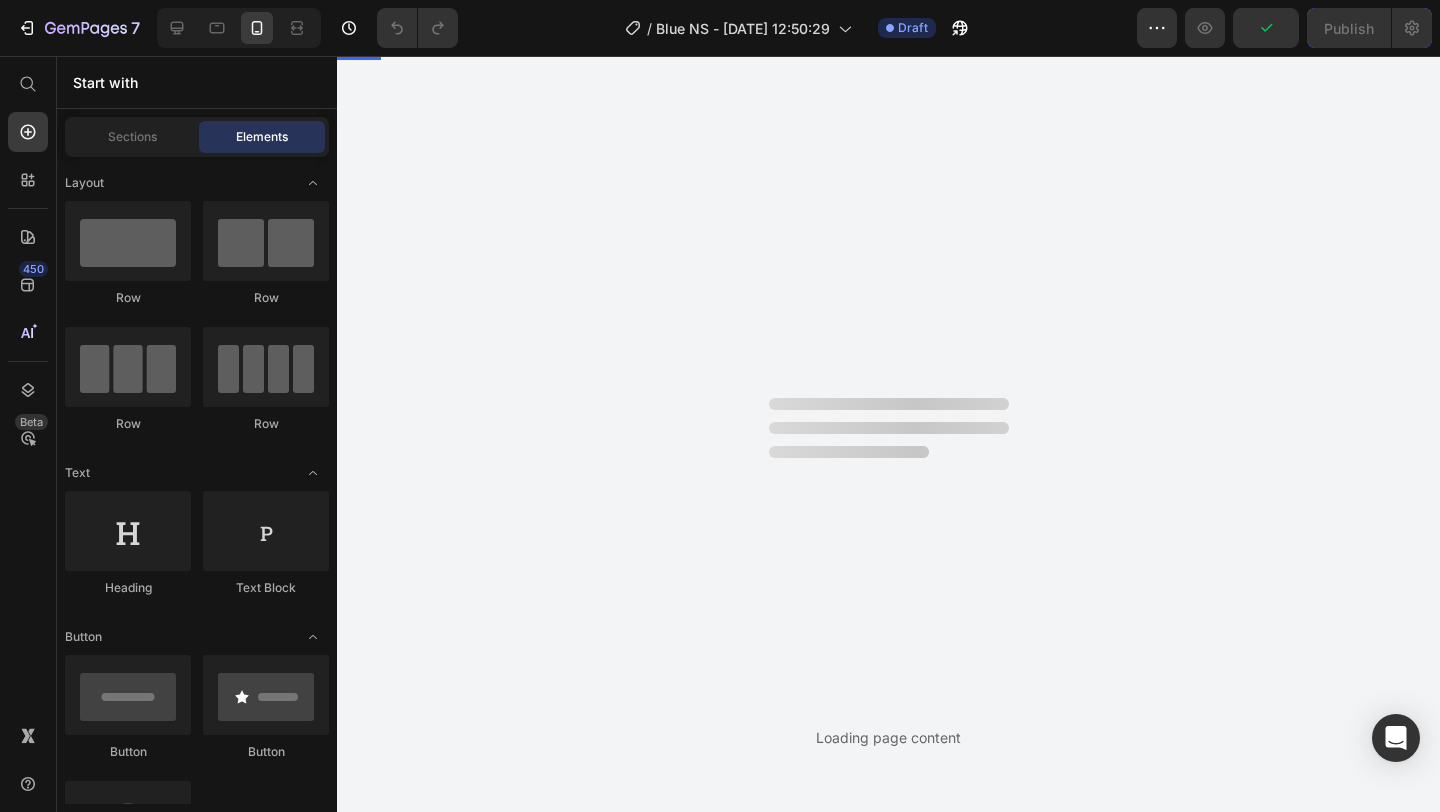 scroll, scrollTop: 260, scrollLeft: 0, axis: vertical 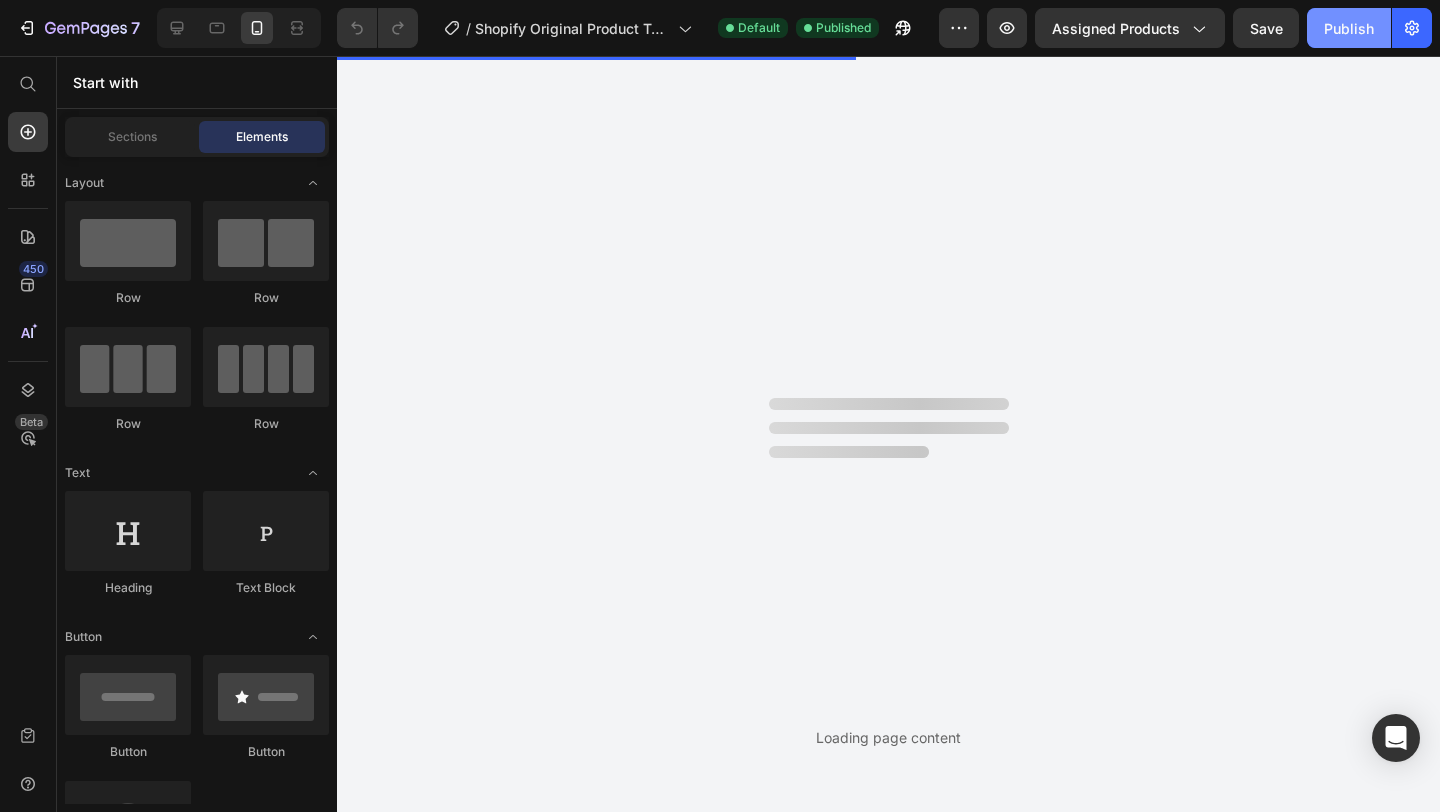 click on "Publish" at bounding box center (1349, 28) 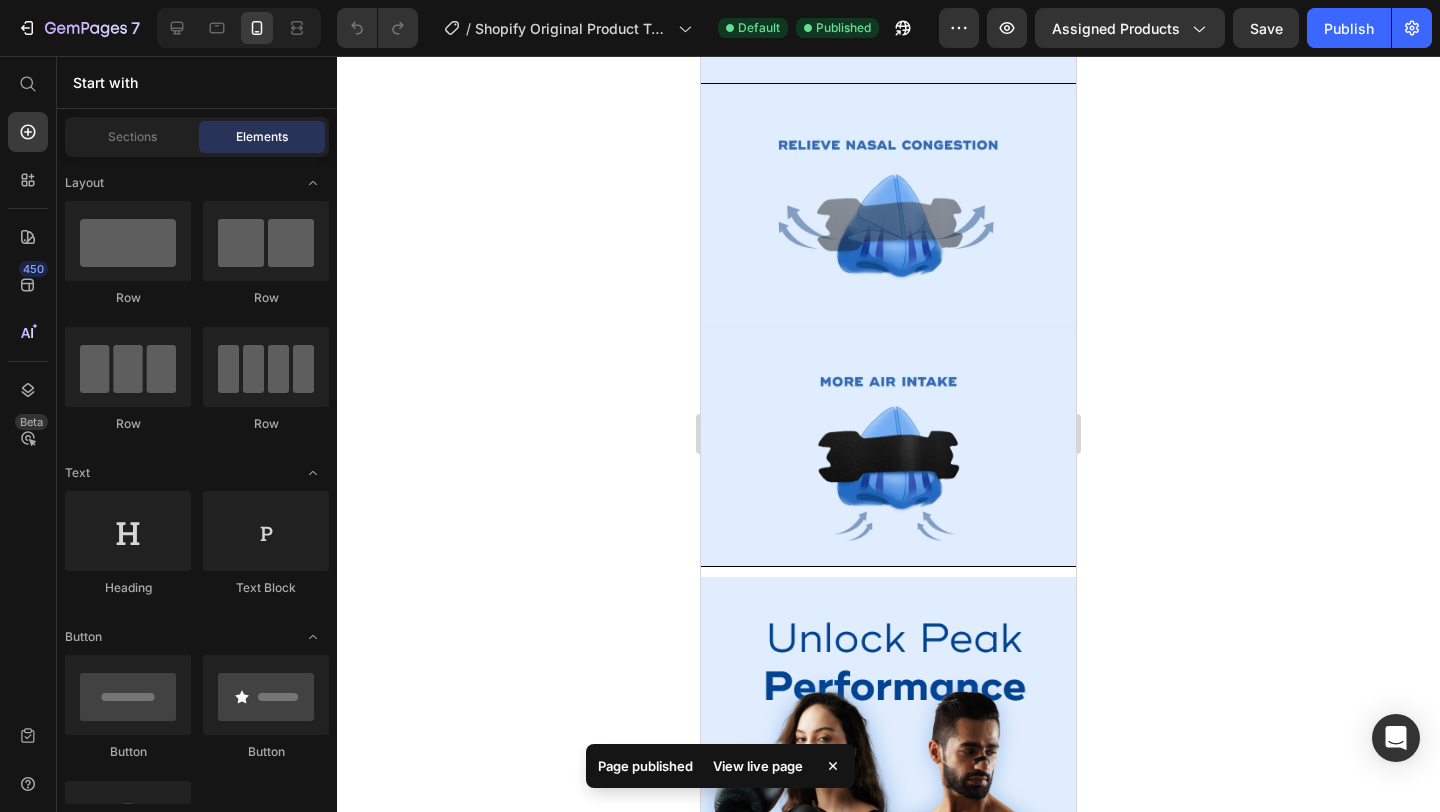 scroll, scrollTop: 1758, scrollLeft: 0, axis: vertical 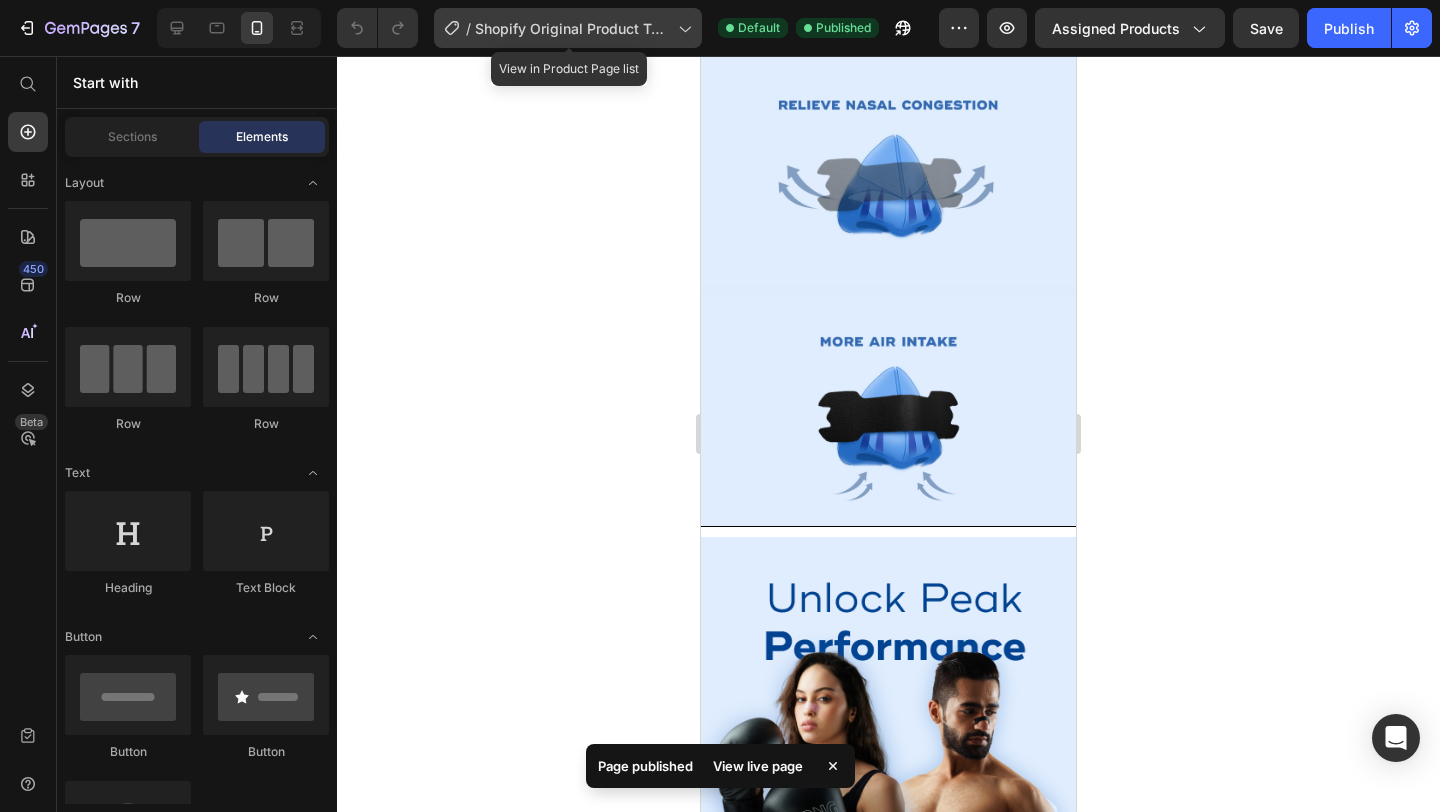 click on "/  Shopify Original Product Template" 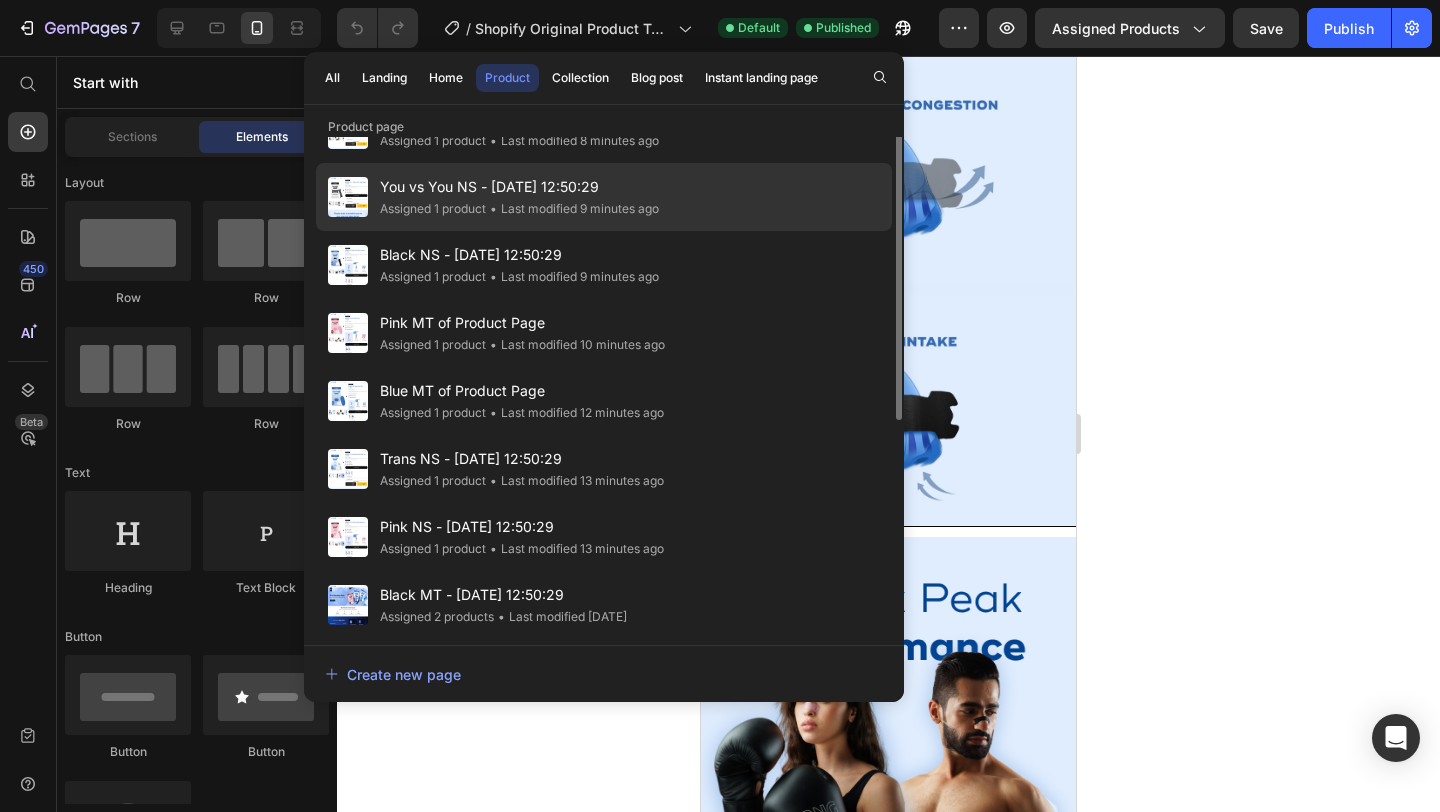 scroll, scrollTop: 0, scrollLeft: 0, axis: both 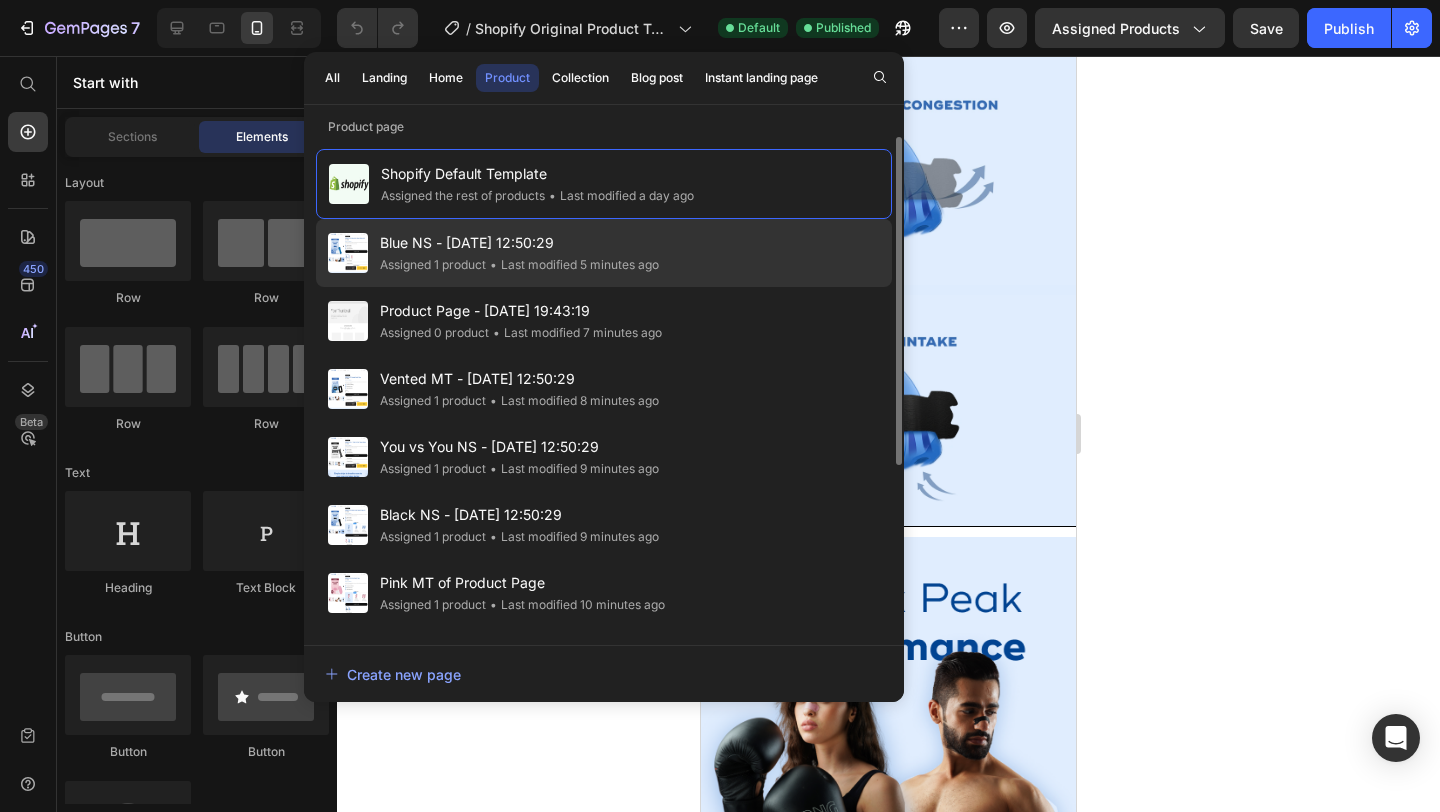 click on "Blue NS - Apr 12, 12:50:29 Assigned 1 product • Last modified 5 minutes ago" 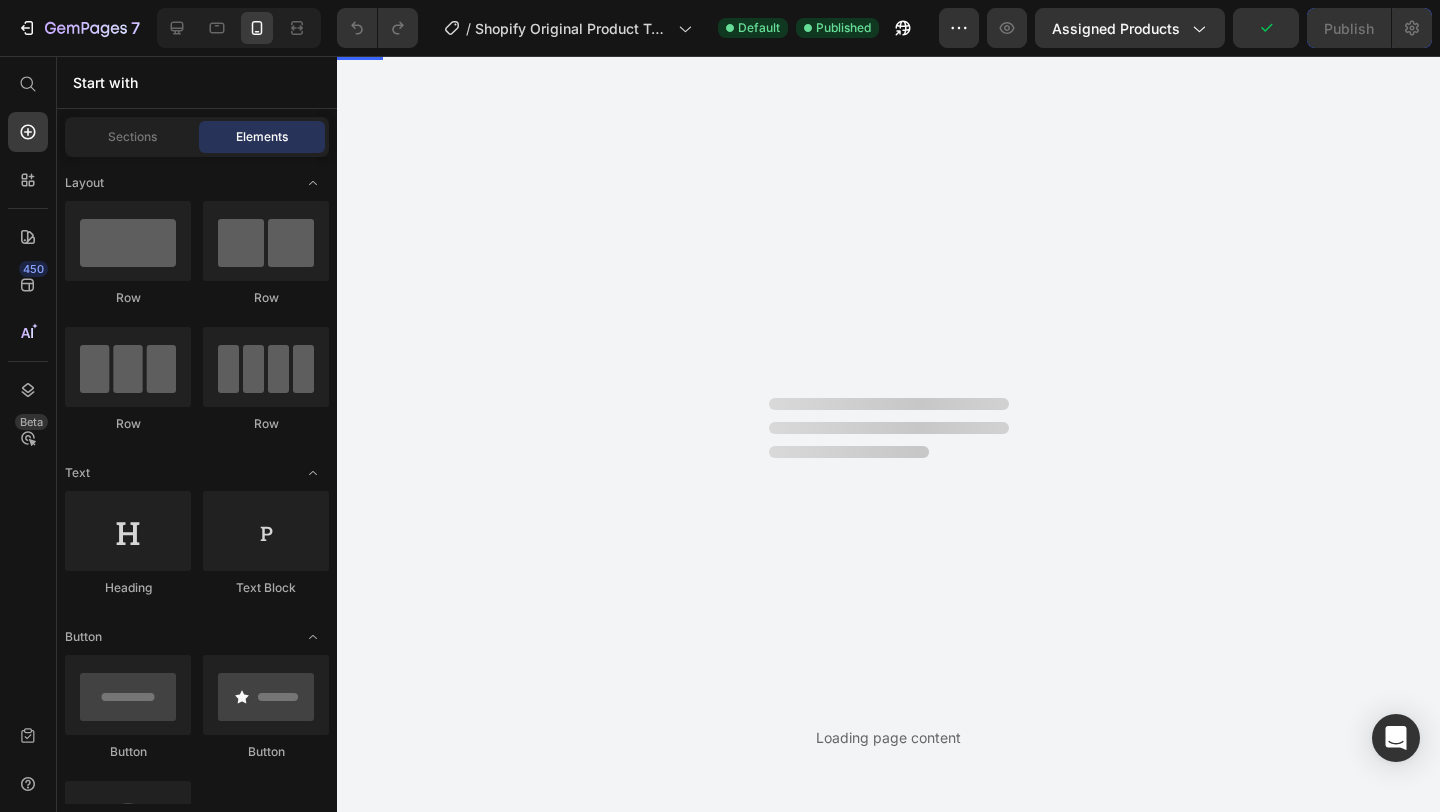 scroll, scrollTop: 0, scrollLeft: 0, axis: both 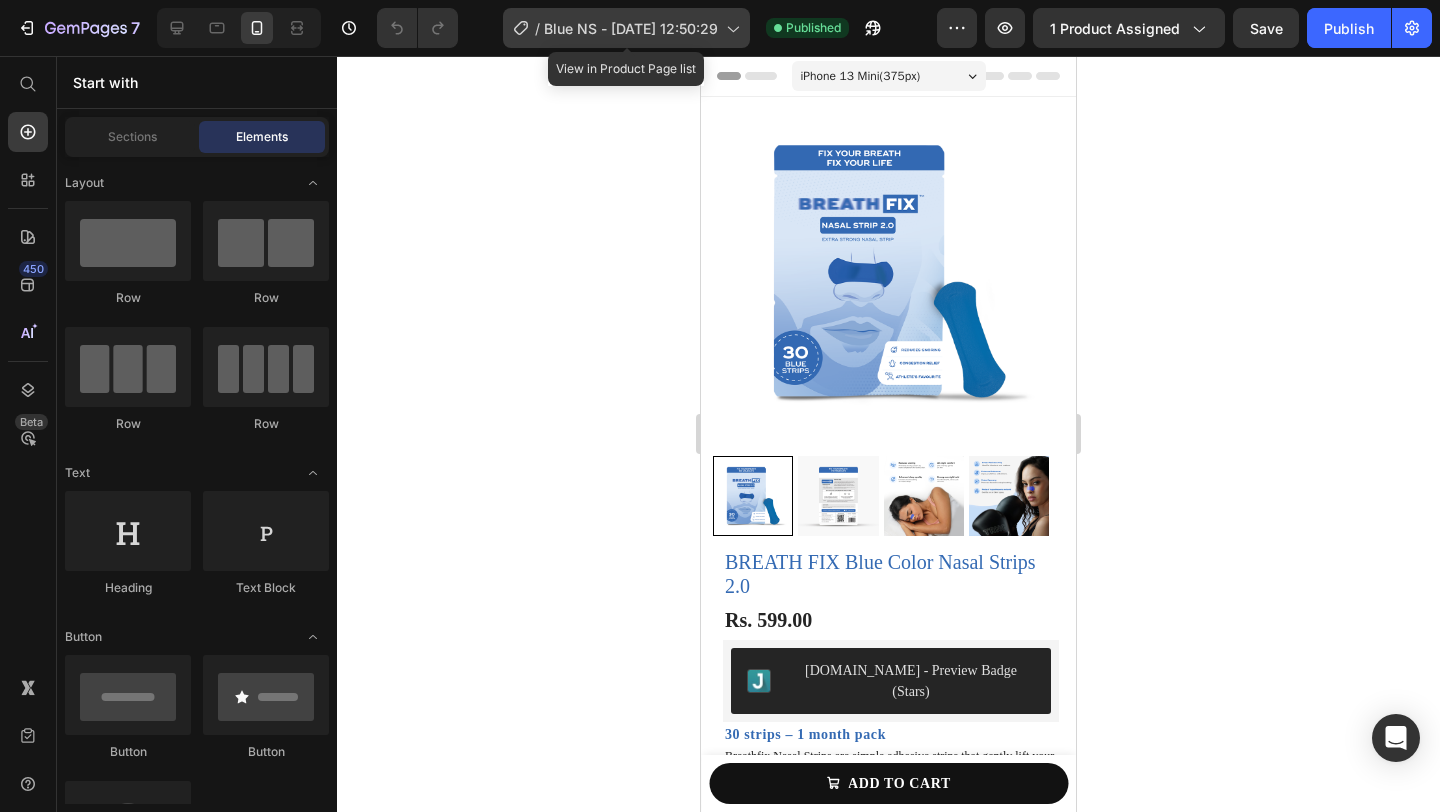 click on "Blue NS - [DATE] 12:50:29" at bounding box center [631, 28] 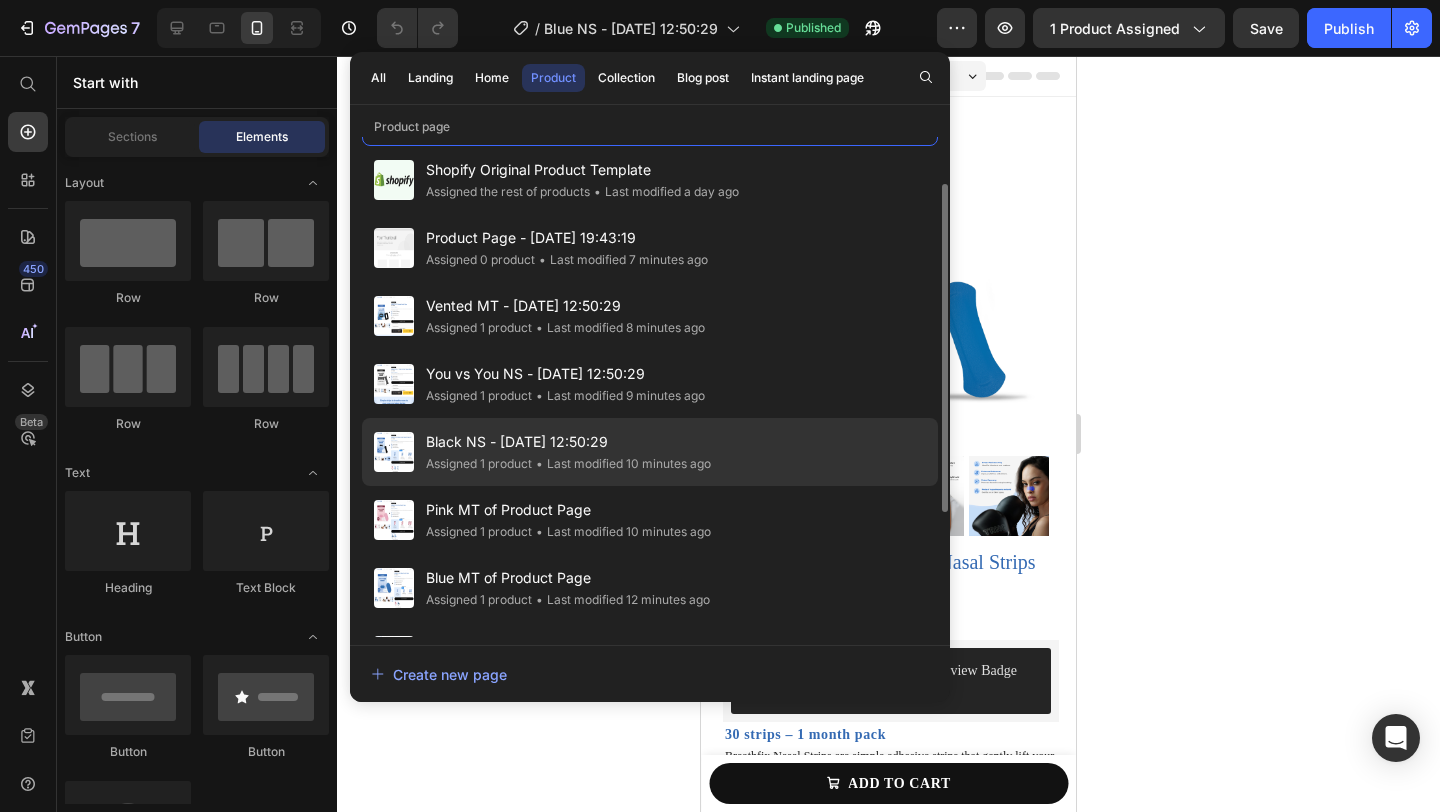 scroll, scrollTop: 0, scrollLeft: 0, axis: both 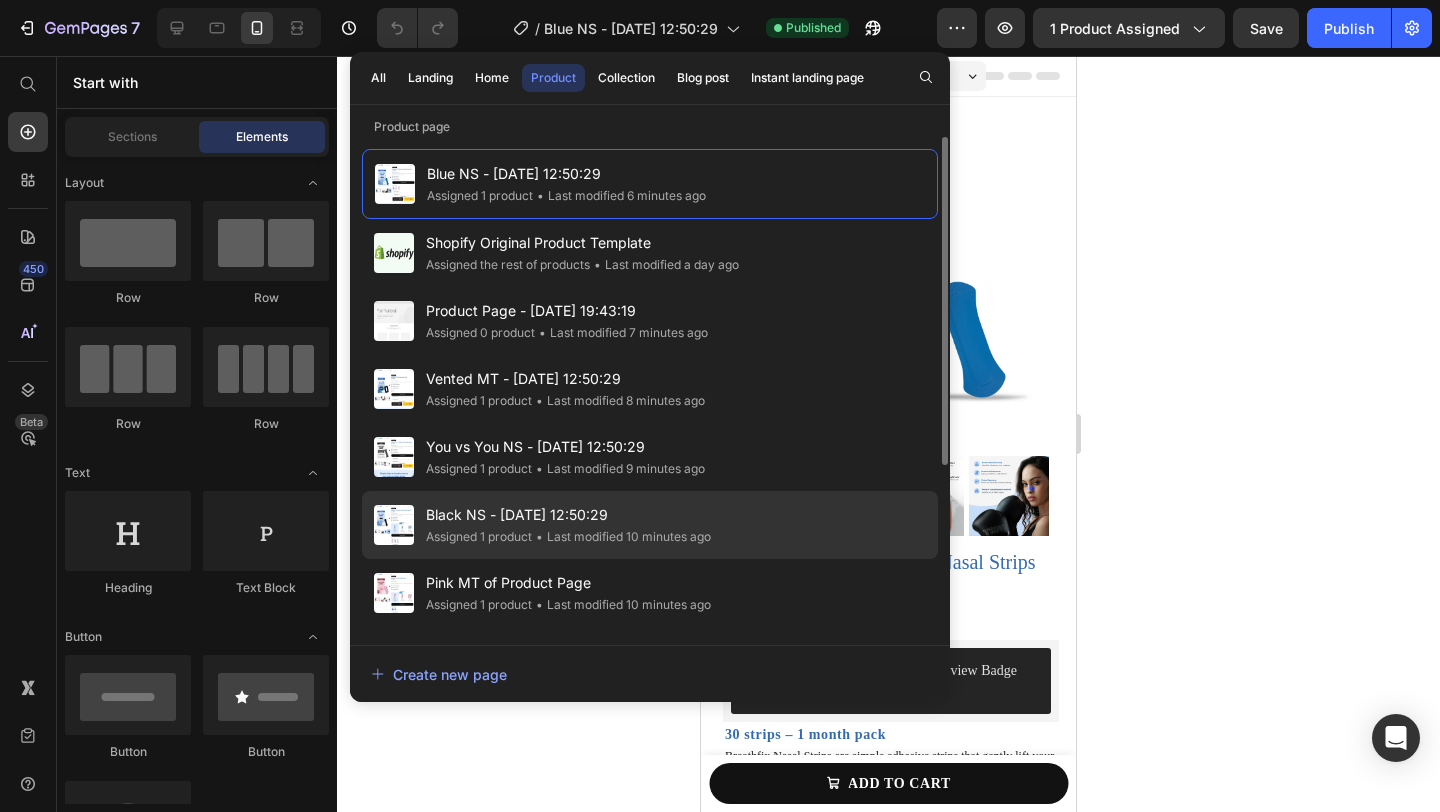 click on "Black NS - [DATE] 12:50:29" at bounding box center (568, 515) 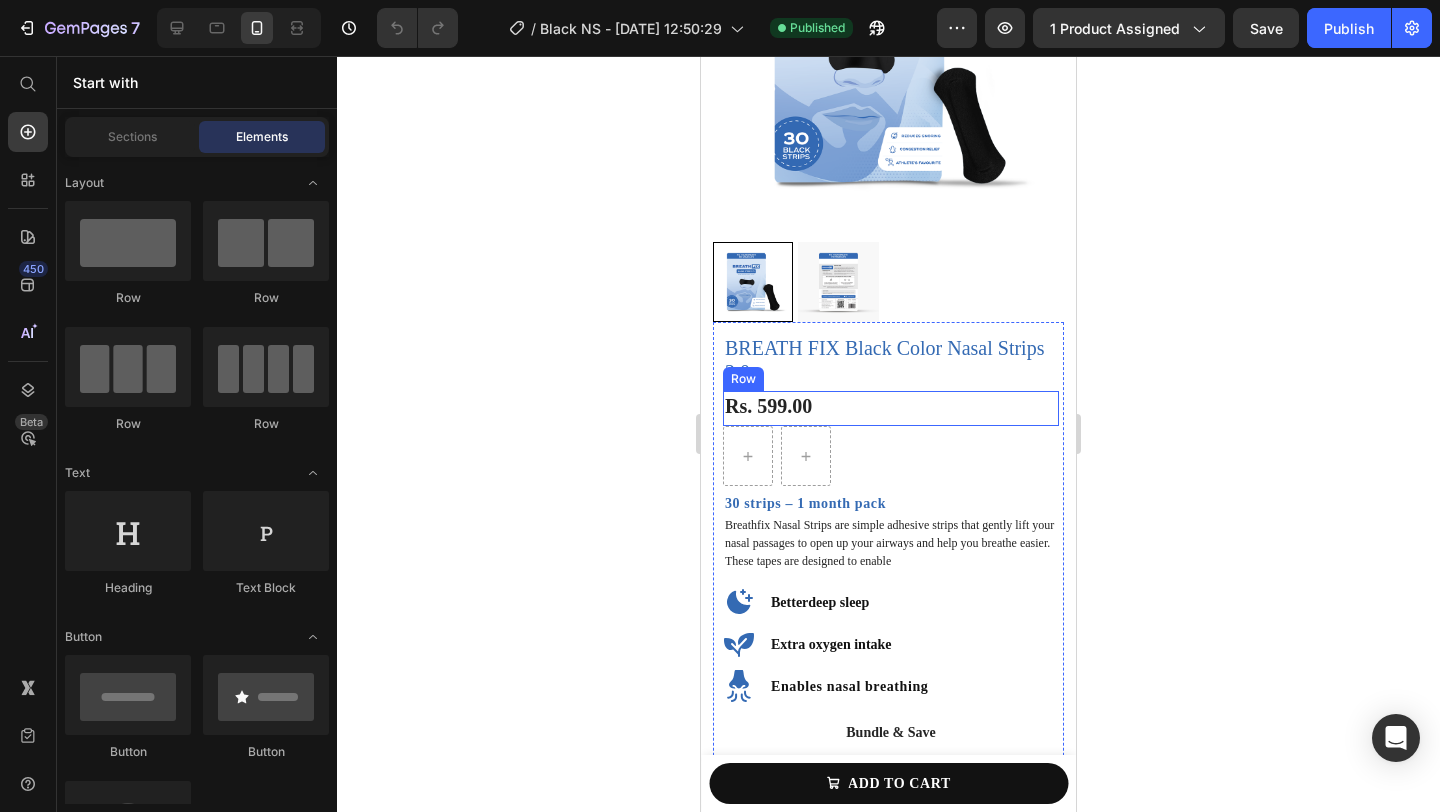scroll, scrollTop: 287, scrollLeft: 0, axis: vertical 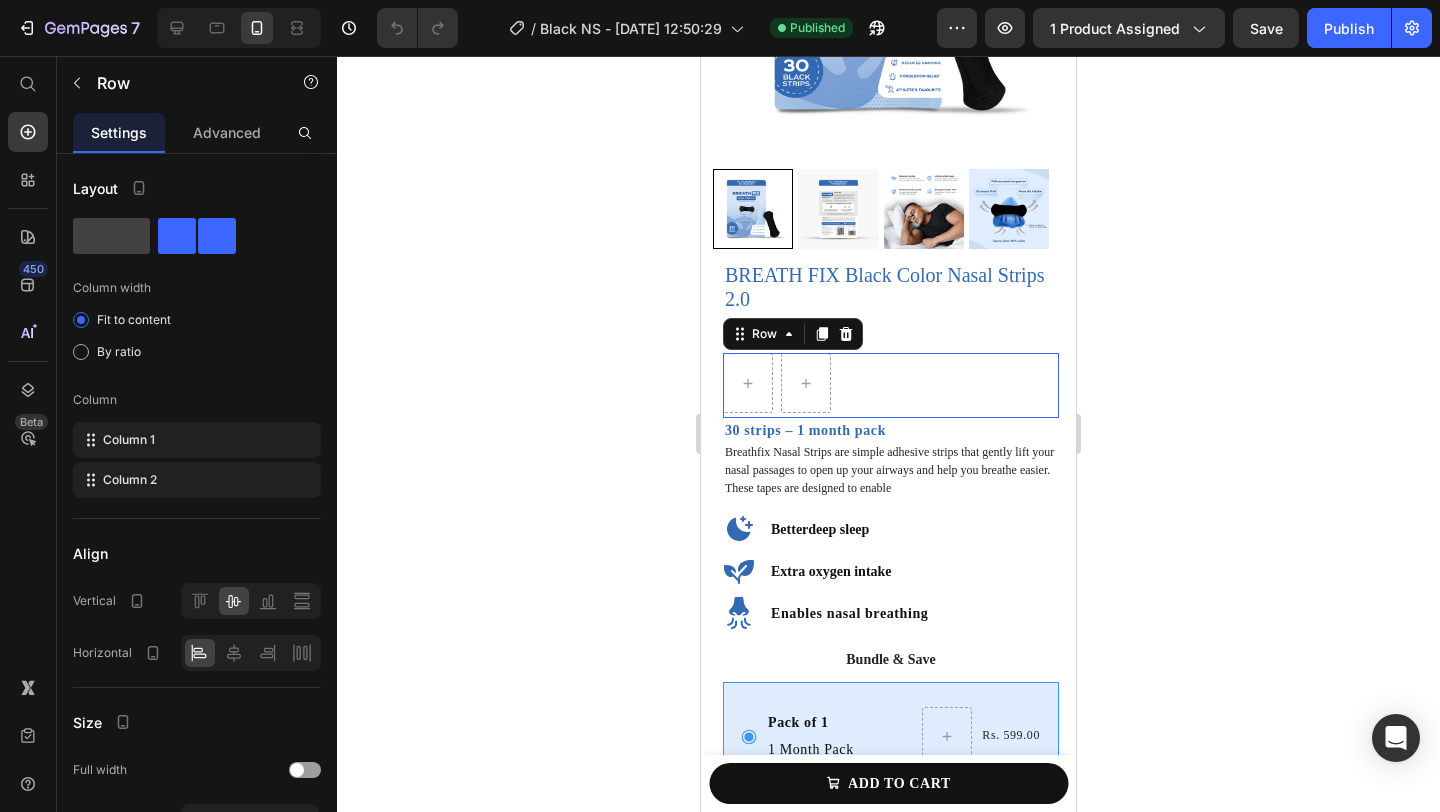 click on "Row   0" at bounding box center (891, 385) 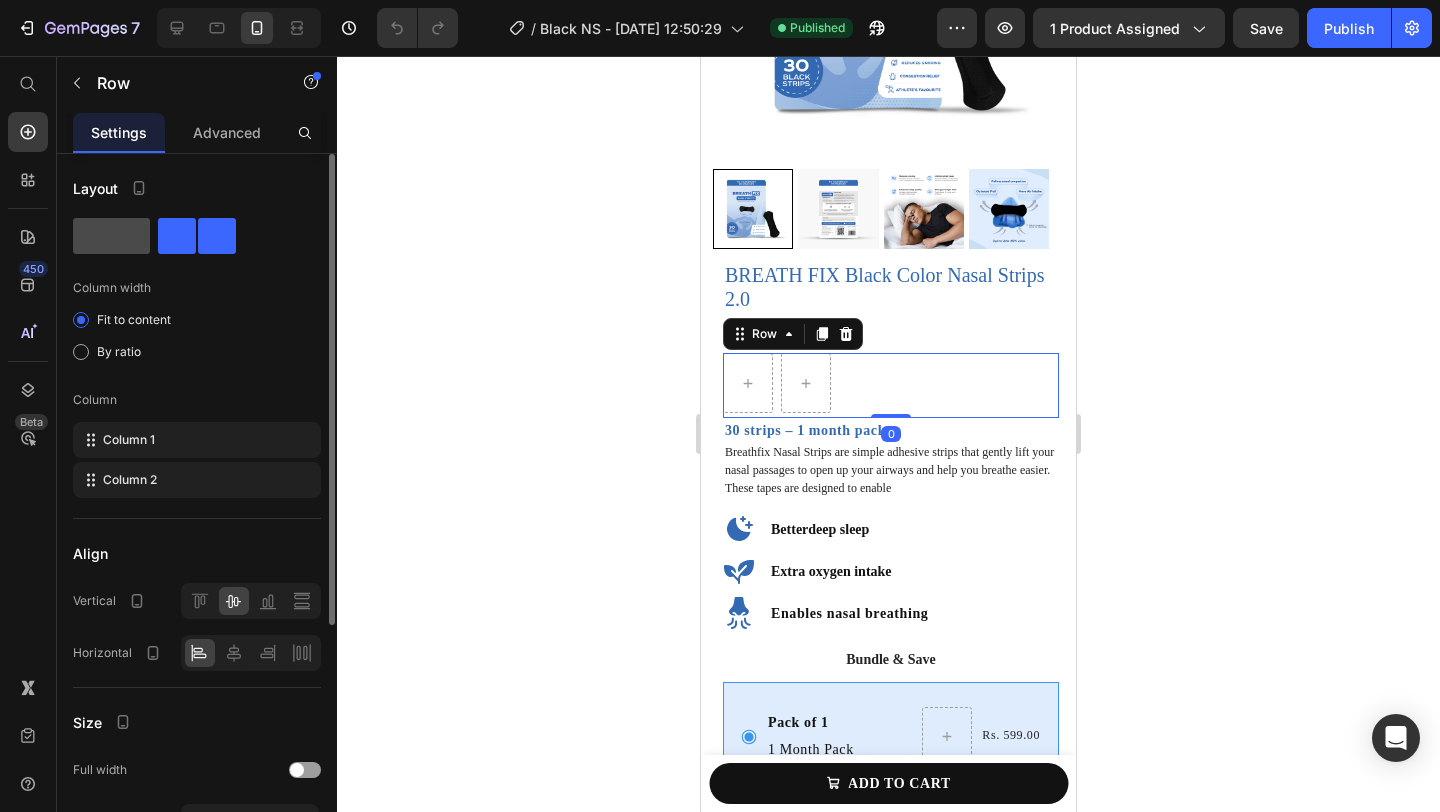 click 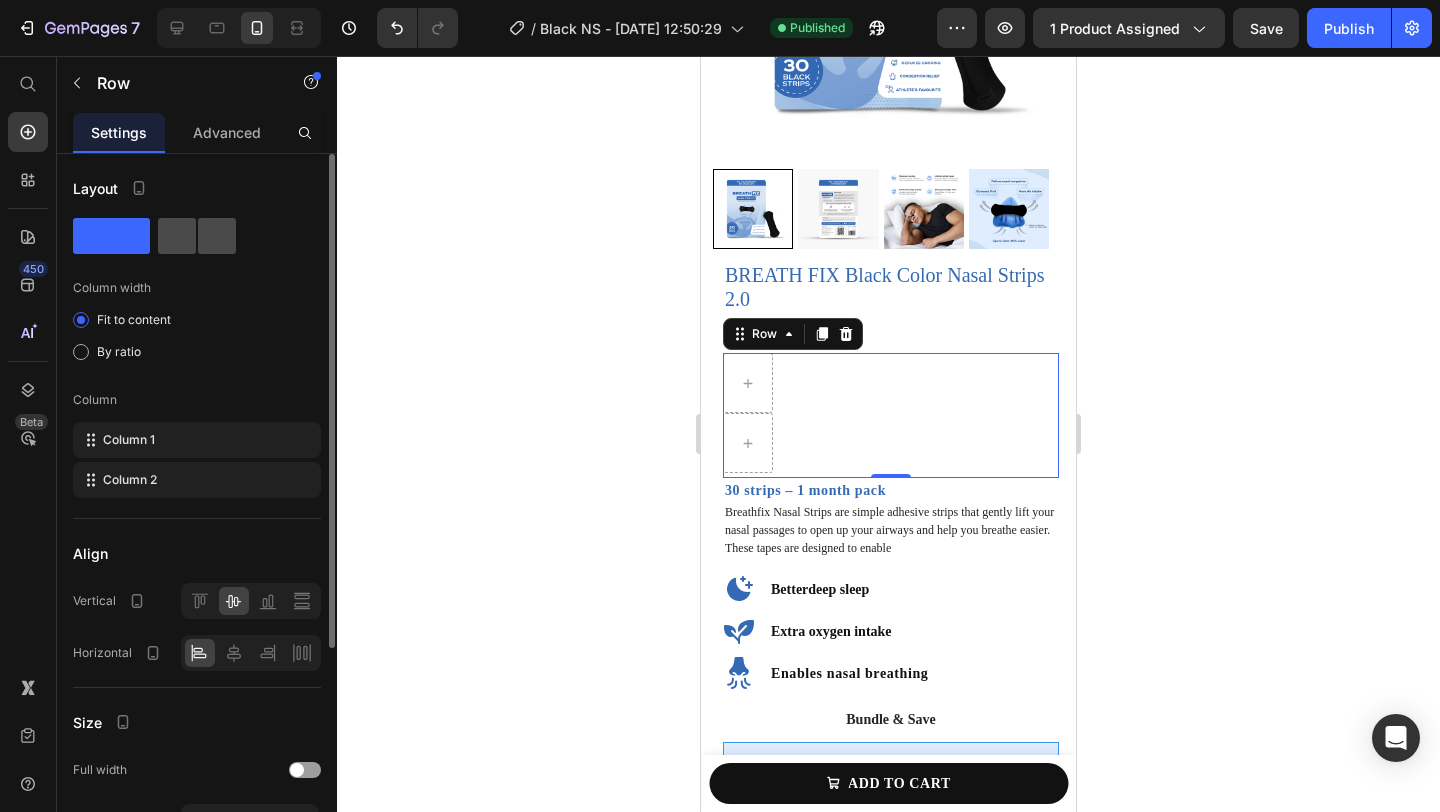 drag, startPoint x: 119, startPoint y: 231, endPoint x: 198, endPoint y: 244, distance: 80.06248 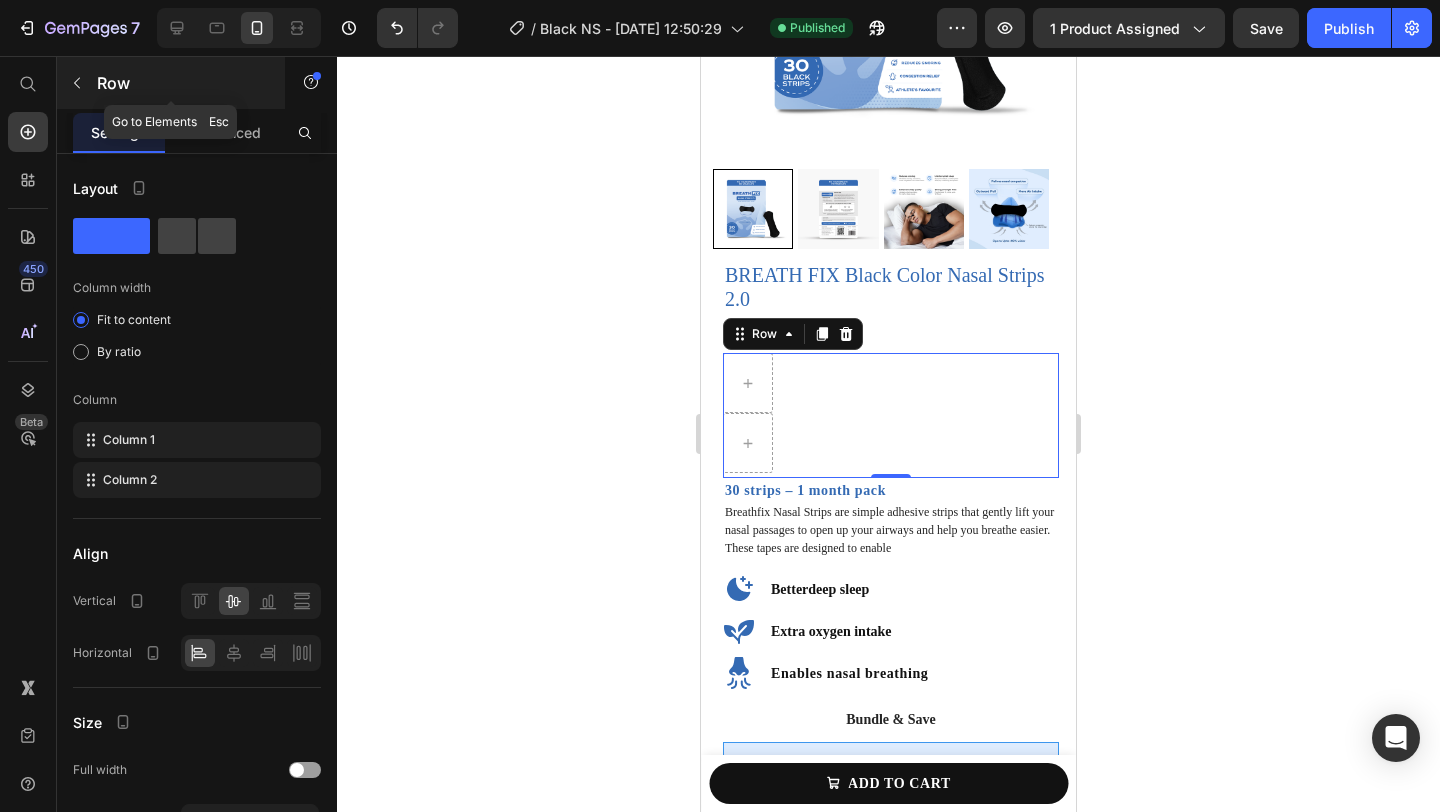 click 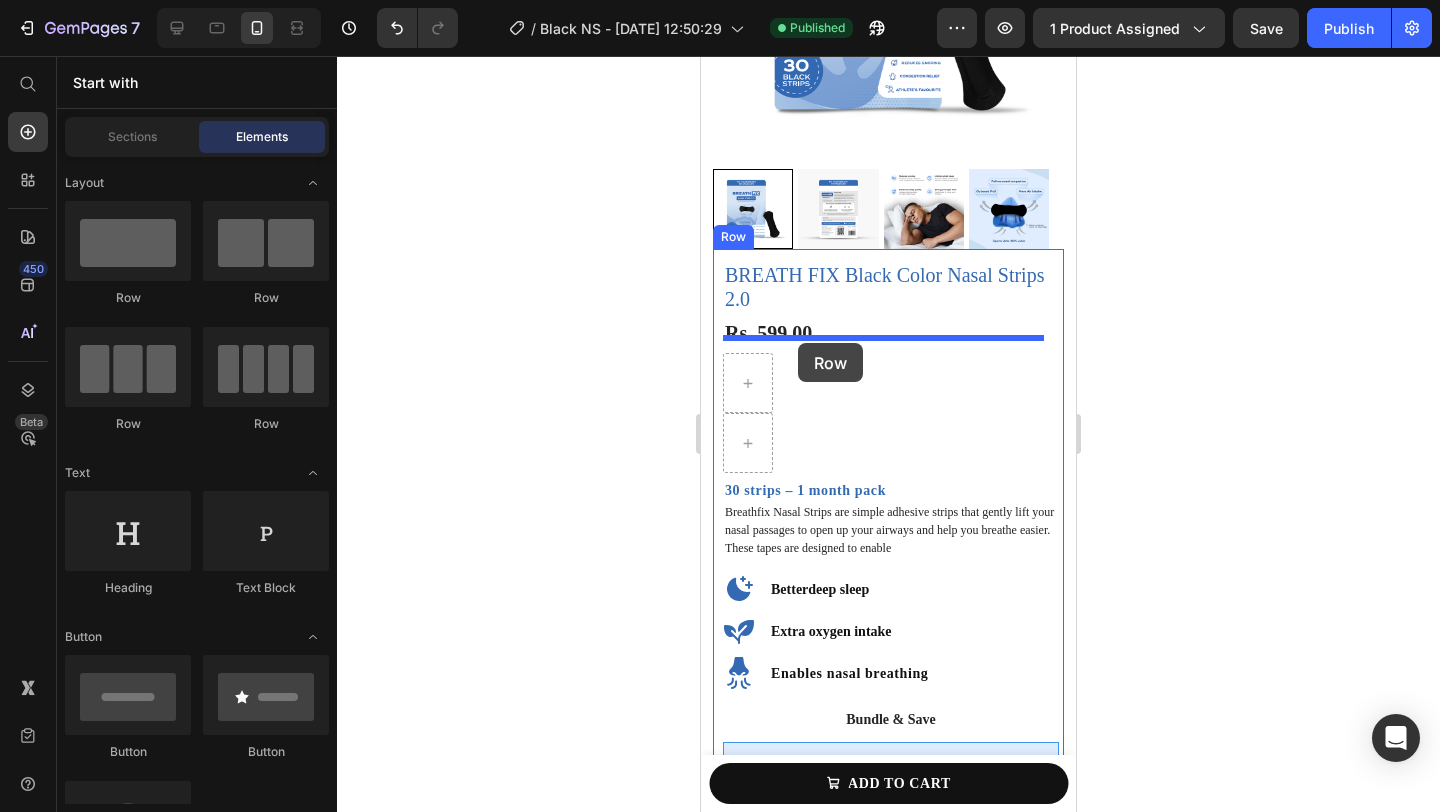 drag, startPoint x: 878, startPoint y: 324, endPoint x: 798, endPoint y: 343, distance: 82.2253 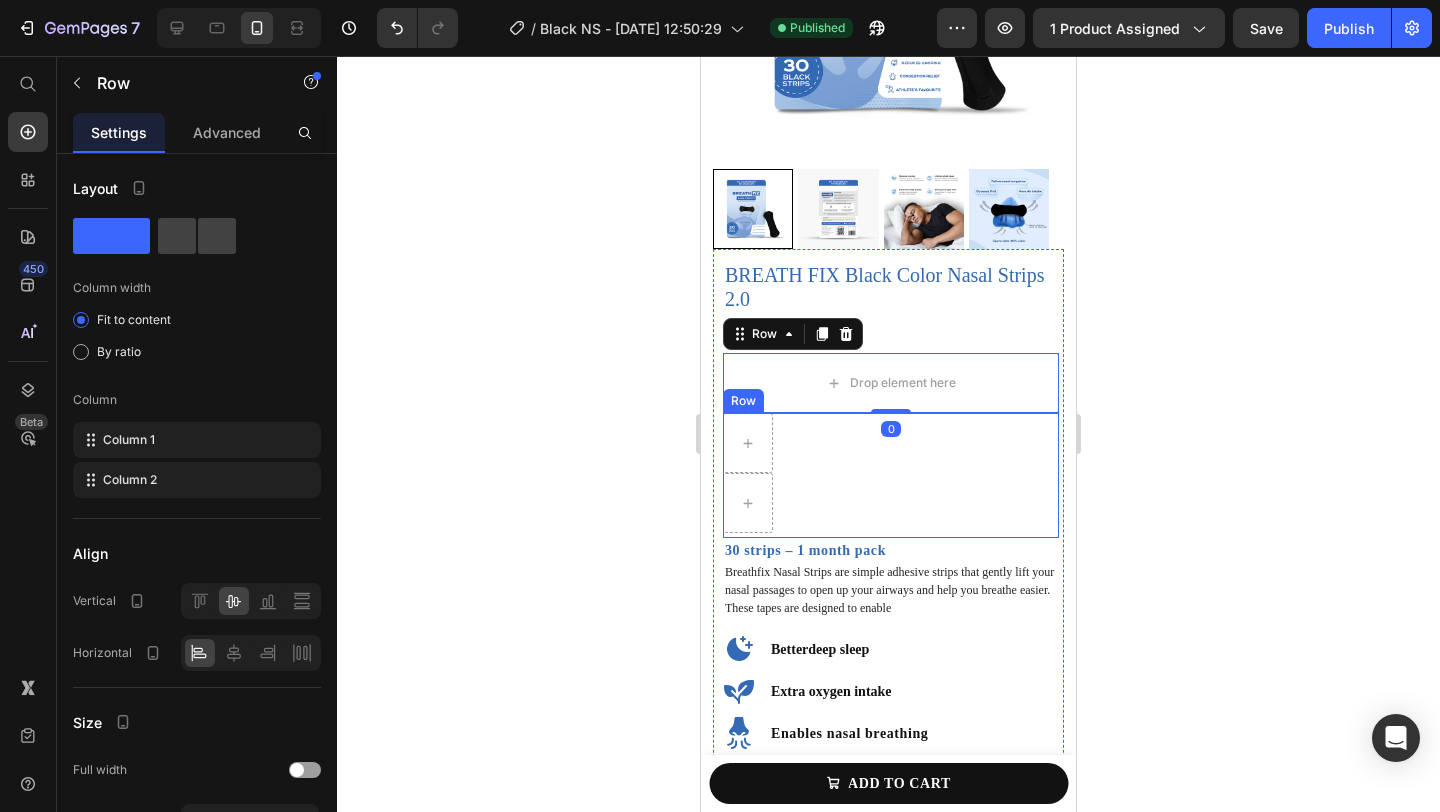 click on "Row" at bounding box center (891, 475) 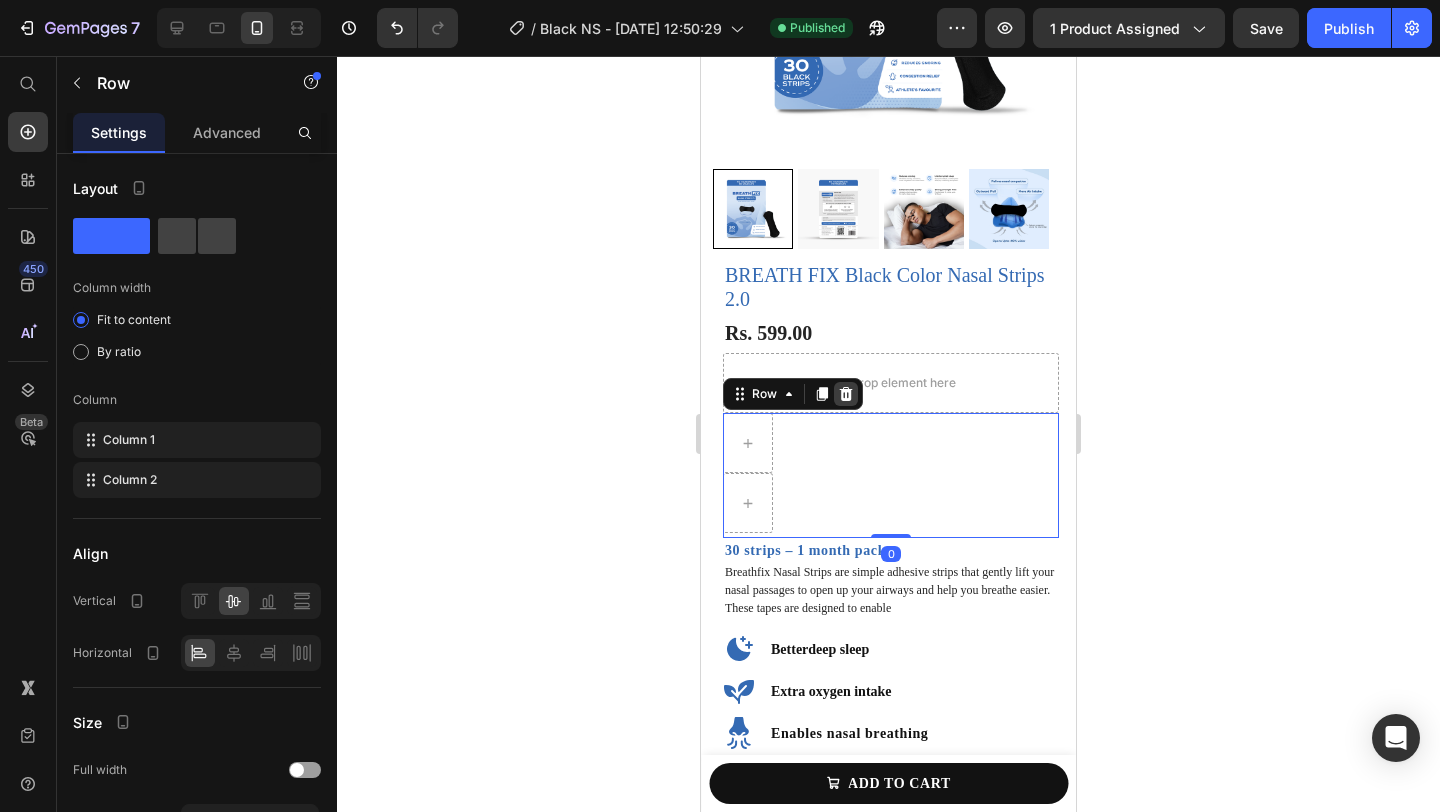 click 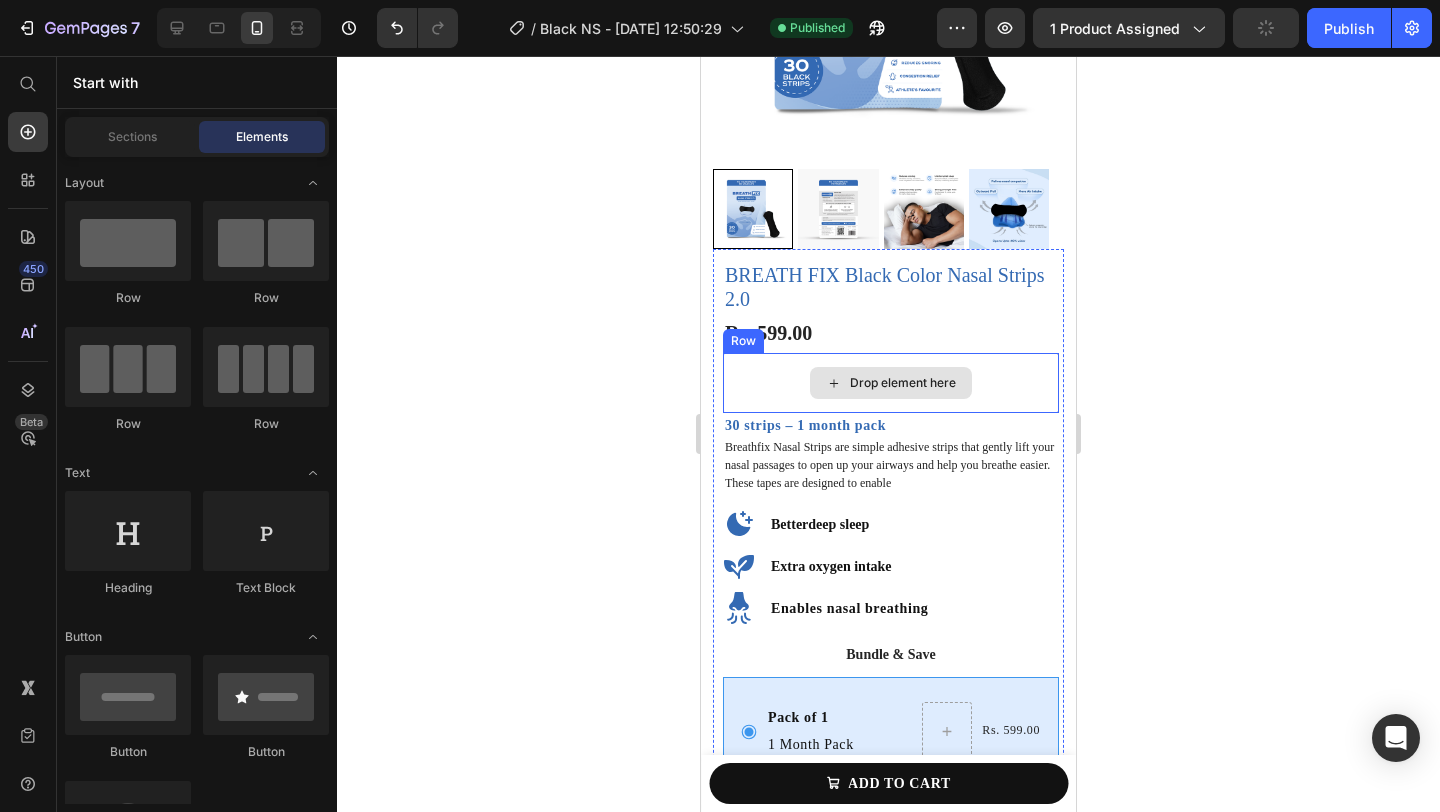 click on "Drop element here" at bounding box center [891, 383] 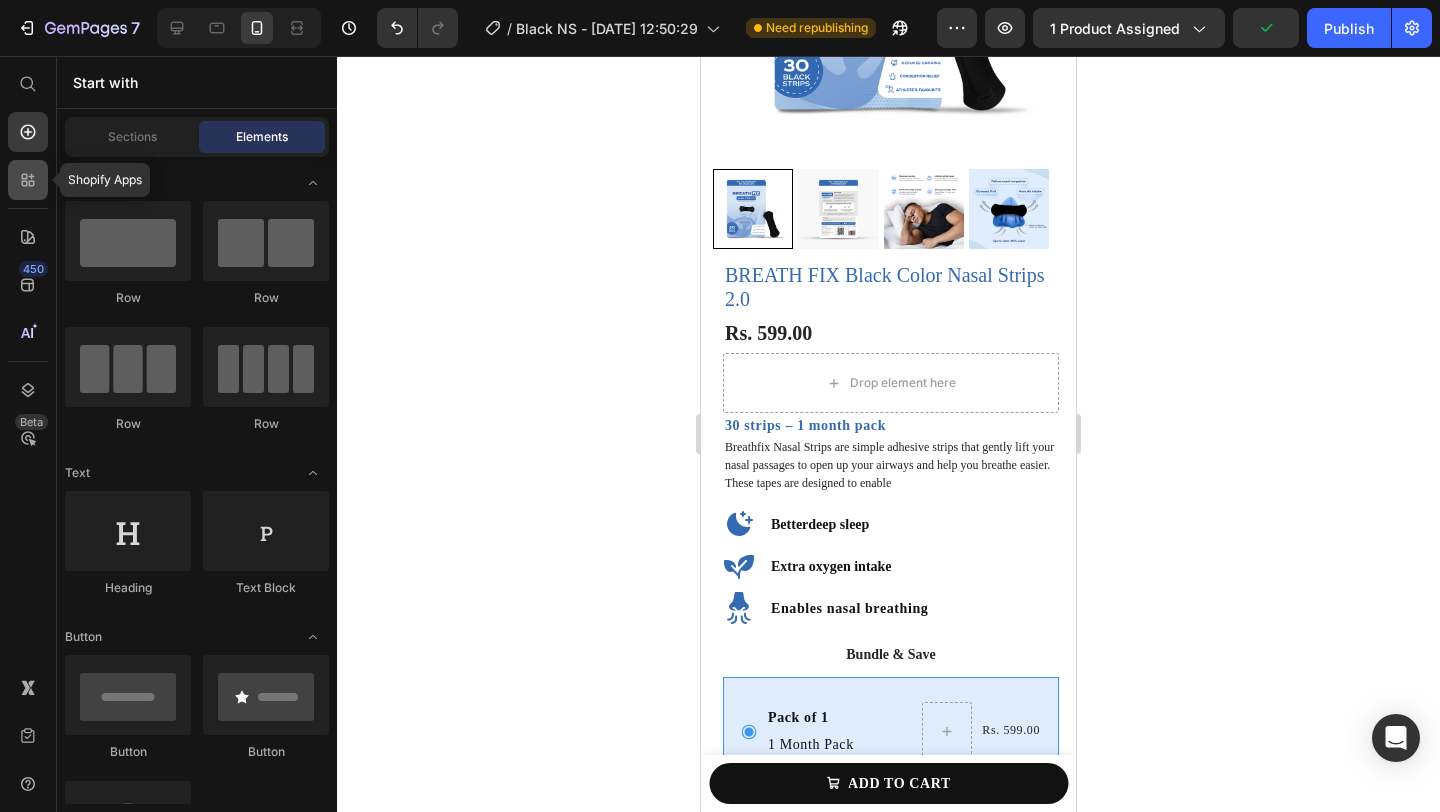 click 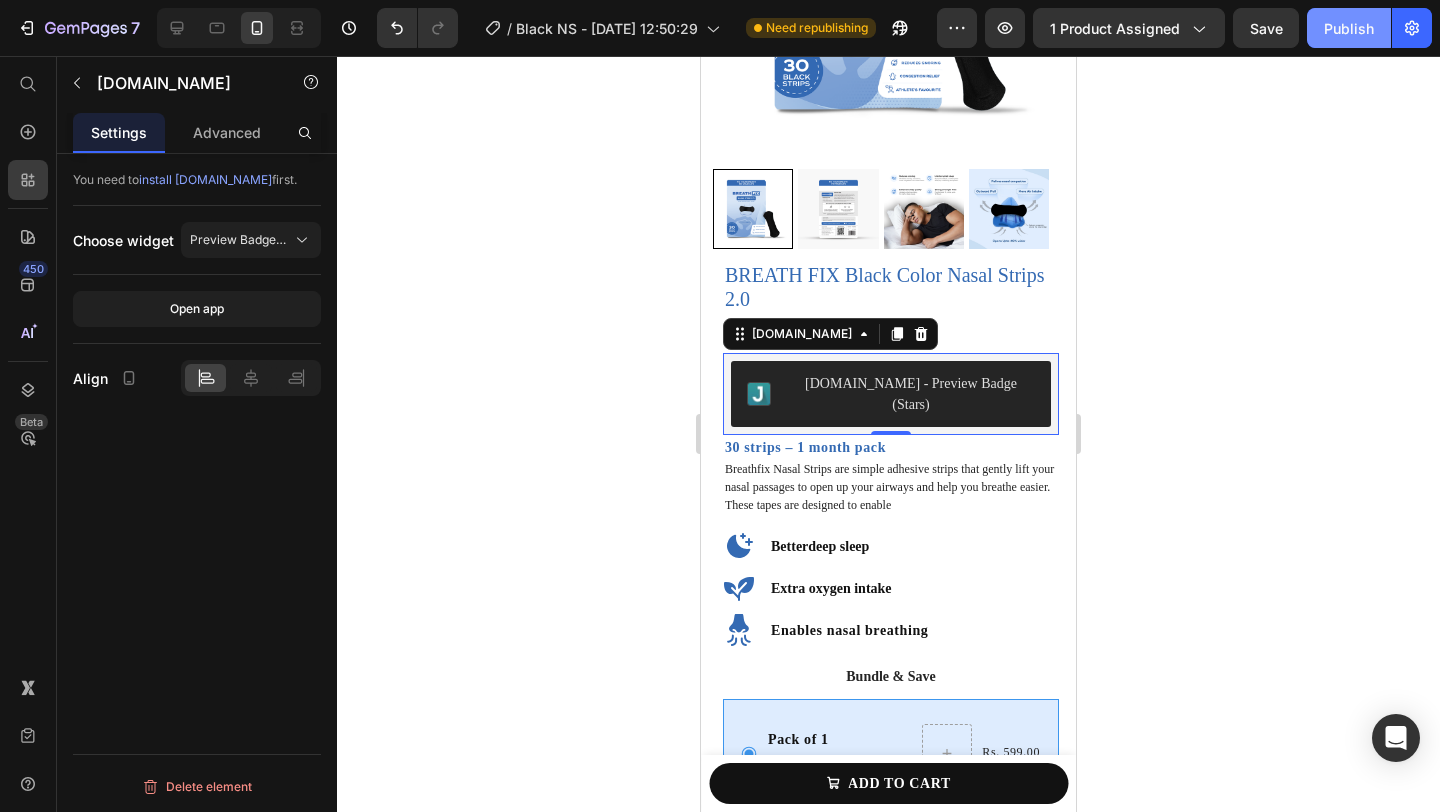 click on "Publish" at bounding box center [1349, 28] 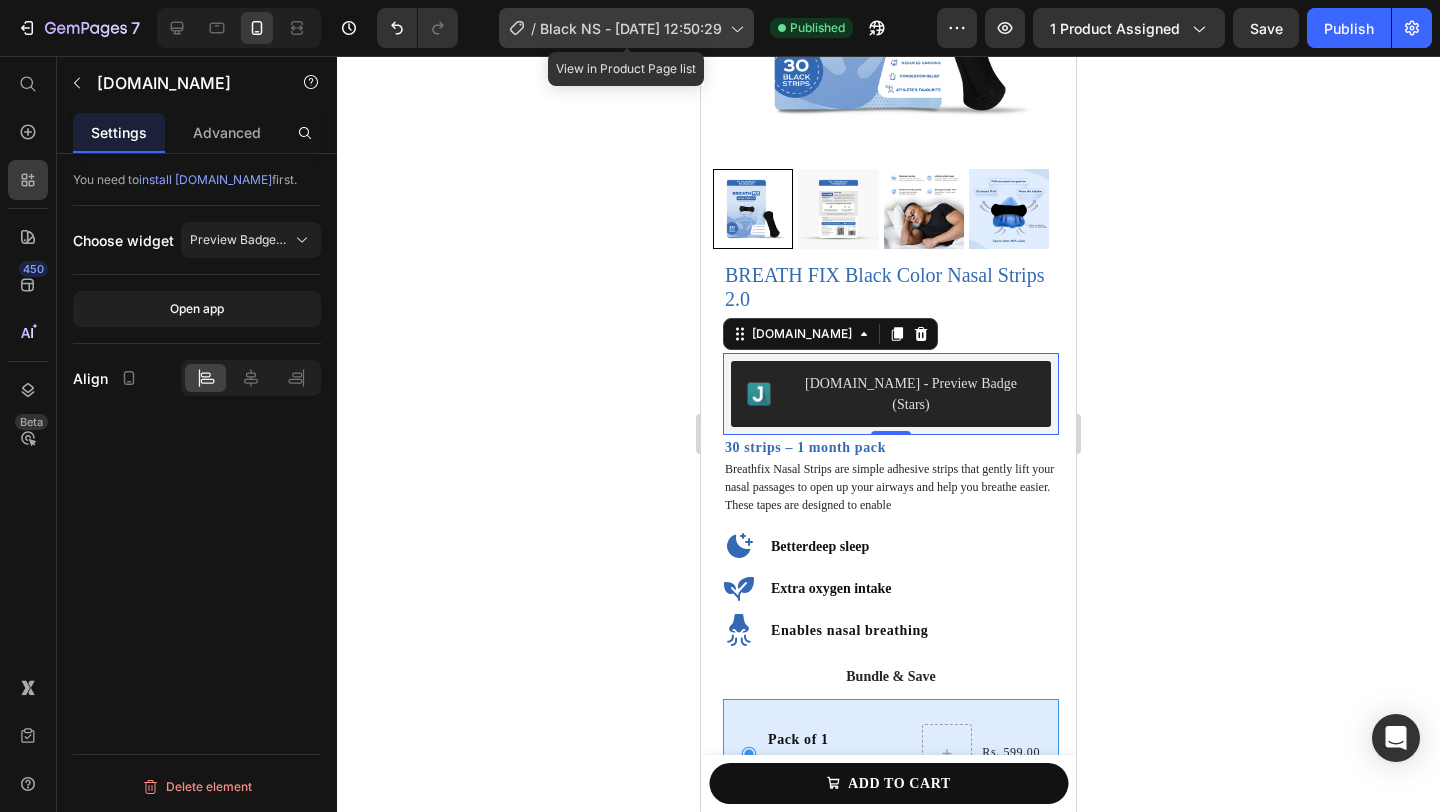 click on "/  Black NS - Apr 12, 12:50:29" 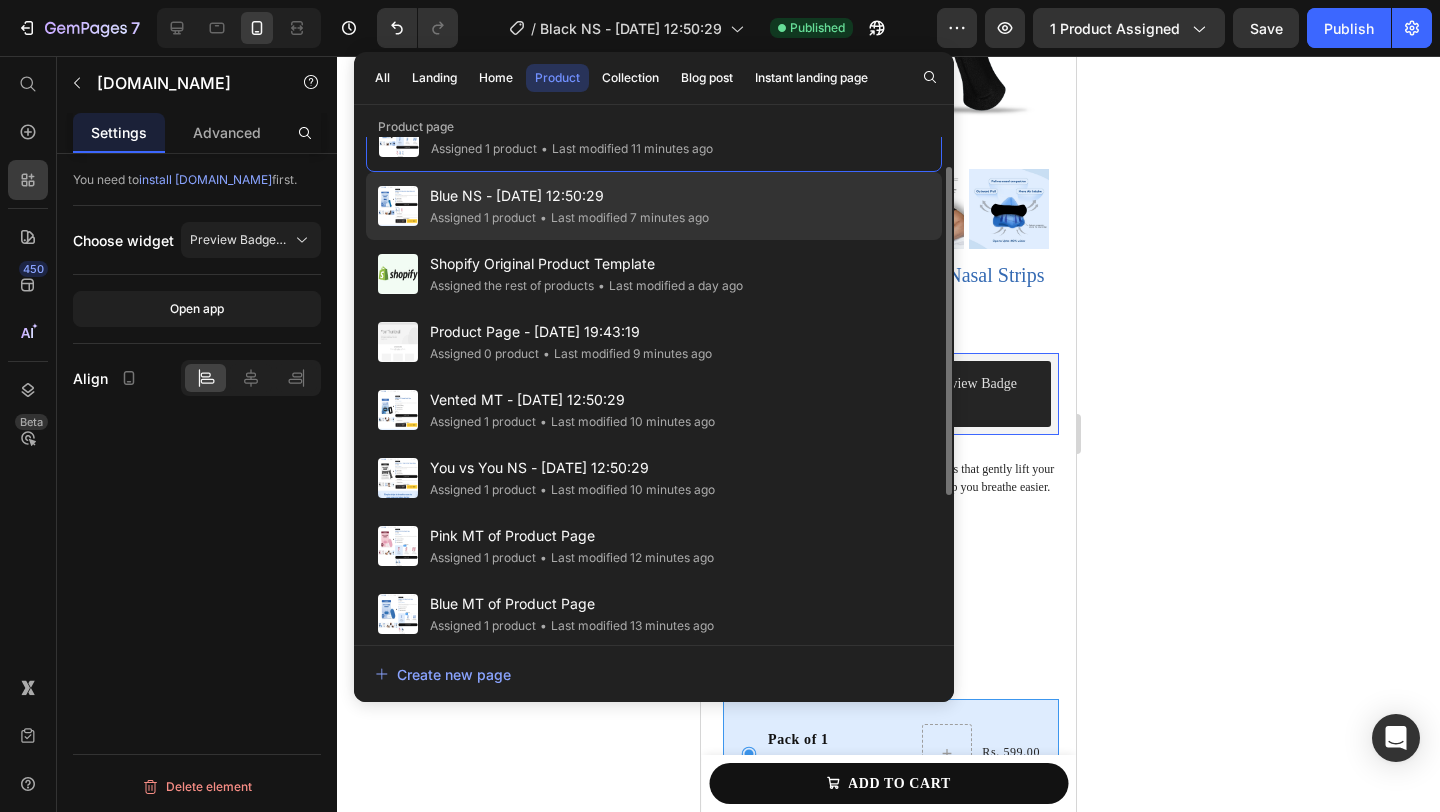scroll, scrollTop: 48, scrollLeft: 0, axis: vertical 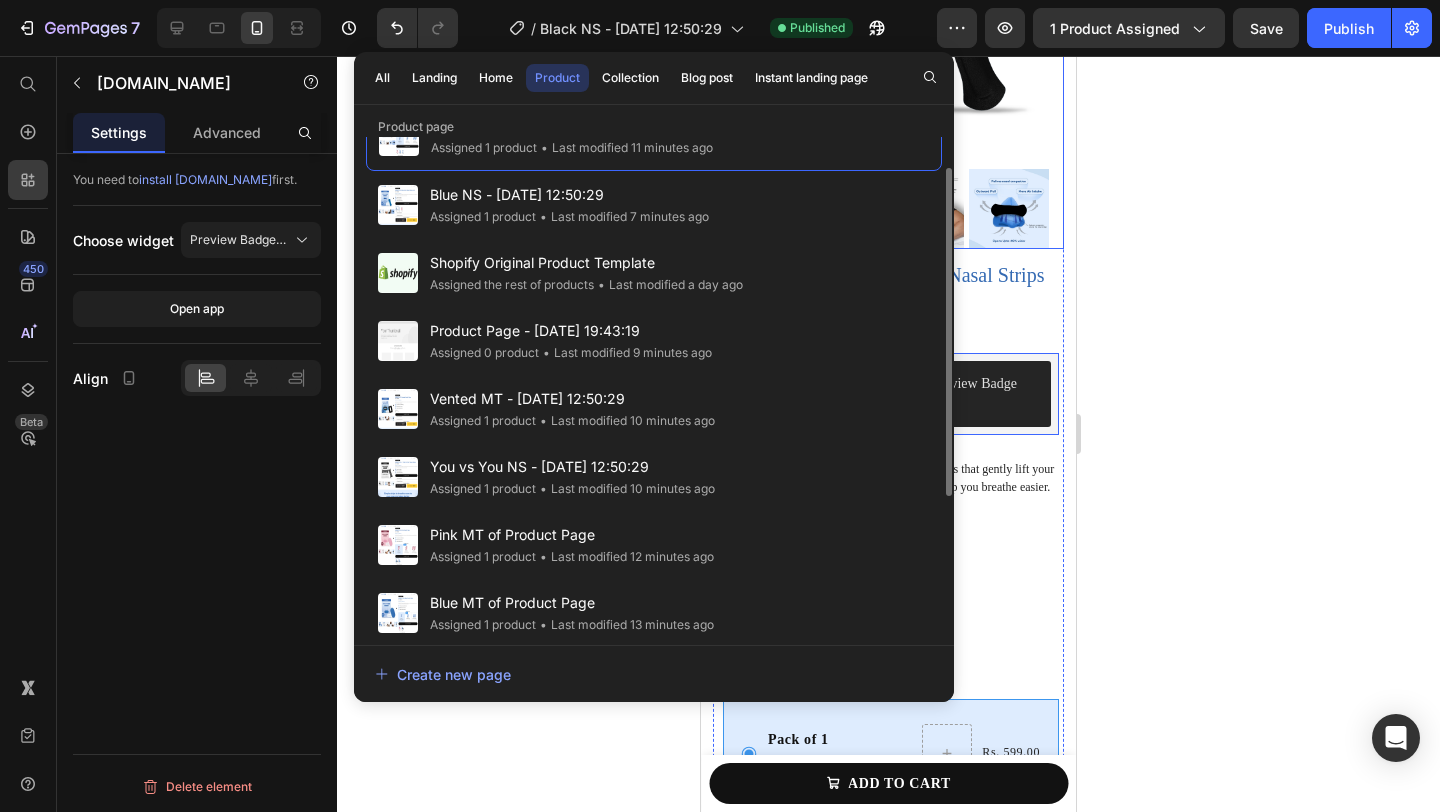 click at bounding box center [1009, 209] 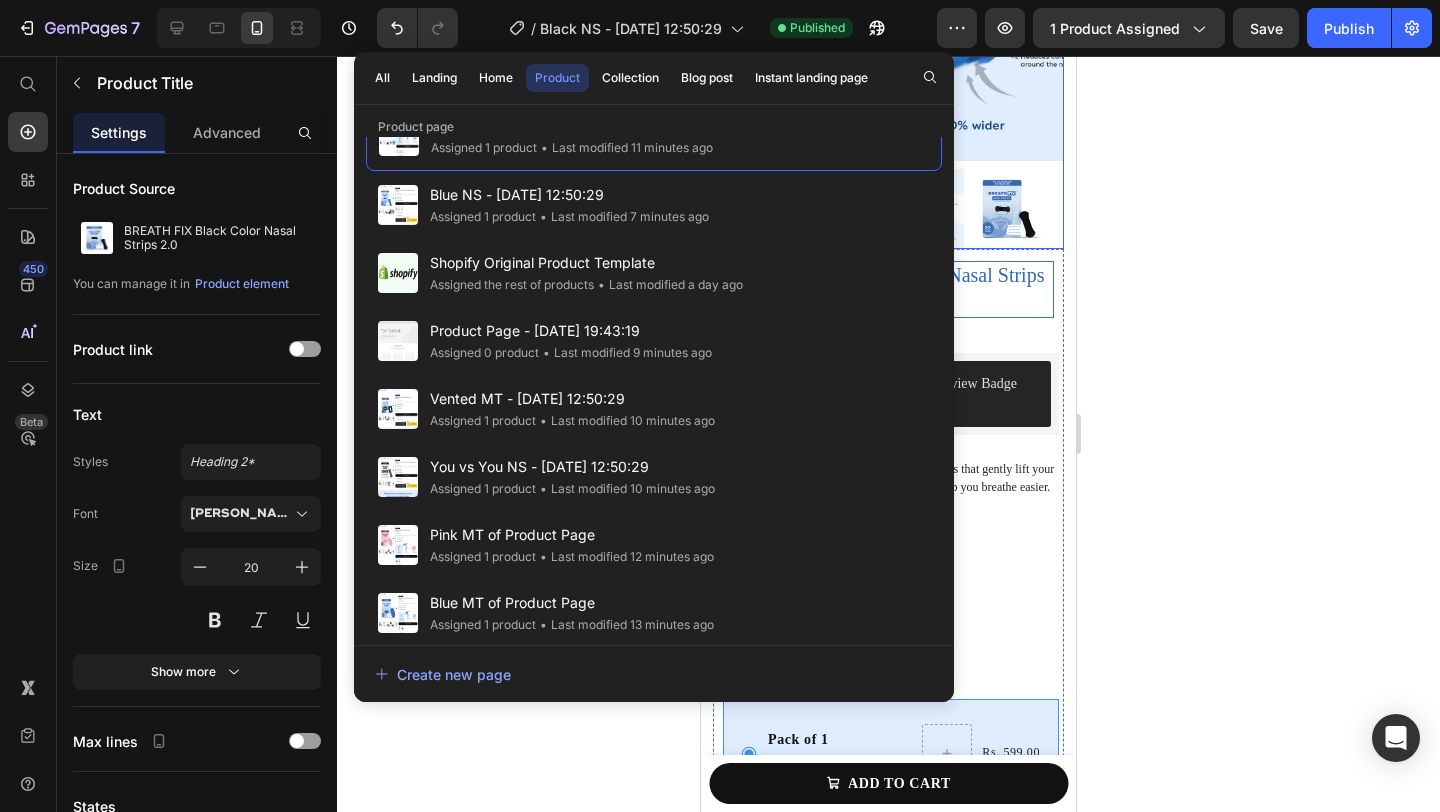 click on "BREATH FIX Black Color Nasal Strips 2.0 Product Title" at bounding box center [888, 289] 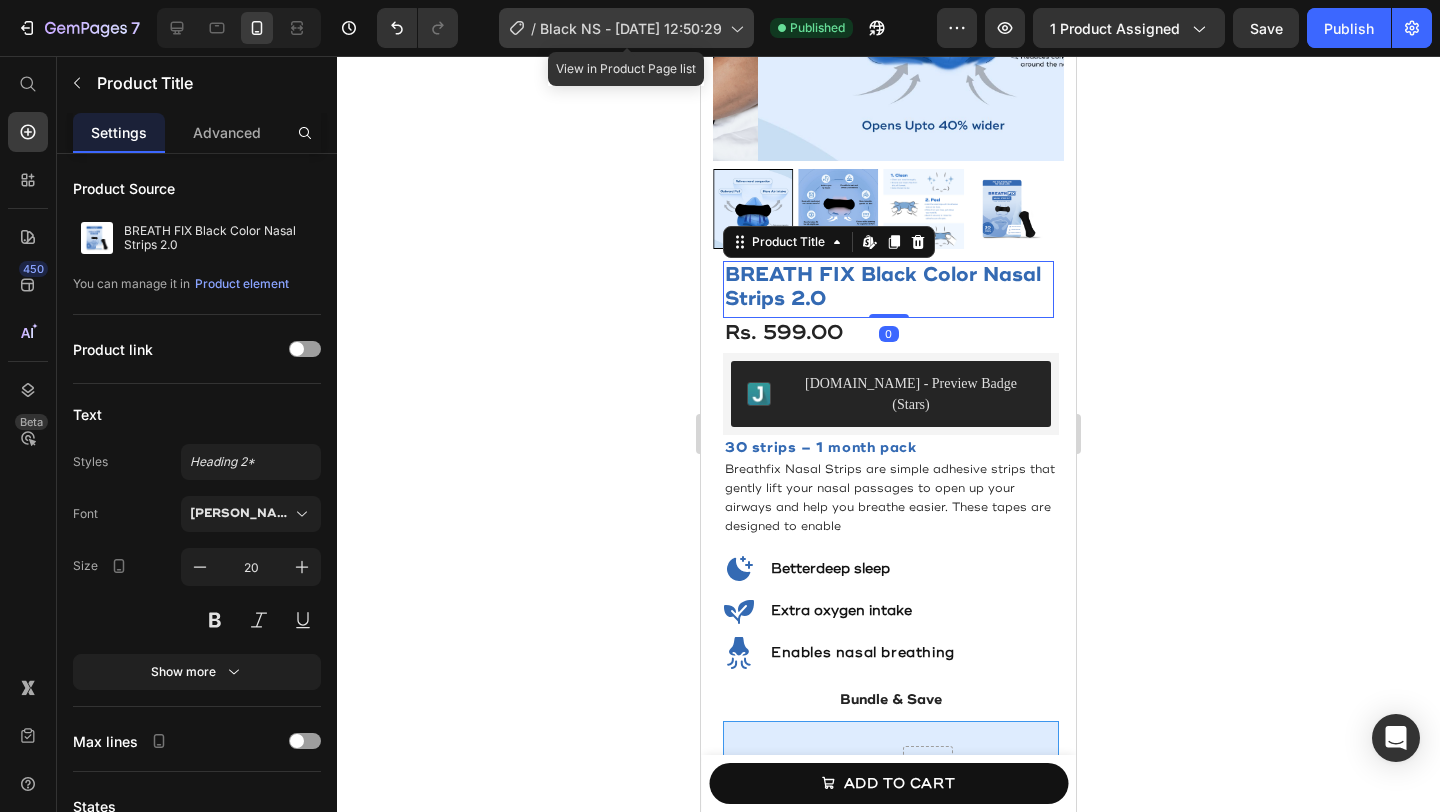 click on "Black NS - [DATE] 12:50:29" at bounding box center [631, 28] 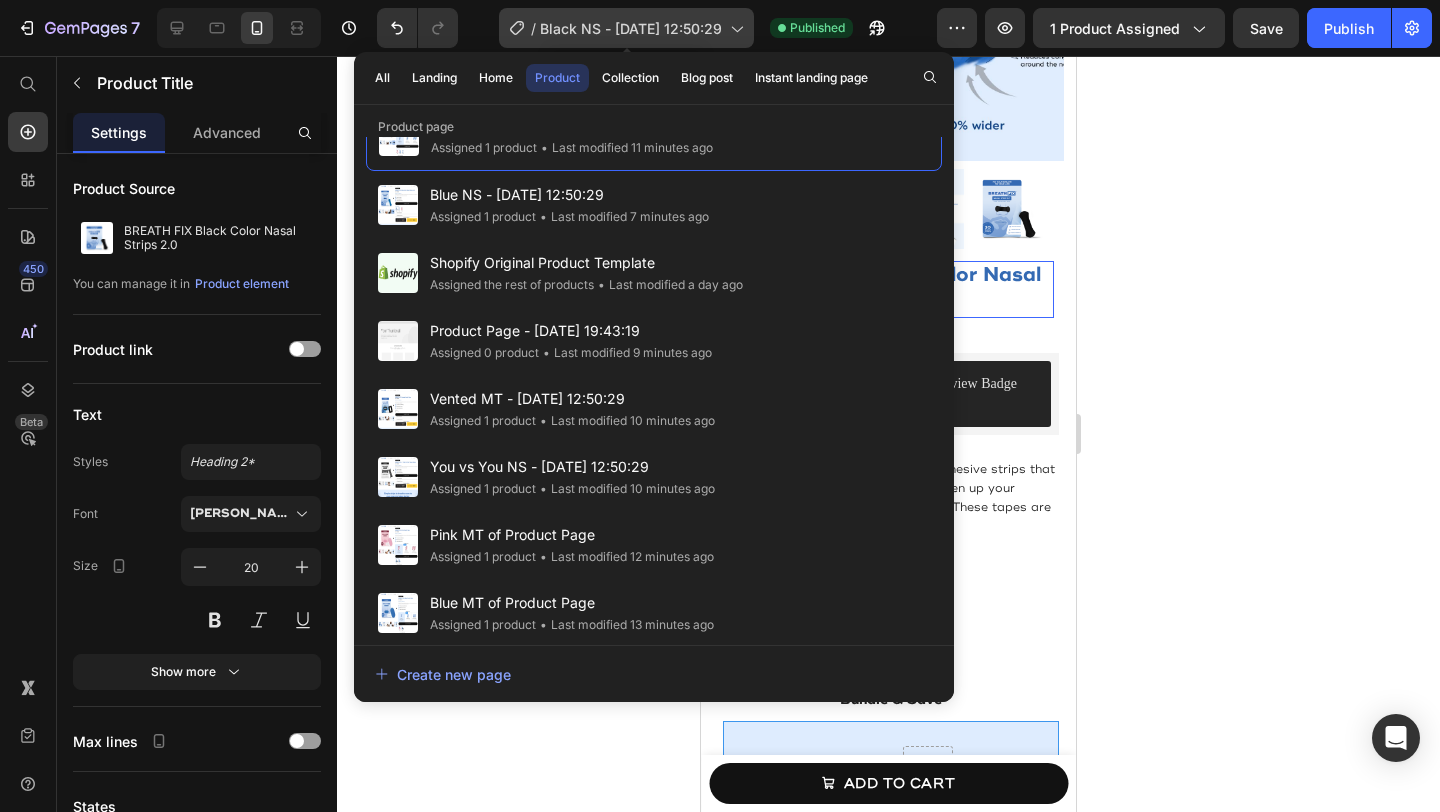 click on "Black NS - [DATE] 12:50:29" at bounding box center (631, 28) 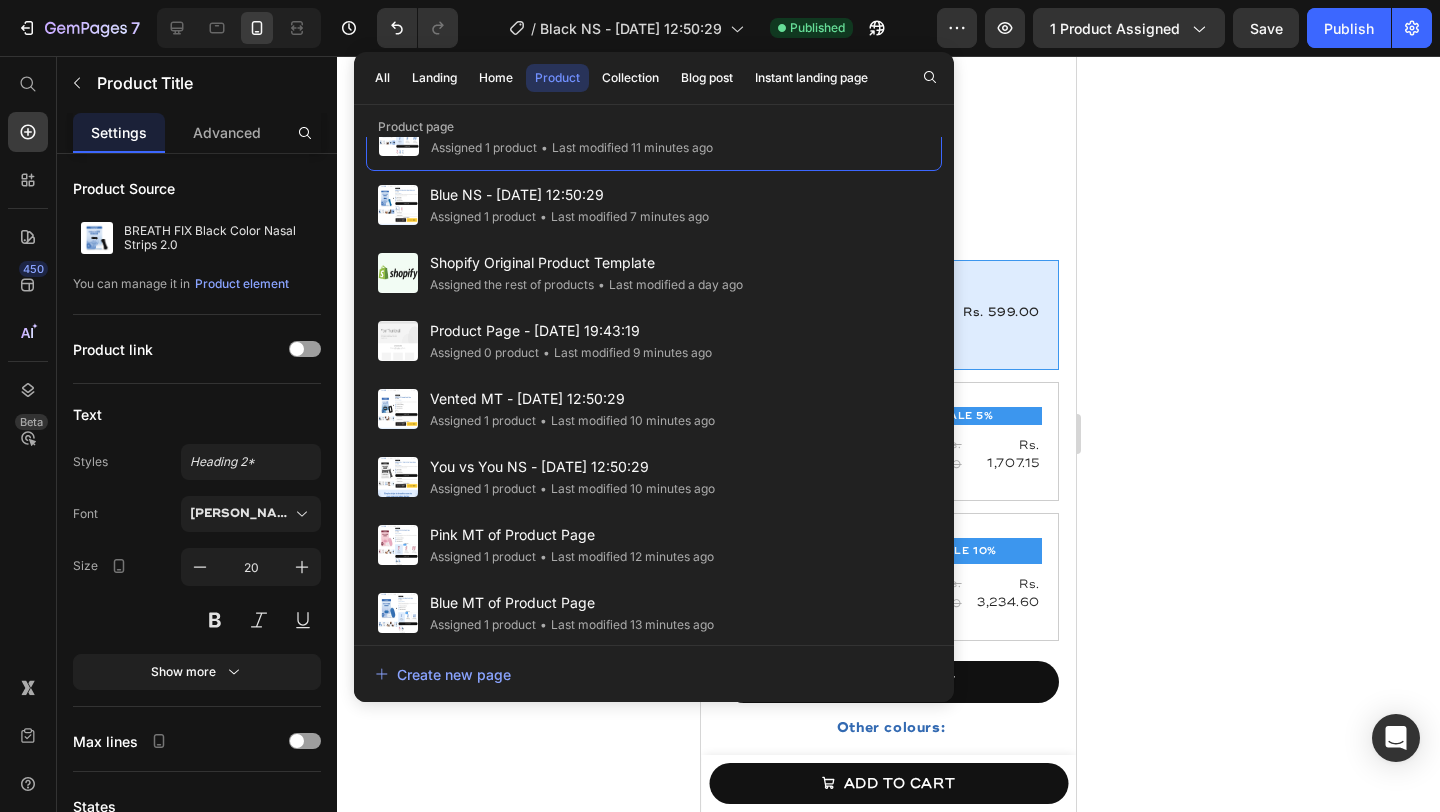 scroll, scrollTop: 767, scrollLeft: 0, axis: vertical 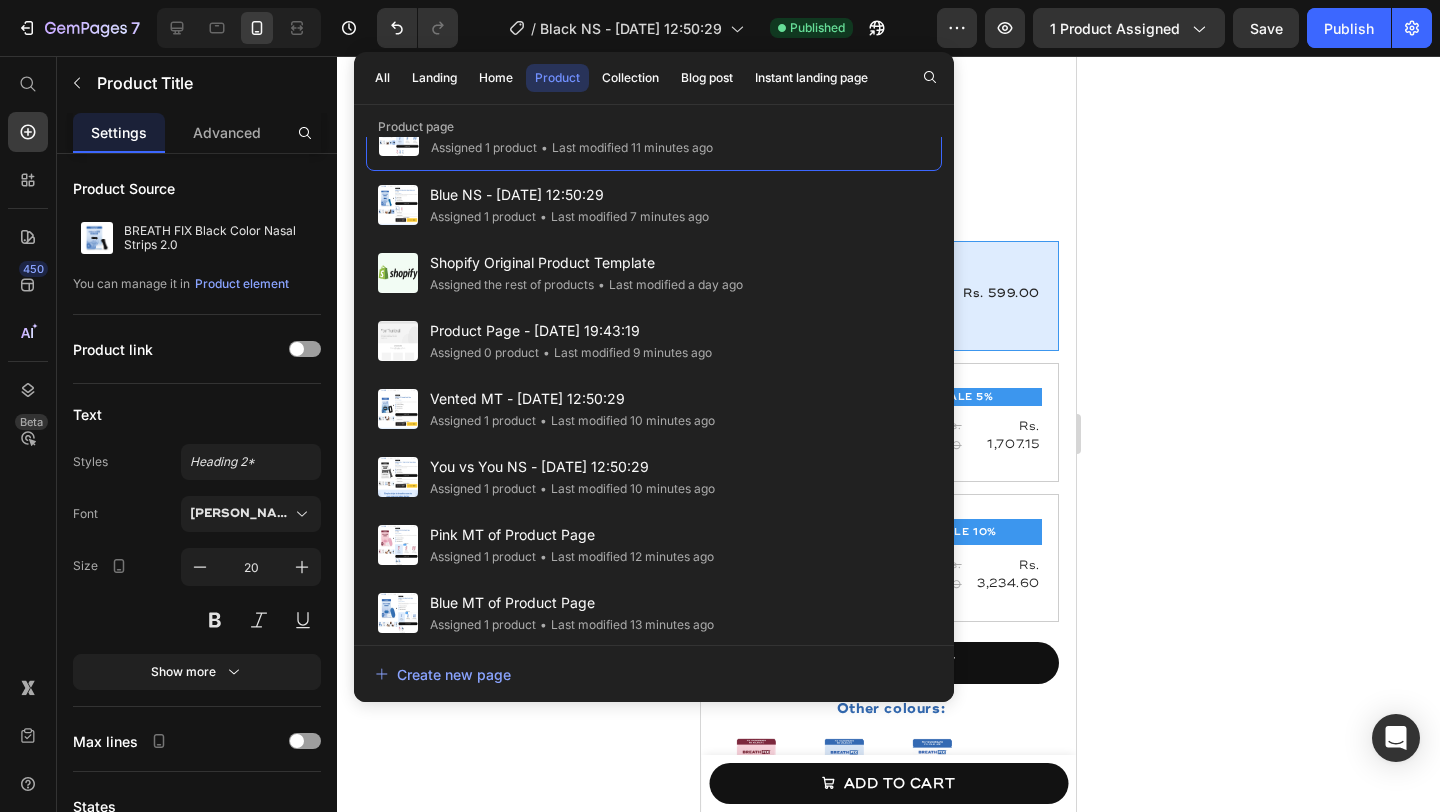 click 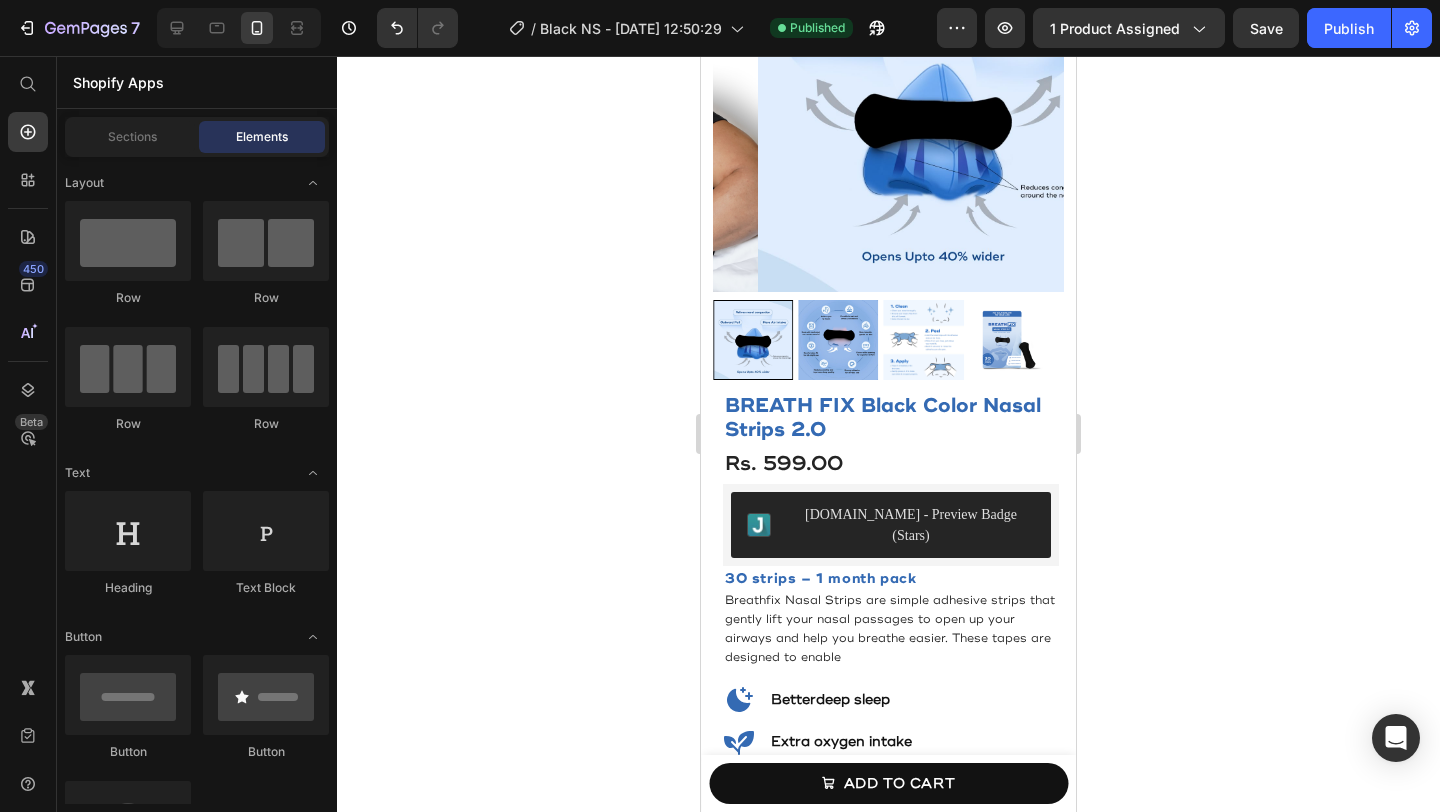 scroll, scrollTop: 157, scrollLeft: 0, axis: vertical 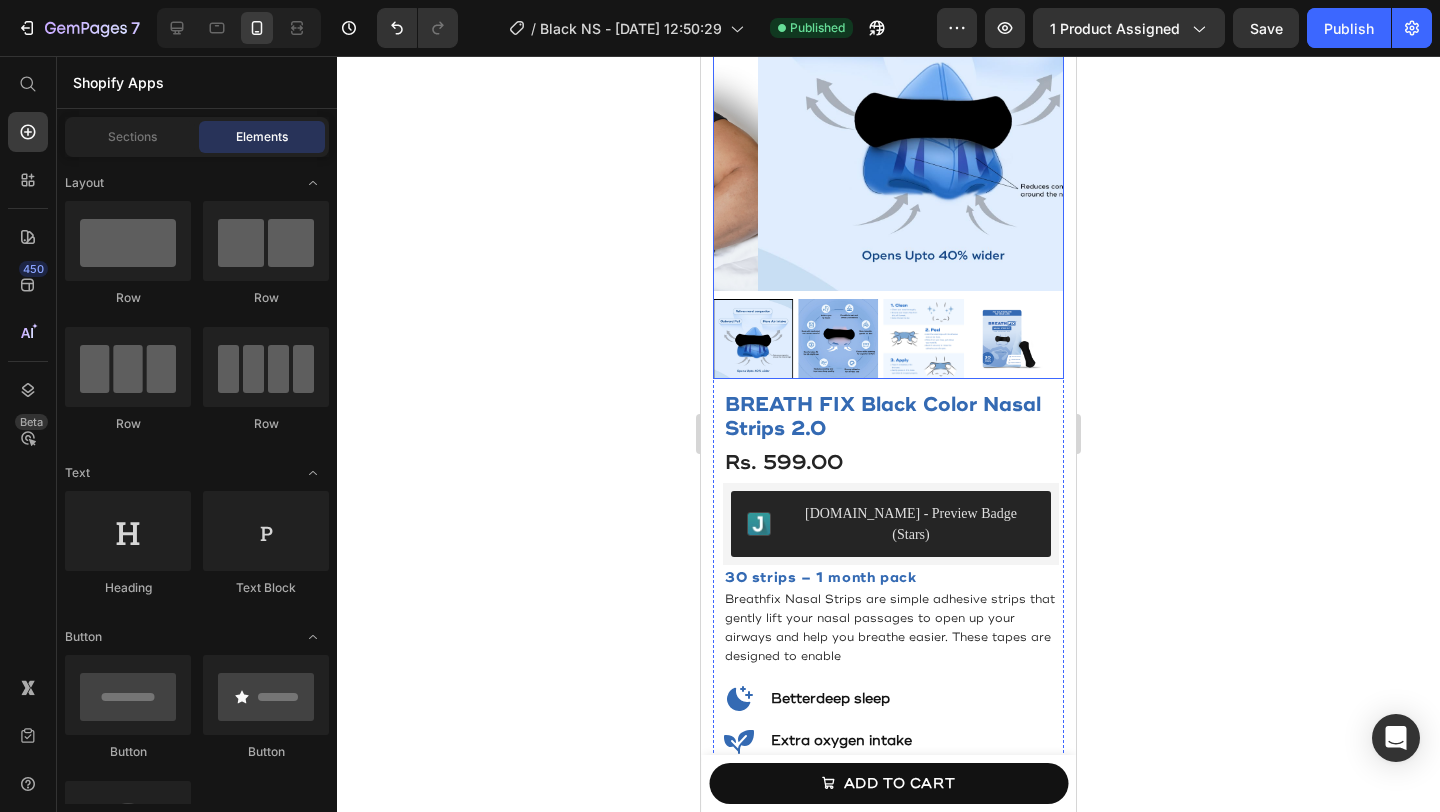 click at bounding box center [838, 339] 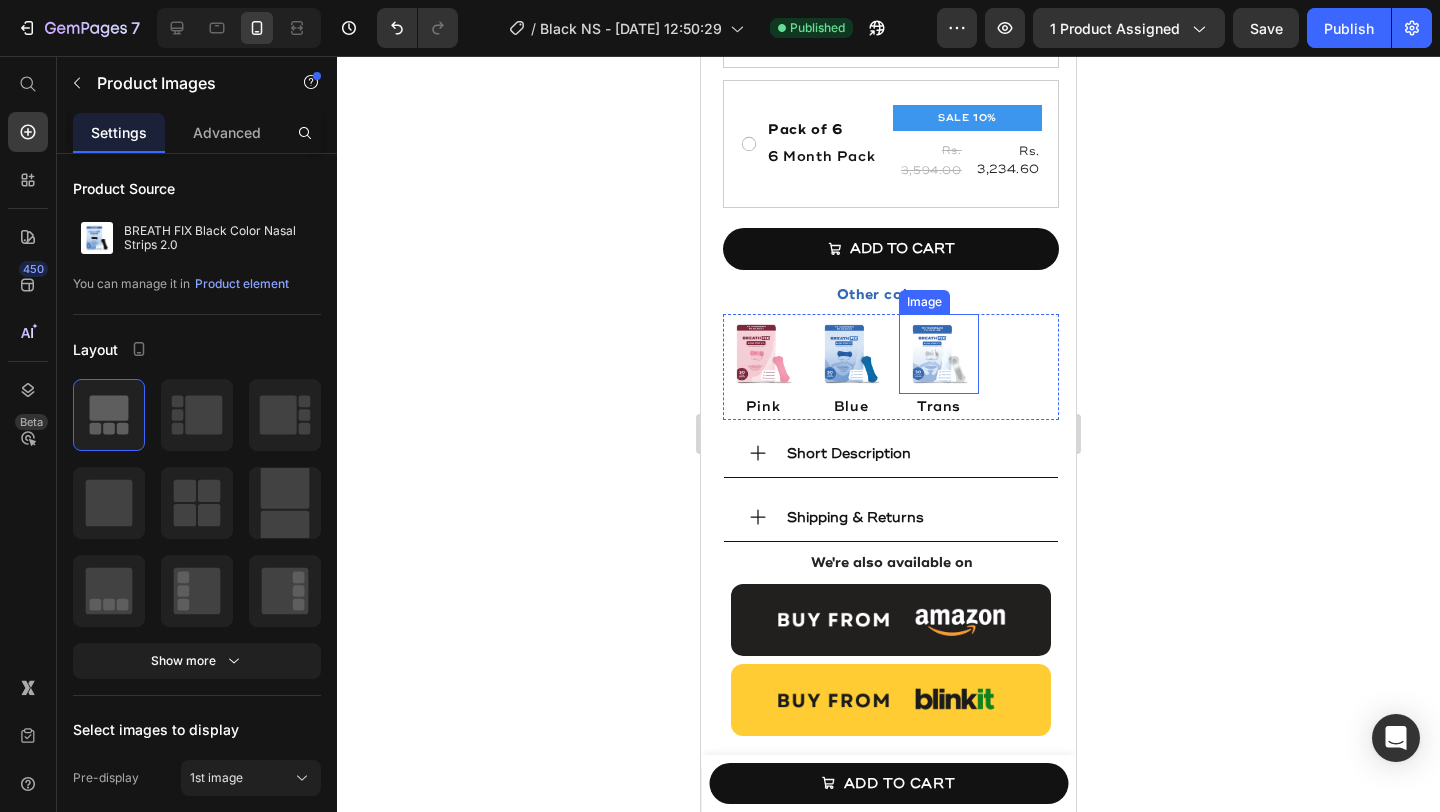 scroll, scrollTop: 1206, scrollLeft: 0, axis: vertical 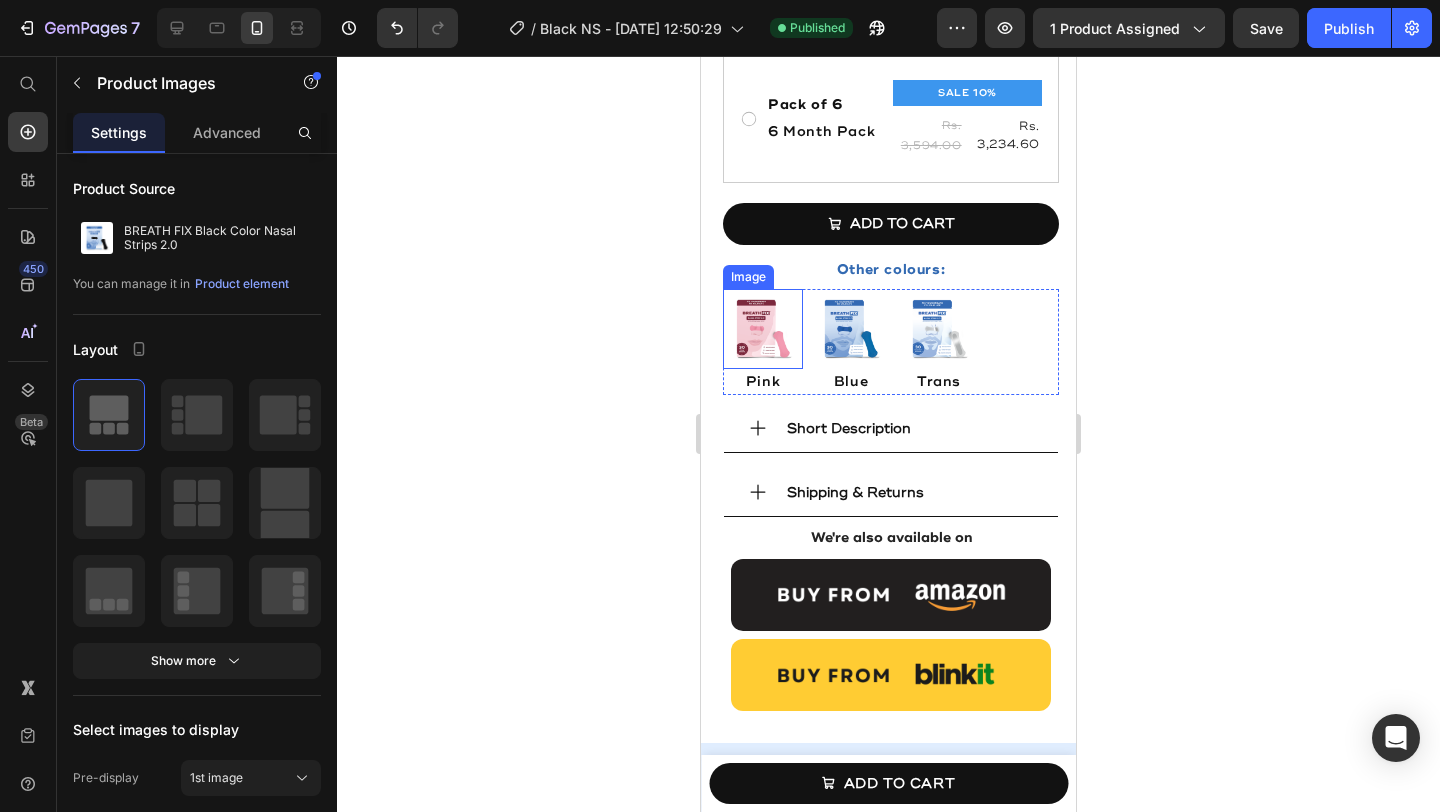 click at bounding box center [763, 329] 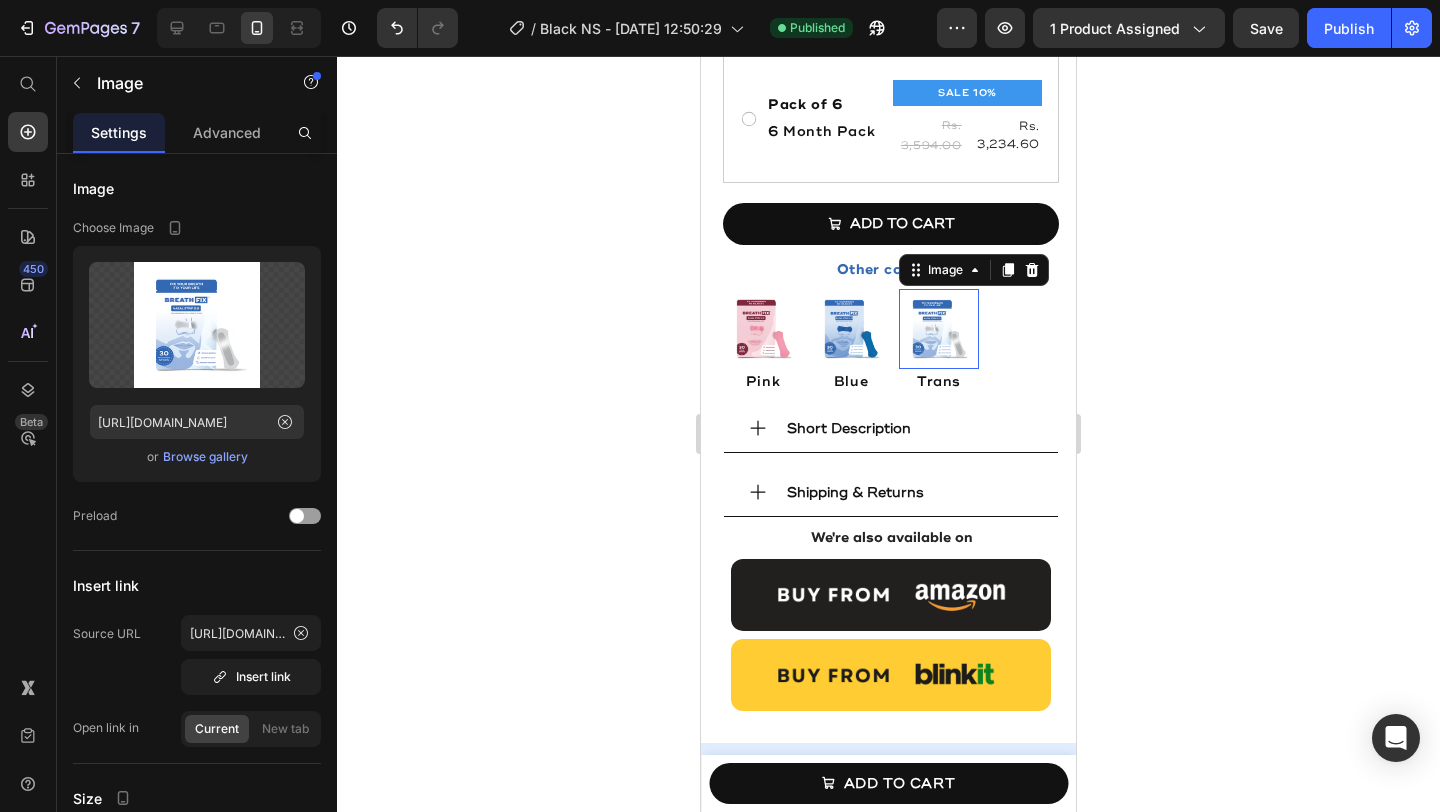 click at bounding box center [939, 329] 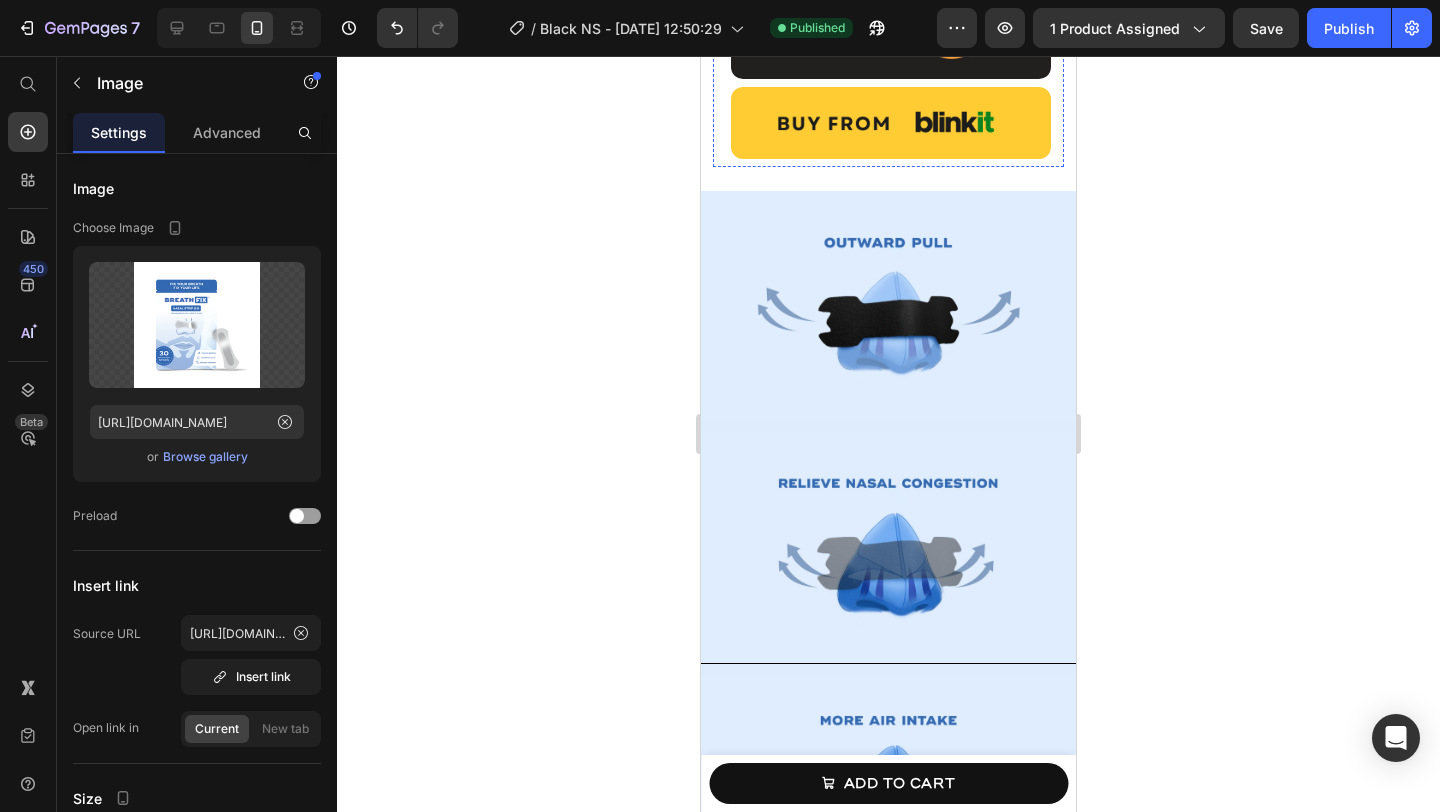 scroll, scrollTop: 1830, scrollLeft: 0, axis: vertical 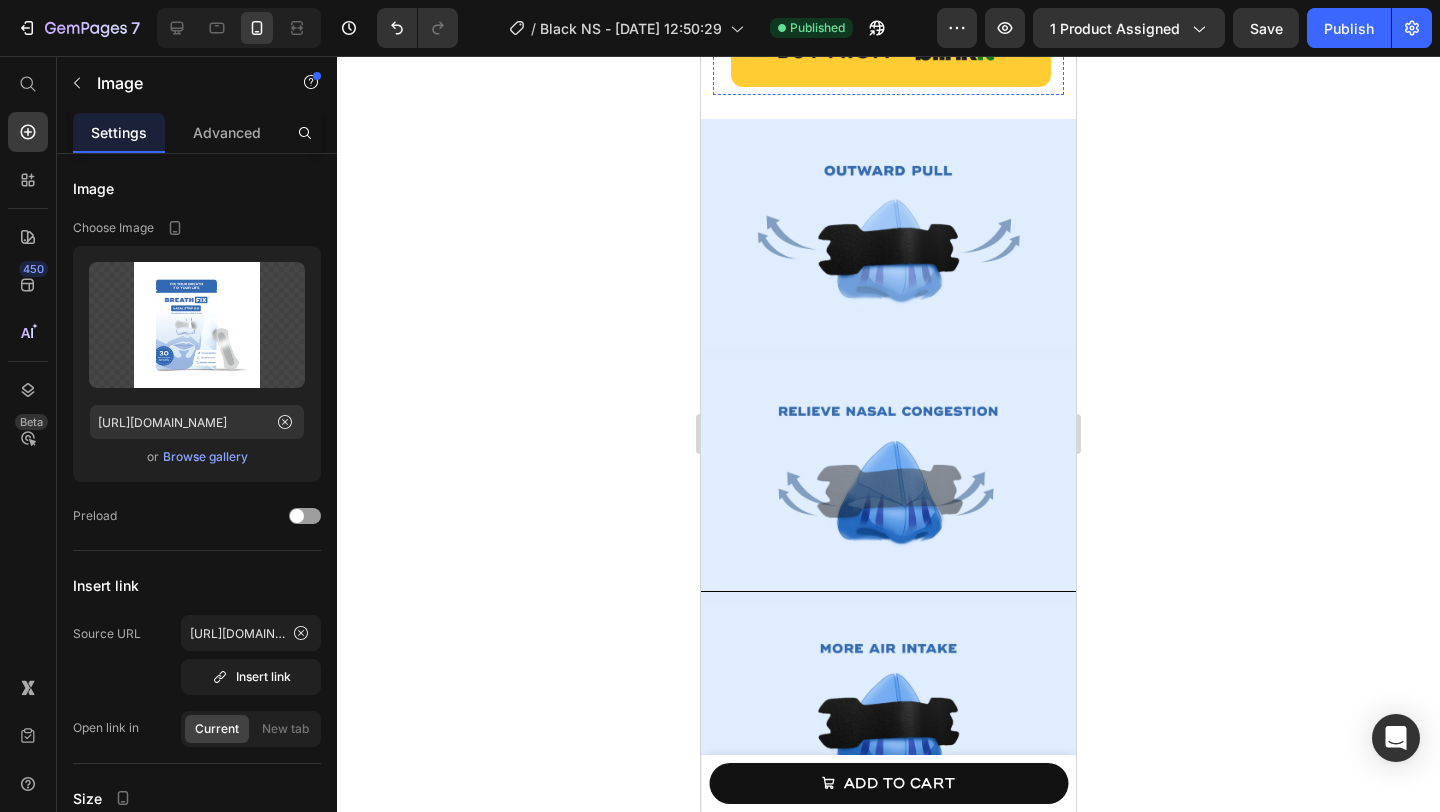 click at bounding box center (888, 234) 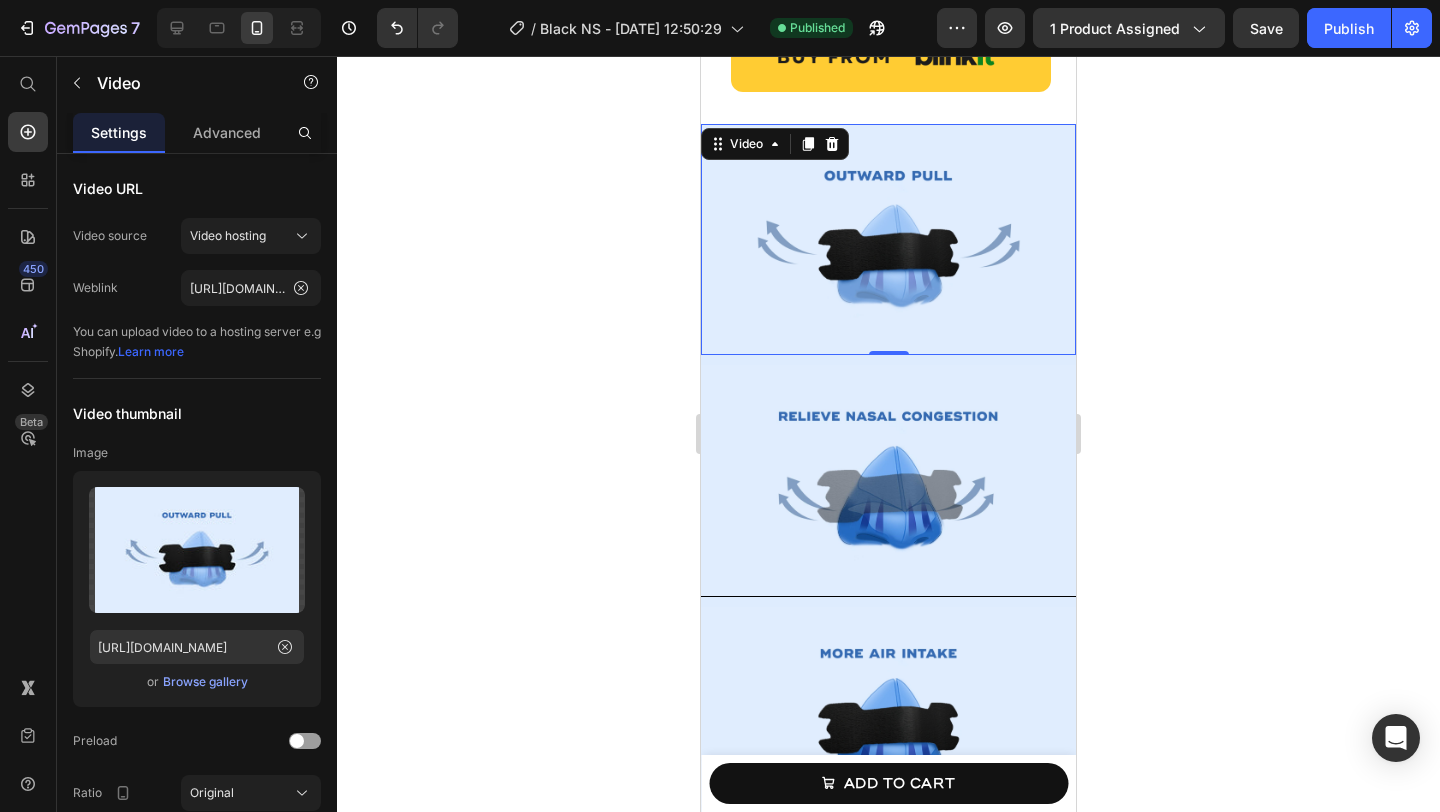 scroll, scrollTop: 1816, scrollLeft: 0, axis: vertical 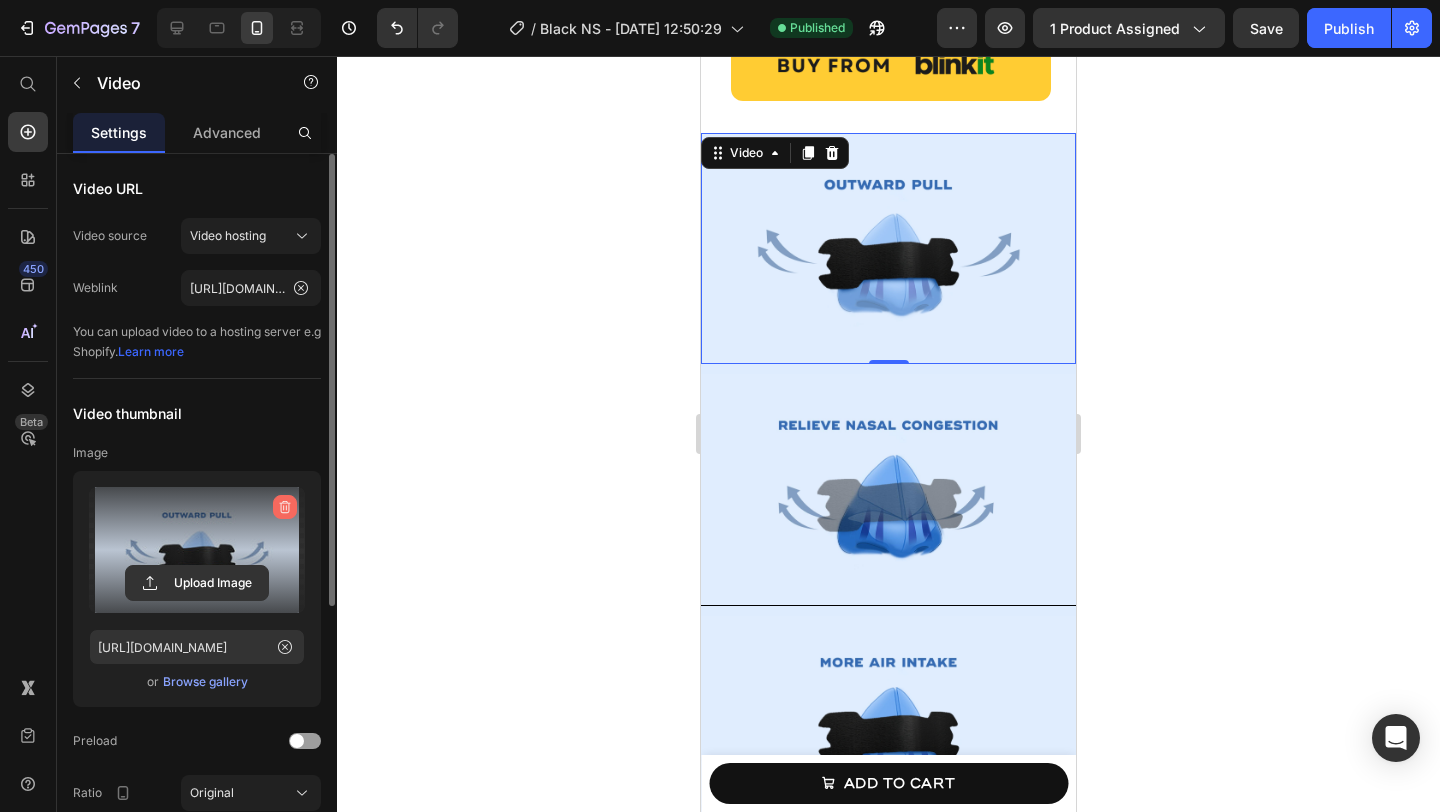 click 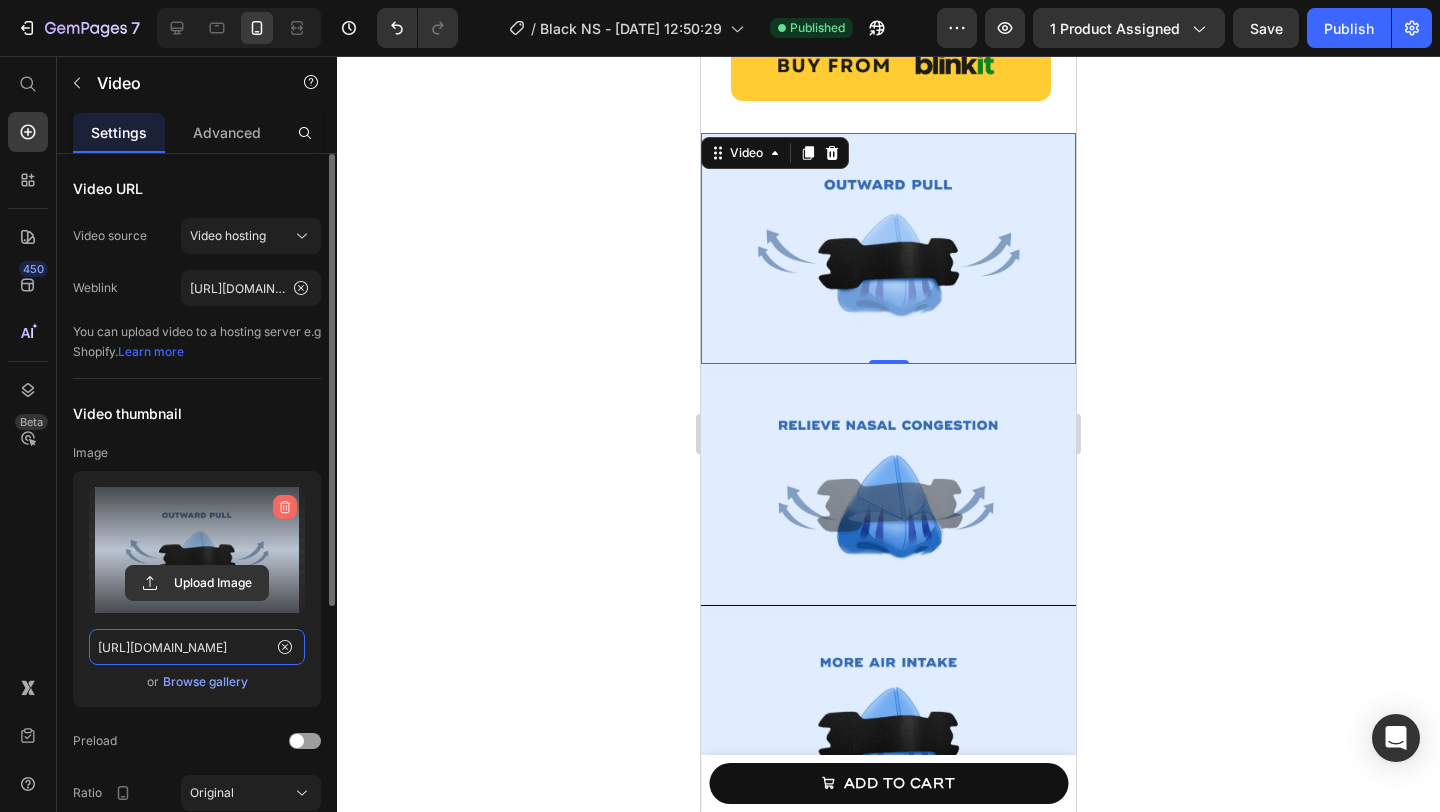 type 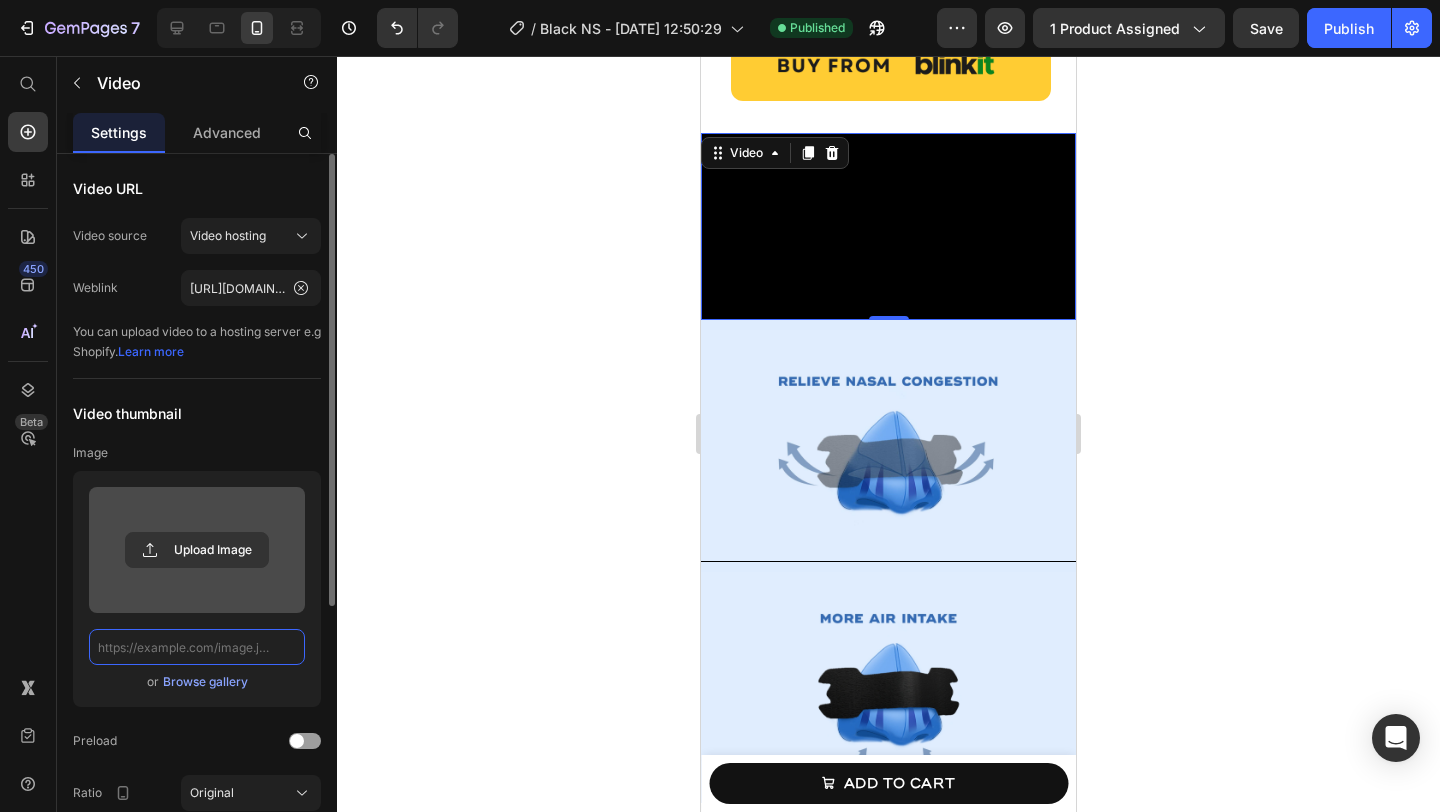 scroll, scrollTop: 0, scrollLeft: 0, axis: both 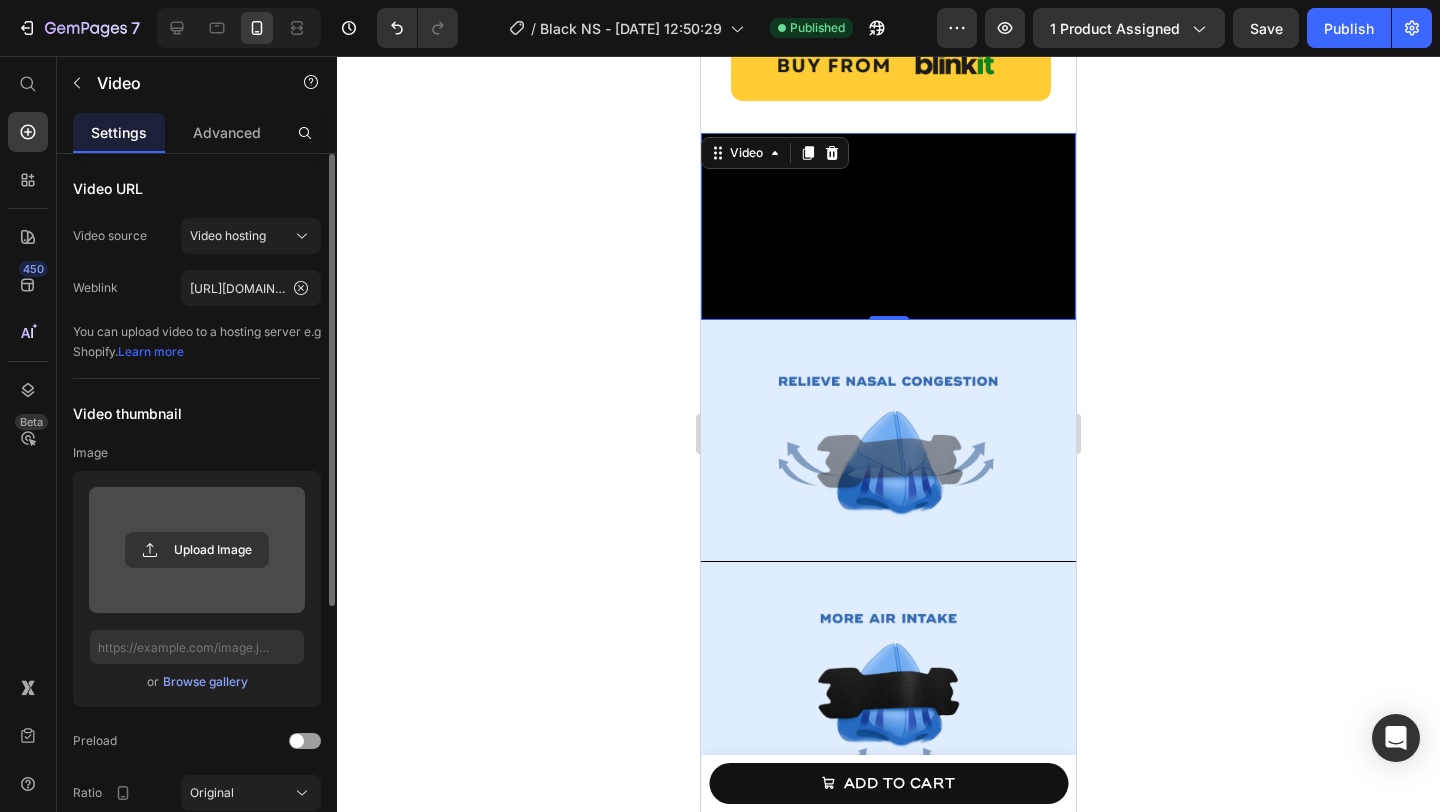 click at bounding box center (888, 445) 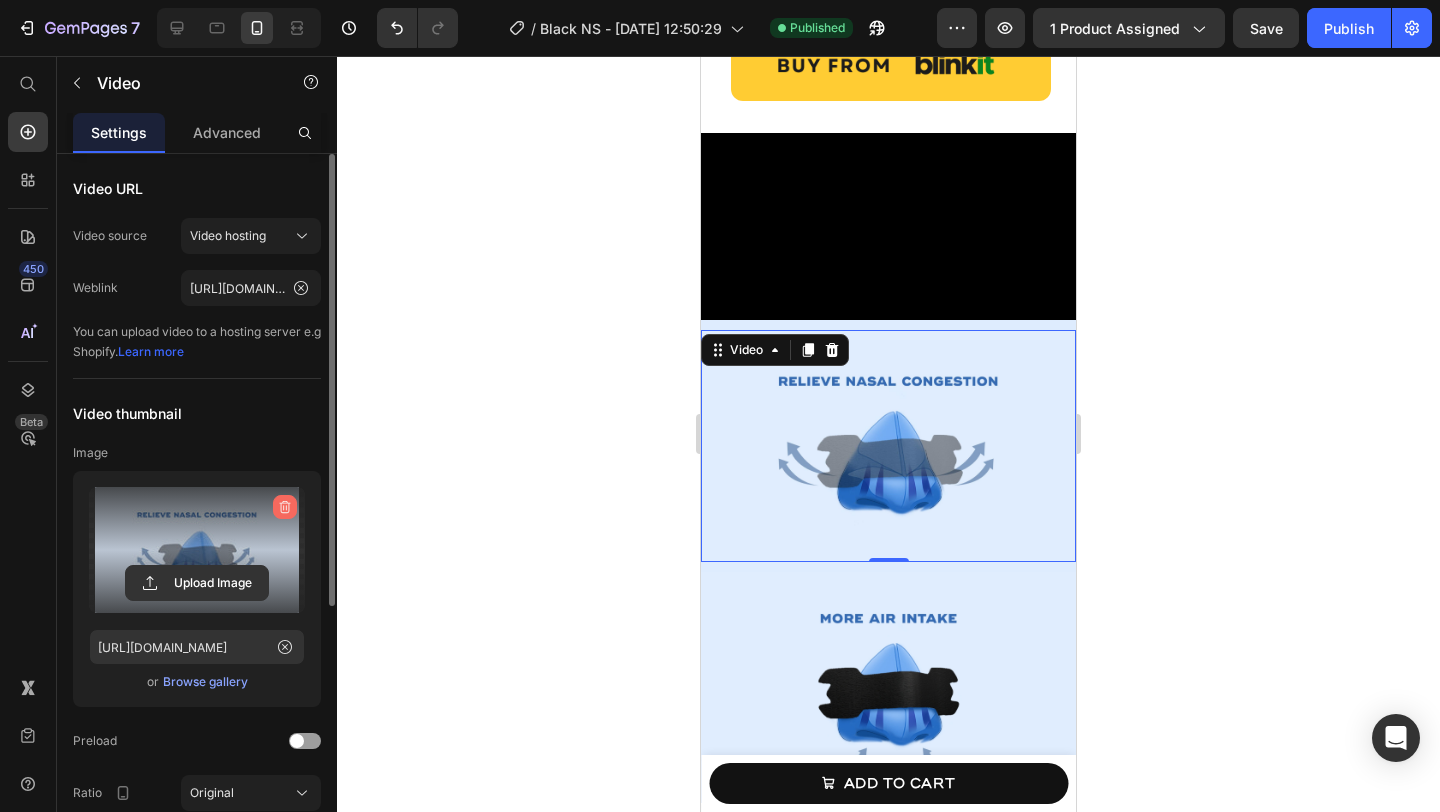 click 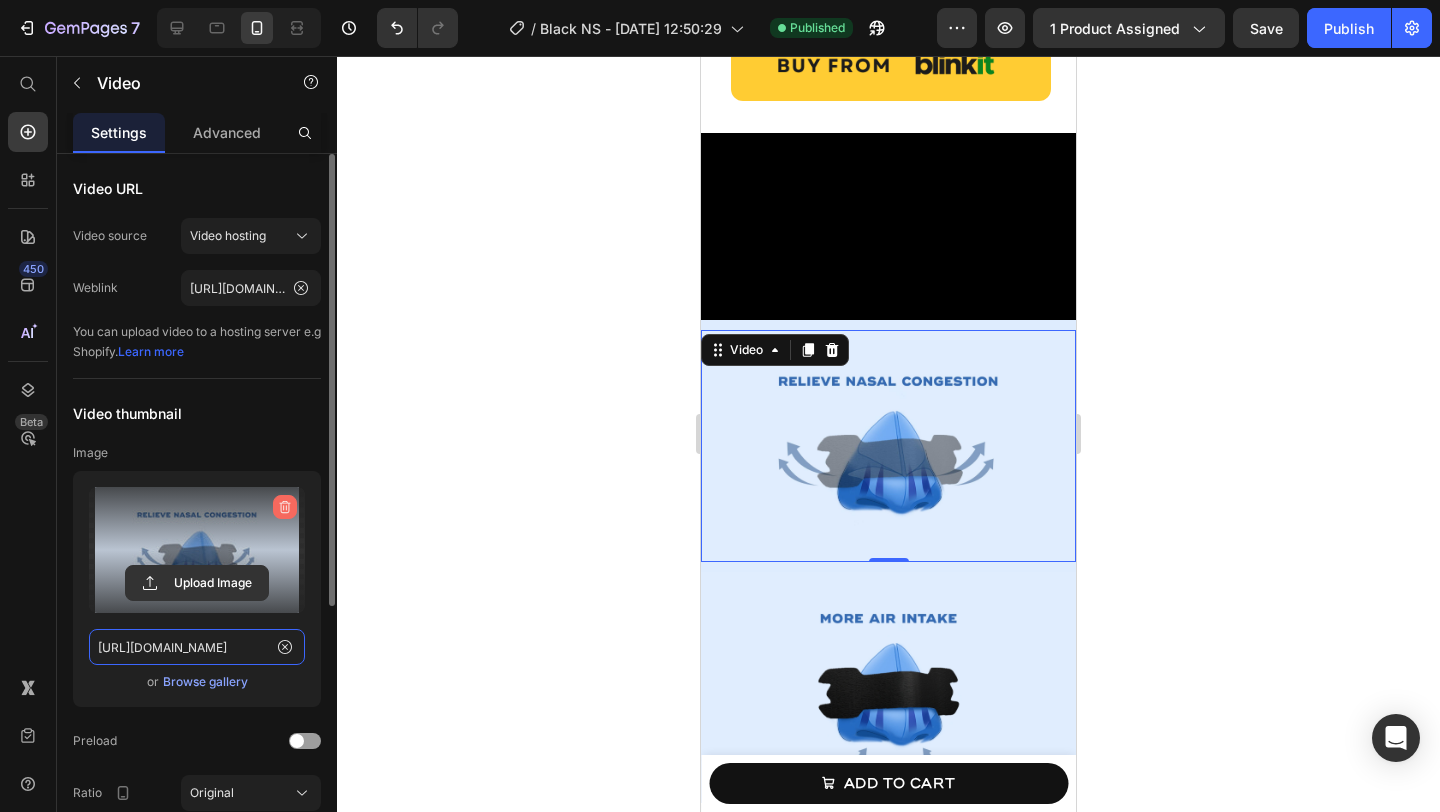 type 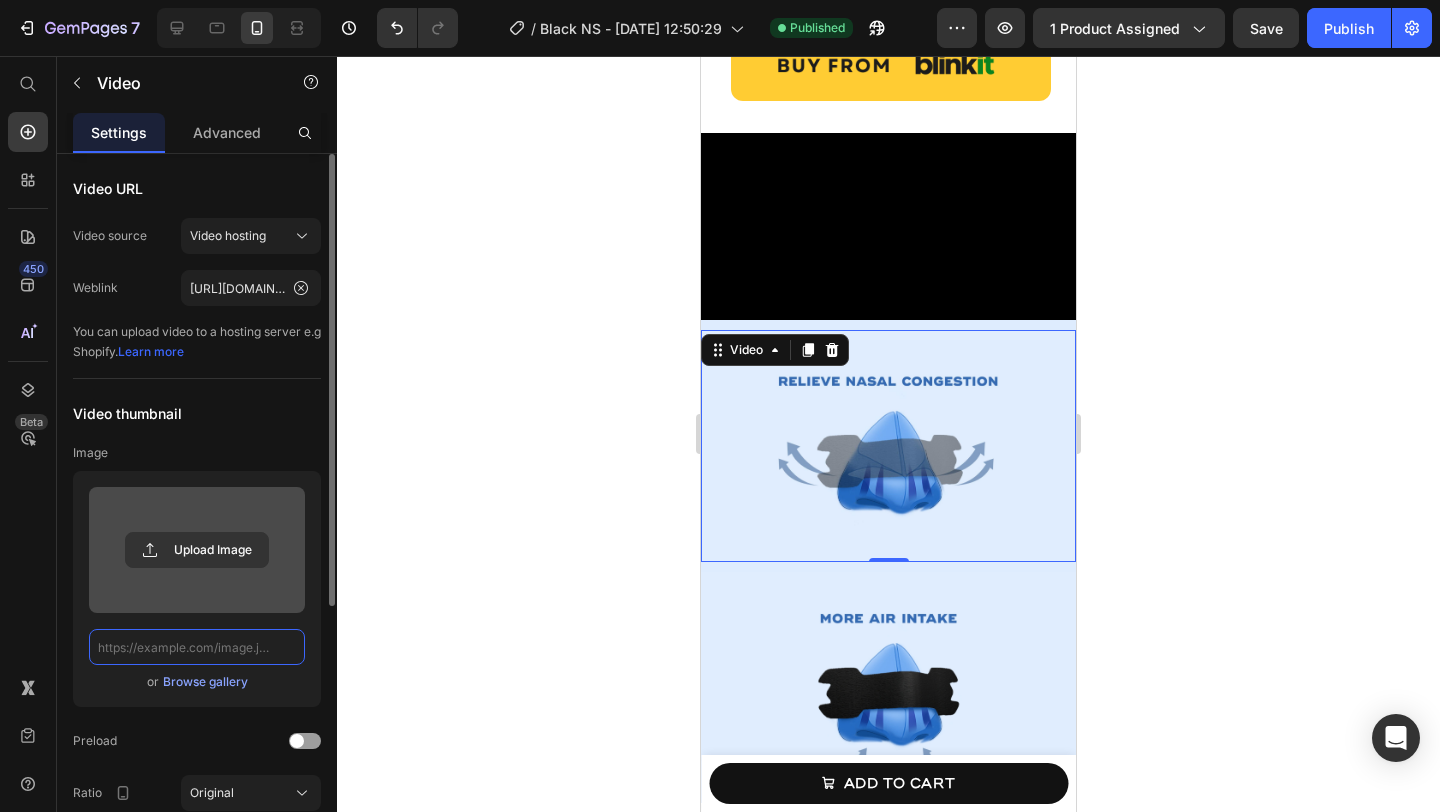 scroll, scrollTop: 0, scrollLeft: 0, axis: both 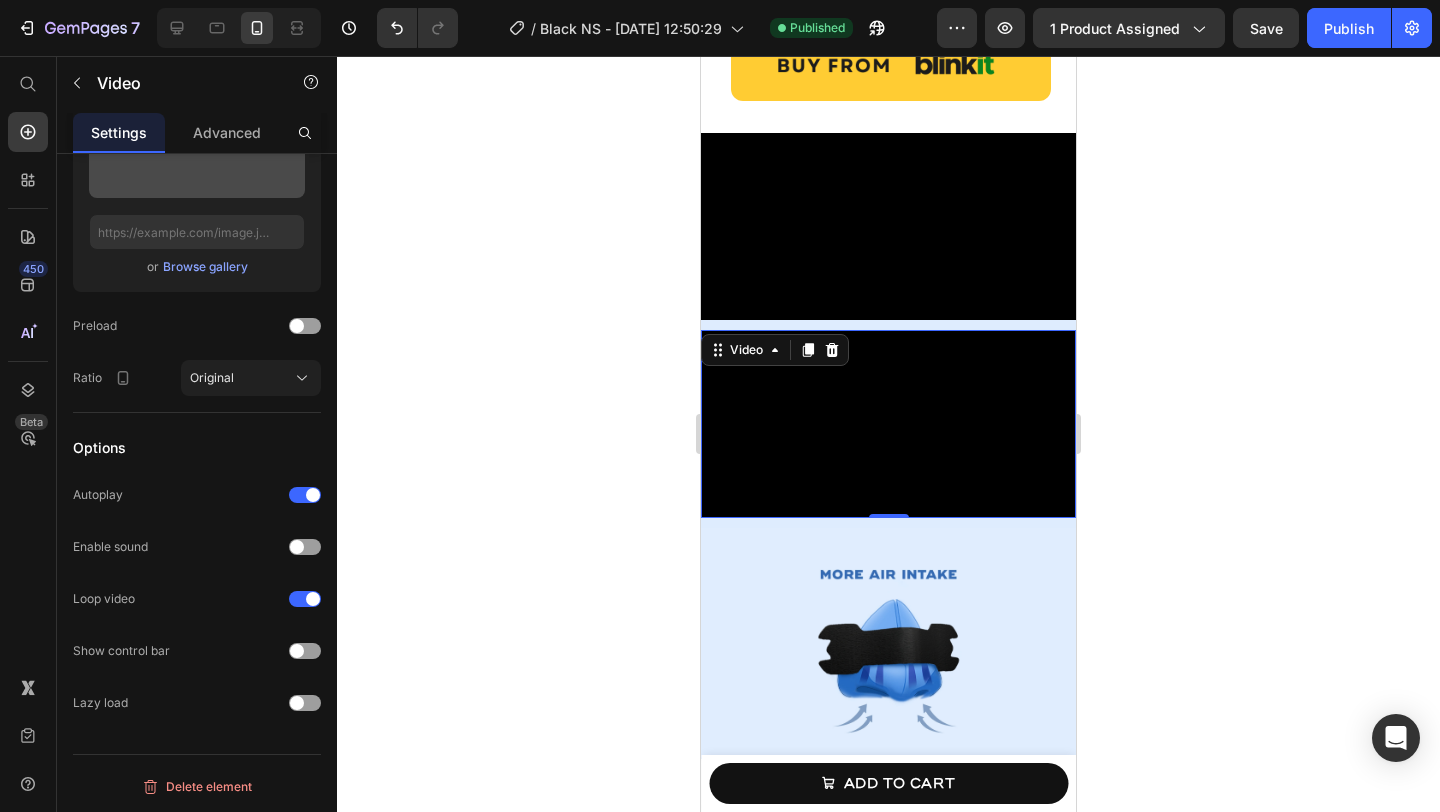 click at bounding box center (888, 424) 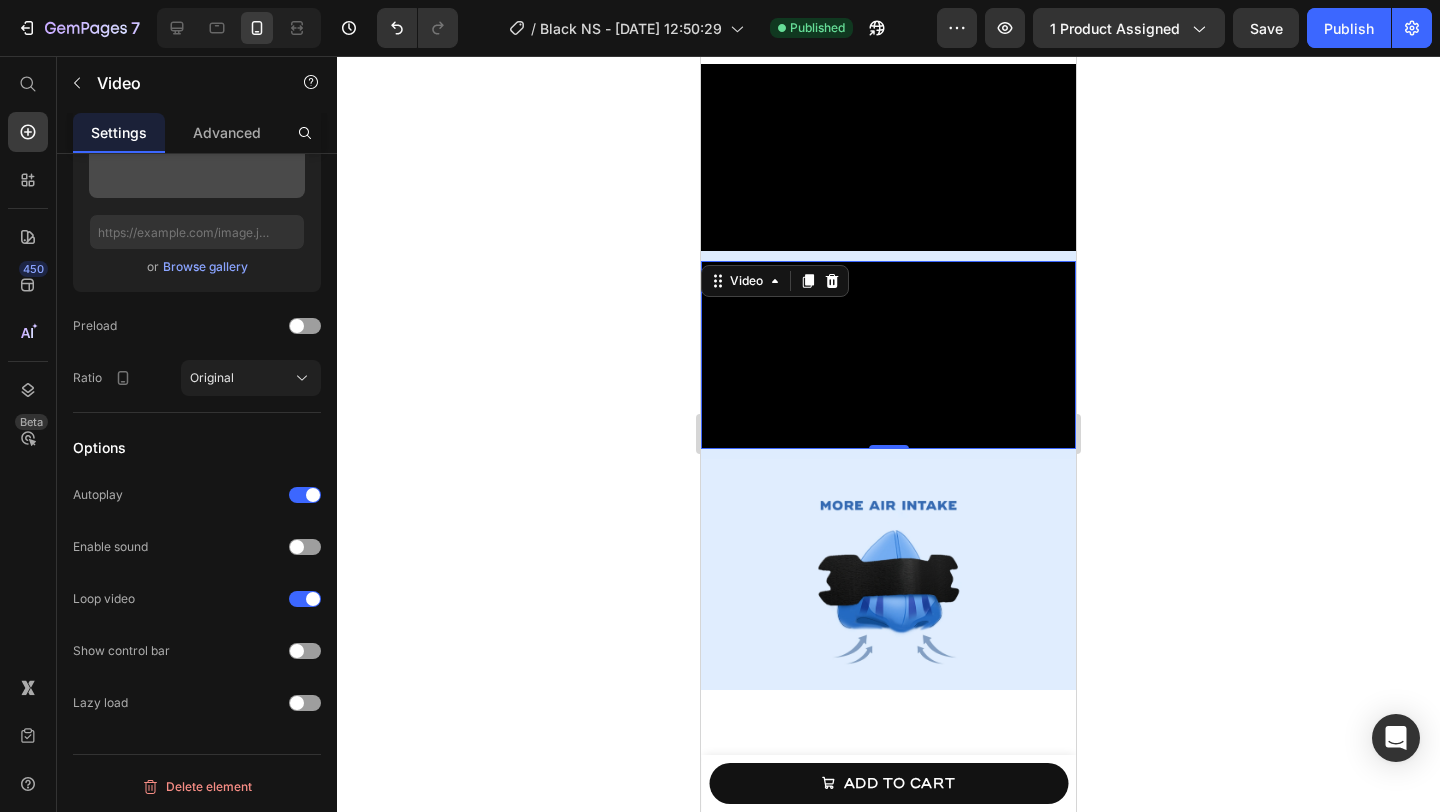 scroll, scrollTop: 1963, scrollLeft: 0, axis: vertical 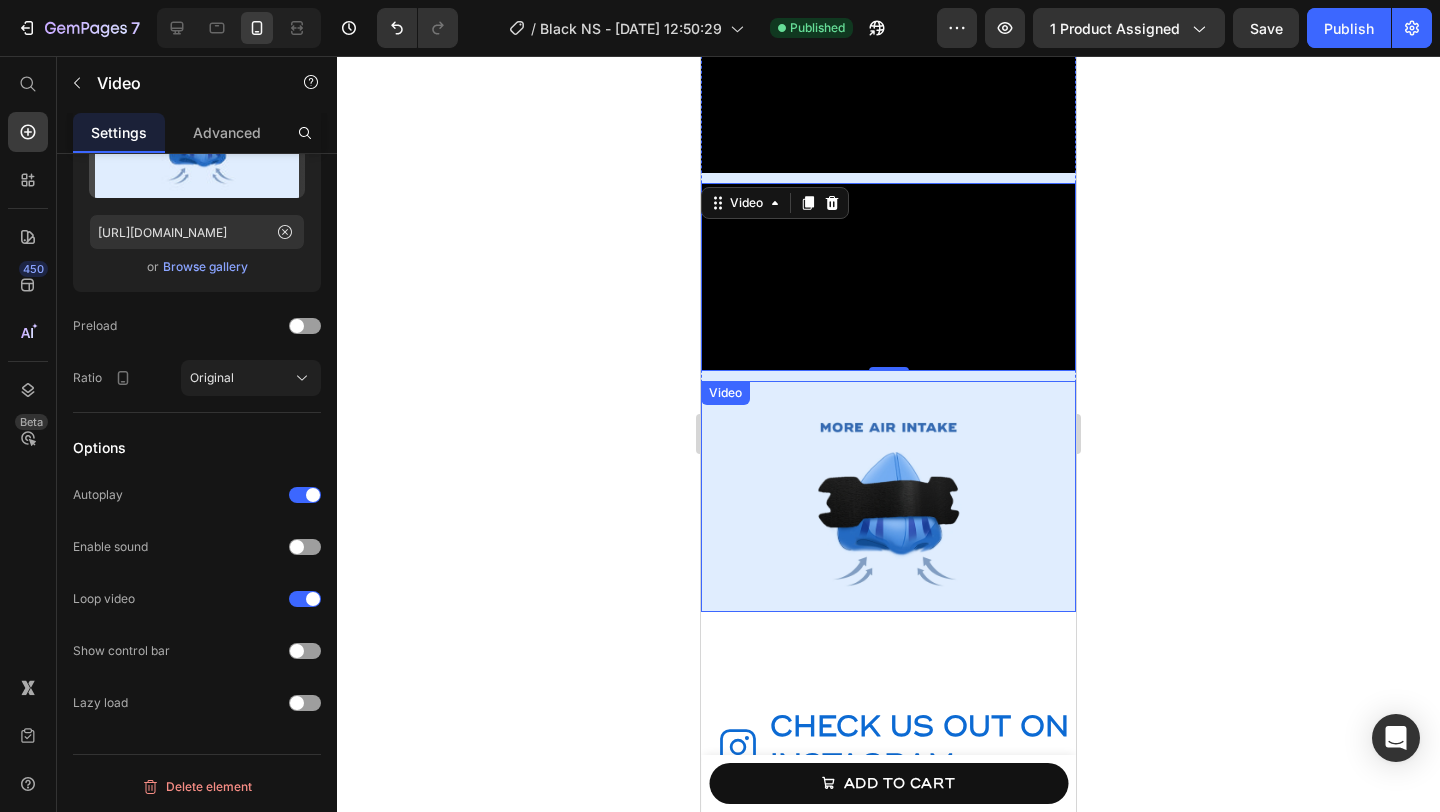click at bounding box center [888, 496] 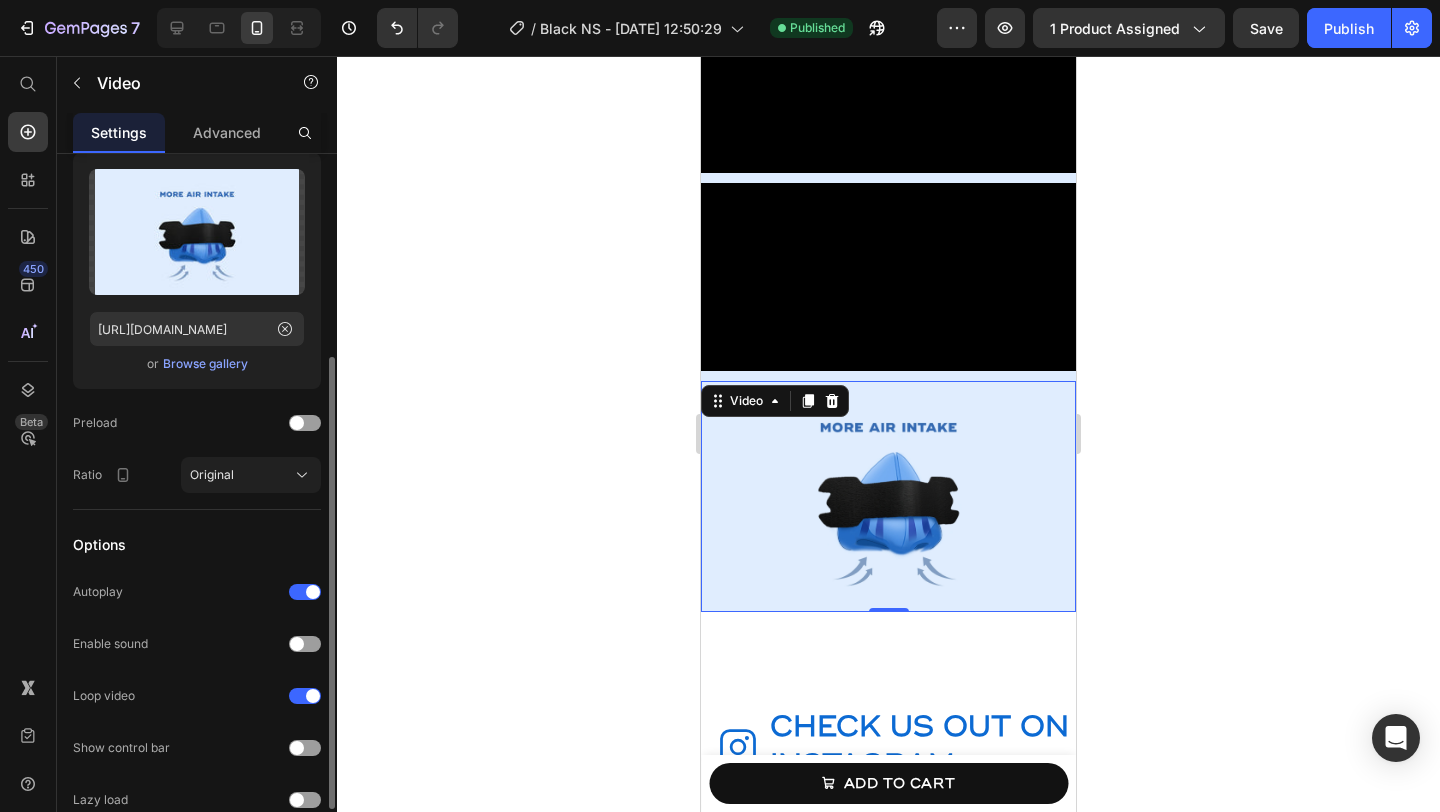 scroll, scrollTop: 327, scrollLeft: 0, axis: vertical 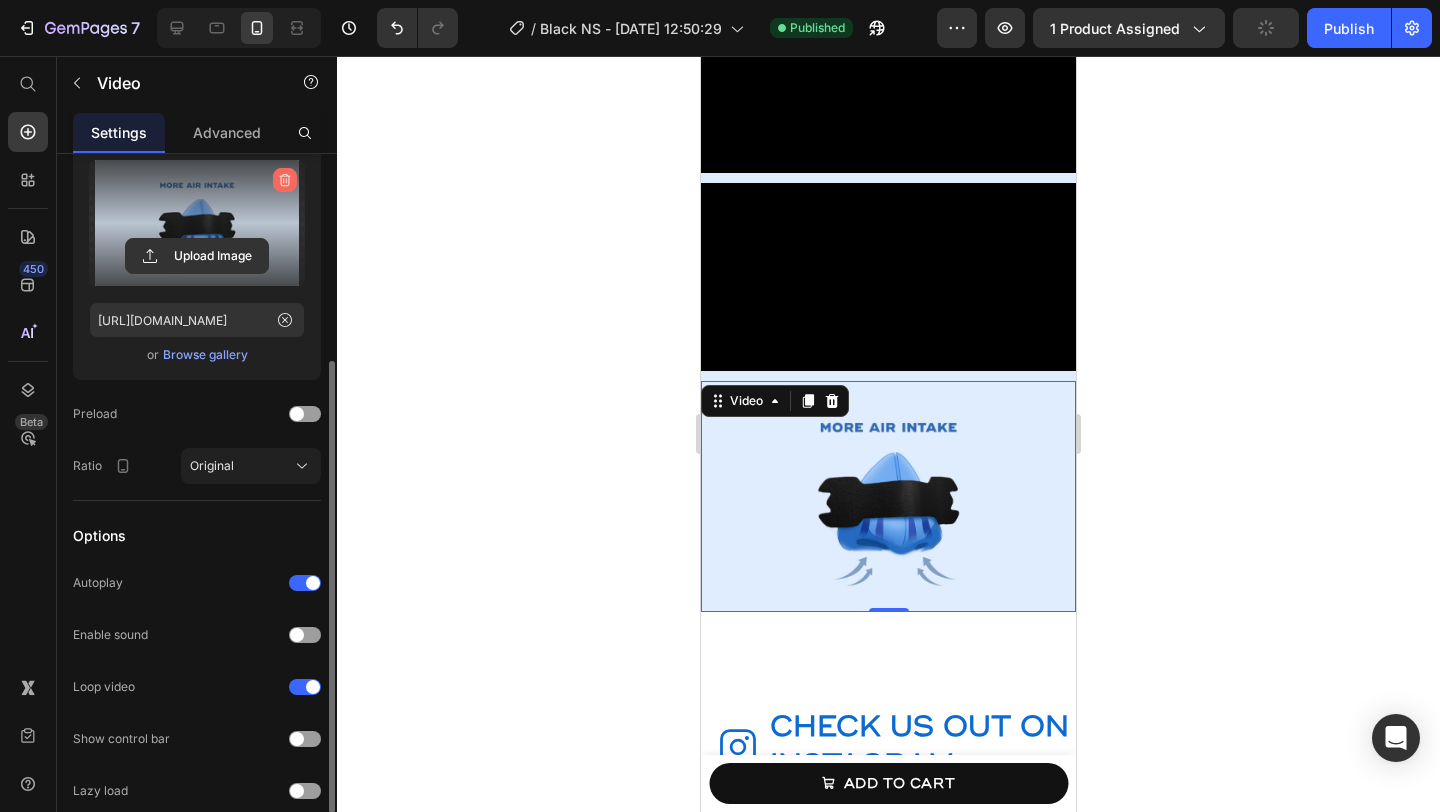 click at bounding box center [285, 180] 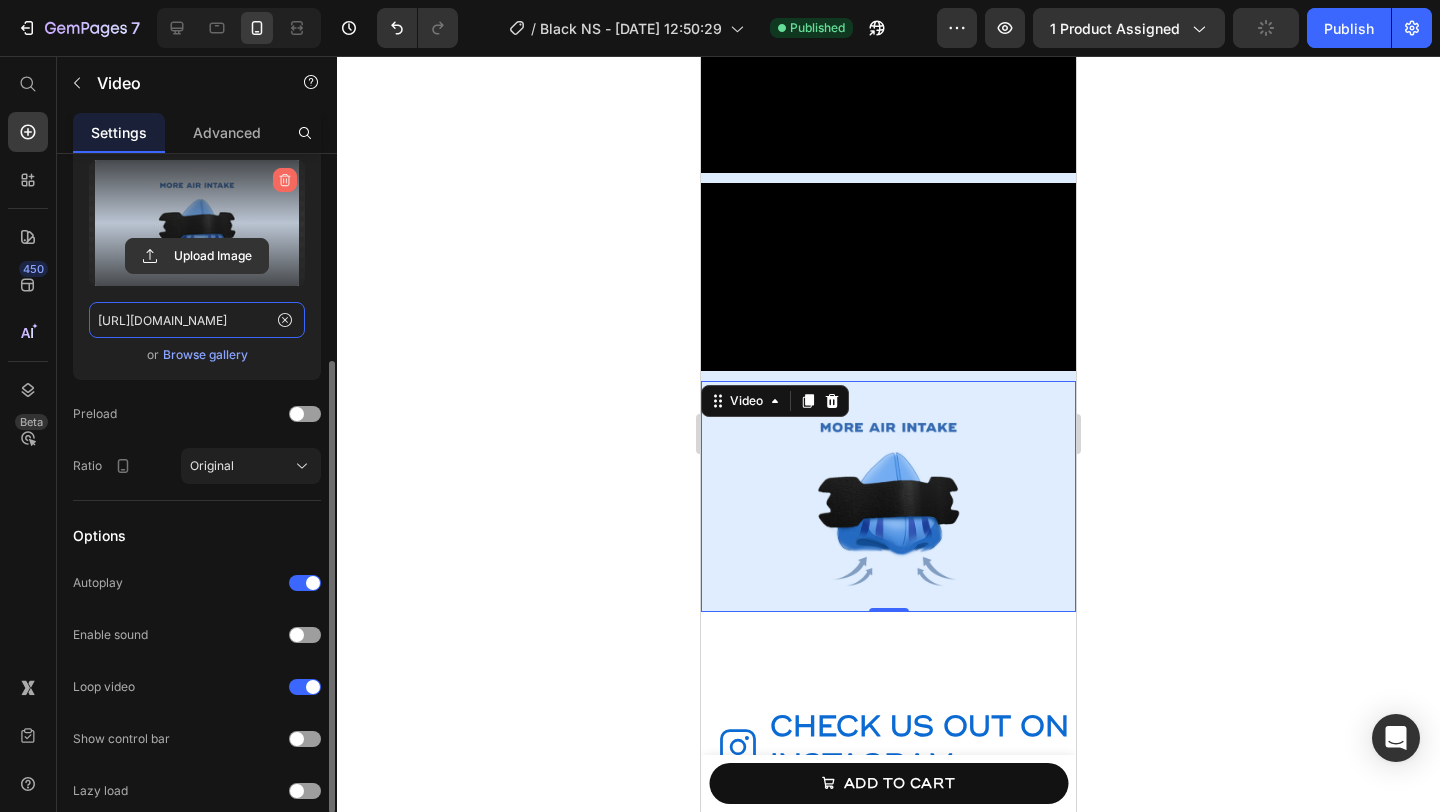 type 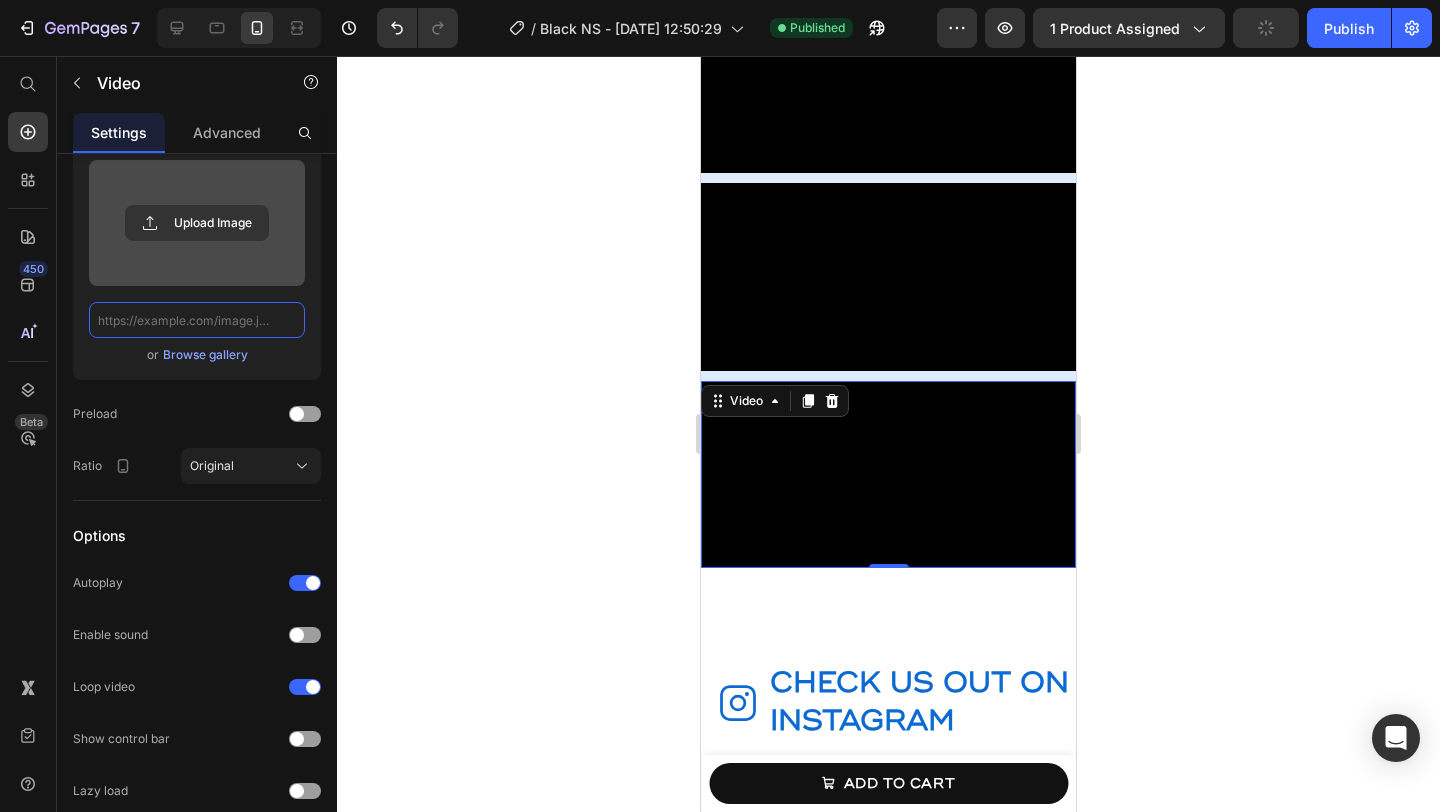 scroll, scrollTop: 0, scrollLeft: 0, axis: both 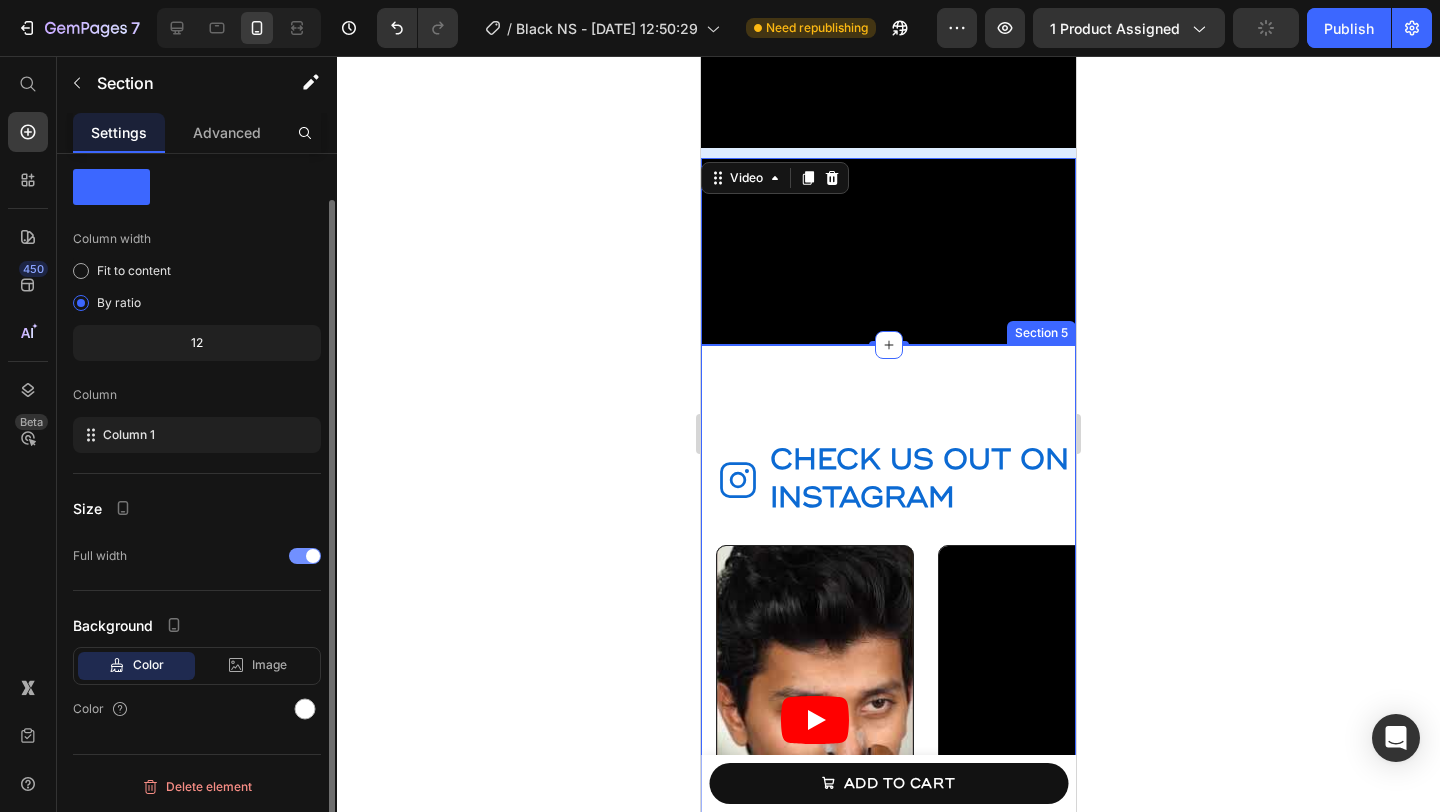 click on "Icon CHECK US OUT ON INSTAGRAM Heading Row Video Video Video Video Video Carousel
Icon
Icon Row Try Breathfix Now Button Section 5" at bounding box center [888, 763] 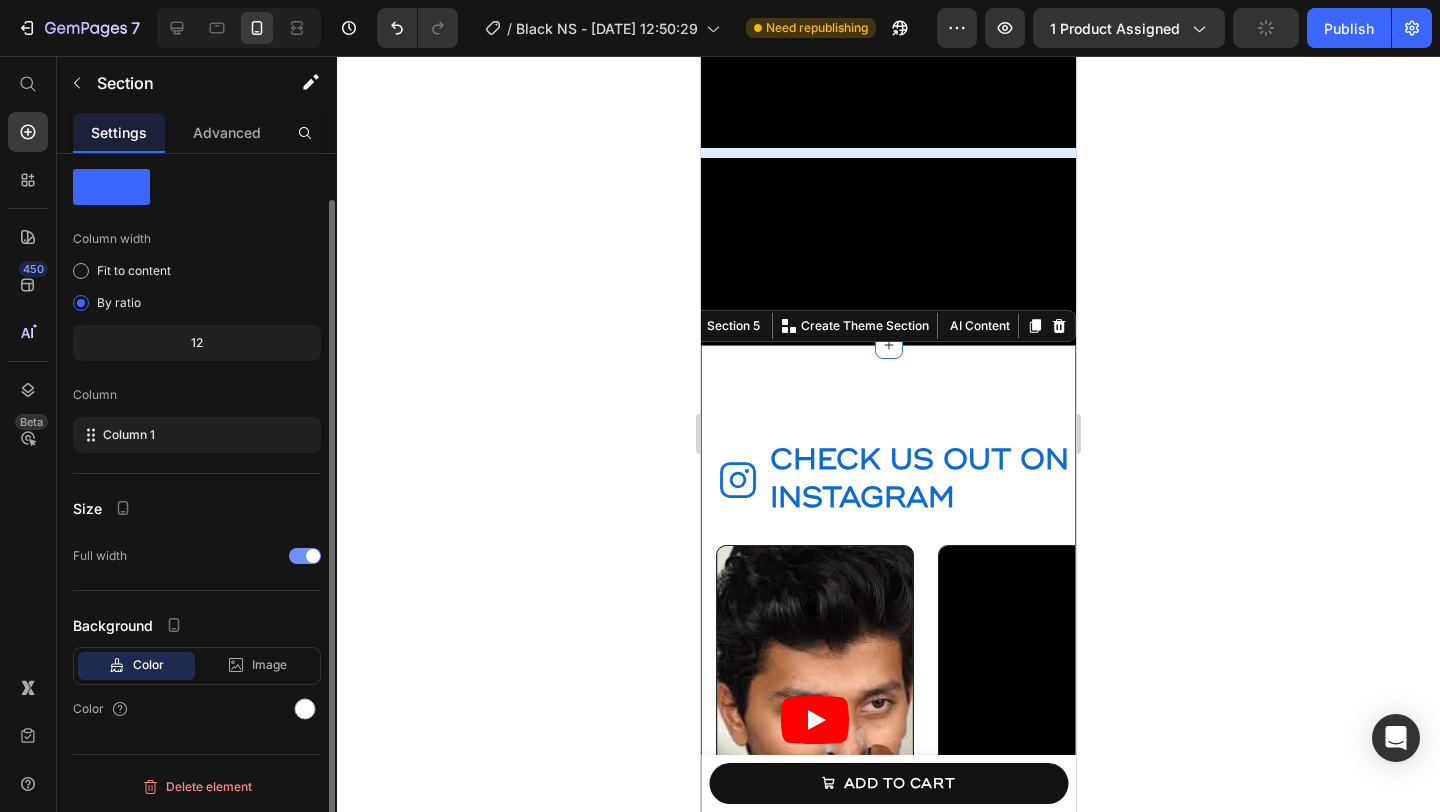 scroll, scrollTop: 0, scrollLeft: 0, axis: both 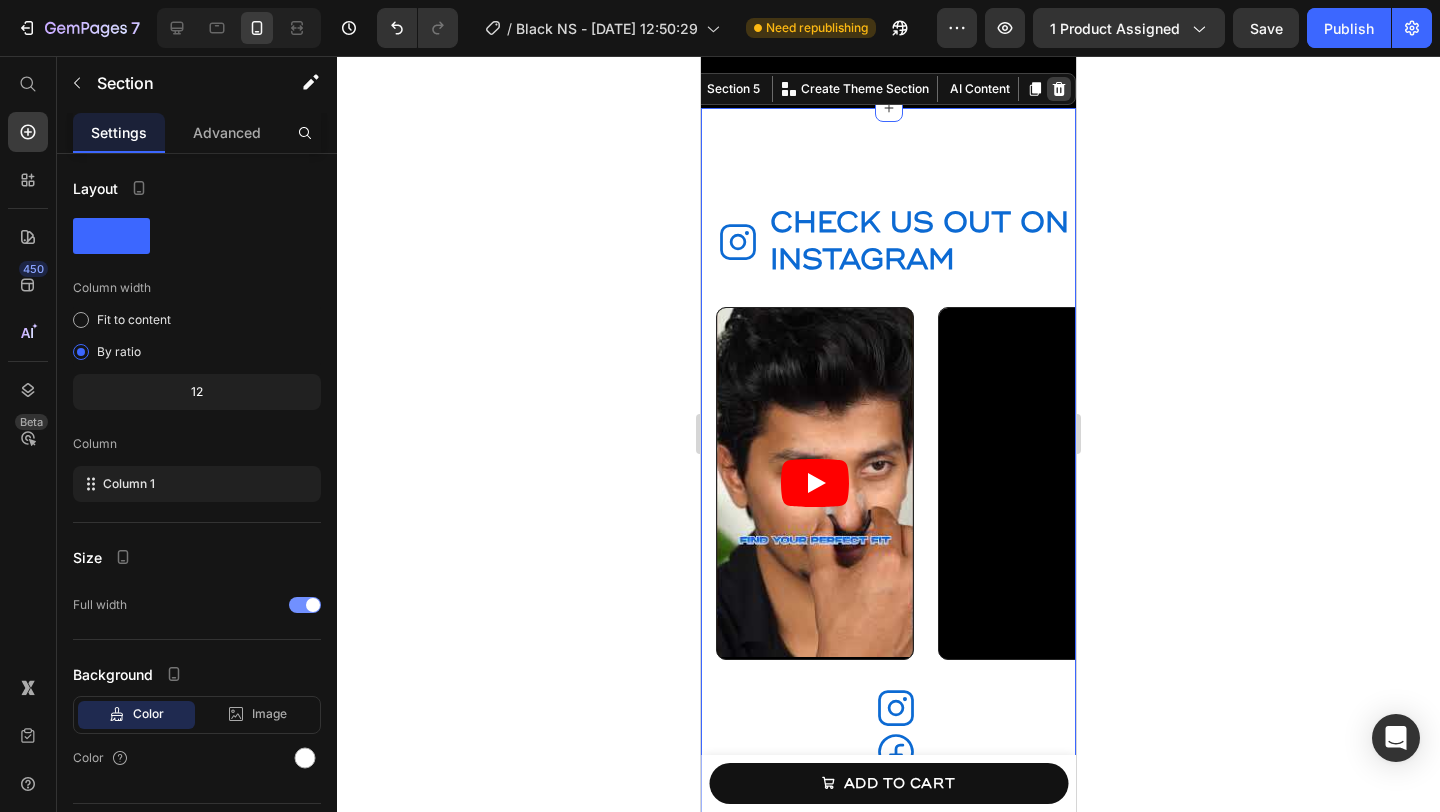 click 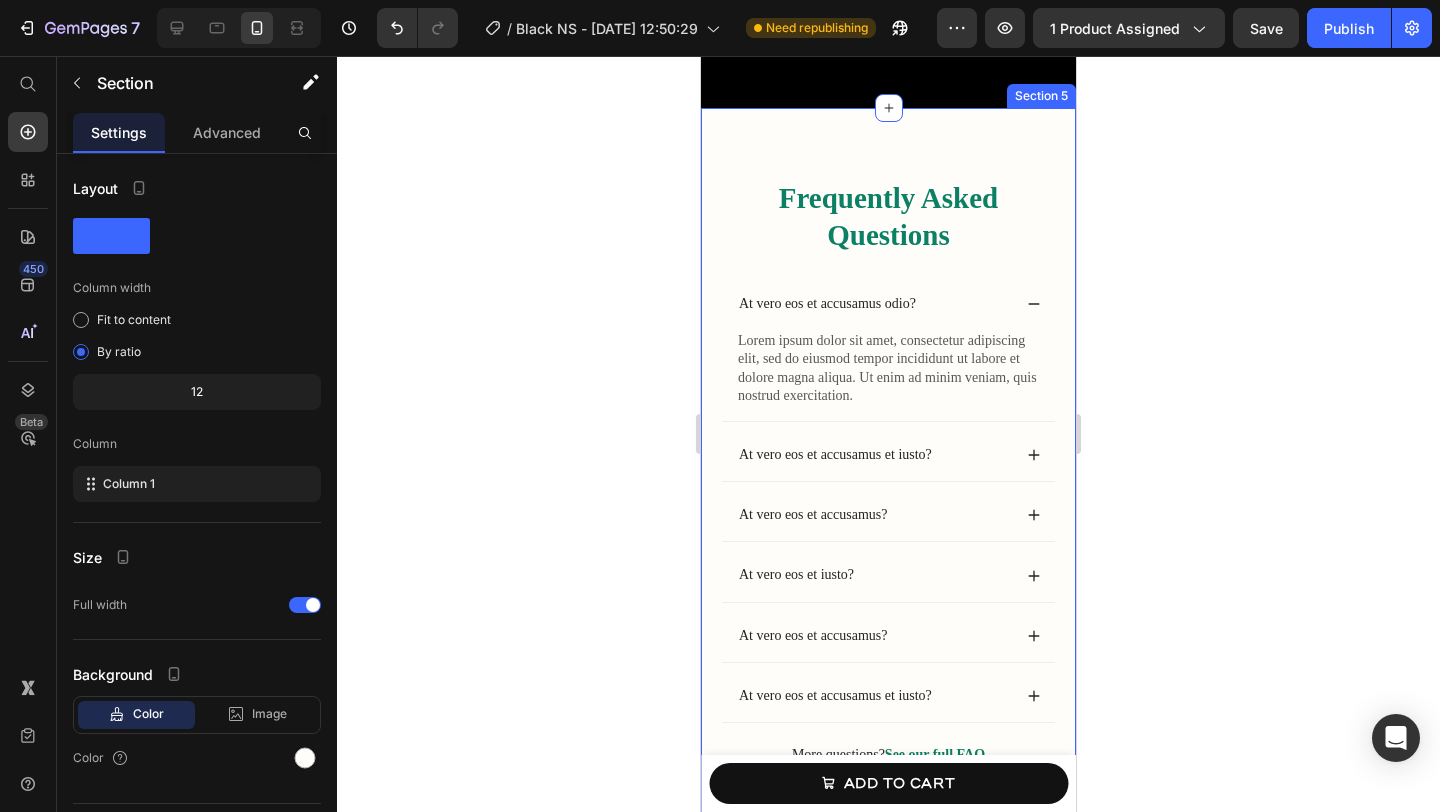 click on "Frequently Asked Questions Heading
At vero eos et accusamus odio? Lorem ipsum dolor sit amet, consectetur adipiscing elit, sed do eiusmod tempor incididunt ut labore et dolore magna aliqua. Ut enim ad minim veniam, quis nostrud exercitation. Text Block
At vero eos et accusamus et iusto?
At vero eos et accusamus?
At vero eos et iusto?
At vero eos et accusamus?
At vero eos et accusamus et iusto? Accordion More questions?  See our full FAQ Text Block Row Section 5" at bounding box center [888, 472] 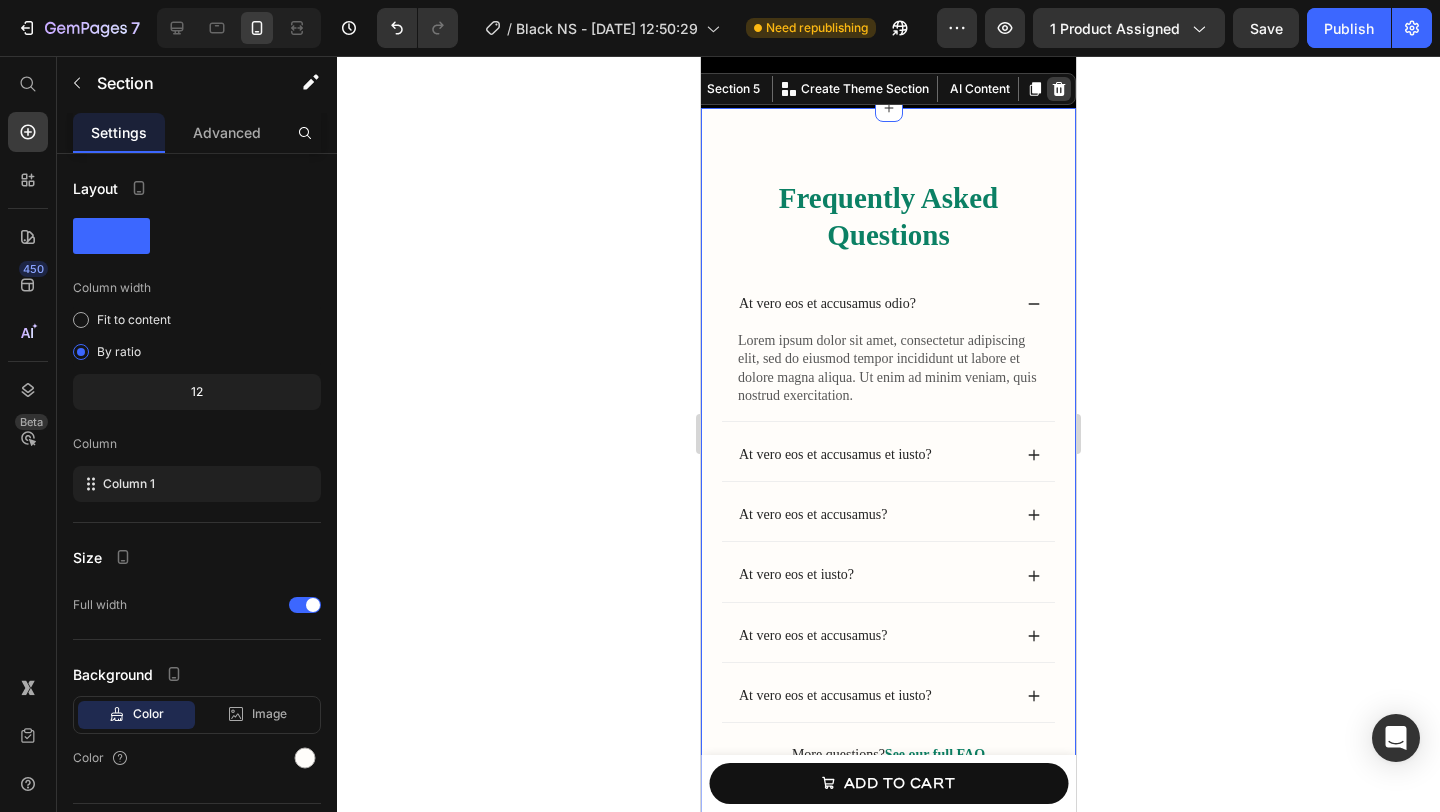 click 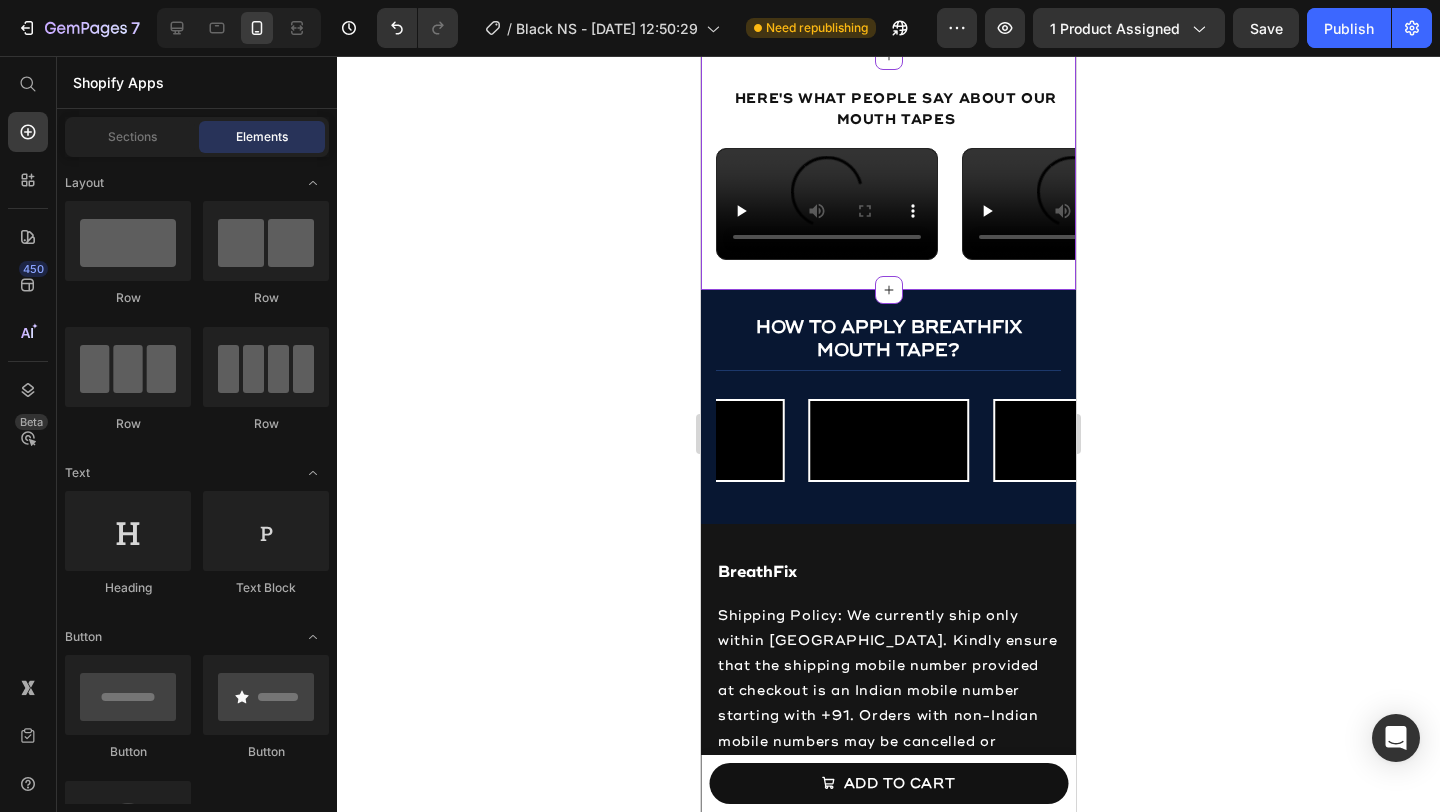 scroll, scrollTop: 2422, scrollLeft: 0, axis: vertical 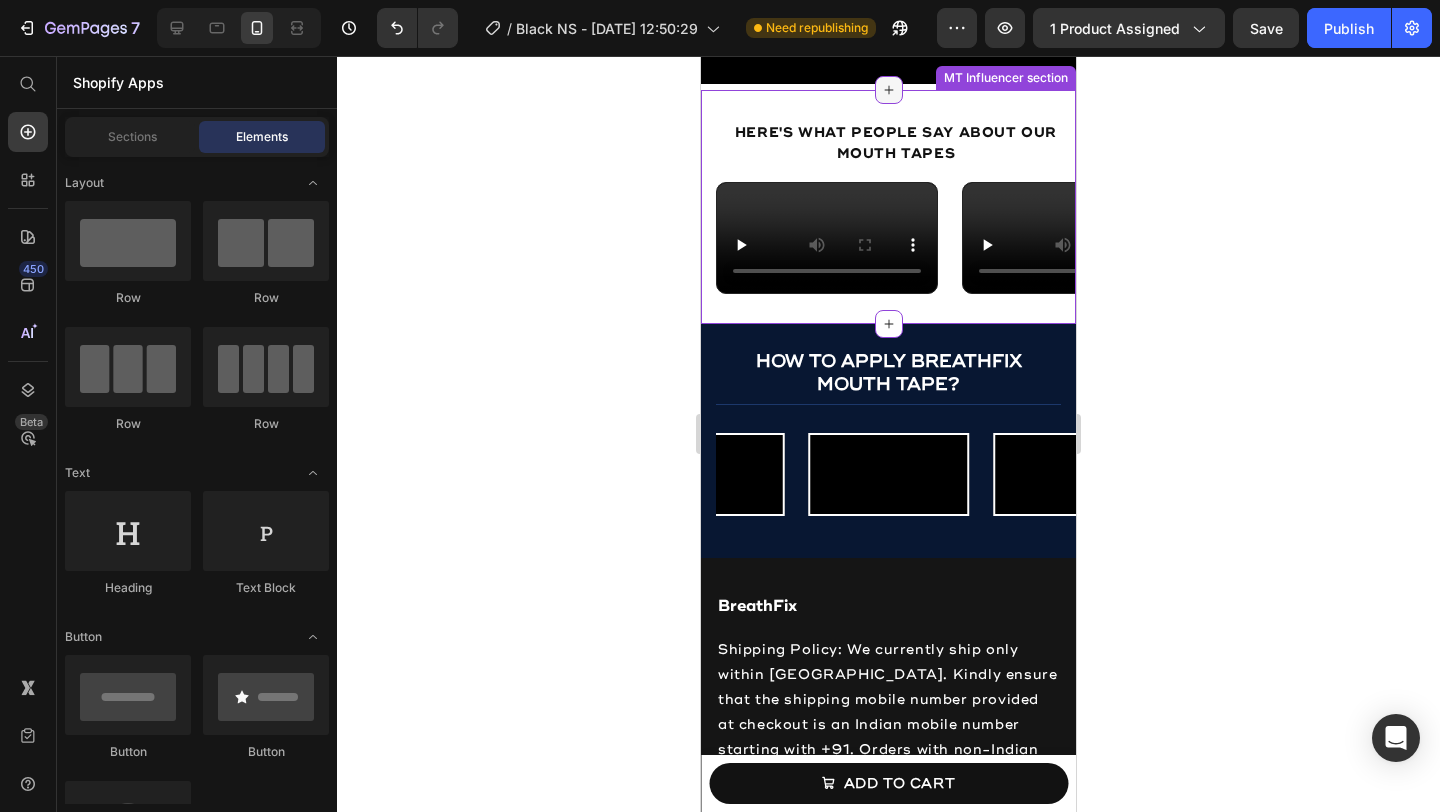 click at bounding box center (889, 90) 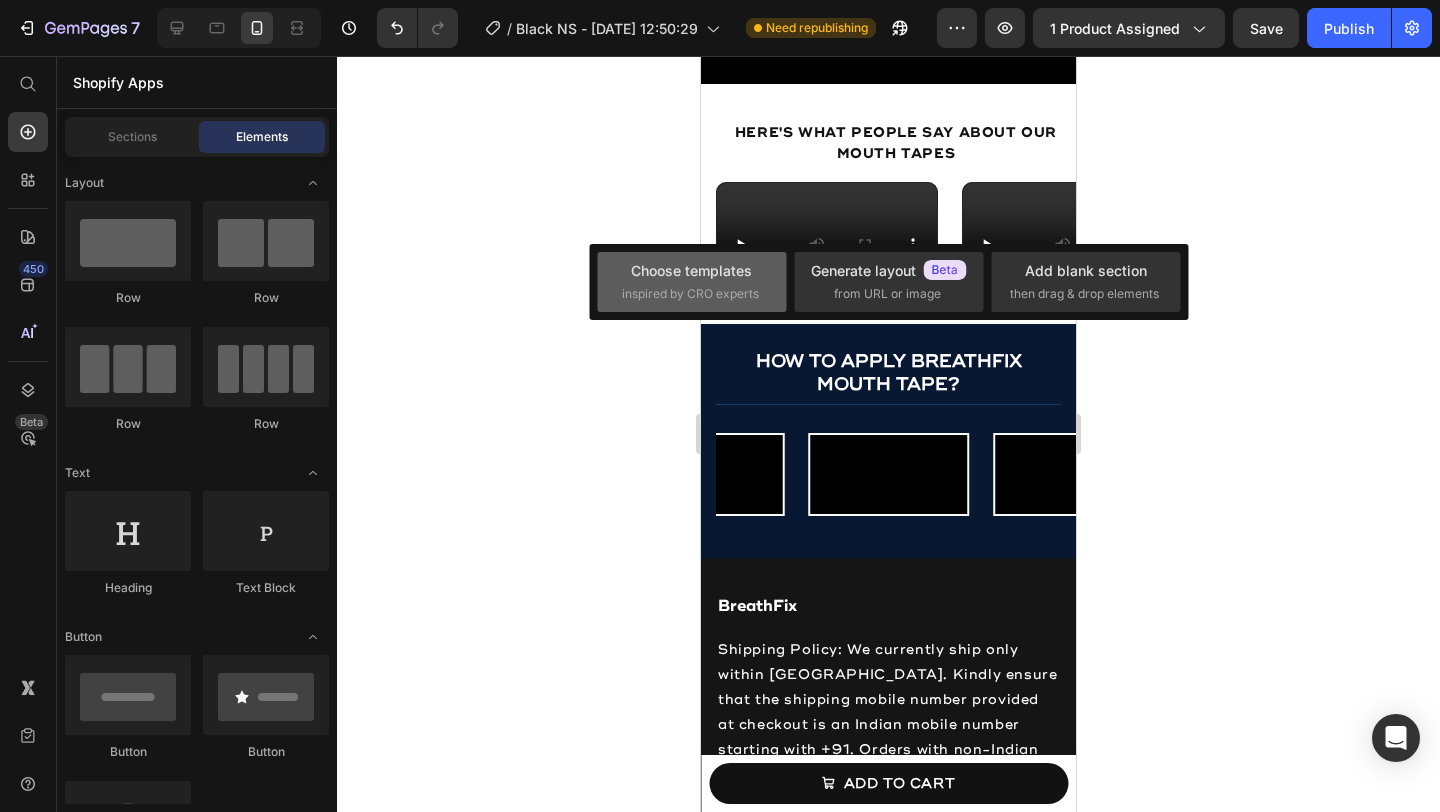 click on "inspired by CRO experts" at bounding box center (690, 294) 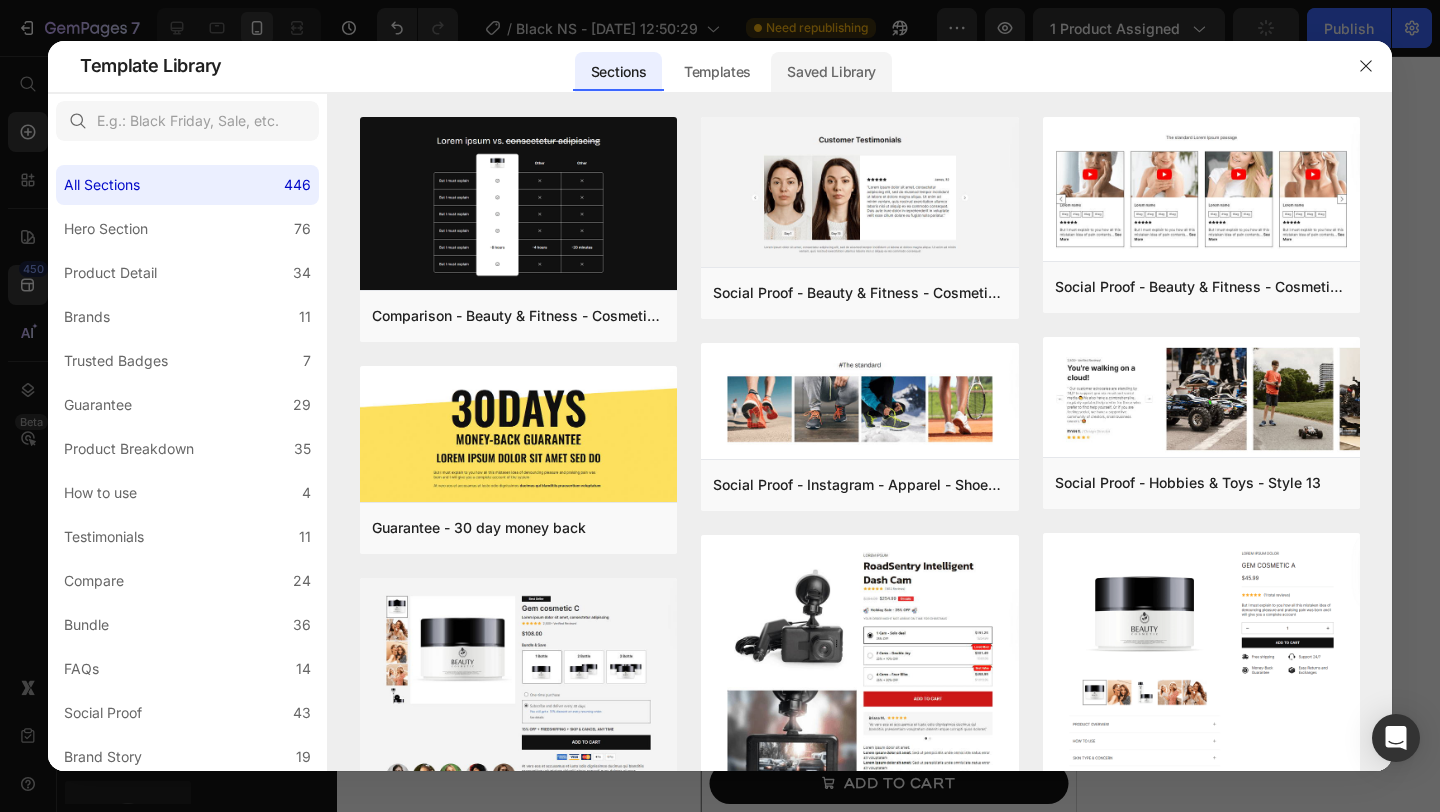 click on "Saved Library" 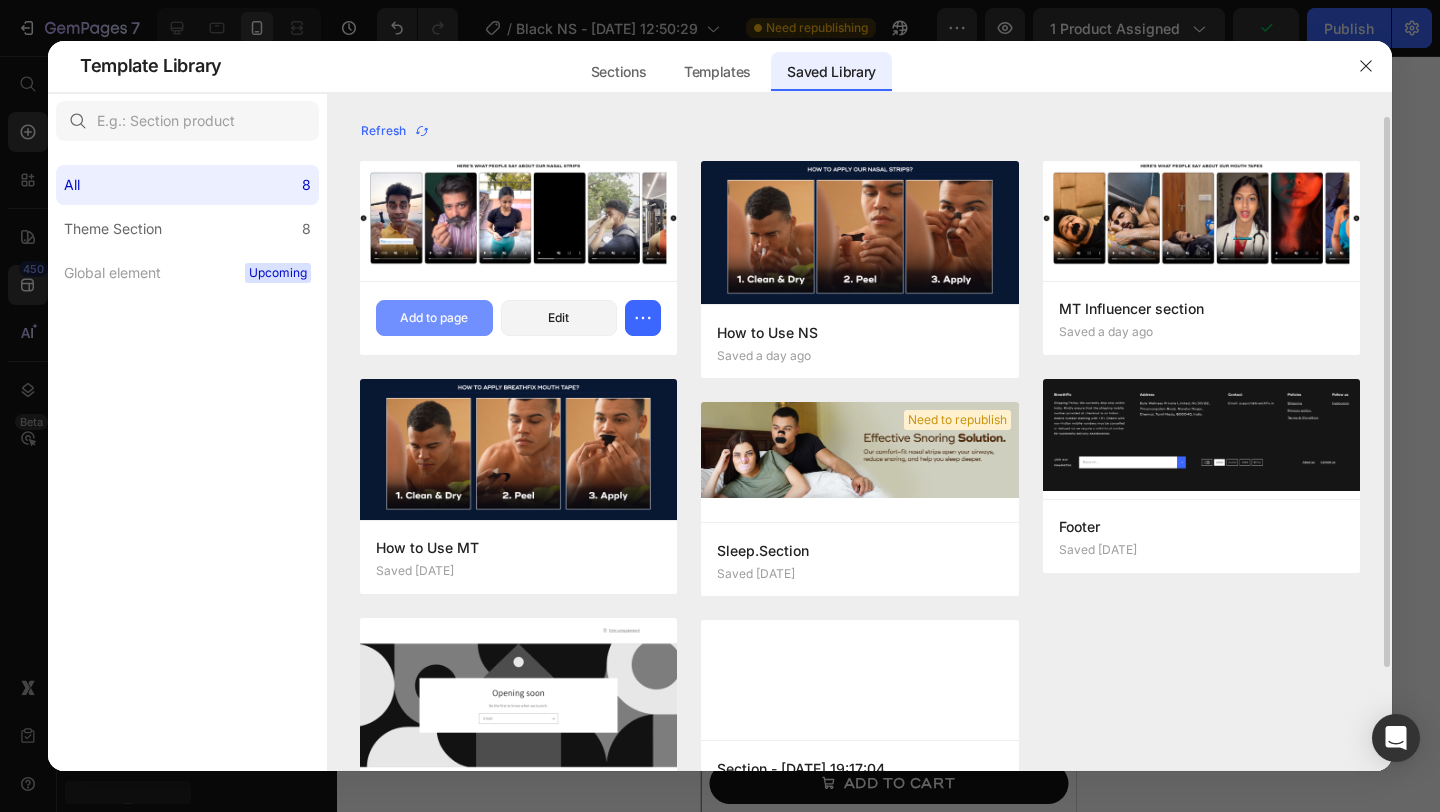 click on "Add to page" at bounding box center (434, 318) 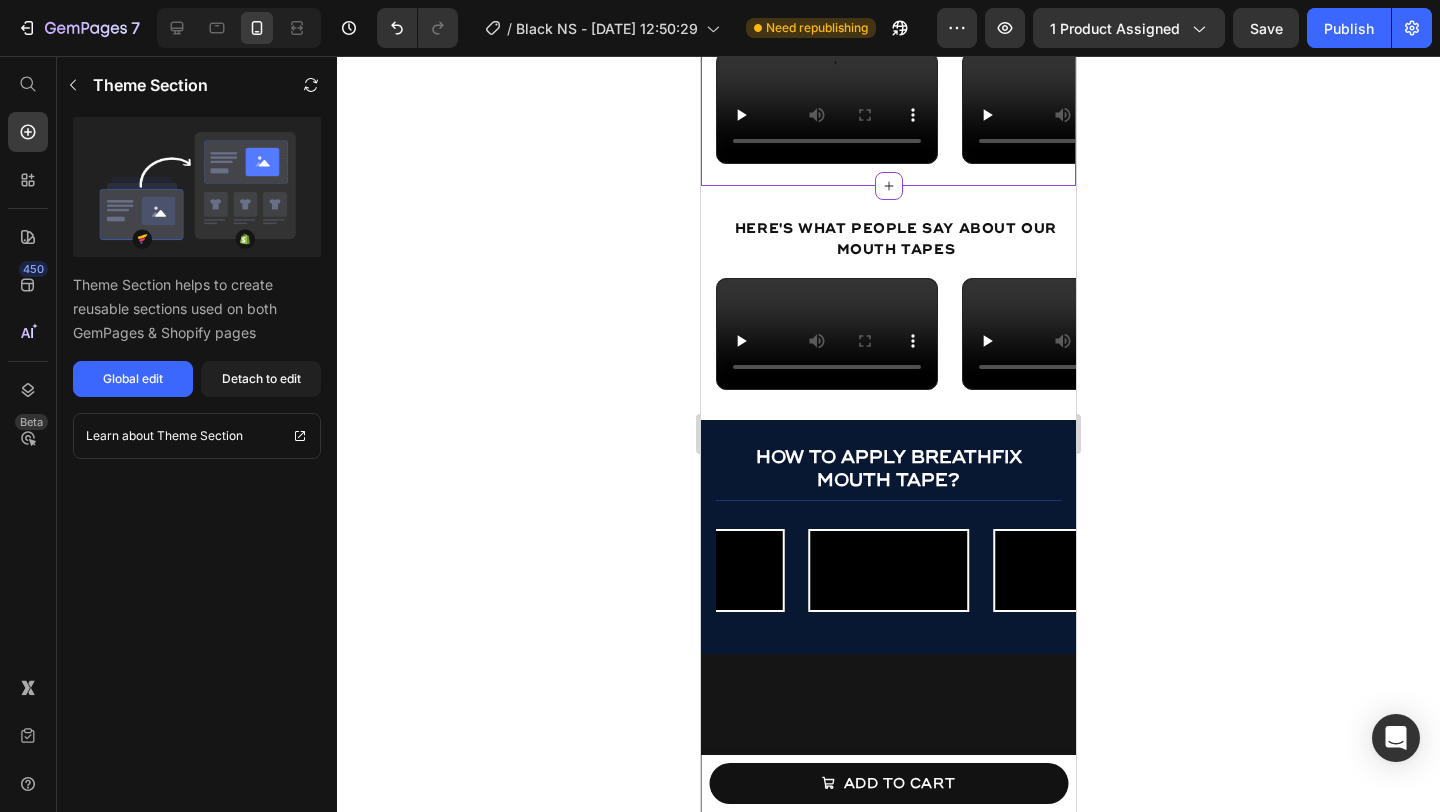 scroll, scrollTop: 2577, scrollLeft: 0, axis: vertical 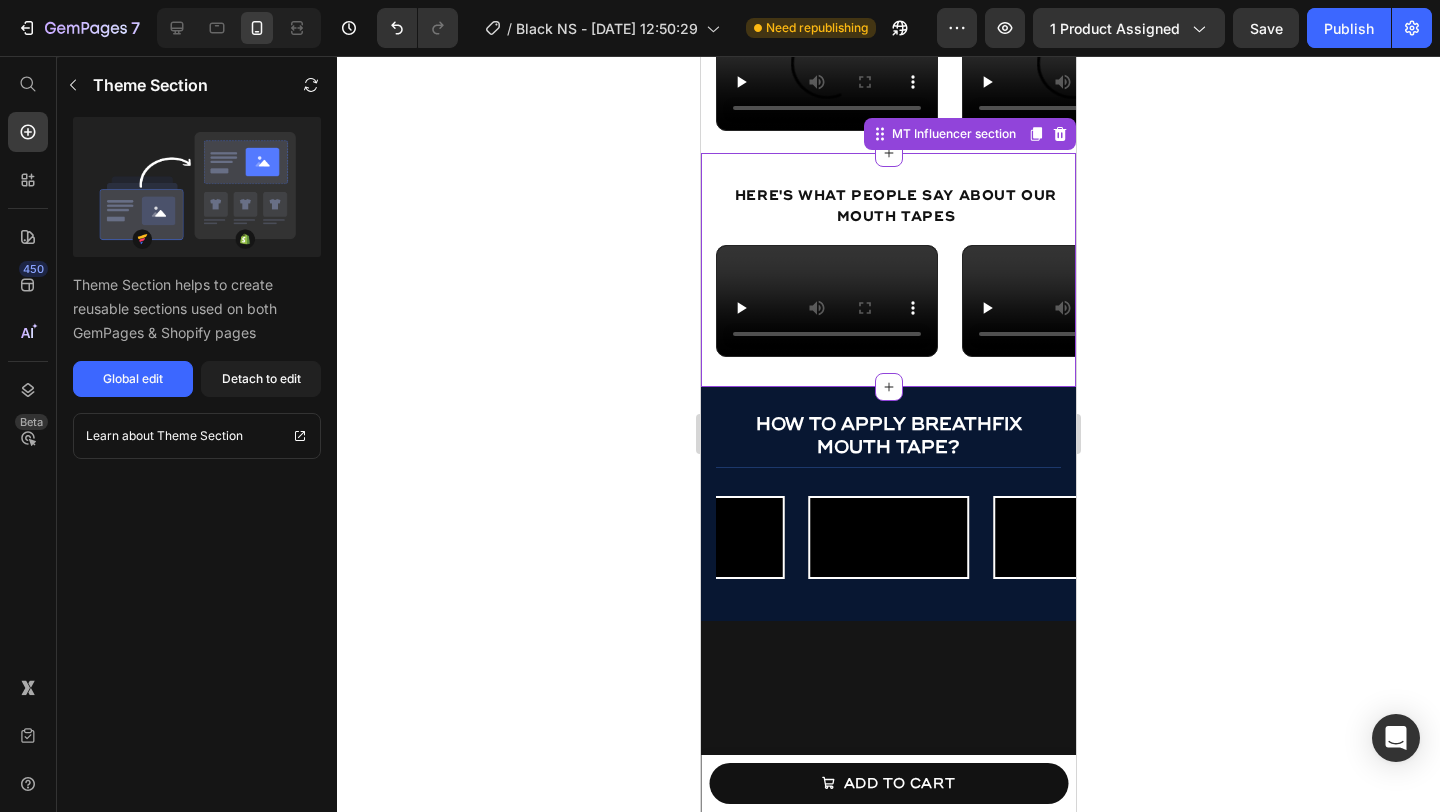 click on "HERE'S WHAT PEOPLE SAY ABOUT OUR MOUTH TAPES" at bounding box center (896, 206) 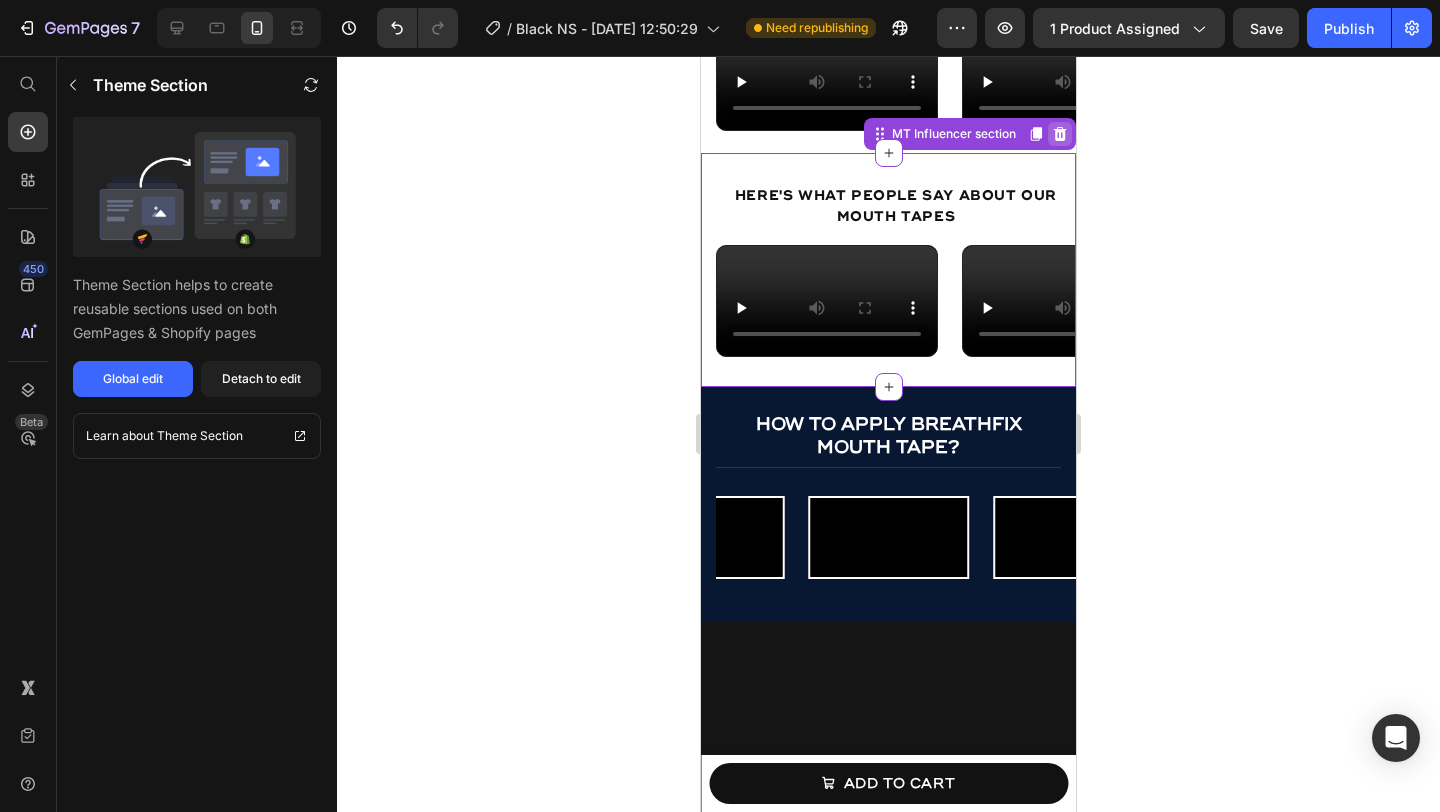 click at bounding box center (1060, 134) 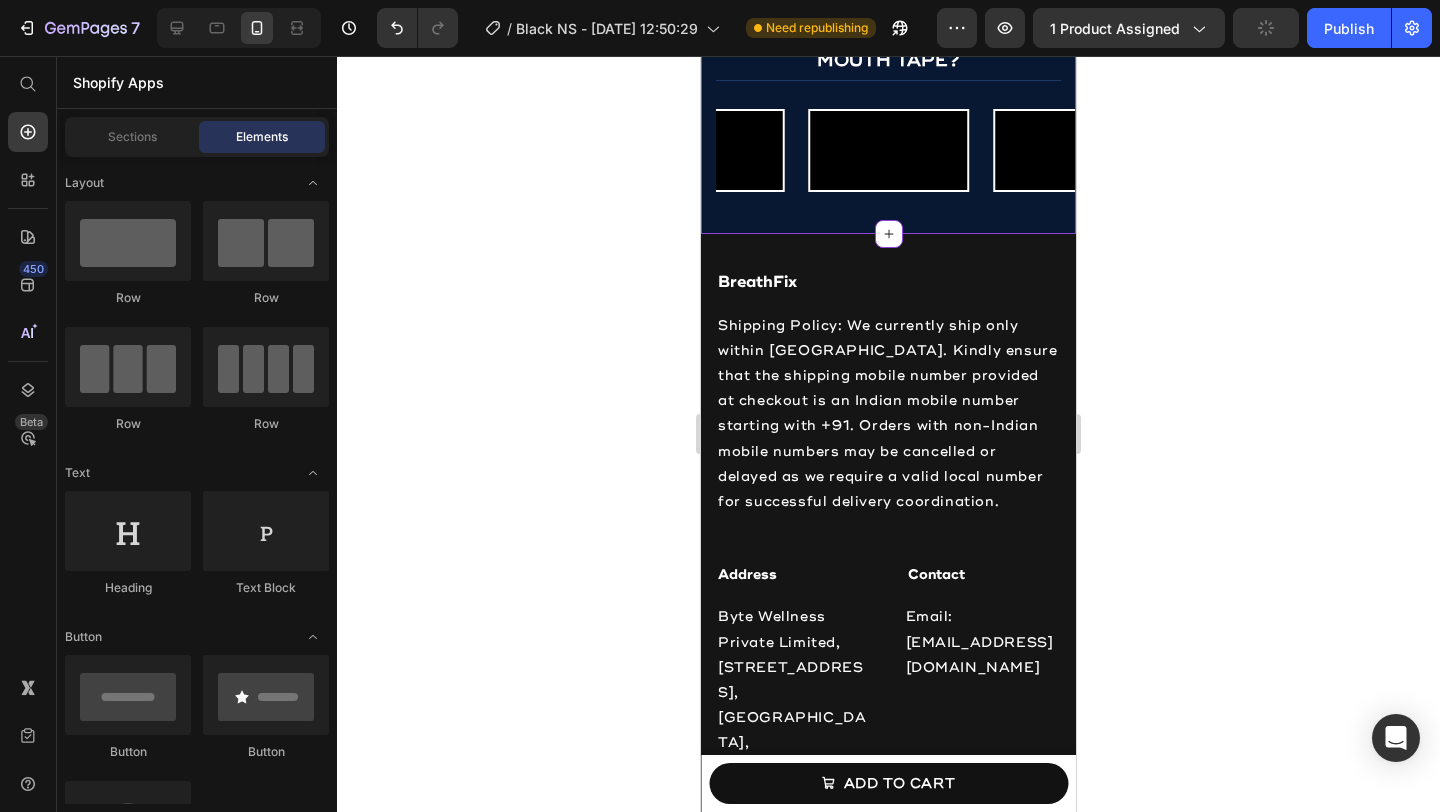 scroll, scrollTop: 2840, scrollLeft: 0, axis: vertical 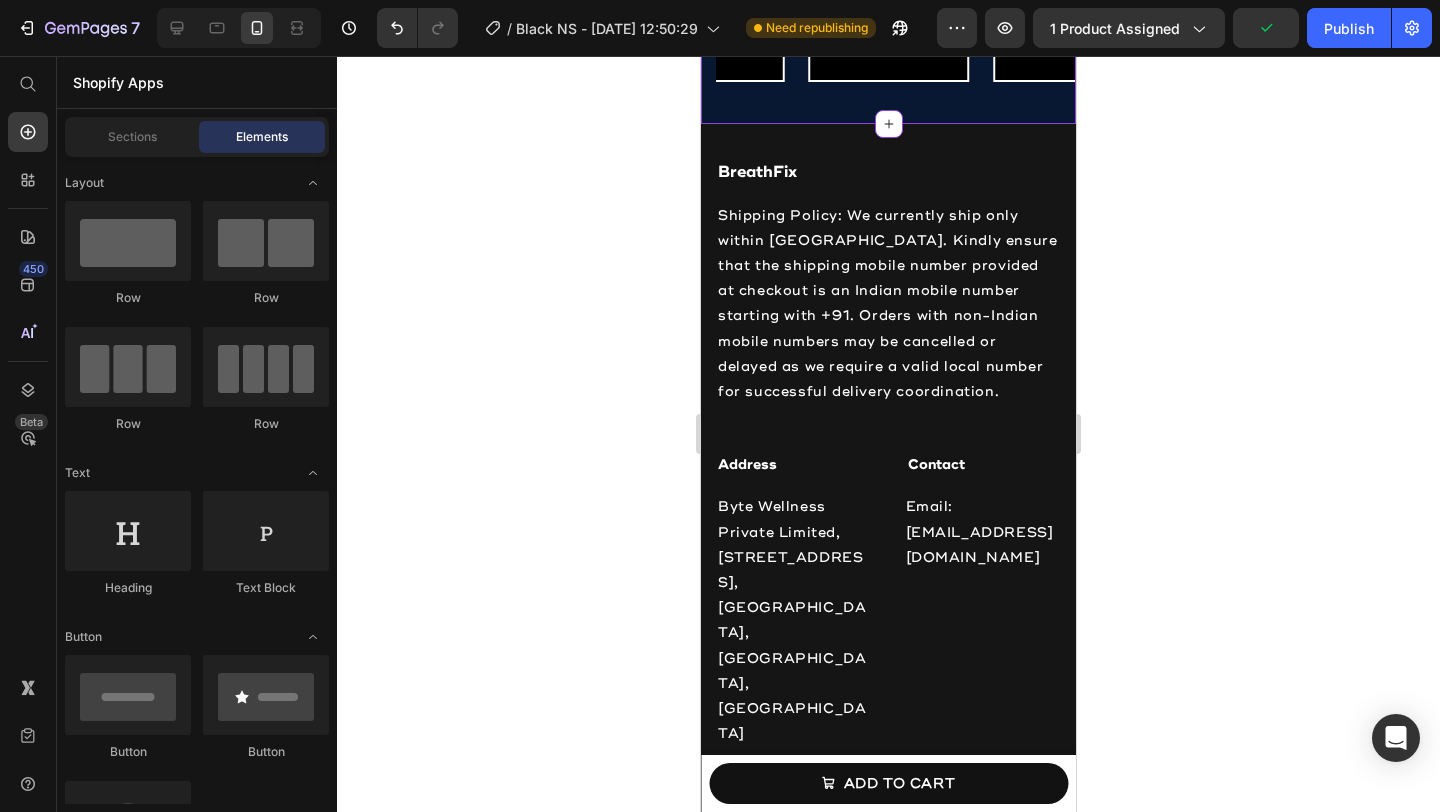 click 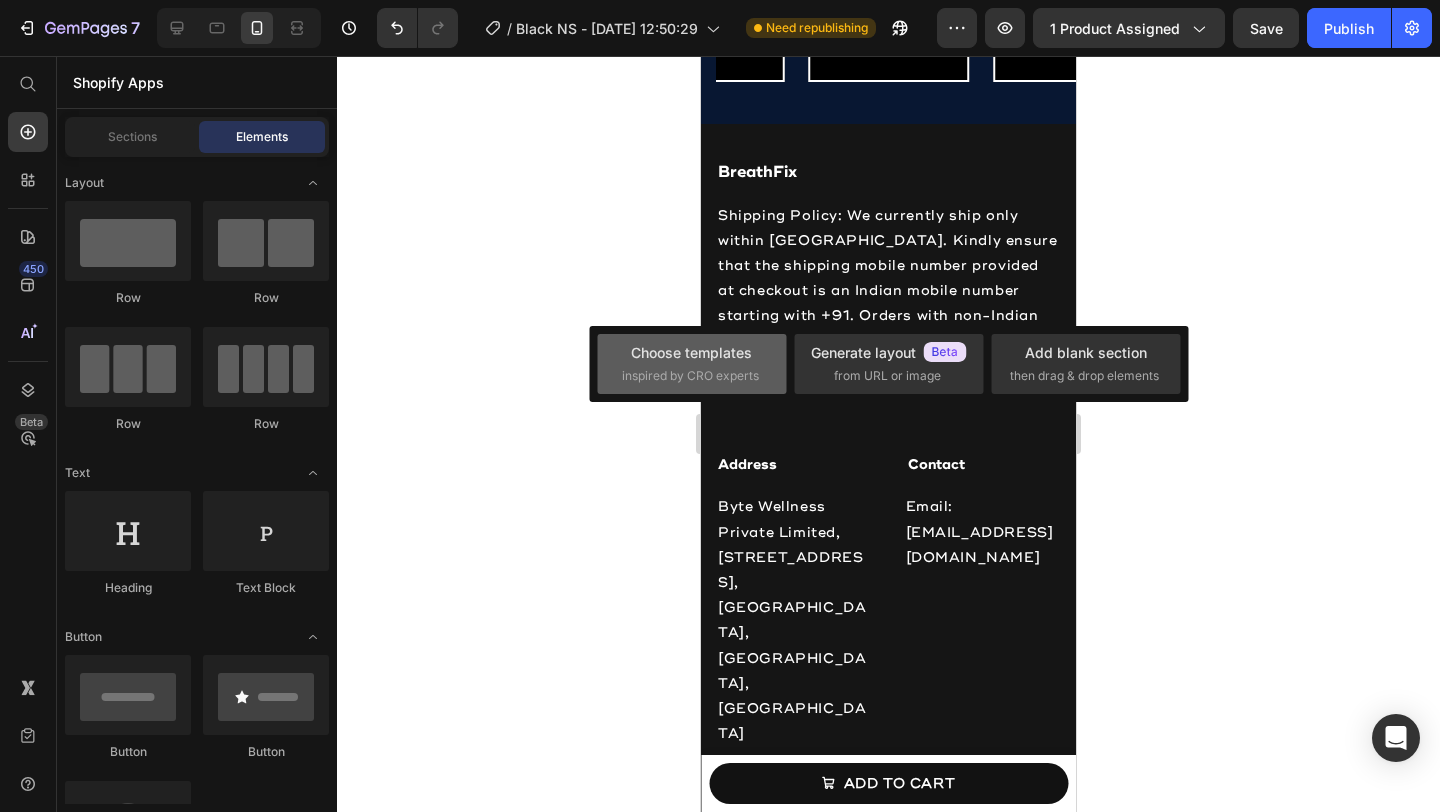 click on "Choose templates" at bounding box center (691, 352) 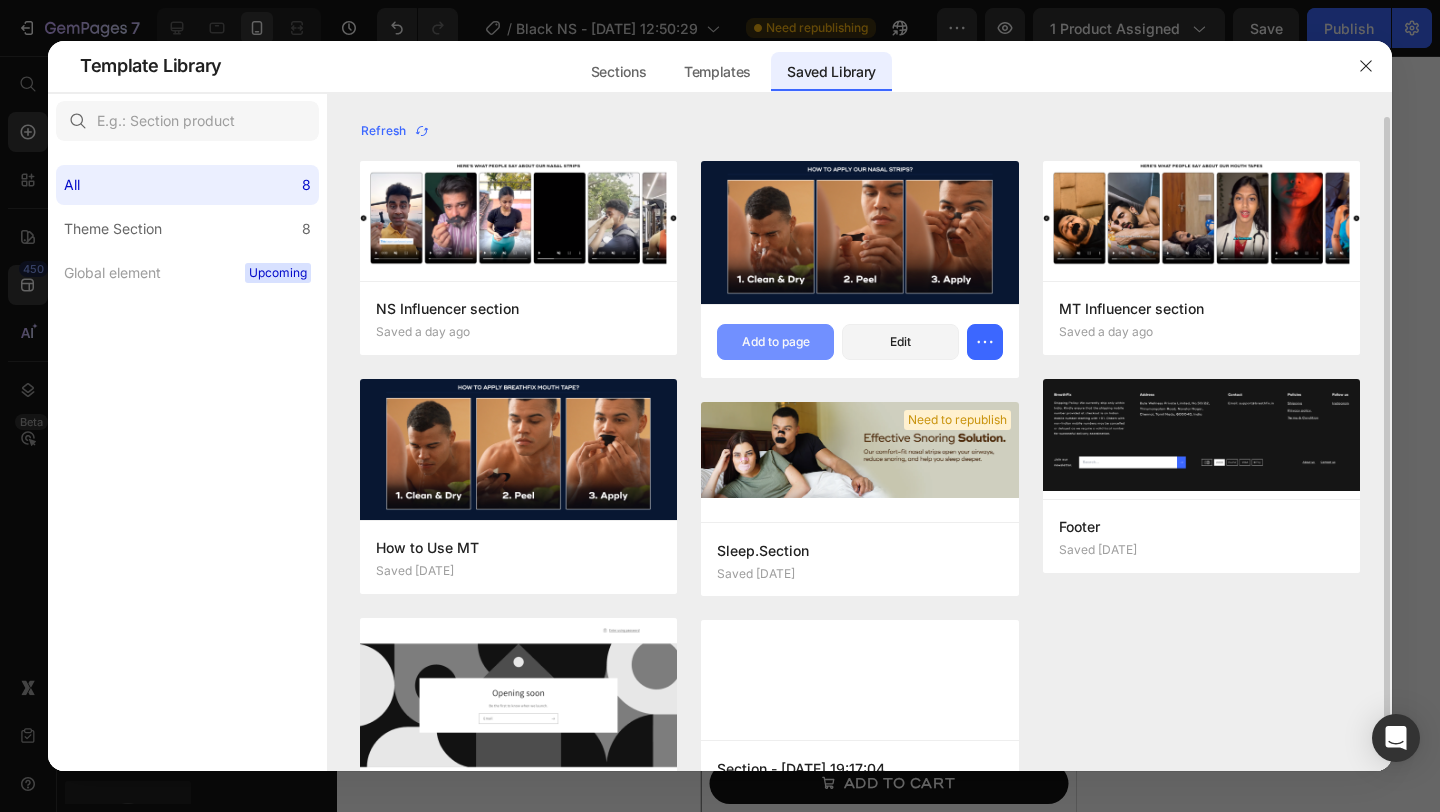 click on "Add to page" at bounding box center [776, 342] 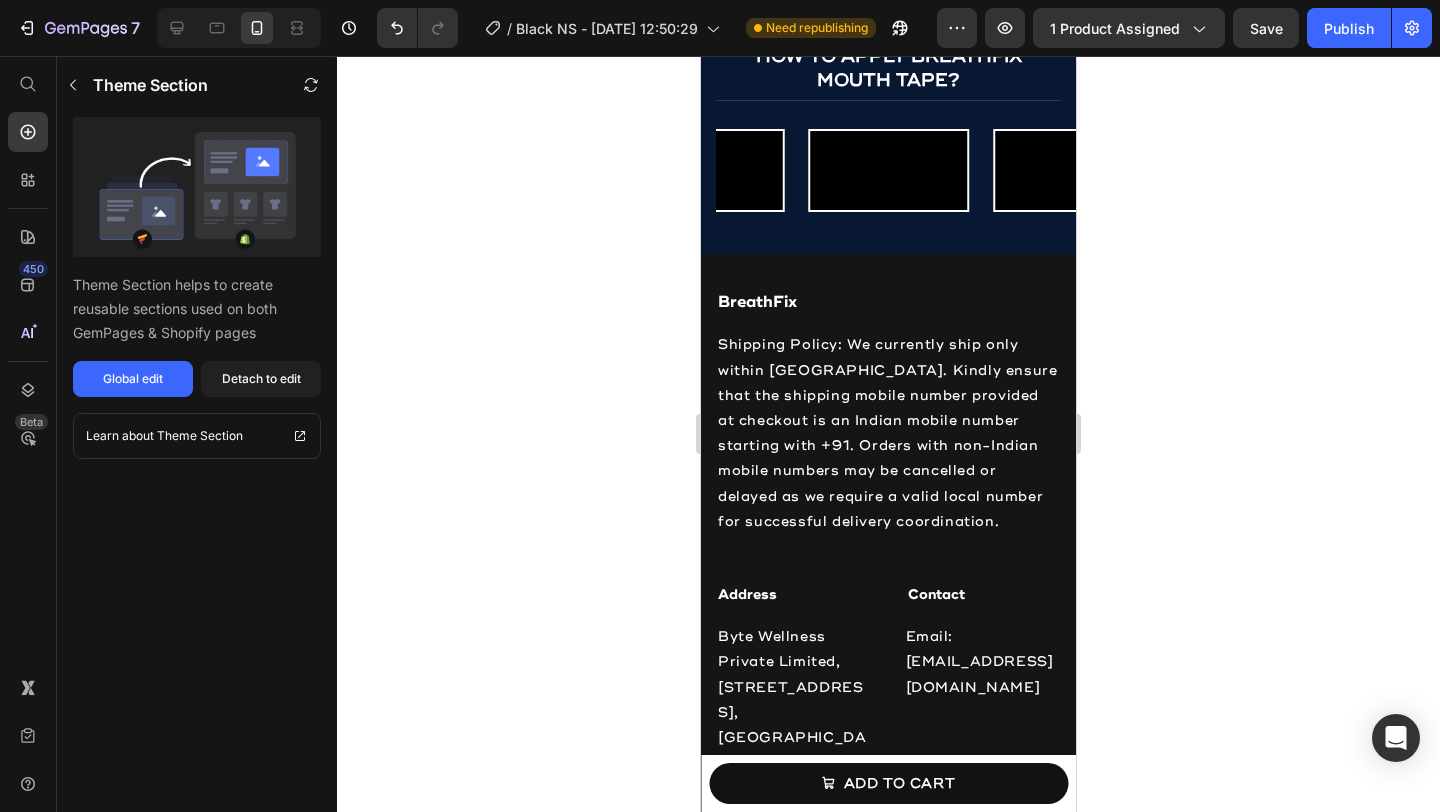 scroll, scrollTop: 3078, scrollLeft: 0, axis: vertical 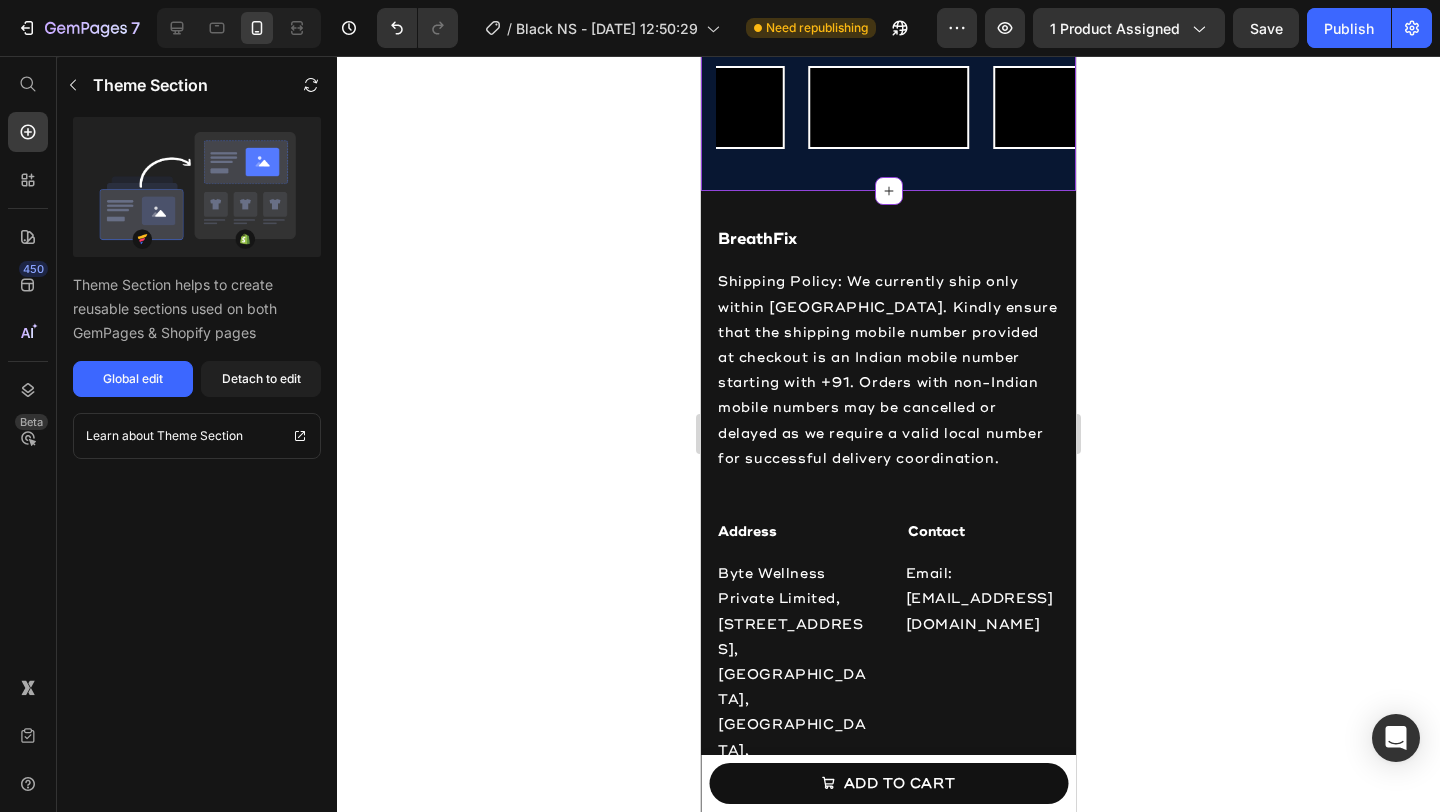 click on "HOW TO APPLY BREATHFIX MOUTH TAPE? Heading" at bounding box center (888, 3) 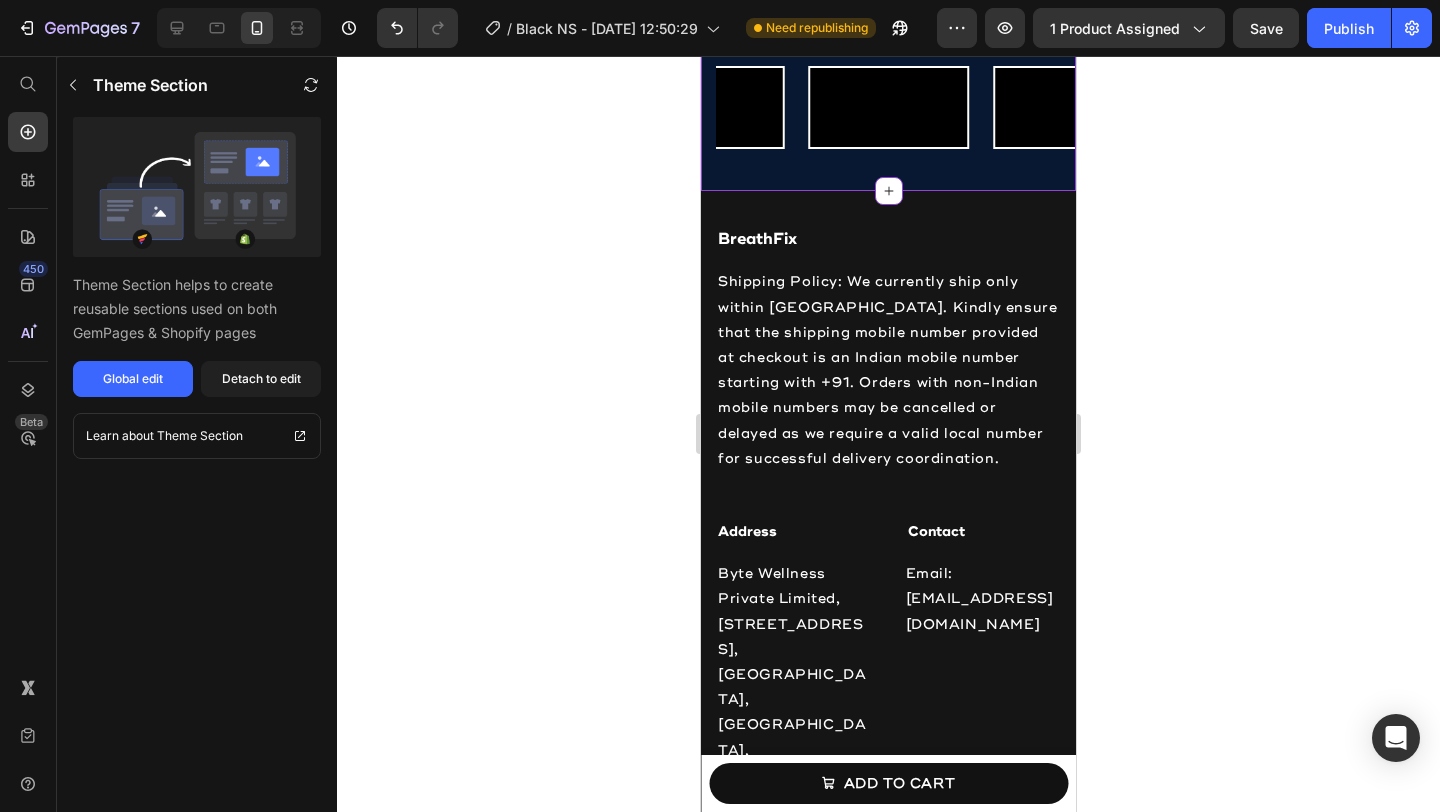 click 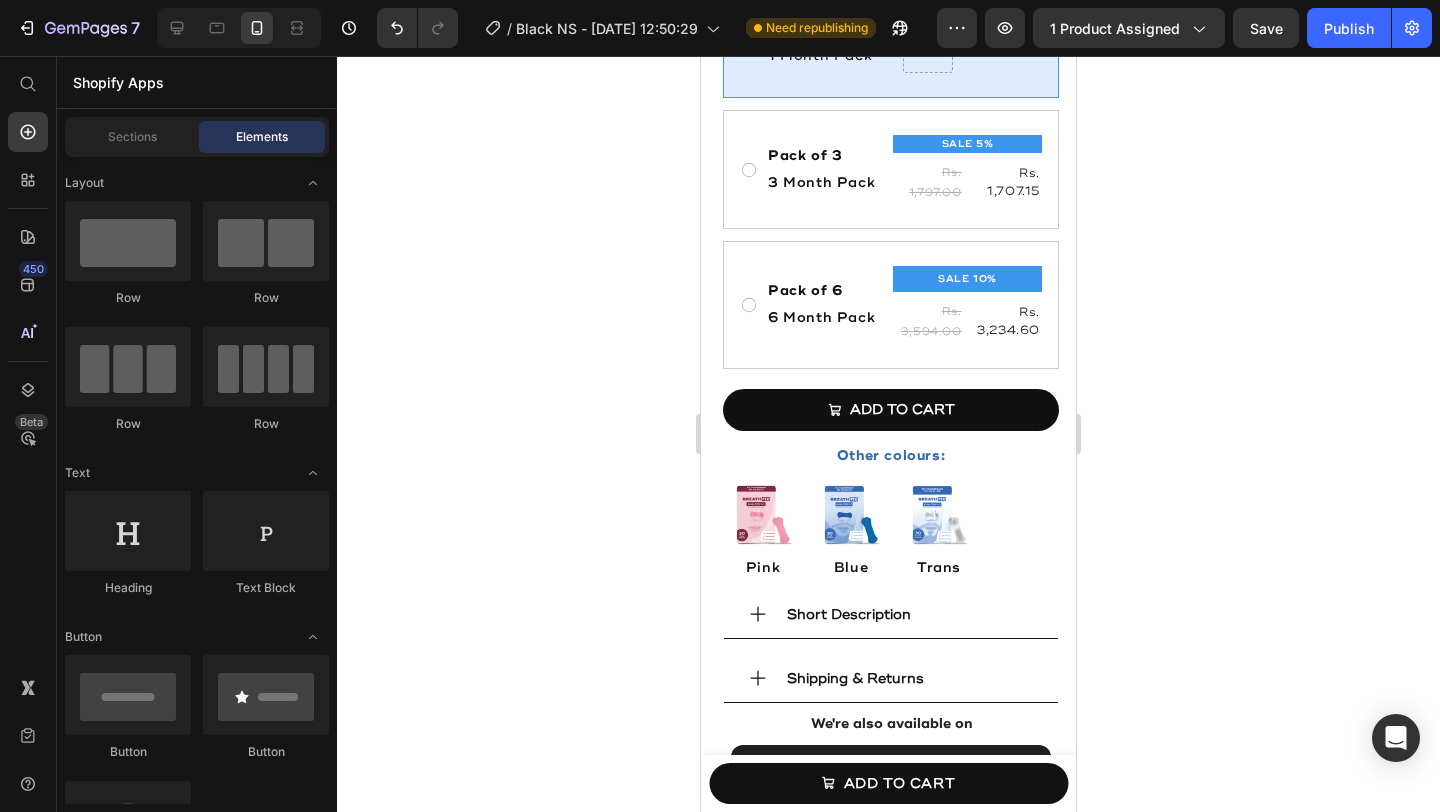scroll, scrollTop: 0, scrollLeft: 0, axis: both 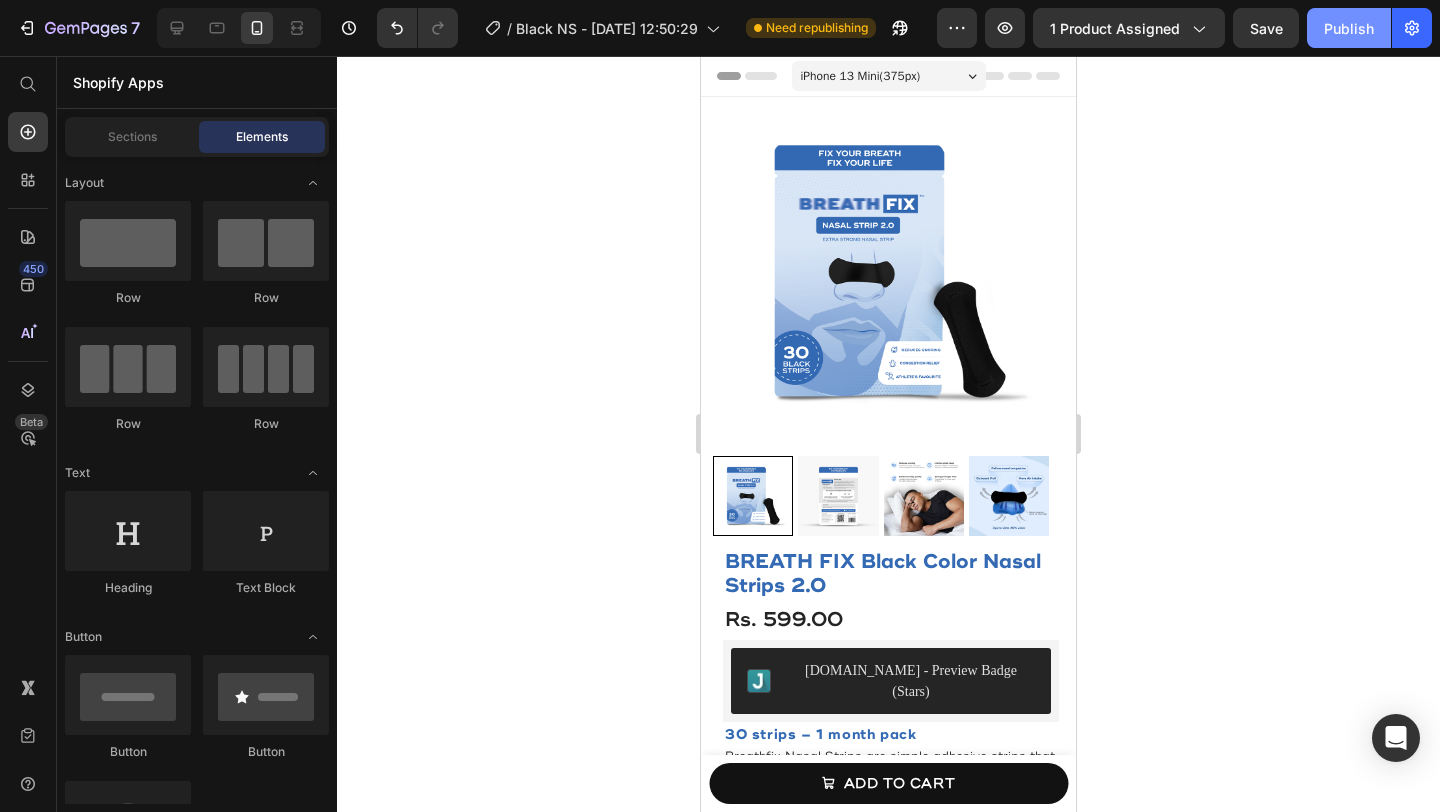 click on "Publish" at bounding box center (1349, 28) 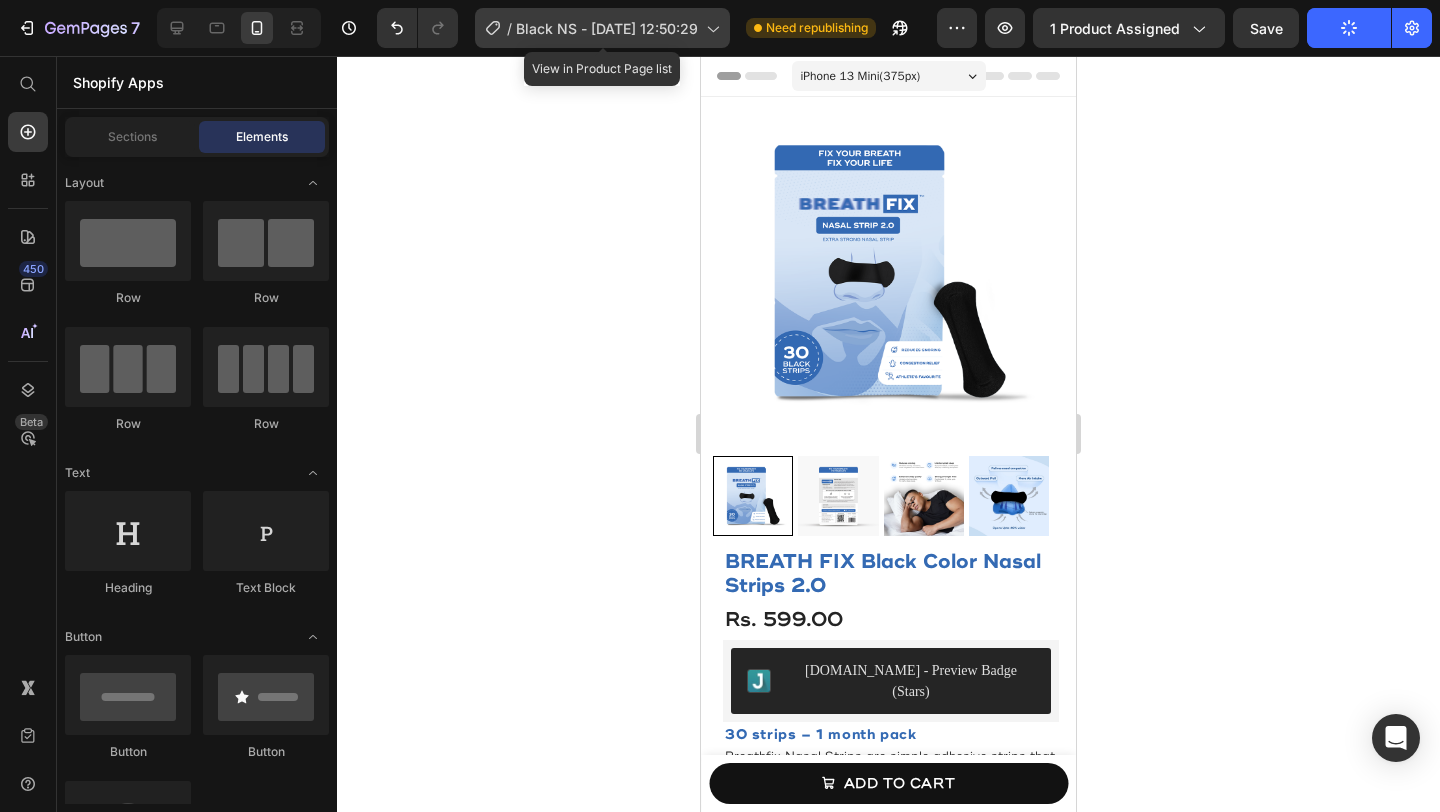 click on "/  Black NS - Apr 12, 12:50:29" 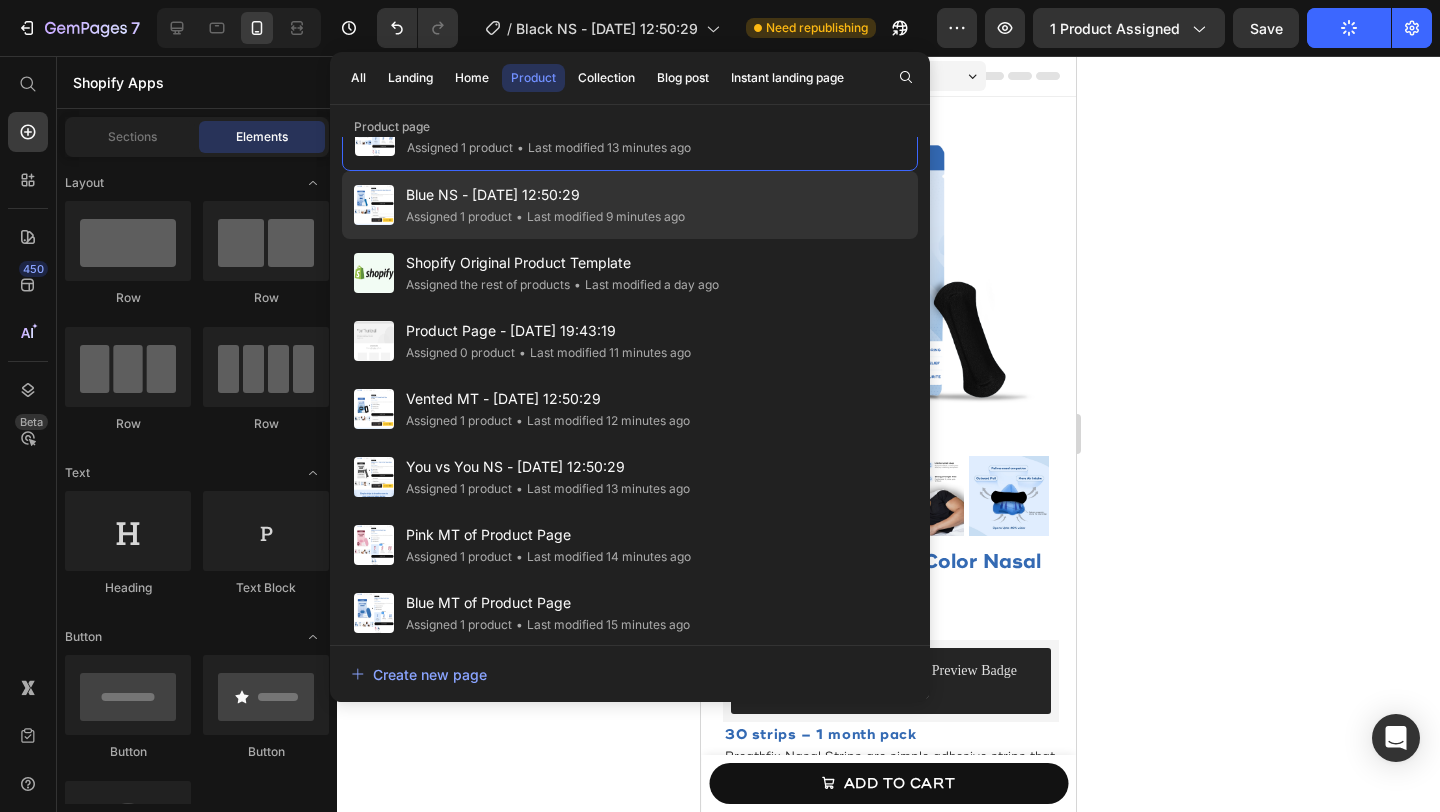 scroll, scrollTop: 0, scrollLeft: 0, axis: both 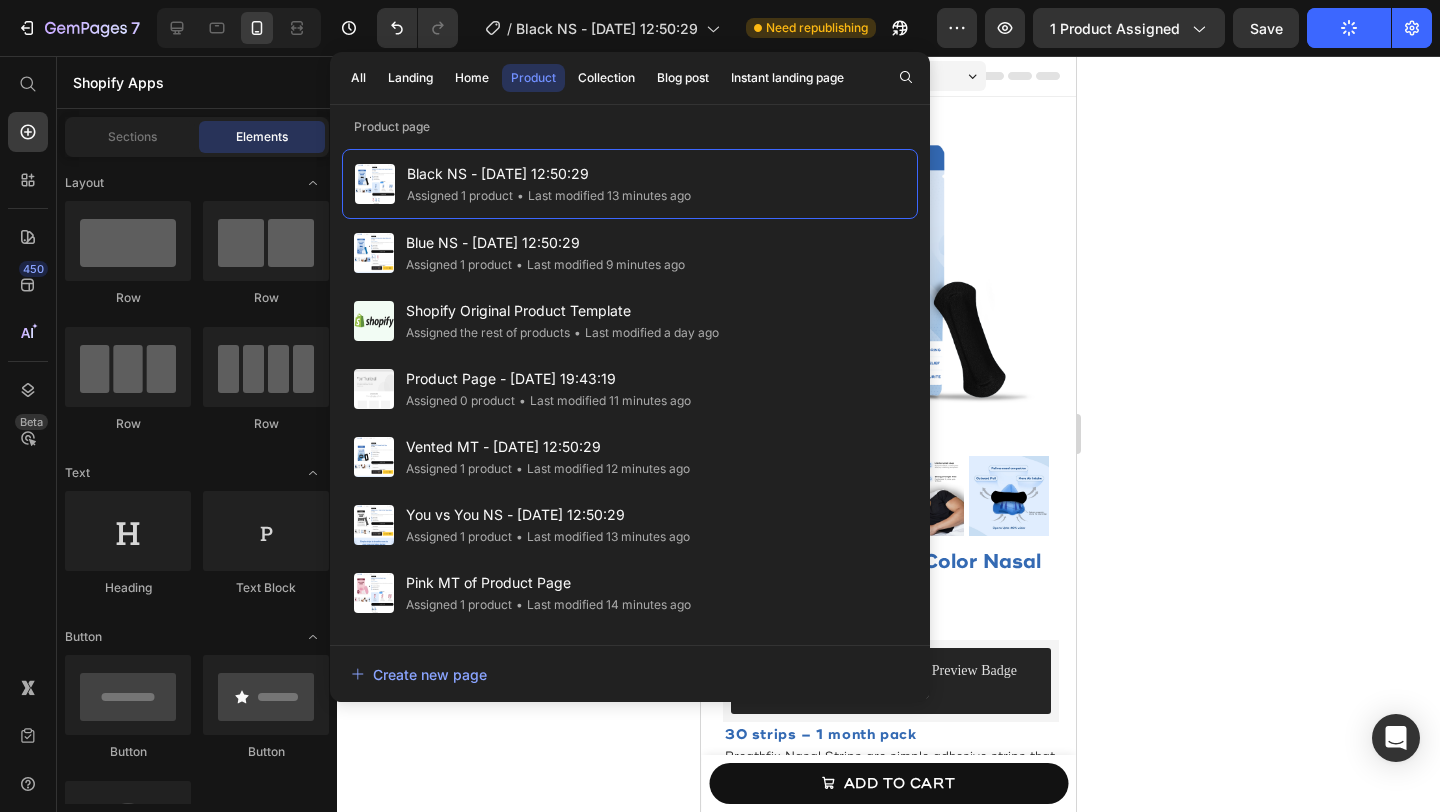 click 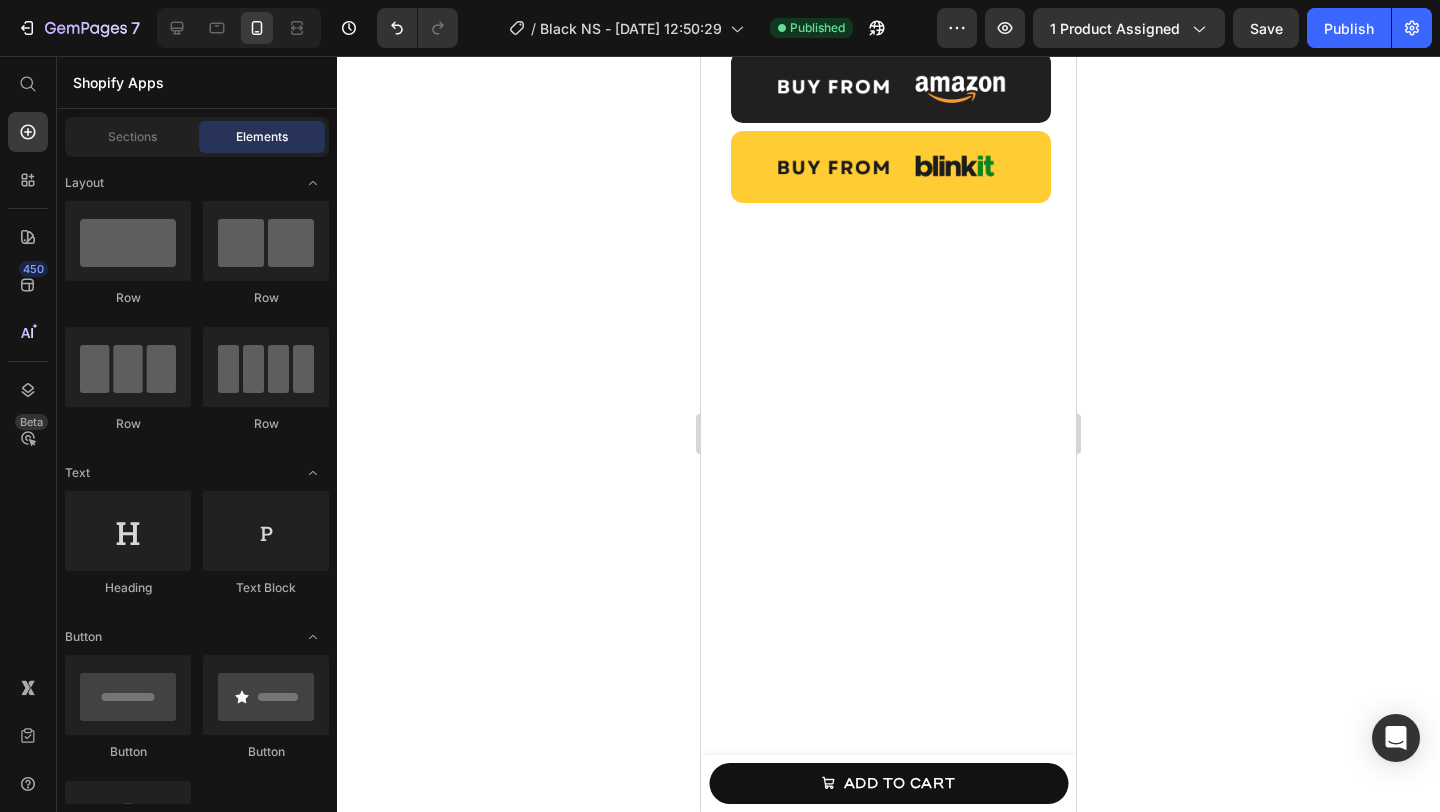 scroll, scrollTop: 0, scrollLeft: 0, axis: both 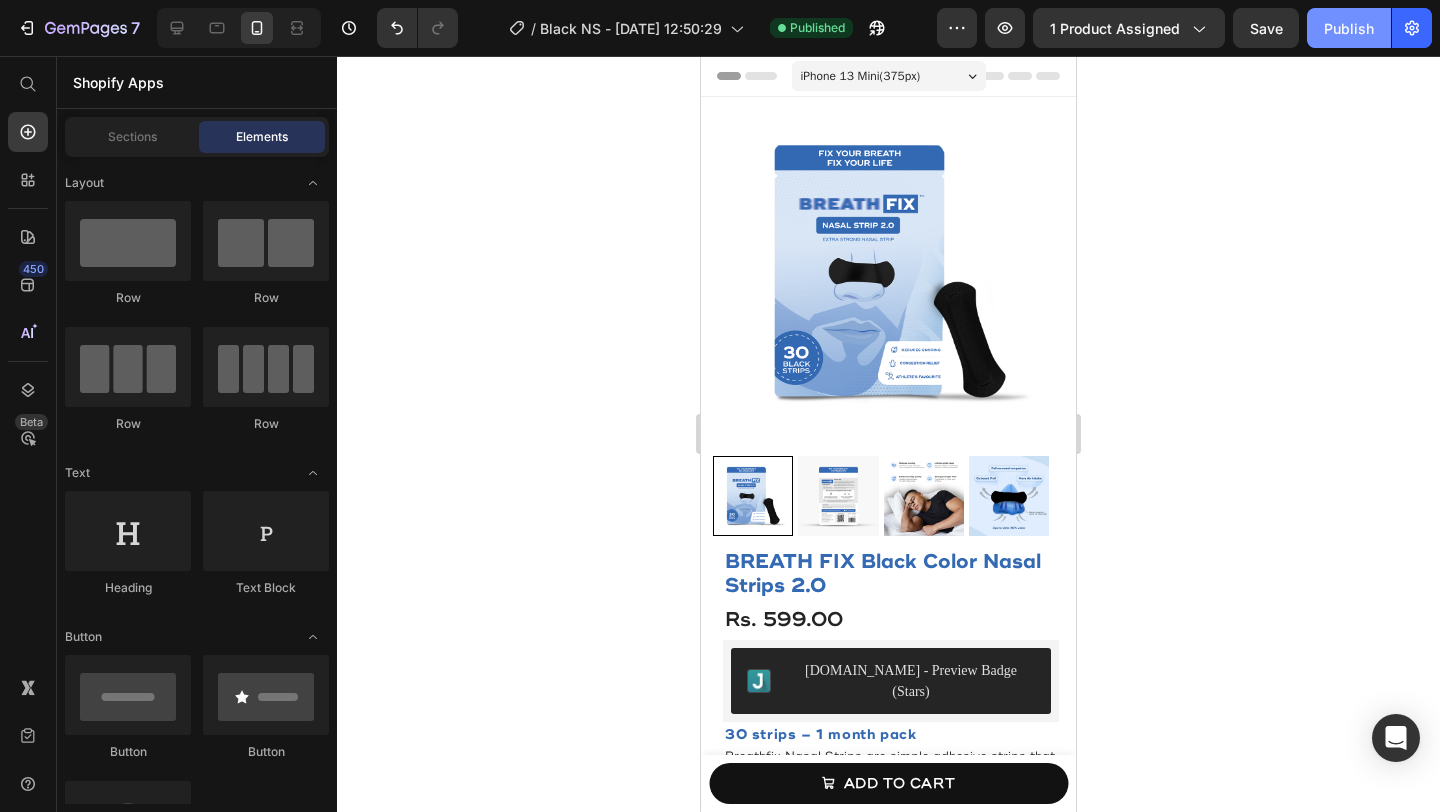 click on "Publish" at bounding box center (1349, 28) 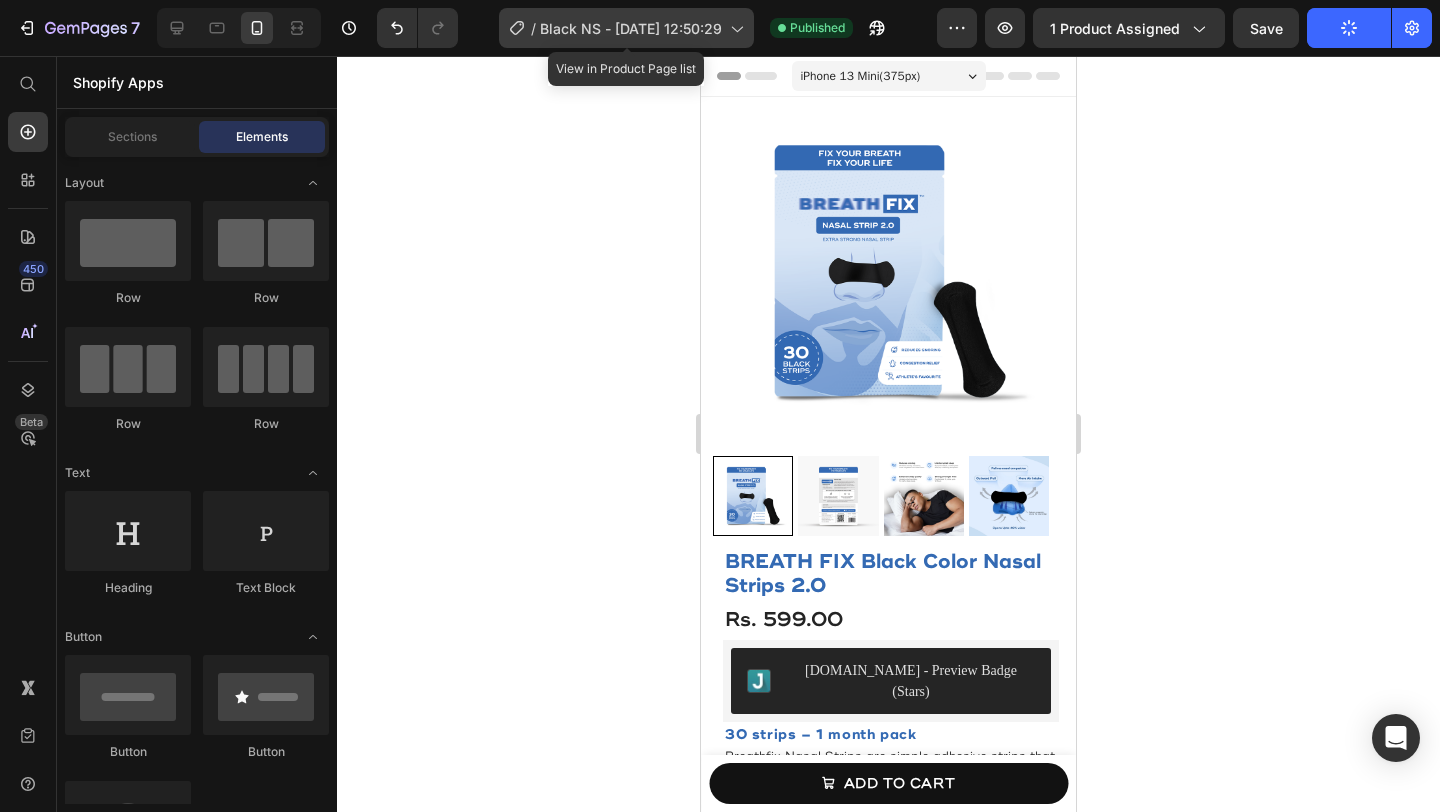 click on "Black NS - [DATE] 12:50:29" at bounding box center [631, 28] 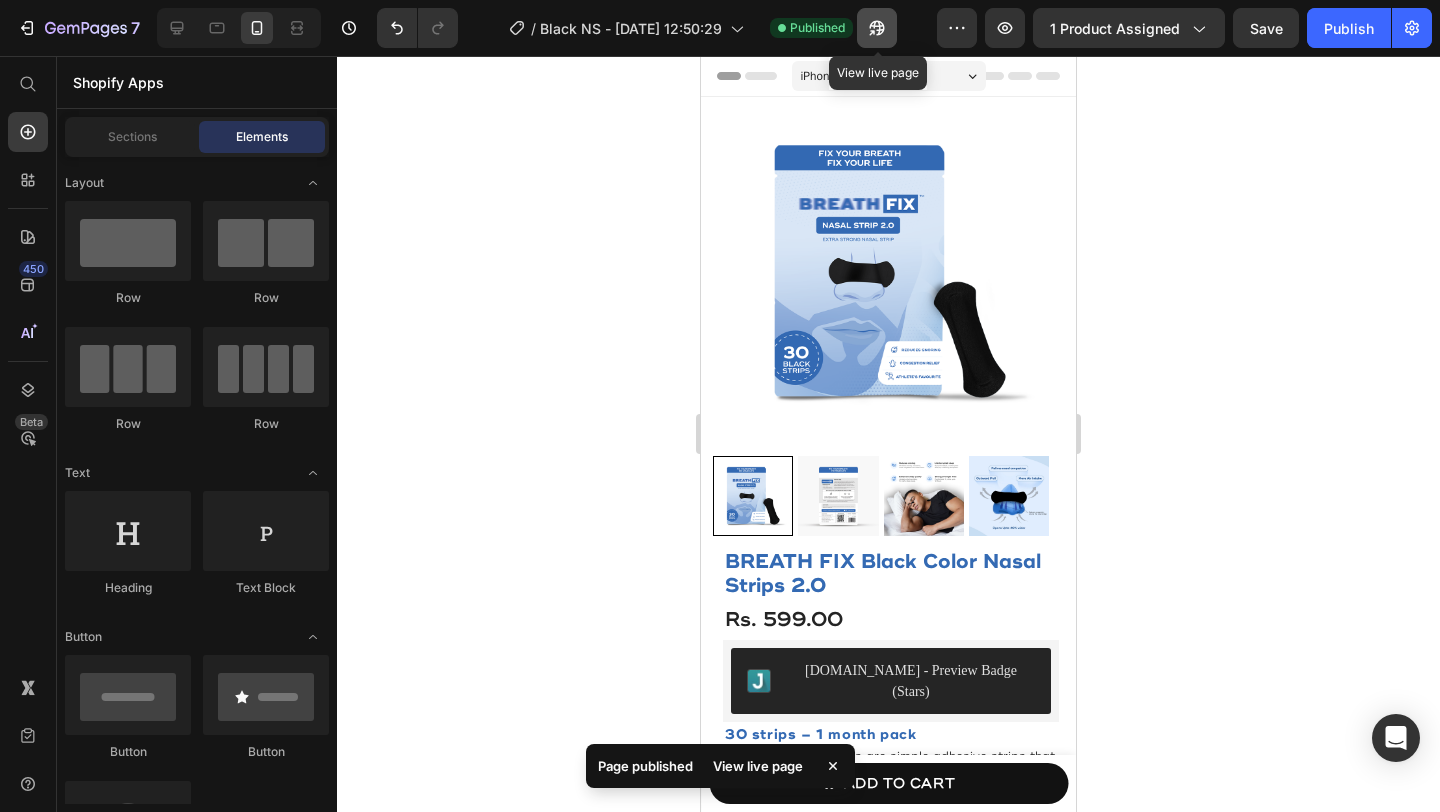 click 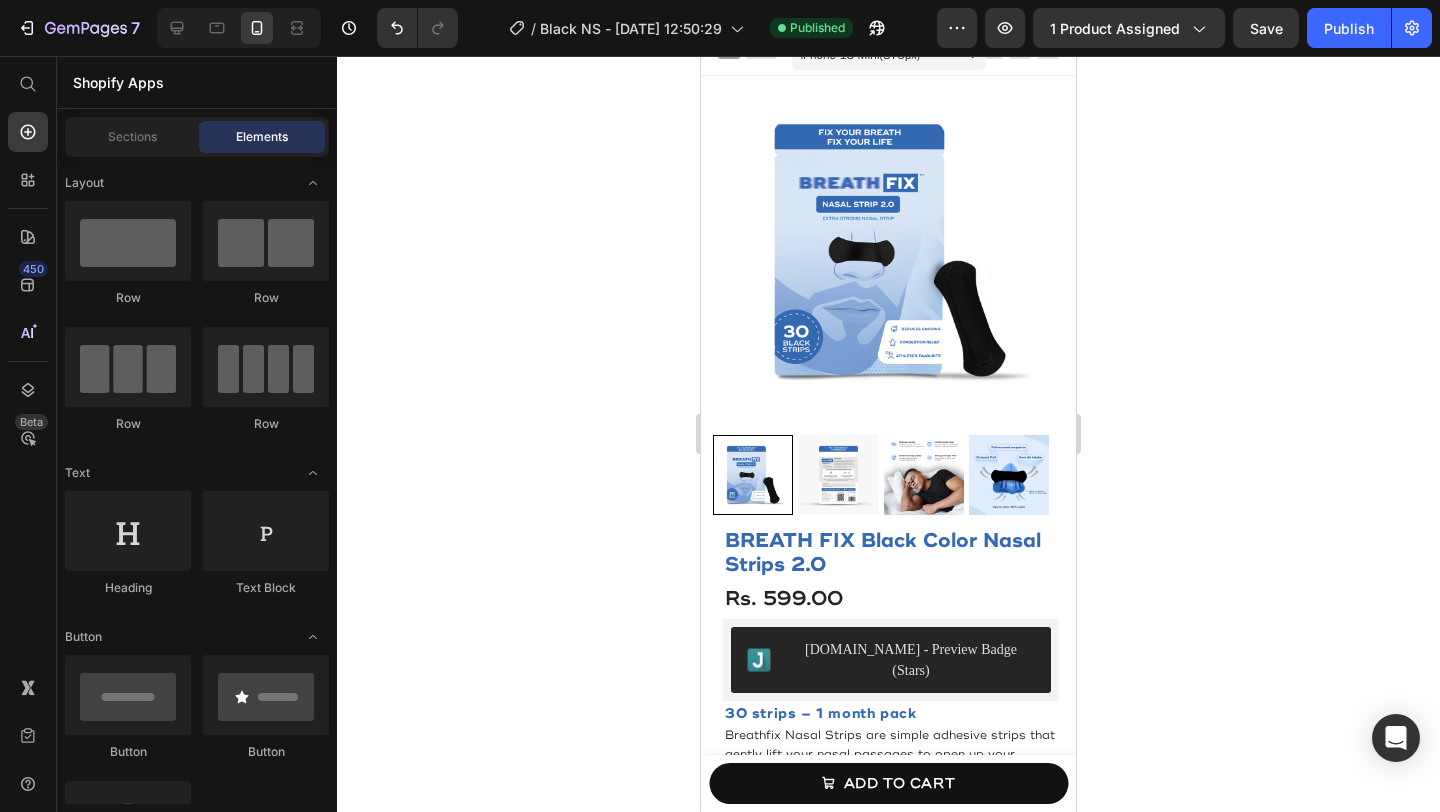 scroll, scrollTop: 0, scrollLeft: 0, axis: both 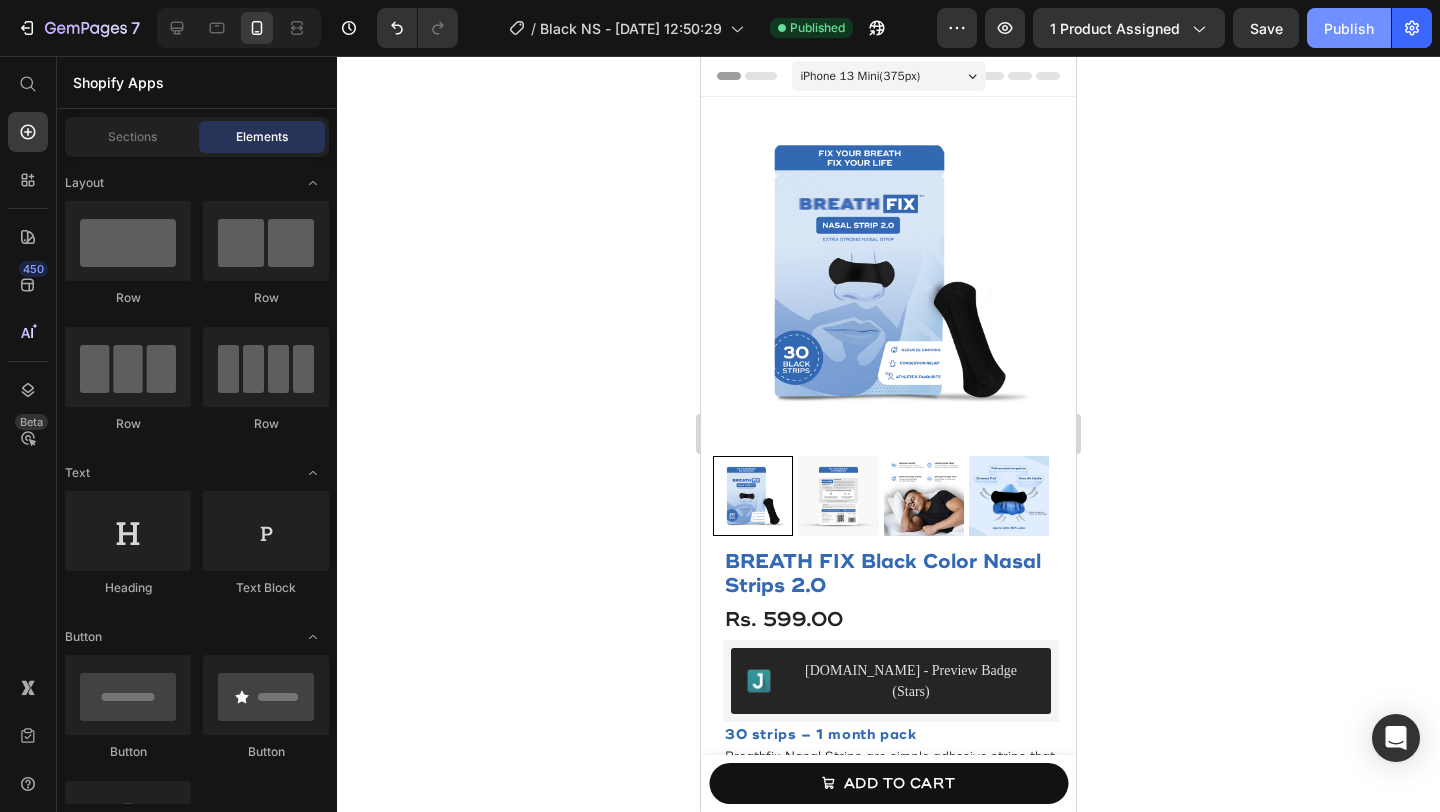 click on "Publish" 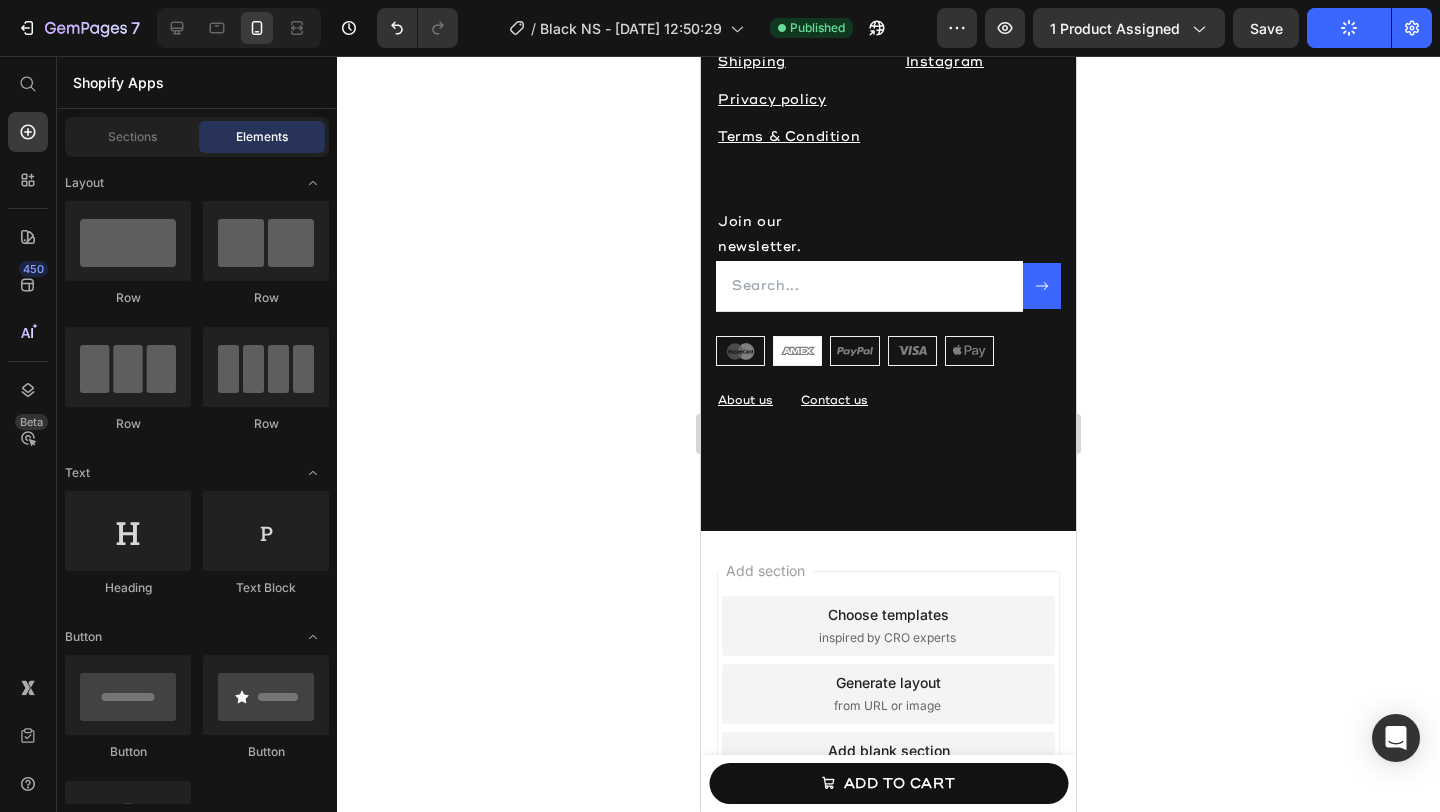 scroll, scrollTop: 4169, scrollLeft: 0, axis: vertical 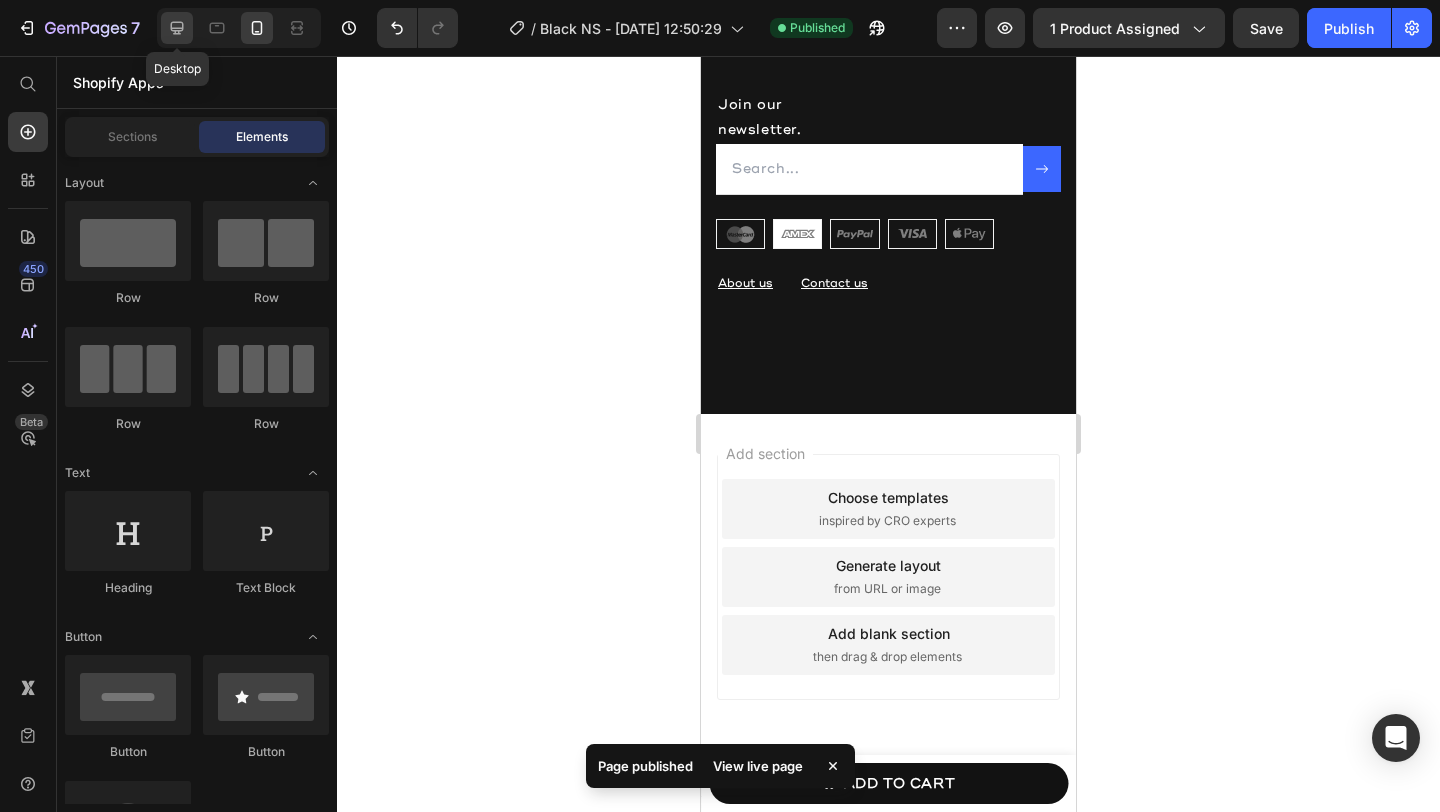 click 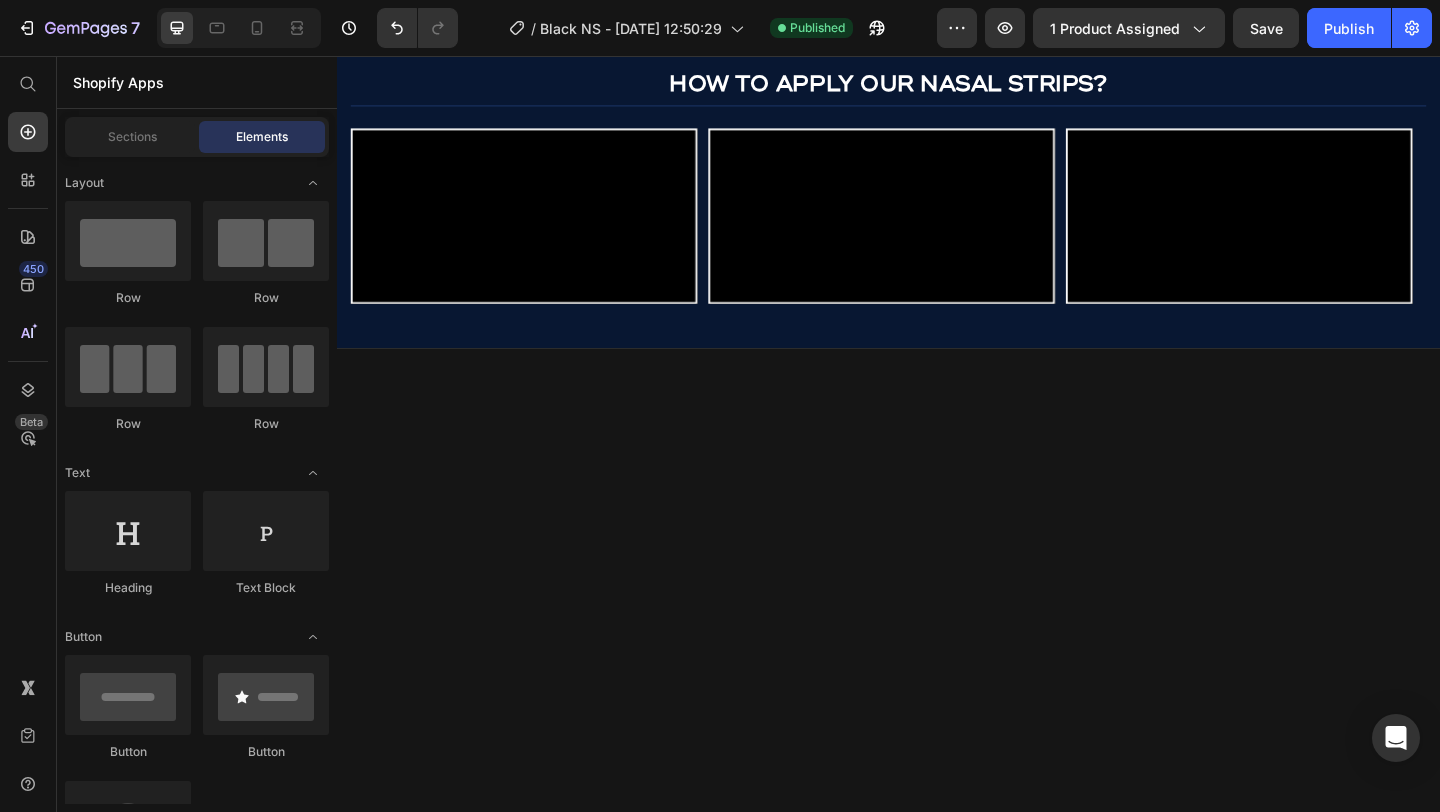 scroll, scrollTop: 2326, scrollLeft: 0, axis: vertical 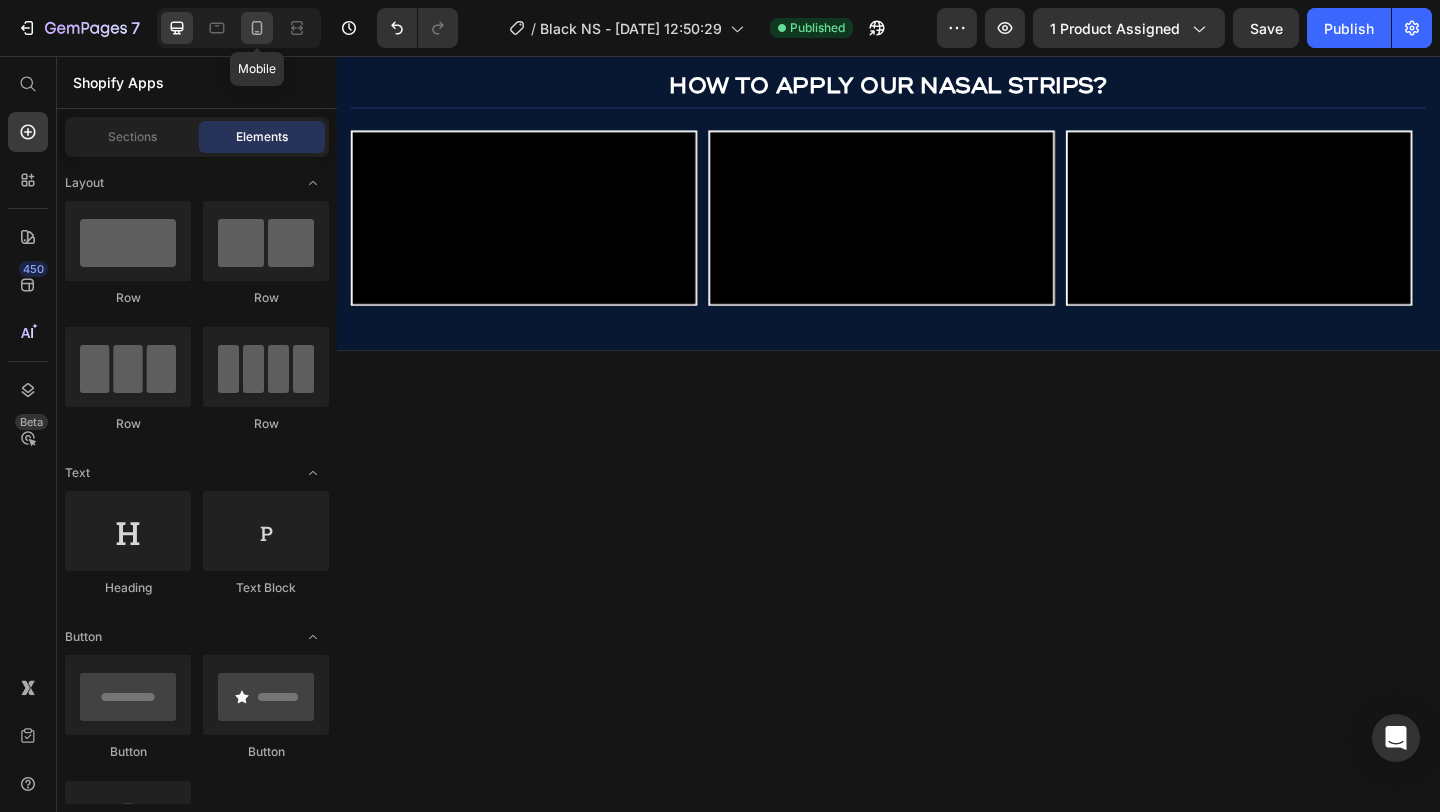 click 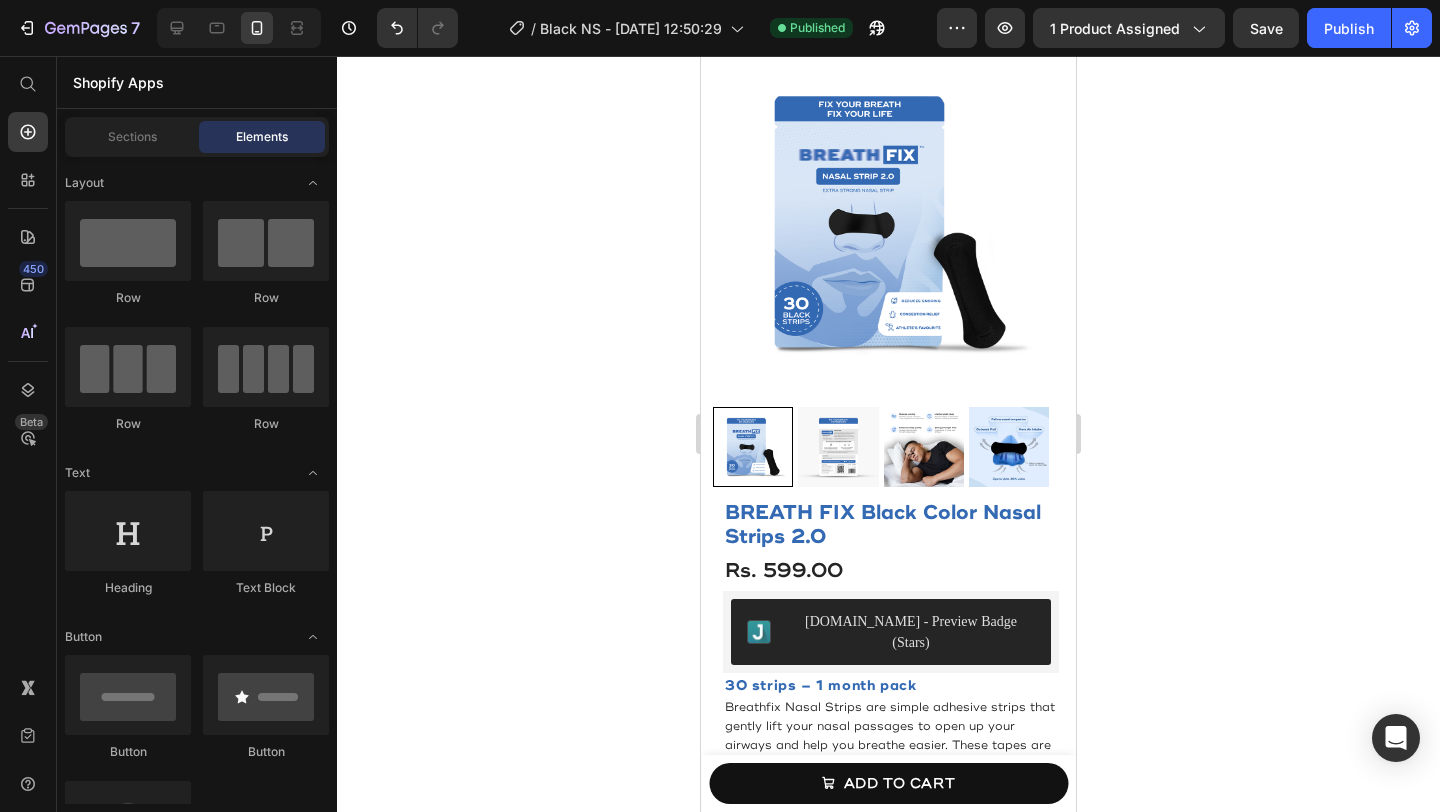 scroll, scrollTop: 0, scrollLeft: 0, axis: both 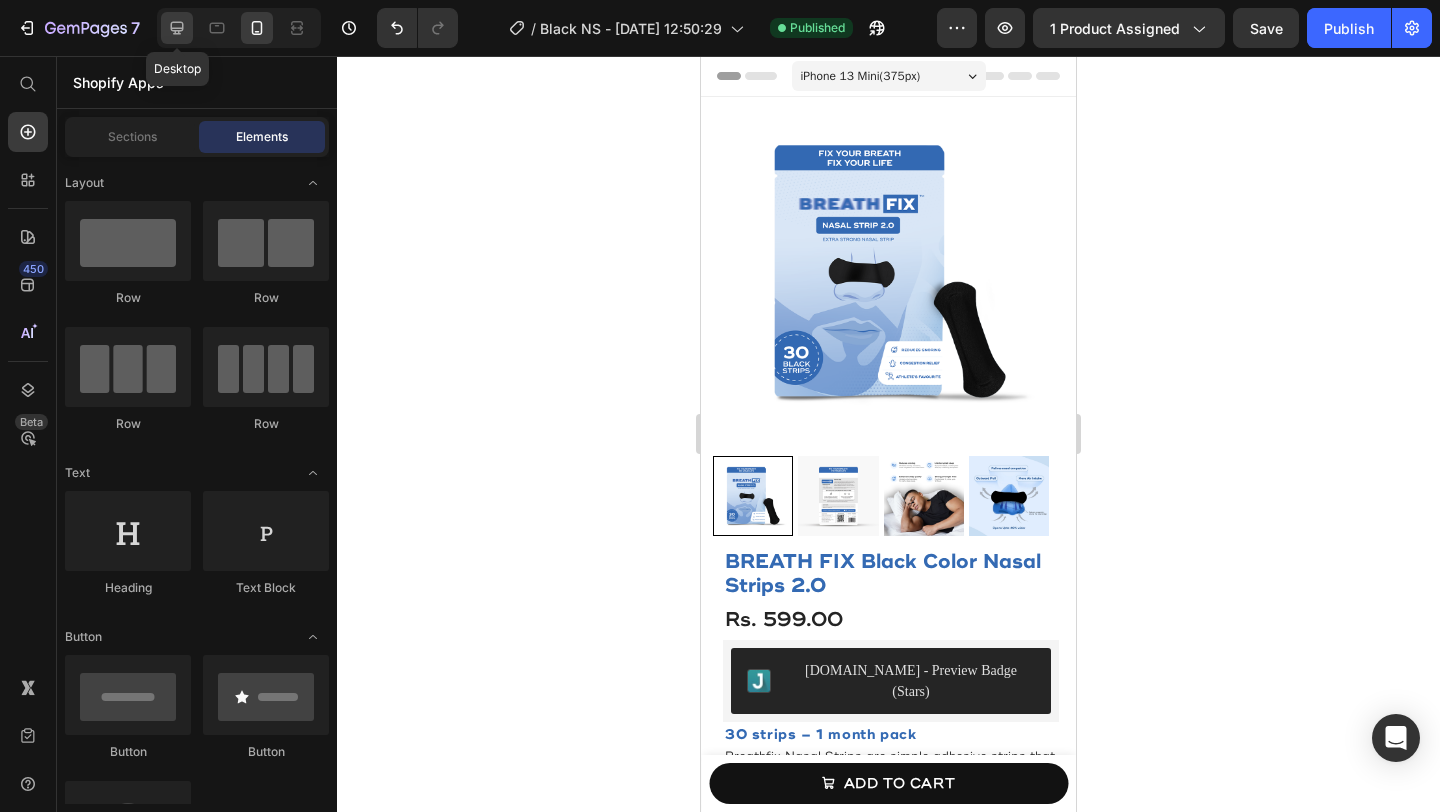 click 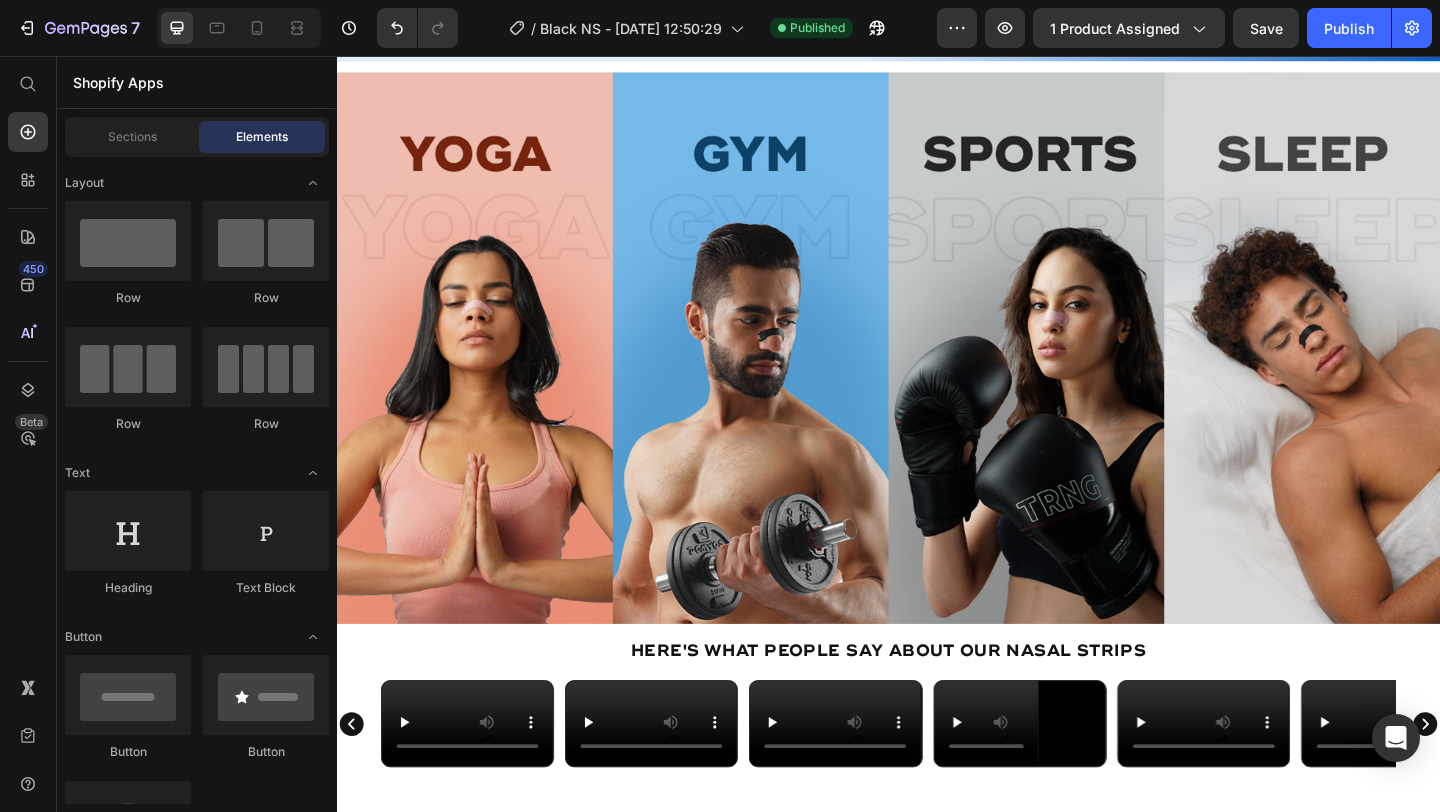 scroll, scrollTop: 2081, scrollLeft: 0, axis: vertical 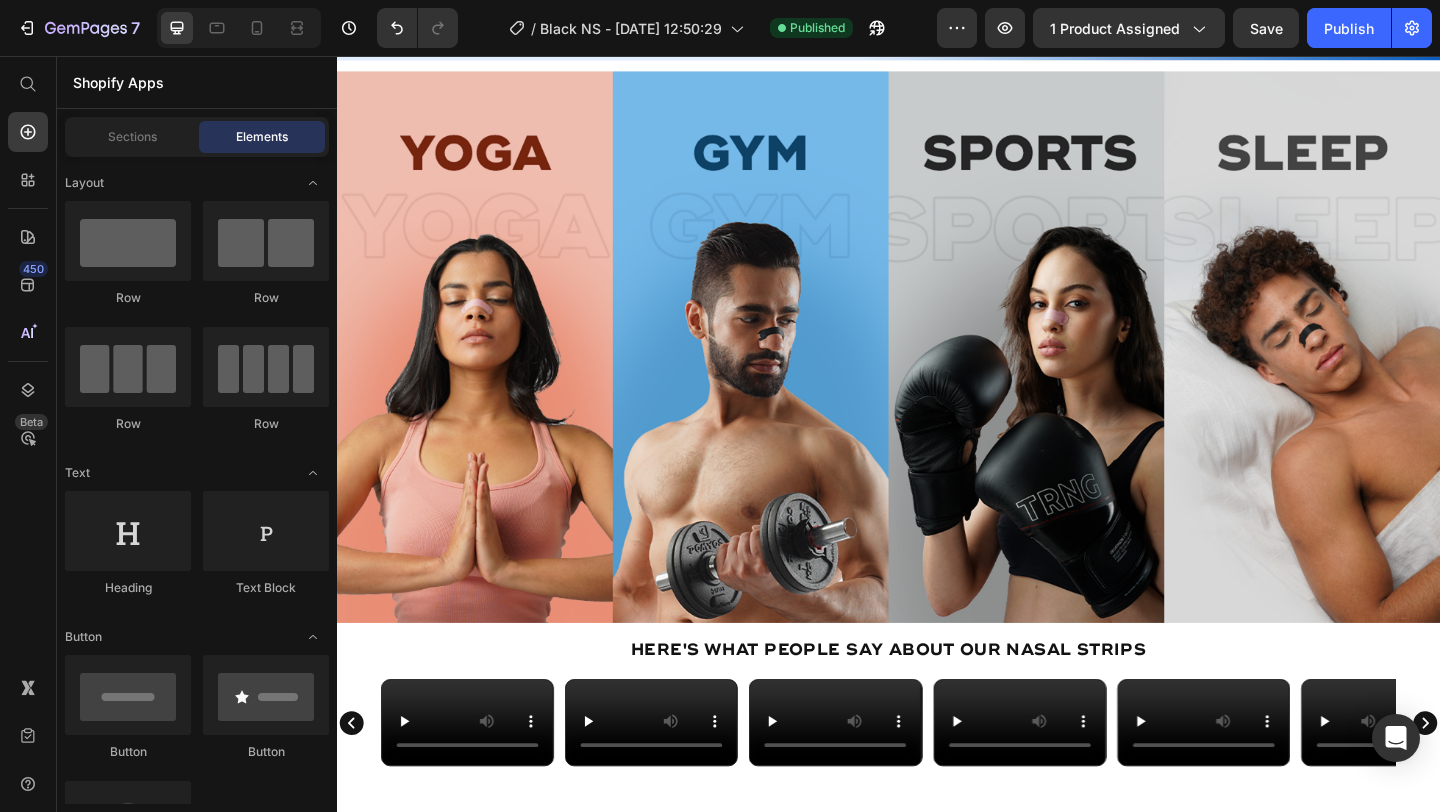 click at bounding box center (937, -249) 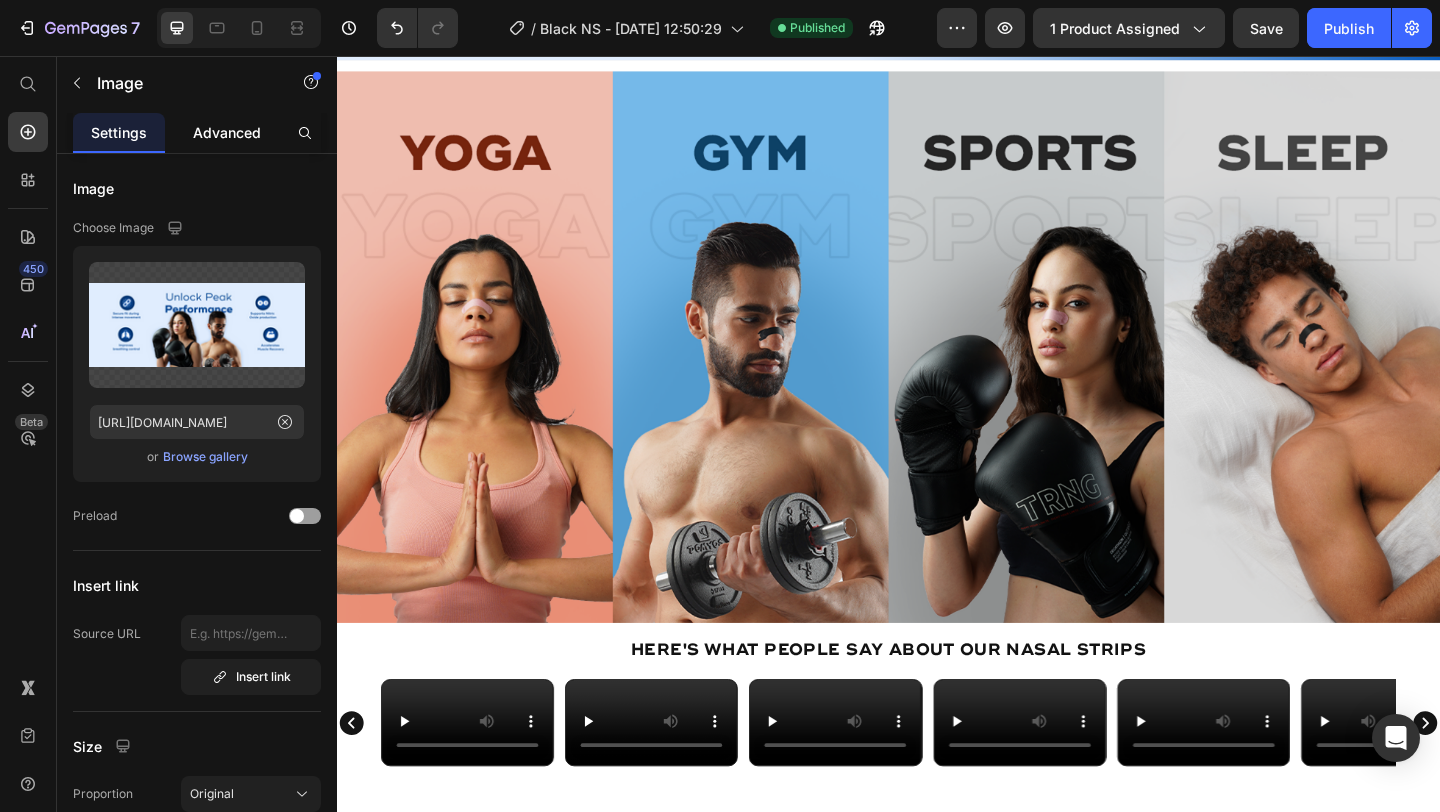 click on "Advanced" at bounding box center [227, 132] 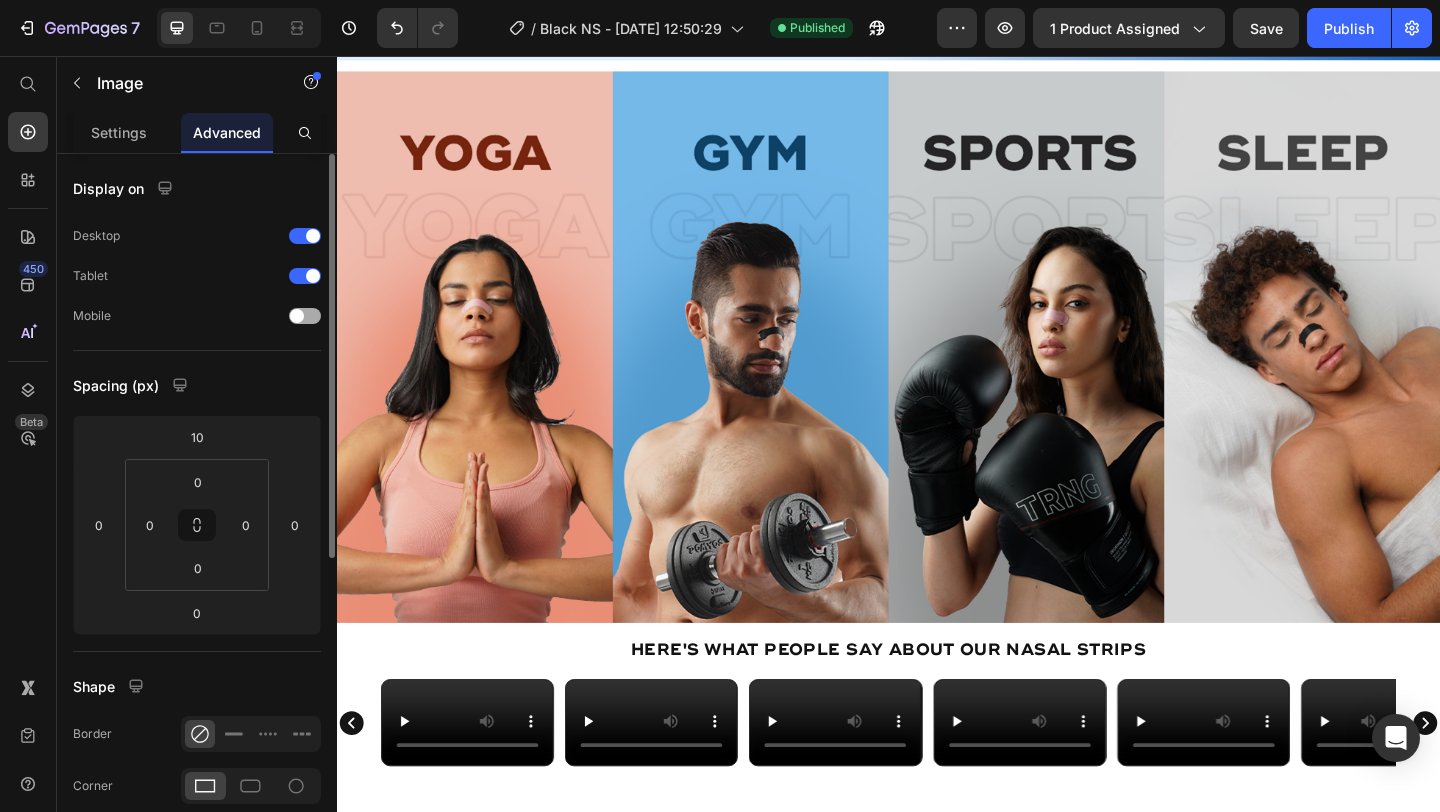 click at bounding box center [305, 316] 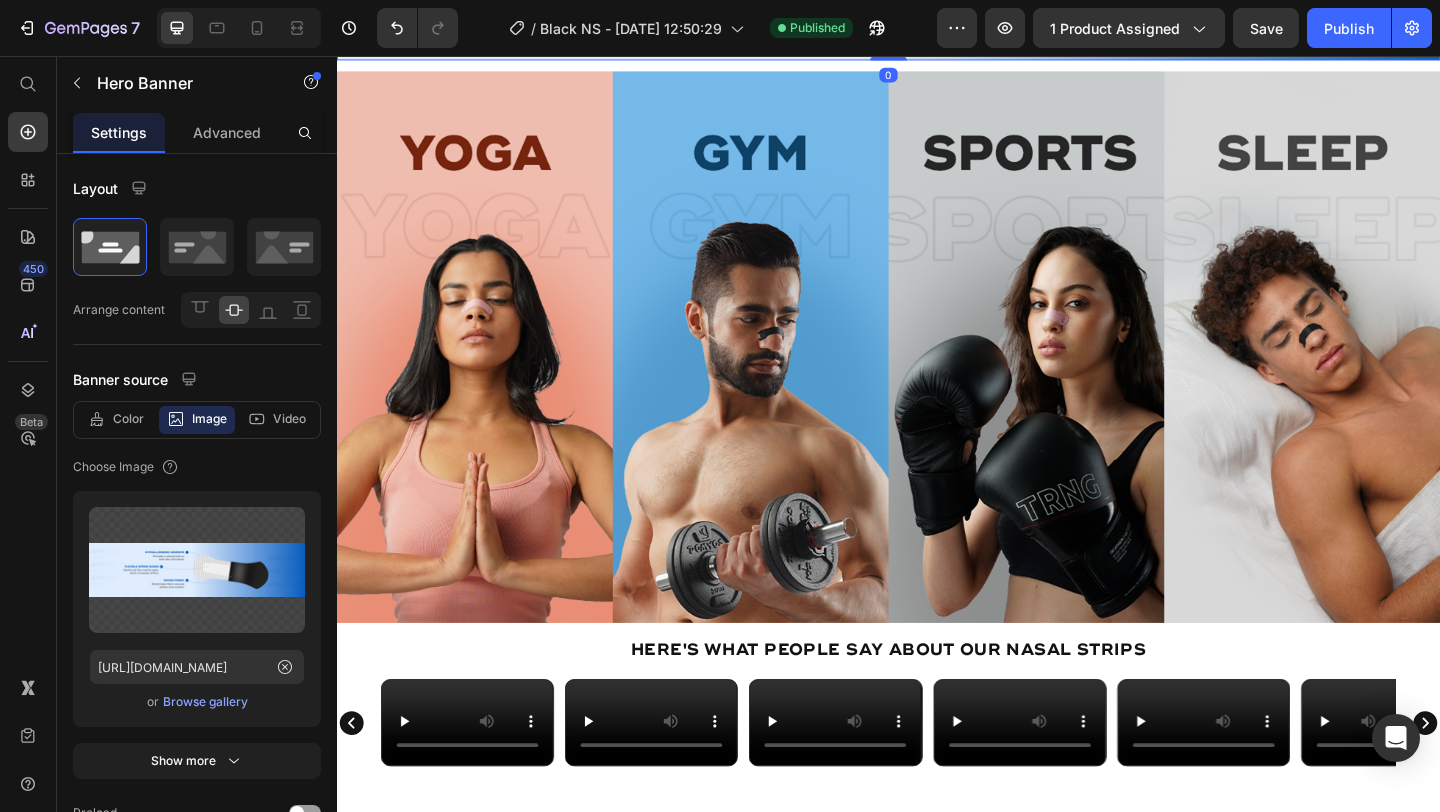 click on "Drop element here" at bounding box center (937, -89) 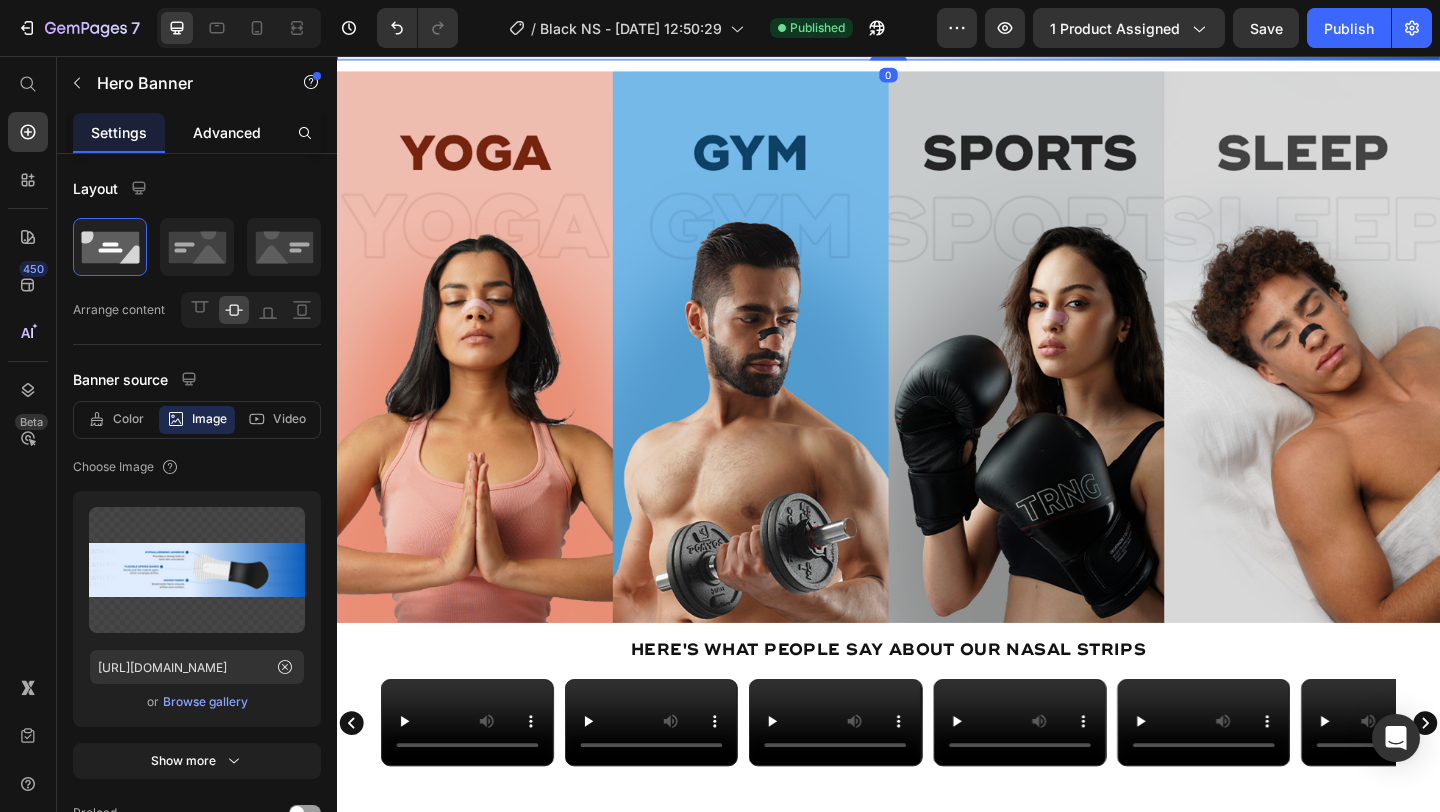 click on "Advanced" at bounding box center [227, 132] 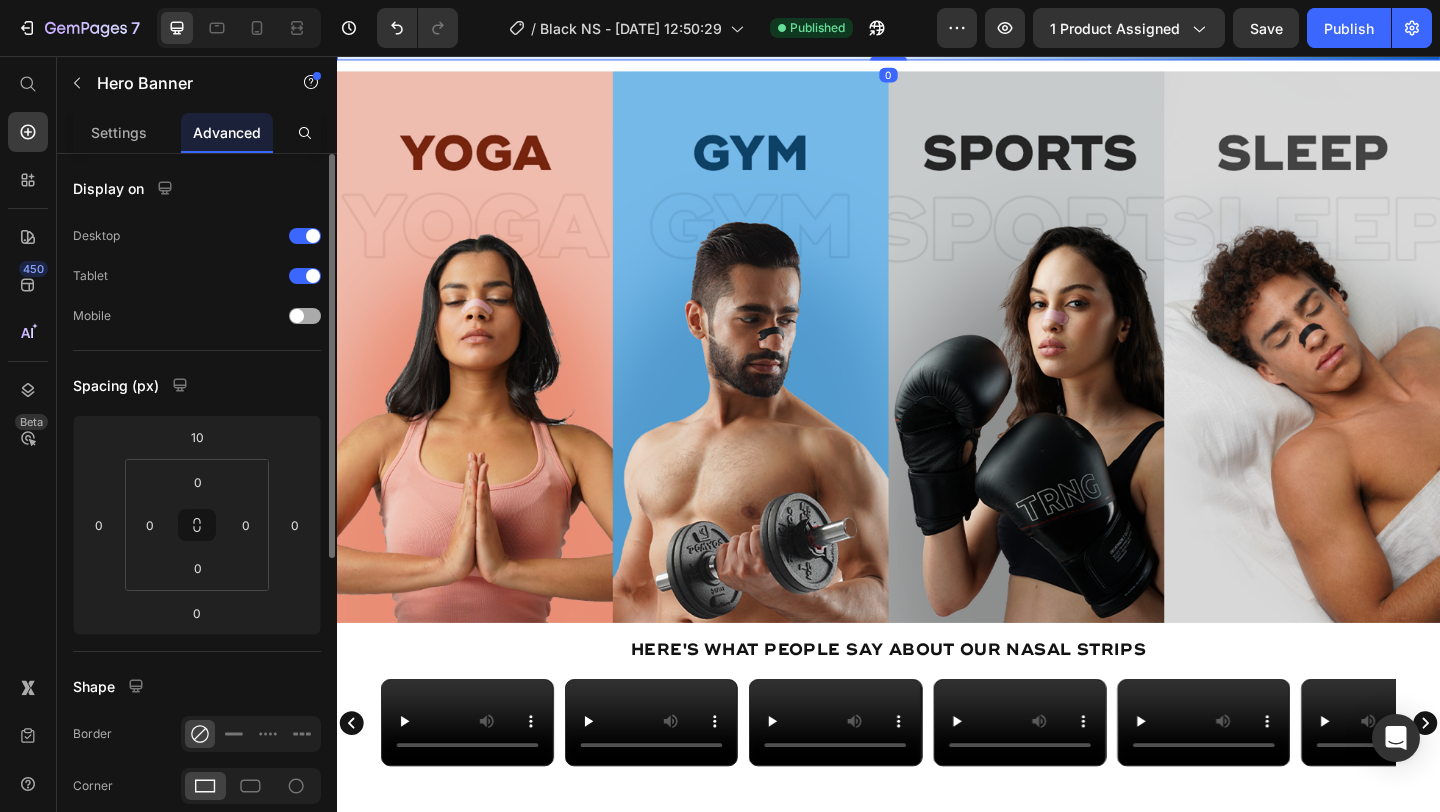 click at bounding box center [297, 316] 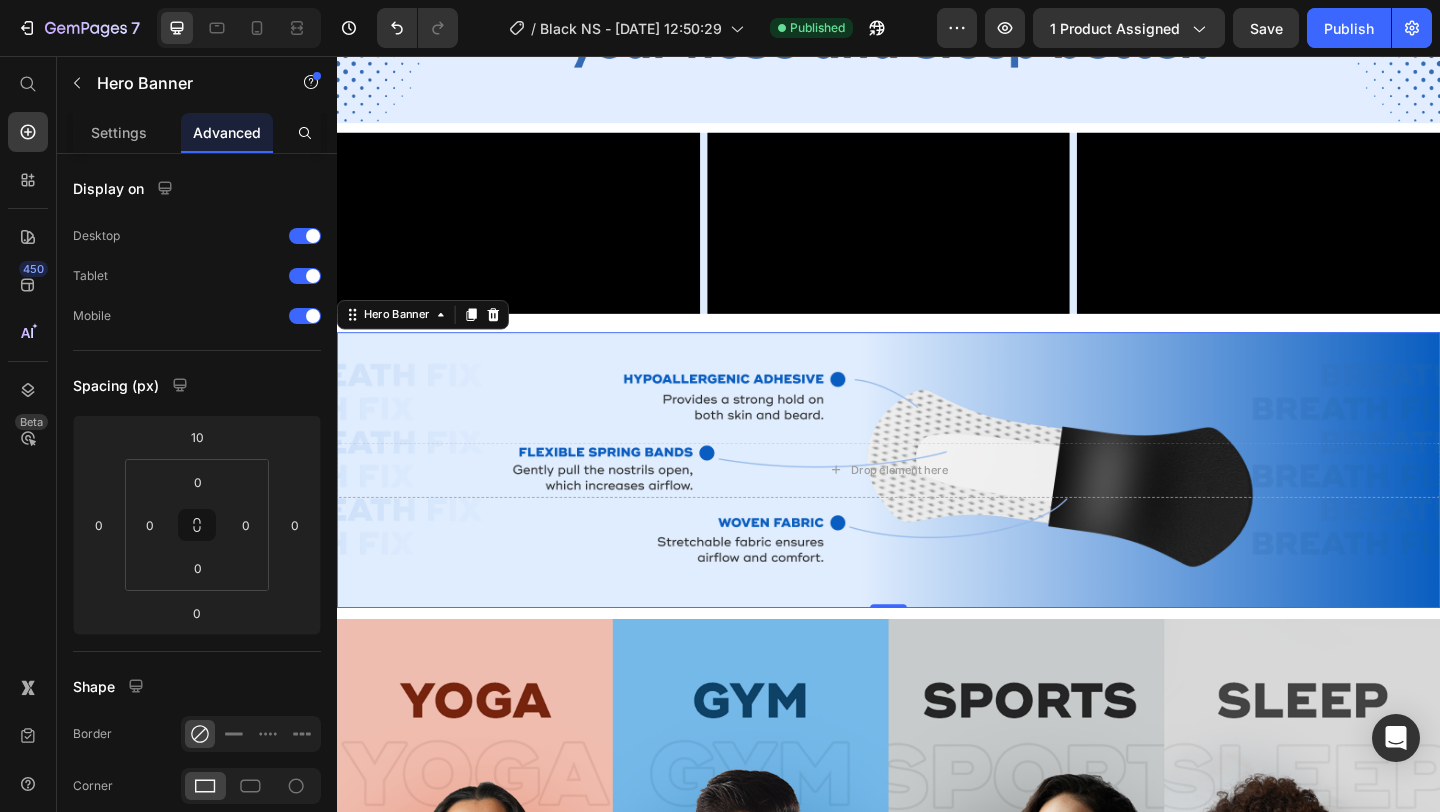 scroll, scrollTop: 1184, scrollLeft: 0, axis: vertical 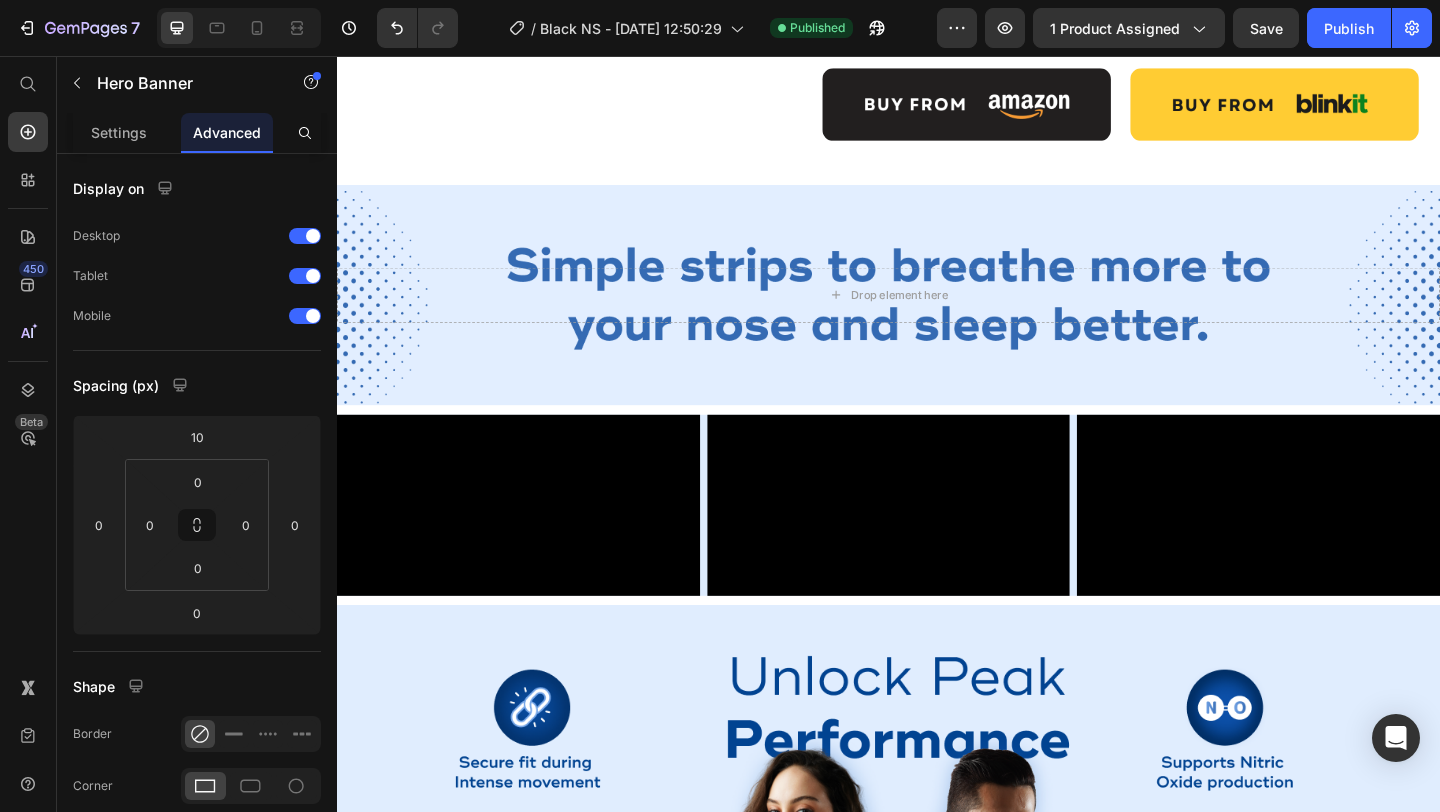 click on "Drop element here" at bounding box center [937, 316] 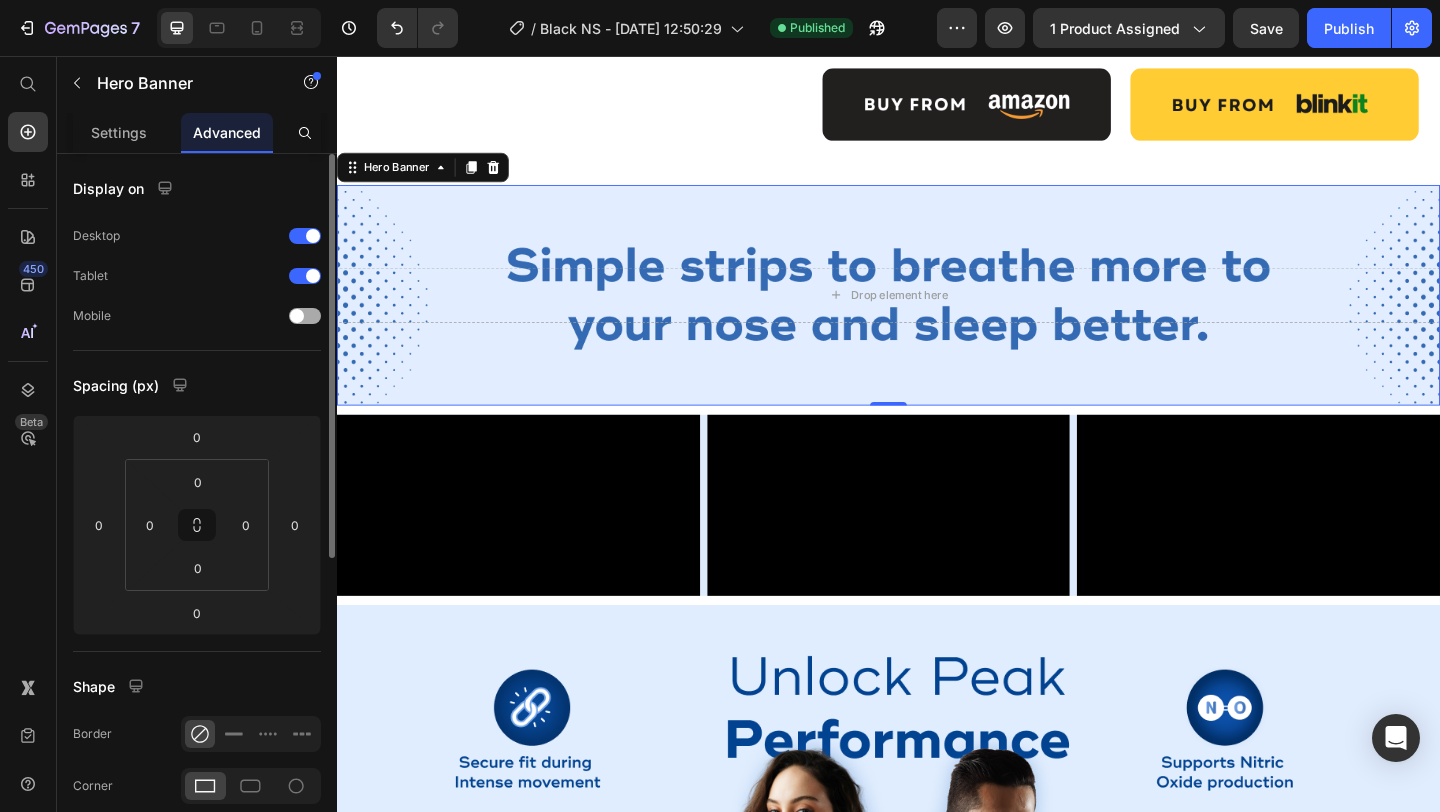 click at bounding box center [305, 316] 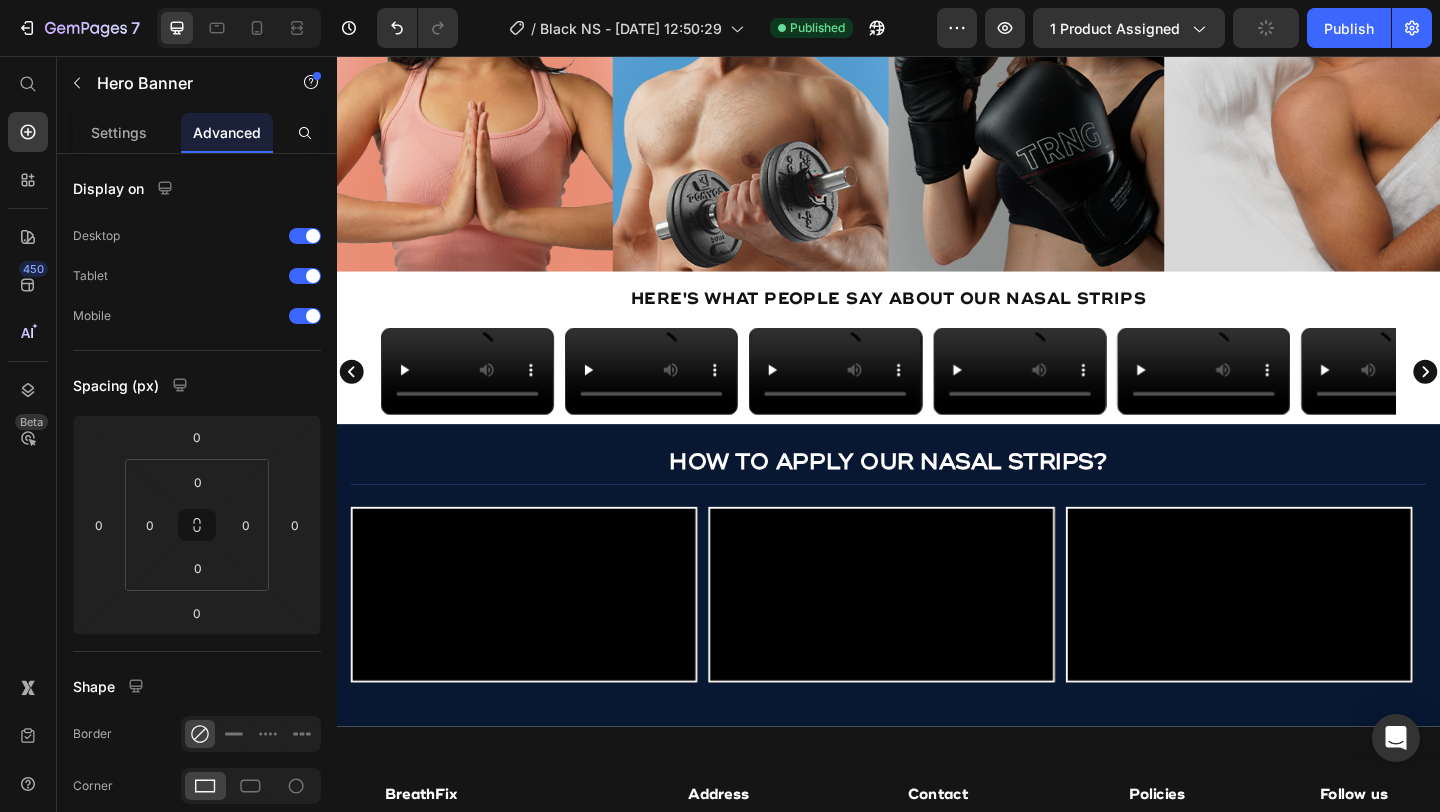 scroll, scrollTop: 3024, scrollLeft: 0, axis: vertical 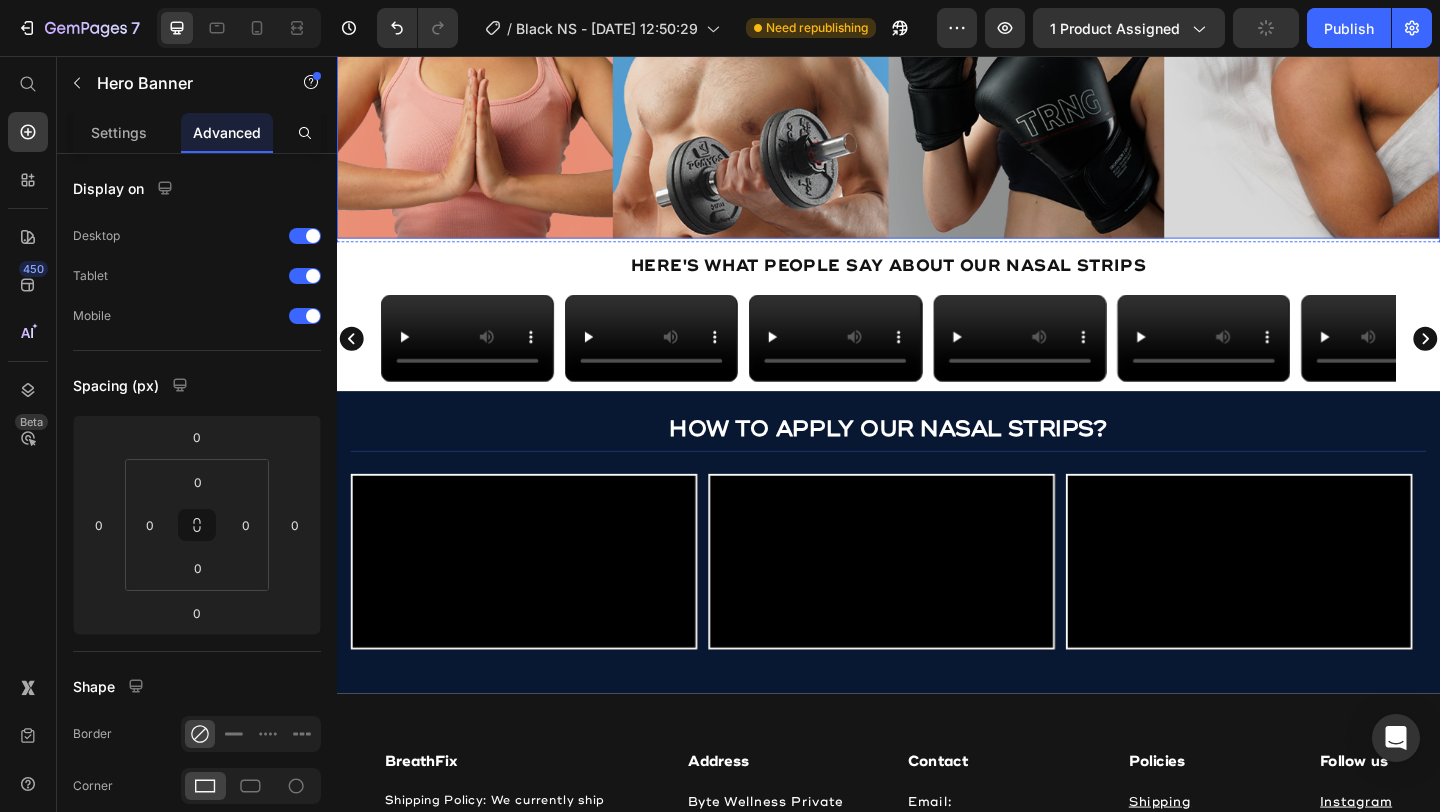 click at bounding box center (937, -46) 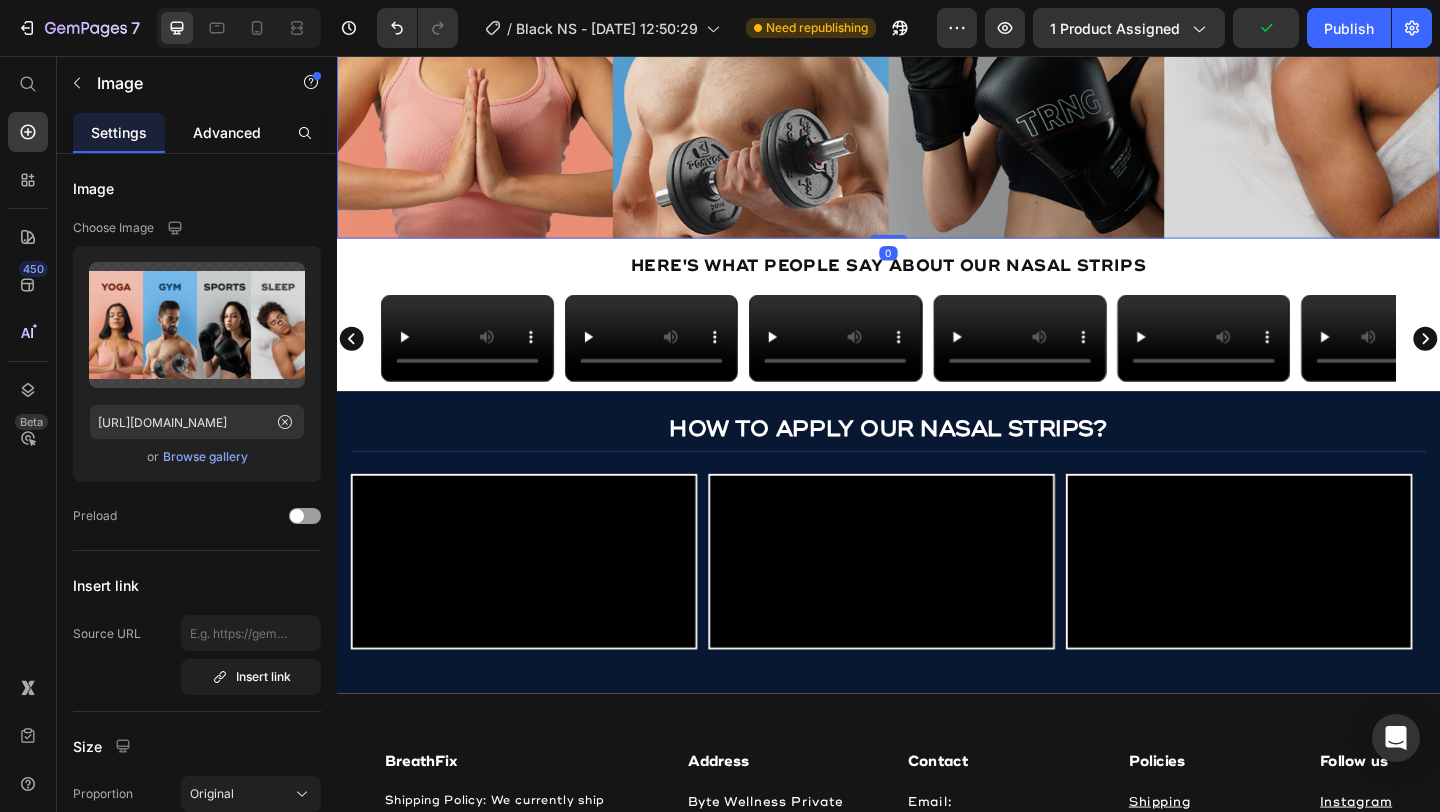 click on "Advanced" at bounding box center [227, 132] 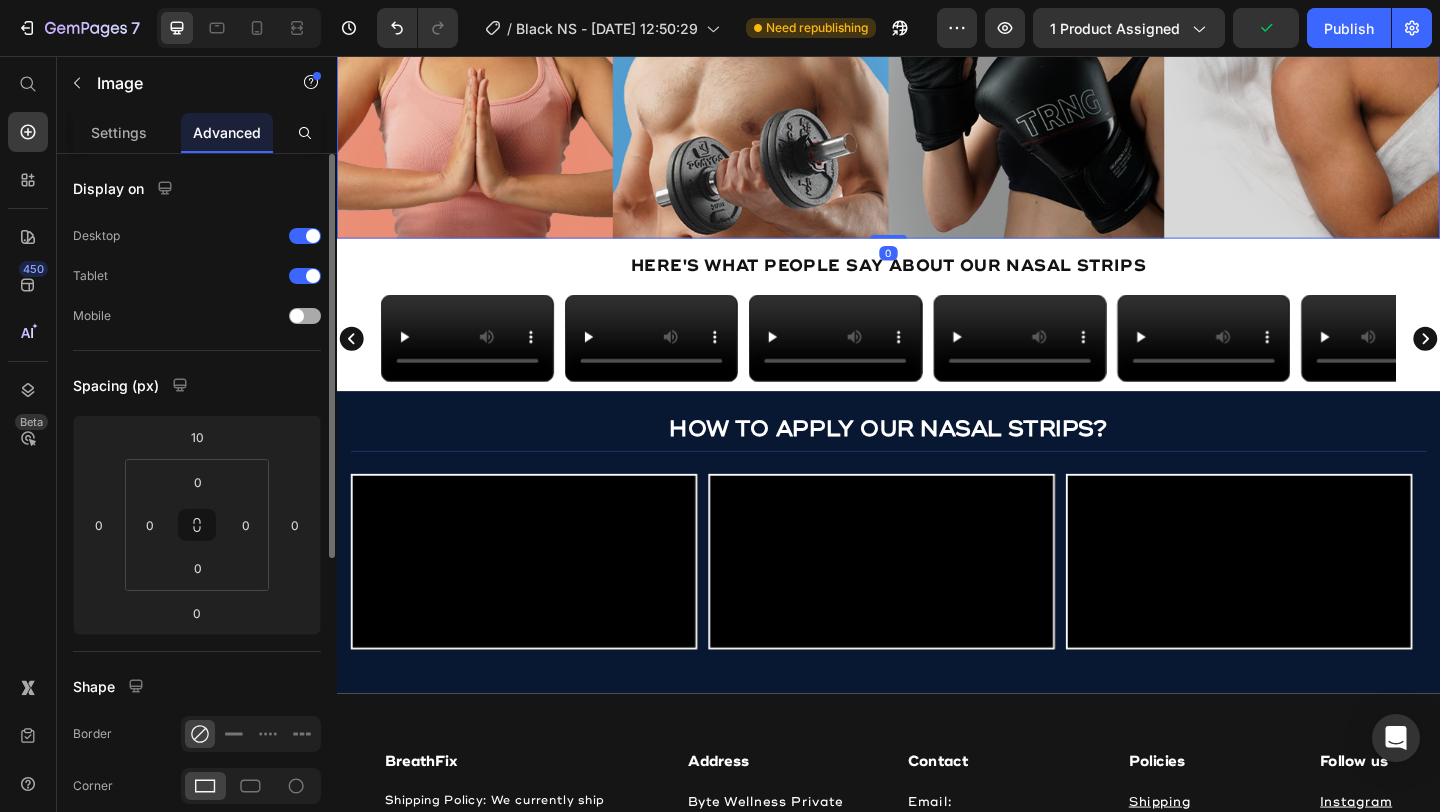 click on "Mobile" at bounding box center [197, 316] 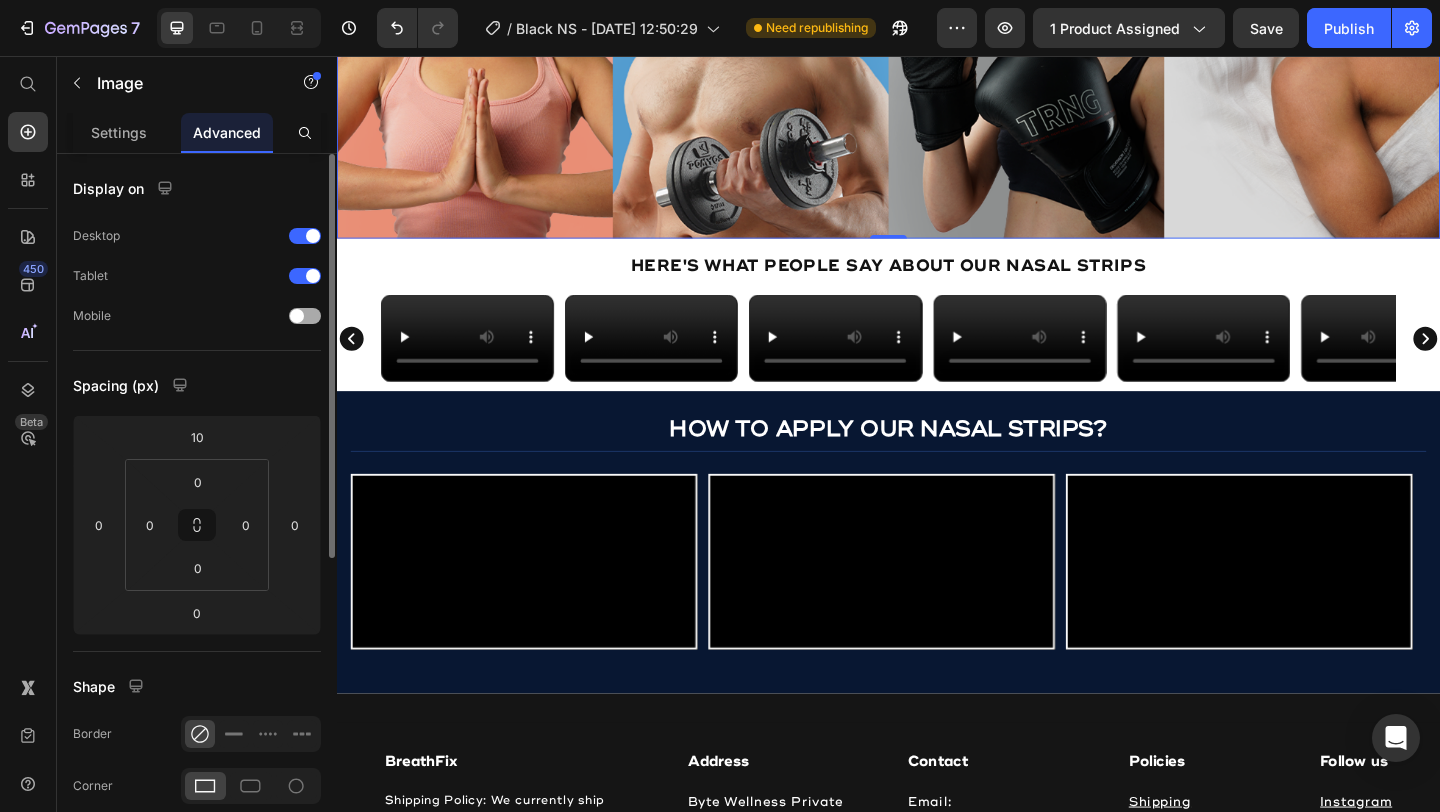 click at bounding box center [305, 316] 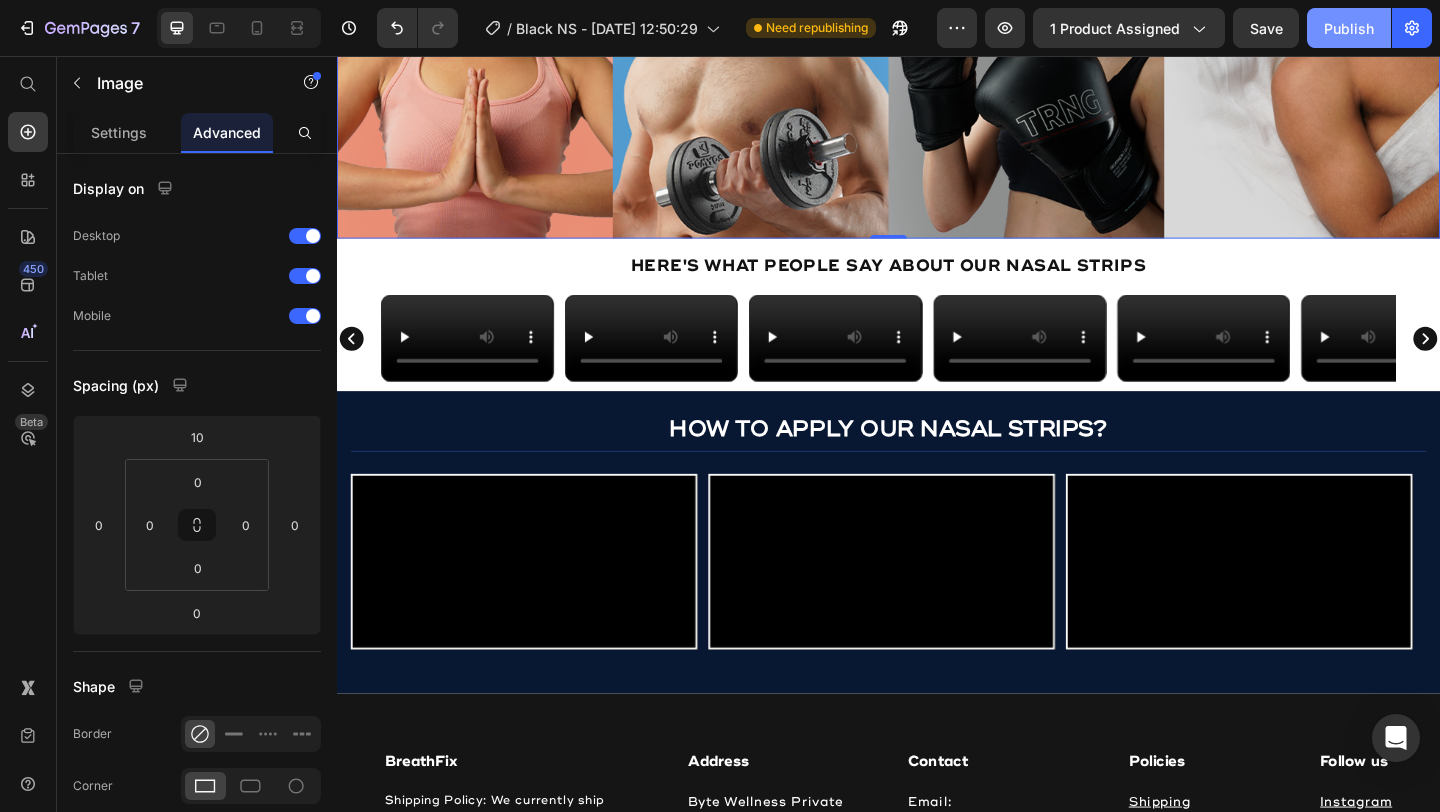 click on "Publish" 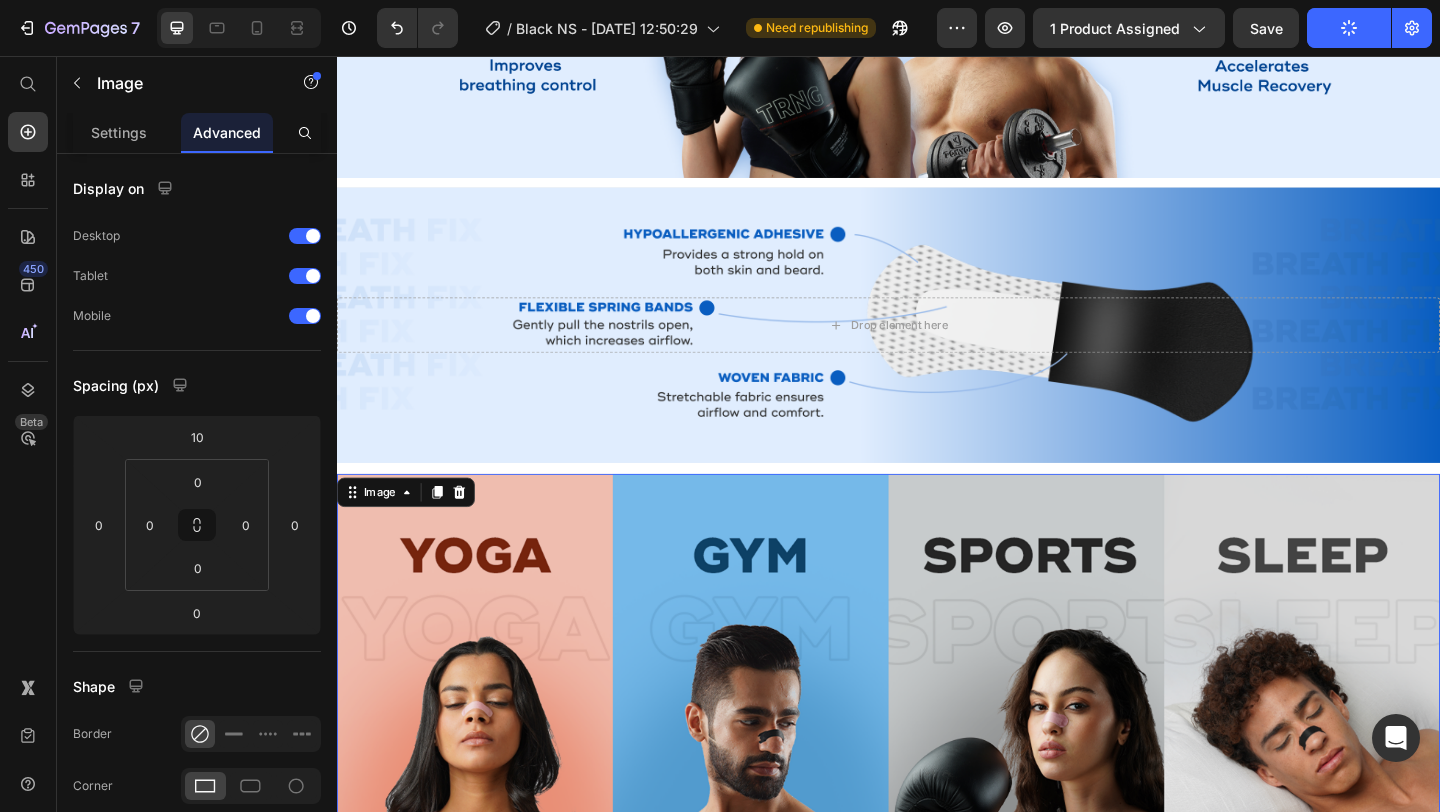 scroll, scrollTop: 0, scrollLeft: 0, axis: both 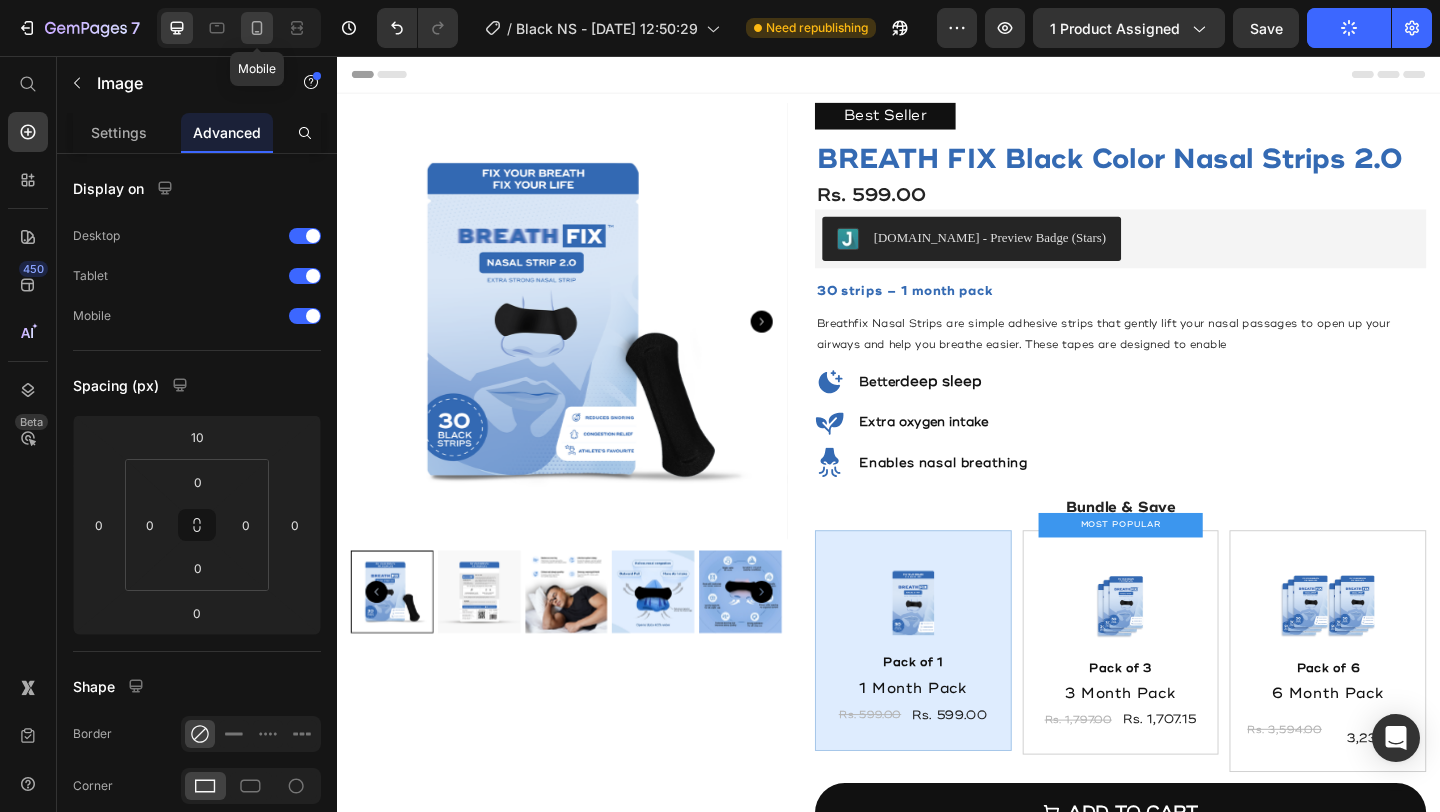 click 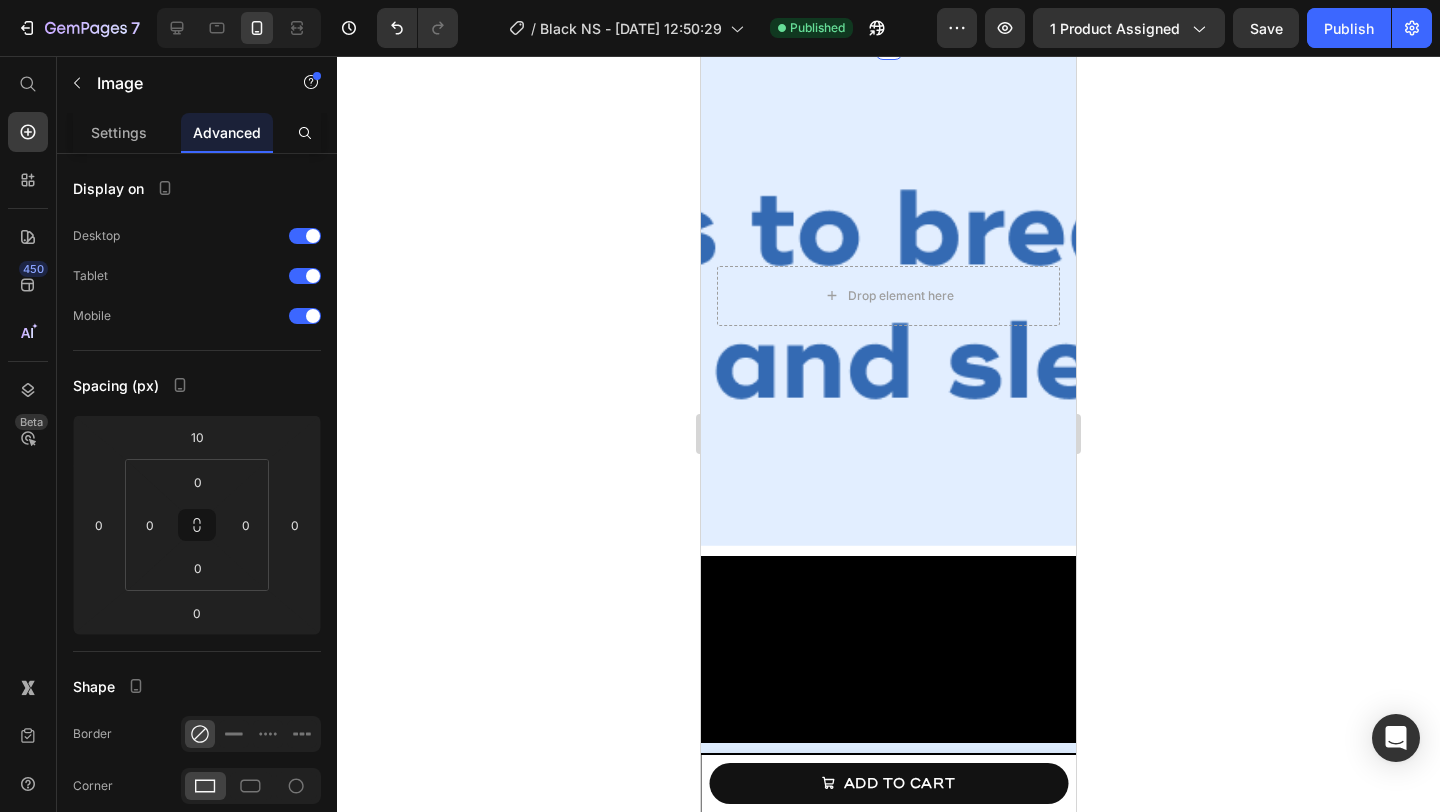scroll, scrollTop: 1895, scrollLeft: 0, axis: vertical 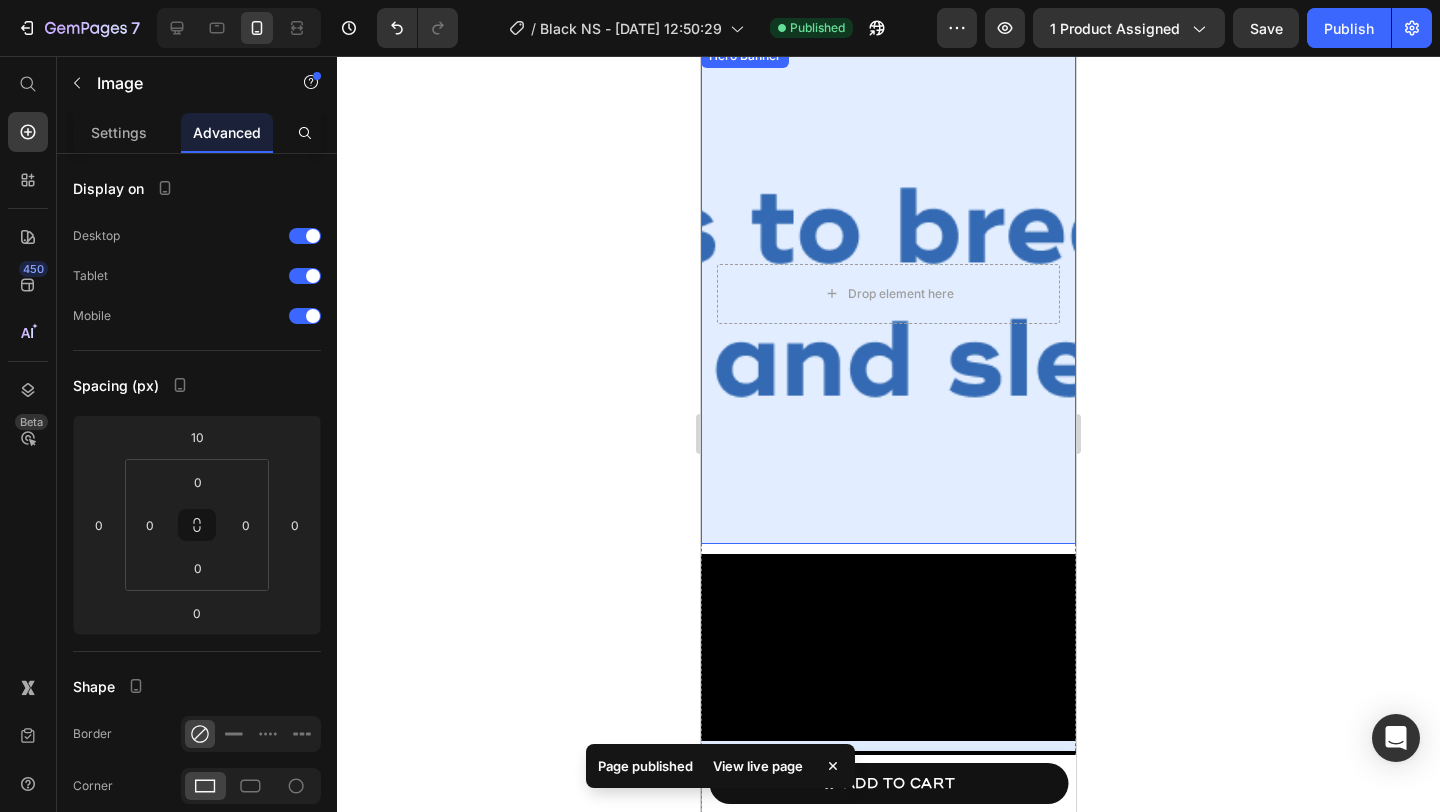 click at bounding box center [888, 294] 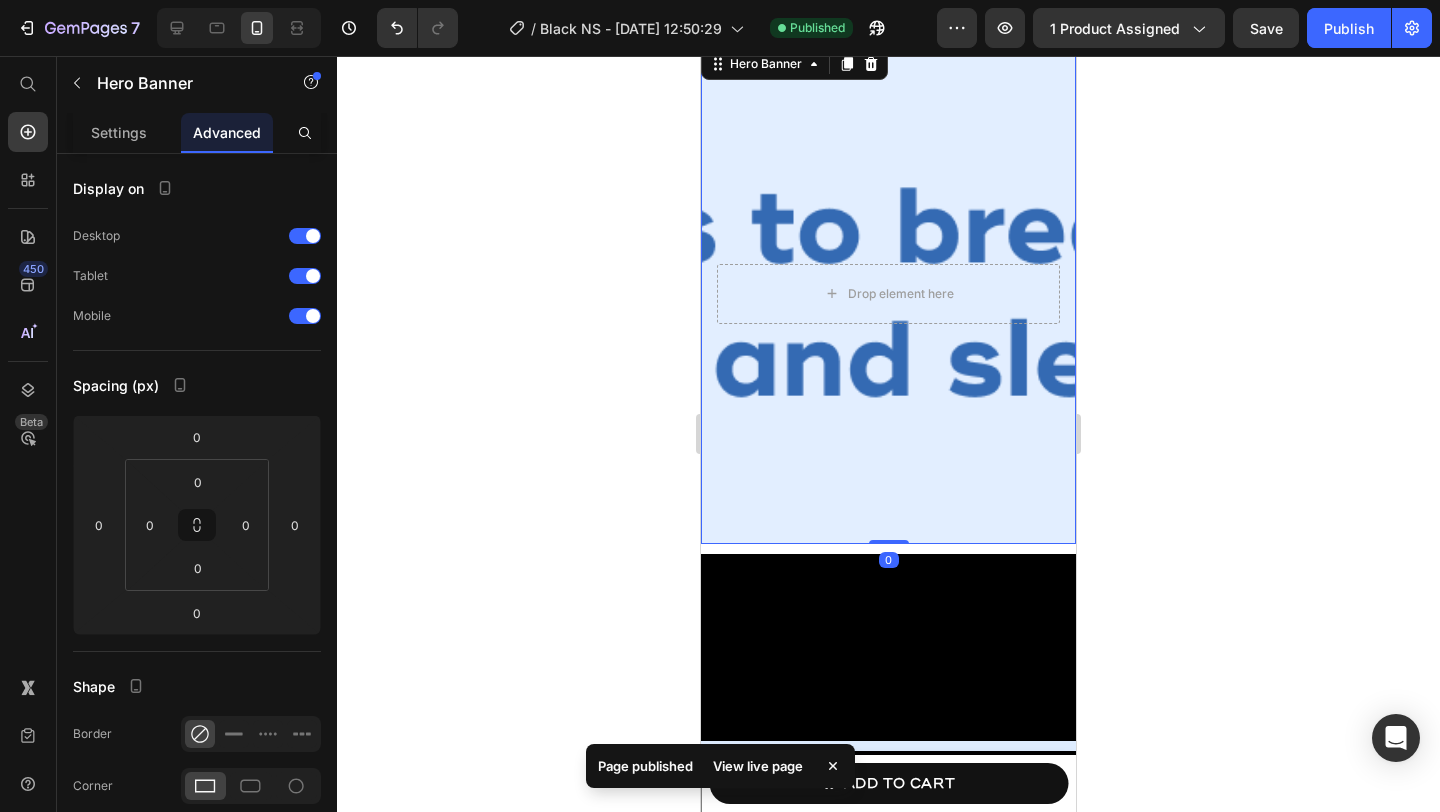 scroll, scrollTop: 2247, scrollLeft: 0, axis: vertical 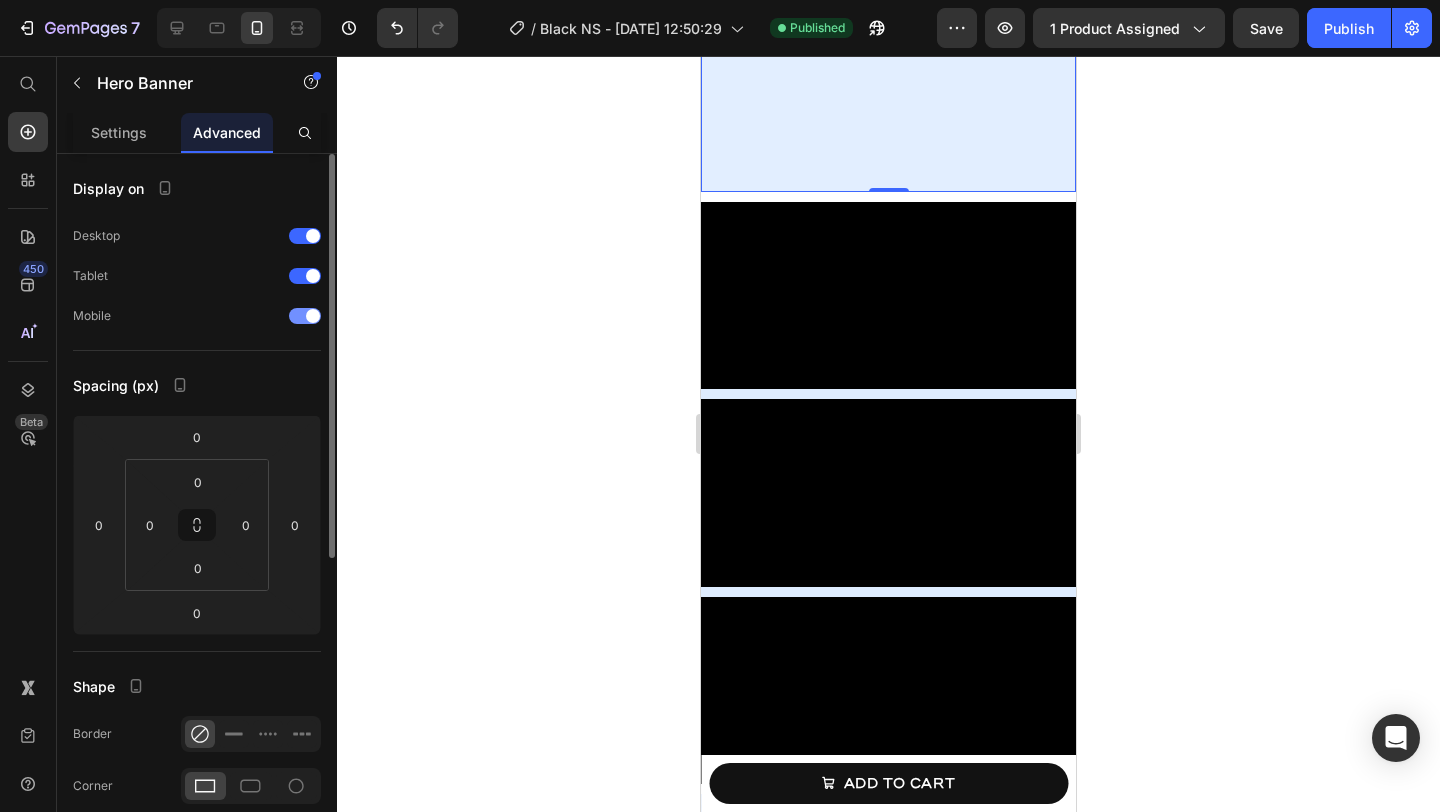 click at bounding box center [305, 316] 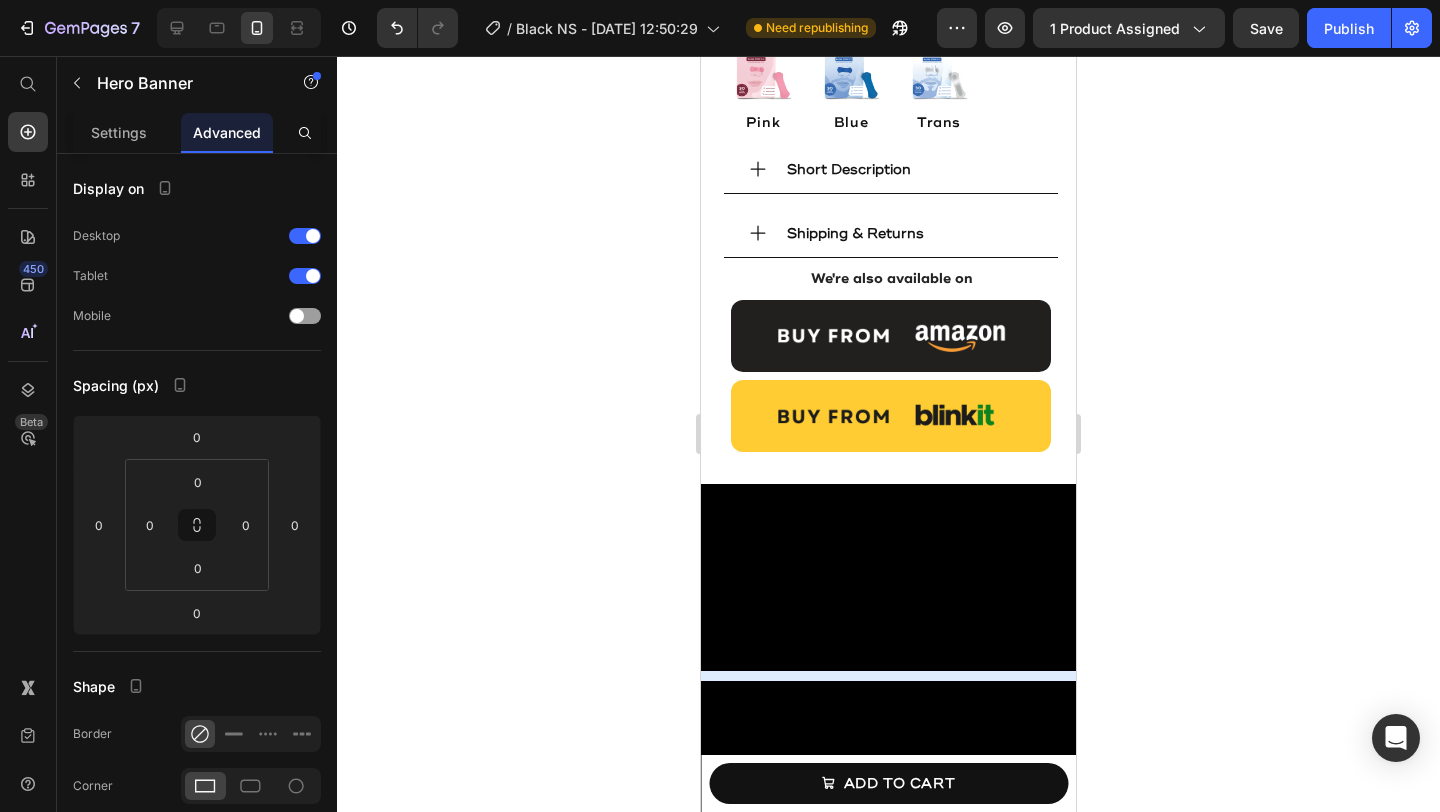 scroll, scrollTop: 1463, scrollLeft: 0, axis: vertical 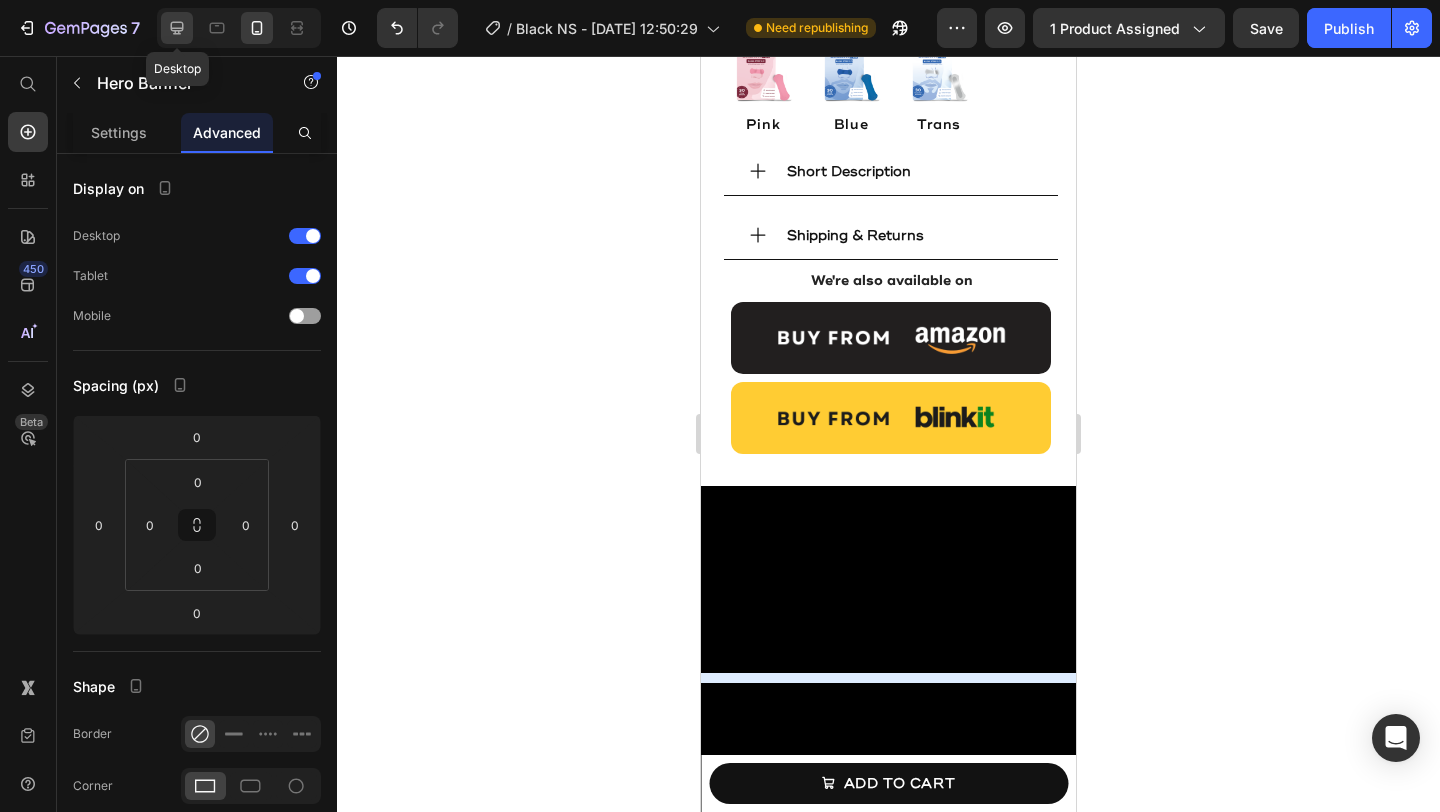 click 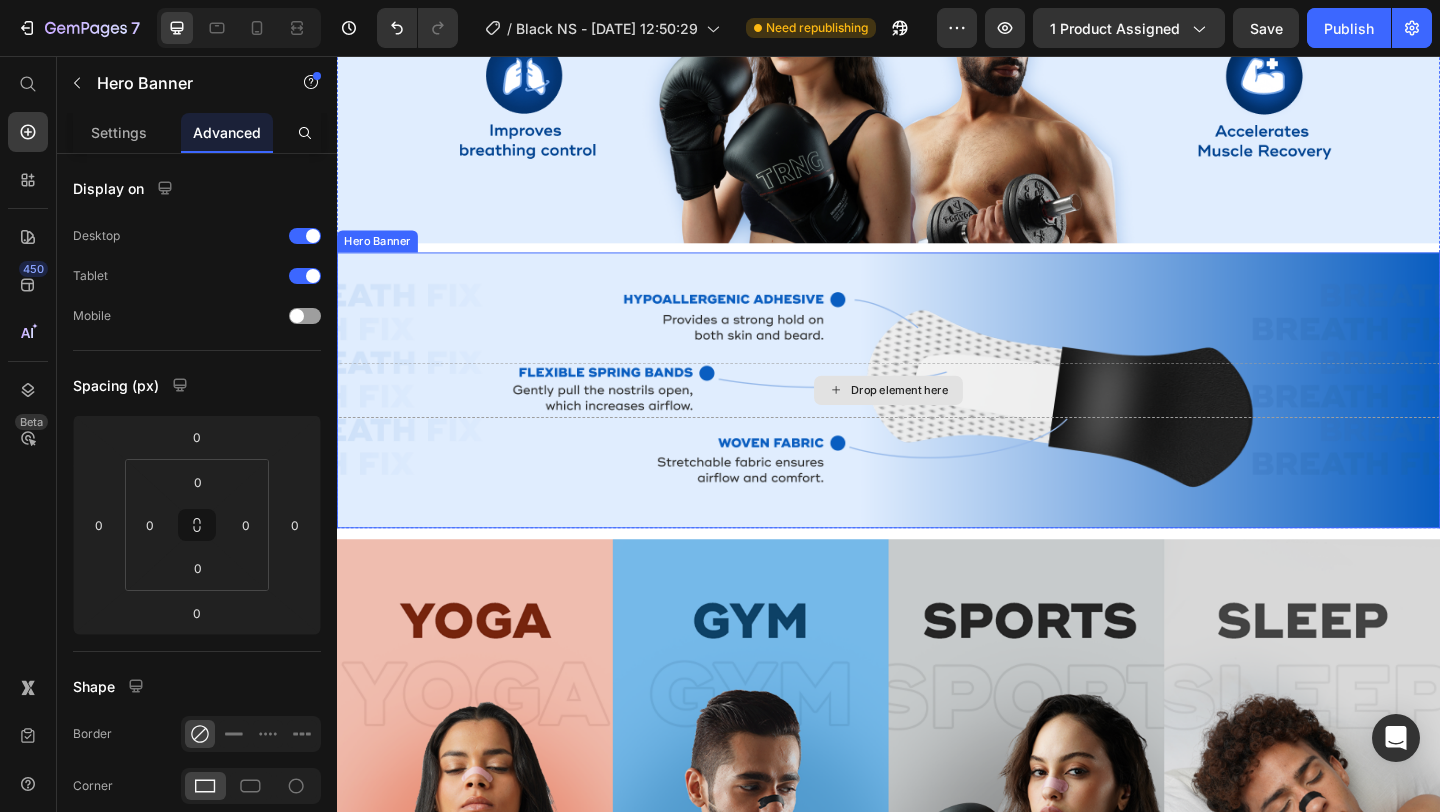 scroll, scrollTop: 2053, scrollLeft: 0, axis: vertical 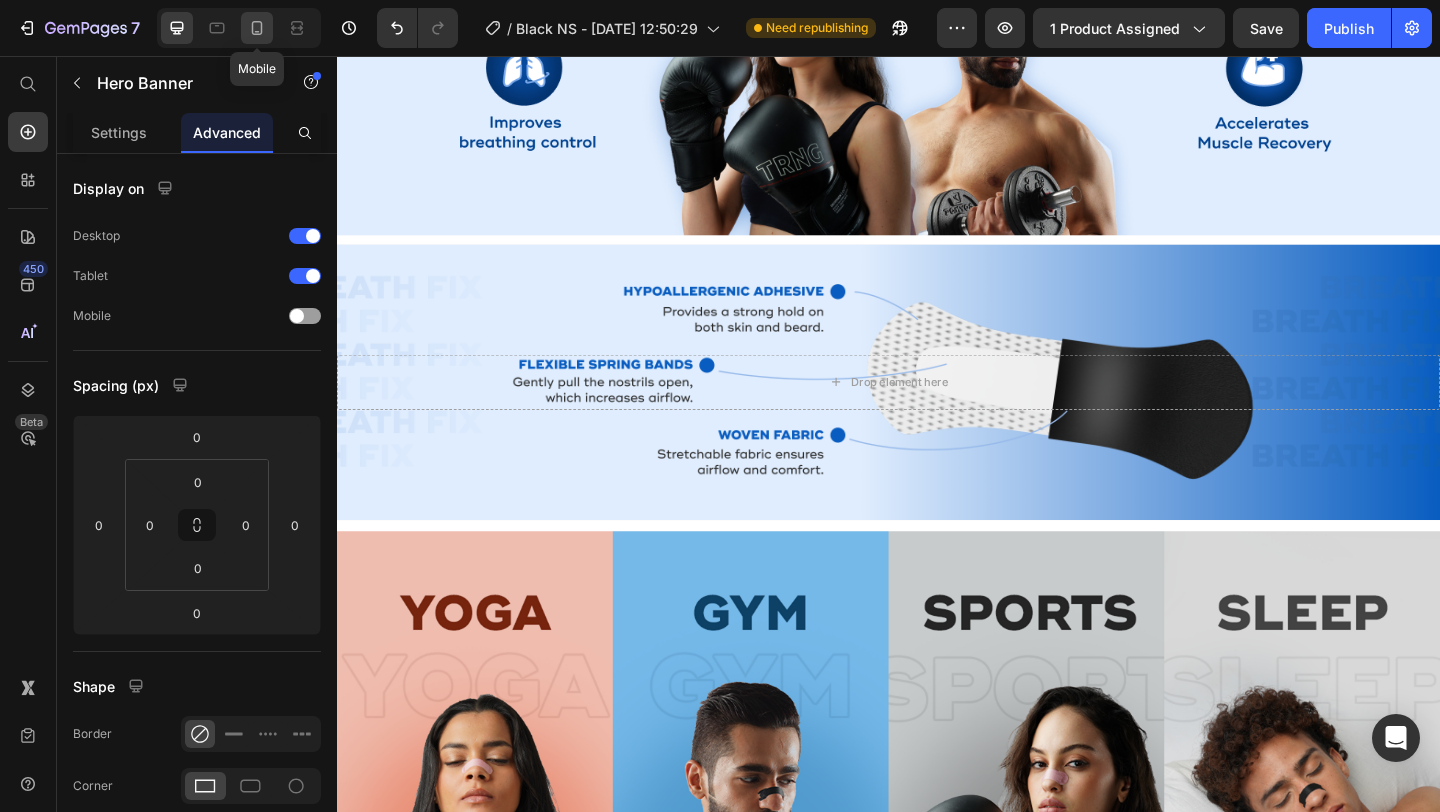 click 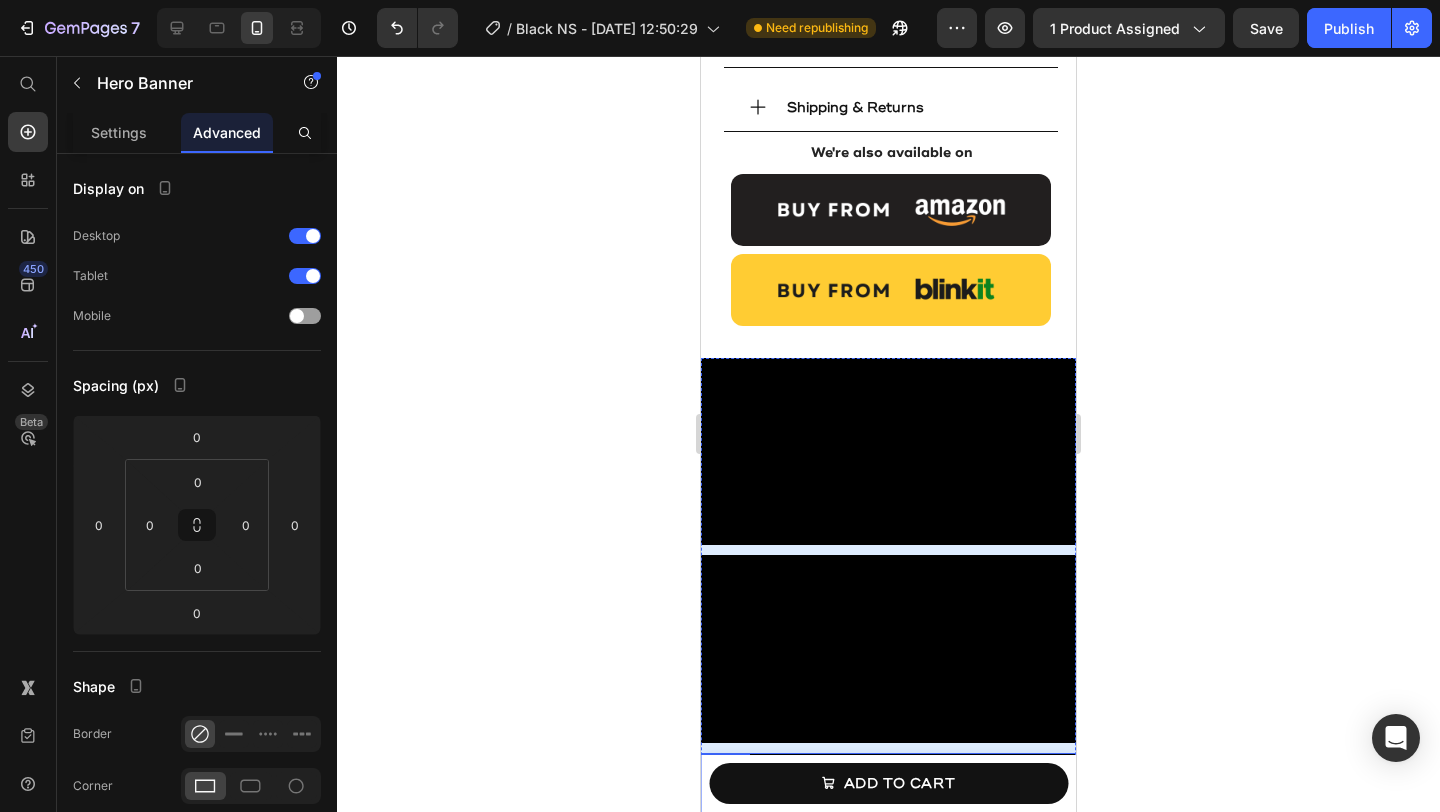 scroll, scrollTop: 1447, scrollLeft: 0, axis: vertical 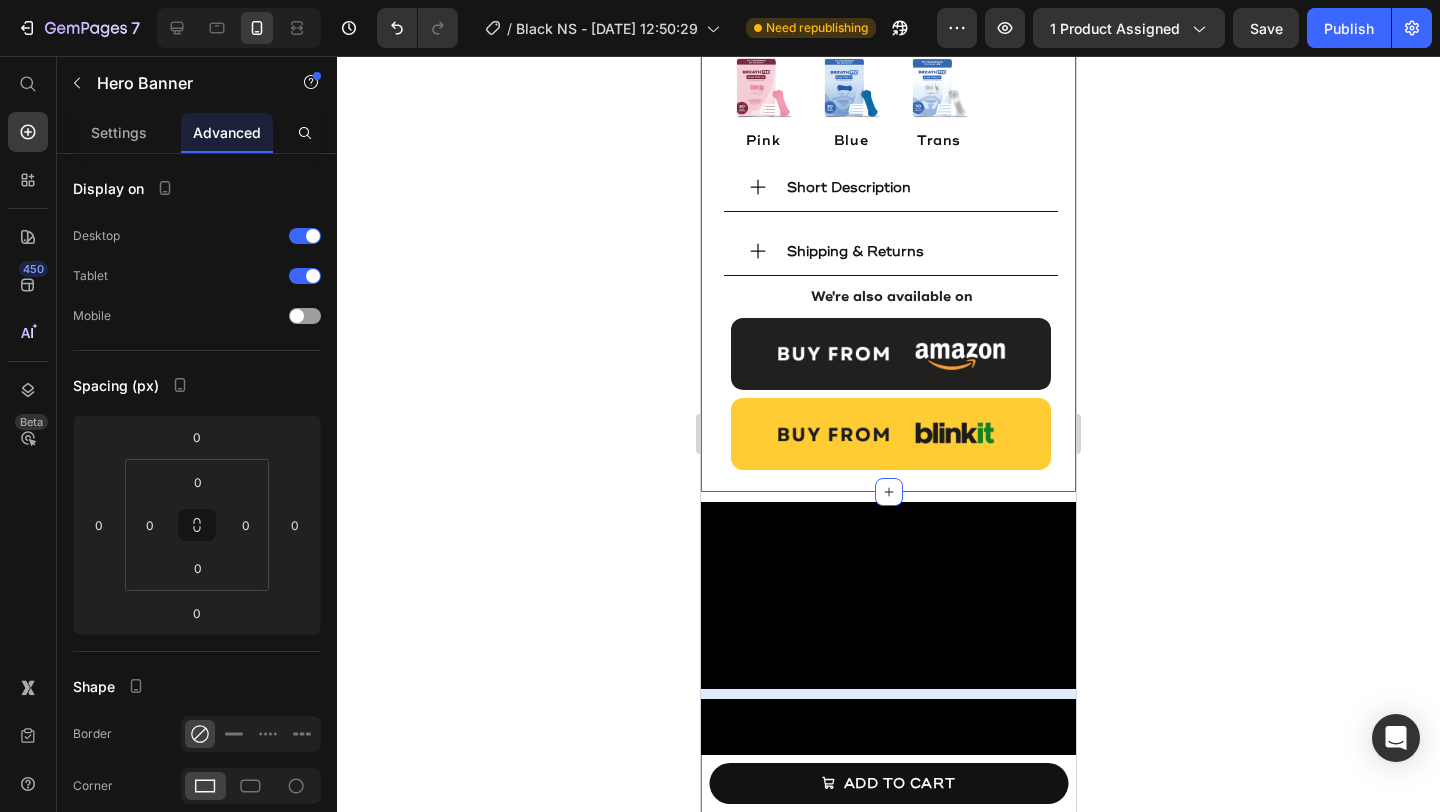 click on "Product Images Best Seller Text Block BREATH FIX Black Color Nasal Strips 2.0 Product Title Rs. 599.00 Product Price Row Judge.me - Preview Badge (Stars) Judge.me Row 30 strips – 1 month pack Text Block Breathfix Nasal Strips are simple adhesive strips that gently lift your nasal passages to open up your airways and help you breathe easier. These tapes are designed to enable Text Block
Icon Better  deep sleep Heading Row
Icon Extra oxygen intake Heading Row
Icon Enables nasal breathing Heading Row Bundle & Save Text Block Image Pack of 1 Text Block 1 Month Pack Text Block Rs. 599.00 Product Price Rs. 599.00 Product Price Row Row MOST POPULAR Product Badge Image Pack of 3 Text Block 3 Month Pack Text Block Rs. 1,797.00 Product Price Rs. 1,707.15 Product Price Row Row Image Pack of 6 Text Block 6 Month Pack Text Block Rs. 3,594.00 Product Price Rs. 3,234.60 Product Price Row Row Product Bundle Discount Pack of 1 Text Block 1 Month Pack Text Block" at bounding box center (888, -429) 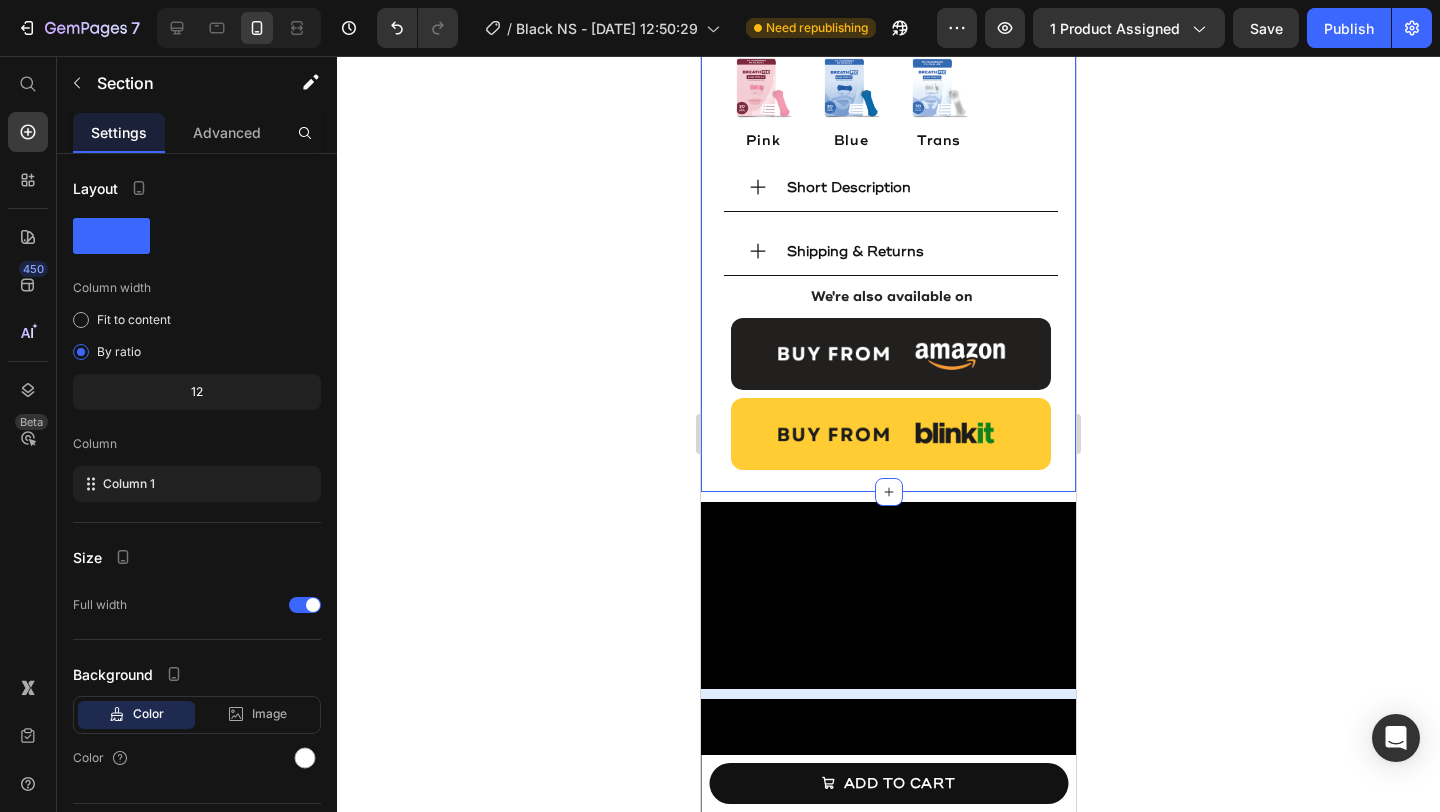click on "Product Images Best Seller Text Block BREATH FIX Black Color Nasal Strips 2.0 Product Title Rs. 599.00 Product Price Row Judge.me - Preview Badge (Stars) Judge.me Row 30 strips – 1 month pack Text Block Breathfix Nasal Strips are simple adhesive strips that gently lift your nasal passages to open up your airways and help you breathe easier. These tapes are designed to enable Text Block
Icon Better  deep sleep Heading Row
Icon Extra oxygen intake Heading Row
Icon Enables nasal breathing Heading Row Bundle & Save Text Block Image Pack of 1 Text Block 1 Month Pack Text Block Rs. 599.00 Product Price Rs. 599.00 Product Price Row Row MOST POPULAR Product Badge Image Pack of 3 Text Block 3 Month Pack Text Block Rs. 1,797.00 Product Price Rs. 1,707.15 Product Price Row Row Image Pack of 6 Text Block 6 Month Pack Text Block Rs. 3,594.00 Product Price Rs. 3,234.60 Product Price Row Row Product Bundle Discount Pack of 1 Text Block 1 Month Pack Text Block" at bounding box center (888, -429) 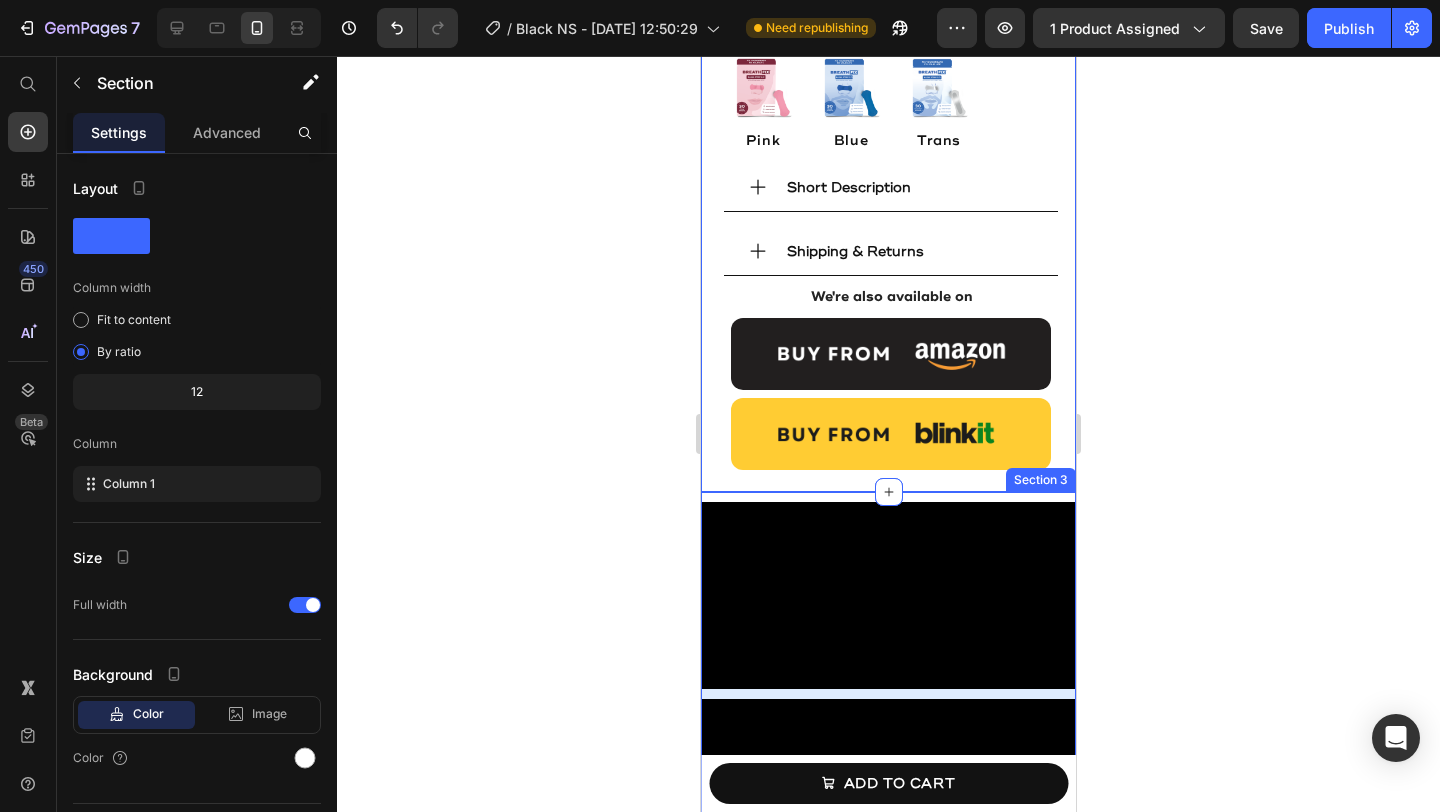 click on "Hero Banner Video Video Video Row" at bounding box center (888, 788) 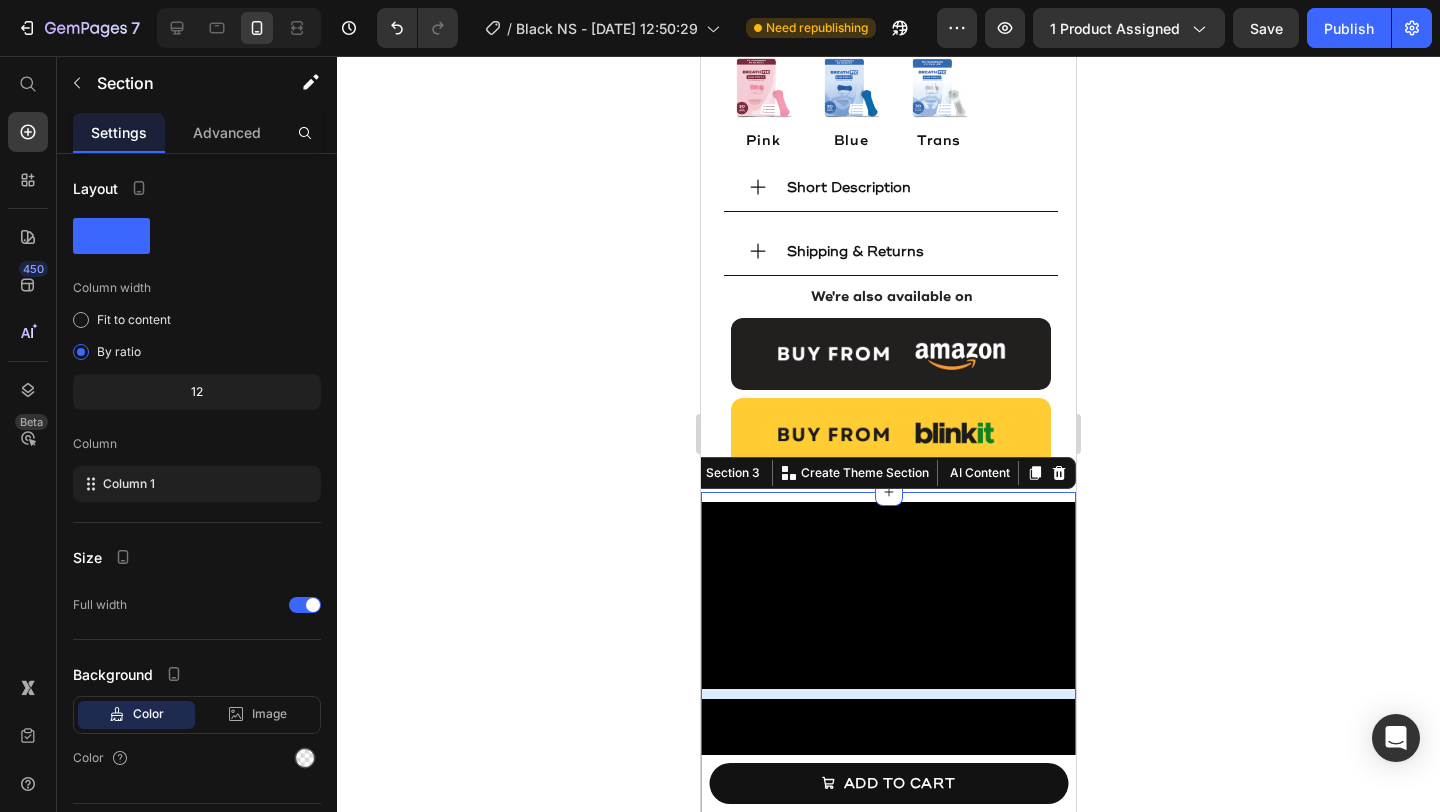 click on "Hero Banner Video Video Video Row" at bounding box center [888, 788] 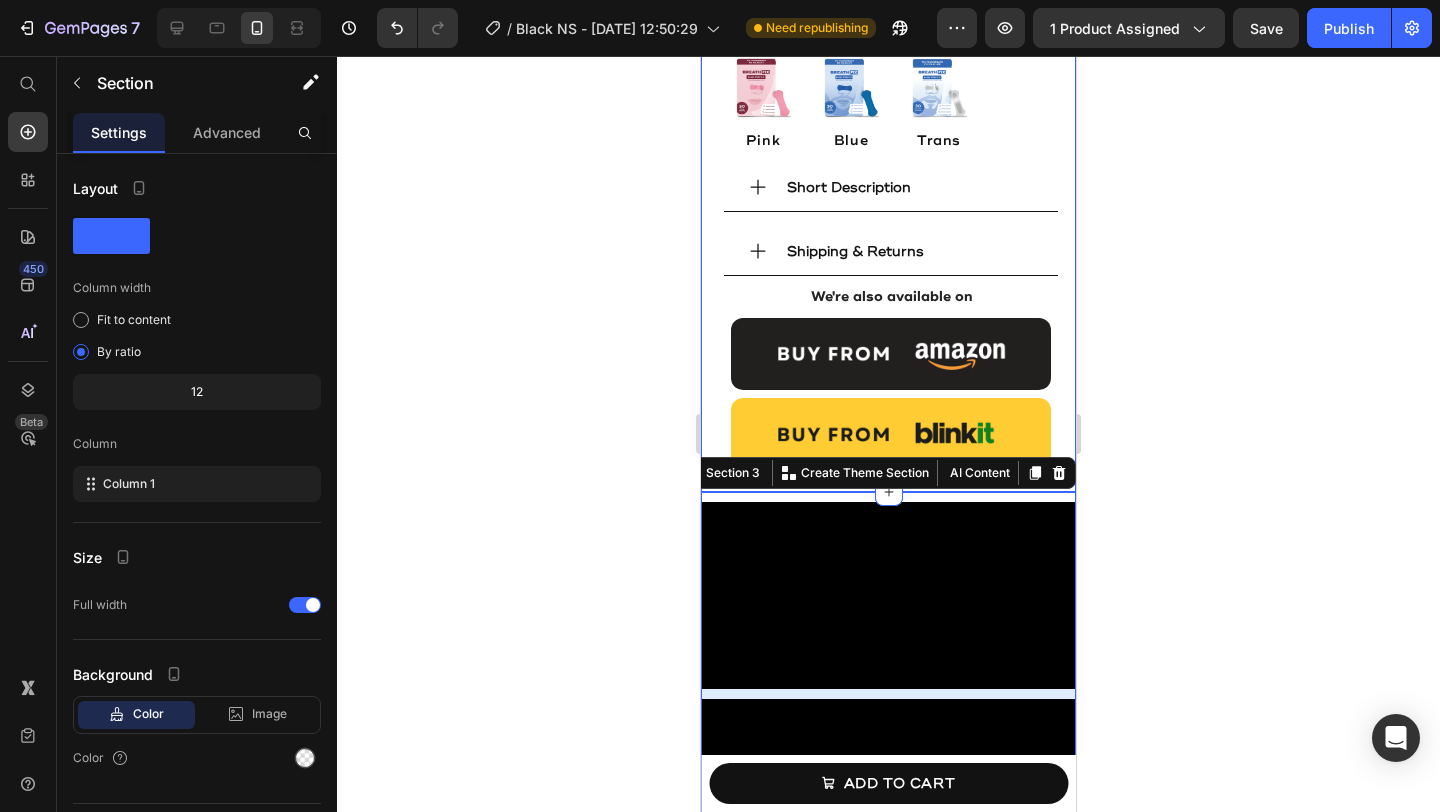 click on "Product Images Best Seller Text Block BREATH FIX Black Color Nasal Strips 2.0 Product Title Rs. 599.00 Product Price Row Judge.me - Preview Badge (Stars) Judge.me Row 30 strips – 1 month pack Text Block Breathfix Nasal Strips are simple adhesive strips that gently lift your nasal passages to open up your airways and help you breathe easier. These tapes are designed to enable Text Block
Icon Better  deep sleep Heading Row
Icon Extra oxygen intake Heading Row
Icon Enables nasal breathing Heading Row Bundle & Save Text Block Image Pack of 1 Text Block 1 Month Pack Text Block Rs. 599.00 Product Price Rs. 599.00 Product Price Row Row MOST POPULAR Product Badge Image Pack of 3 Text Block 3 Month Pack Text Block Rs. 1,797.00 Product Price Rs. 1,707.15 Product Price Row Row Image Pack of 6 Text Block 6 Month Pack Text Block Rs. 3,594.00 Product Price Rs. 3,234.60 Product Price Row Row Product Bundle Discount Pack of 1 Text Block 1 Month Pack Text Block" at bounding box center (888, -429) 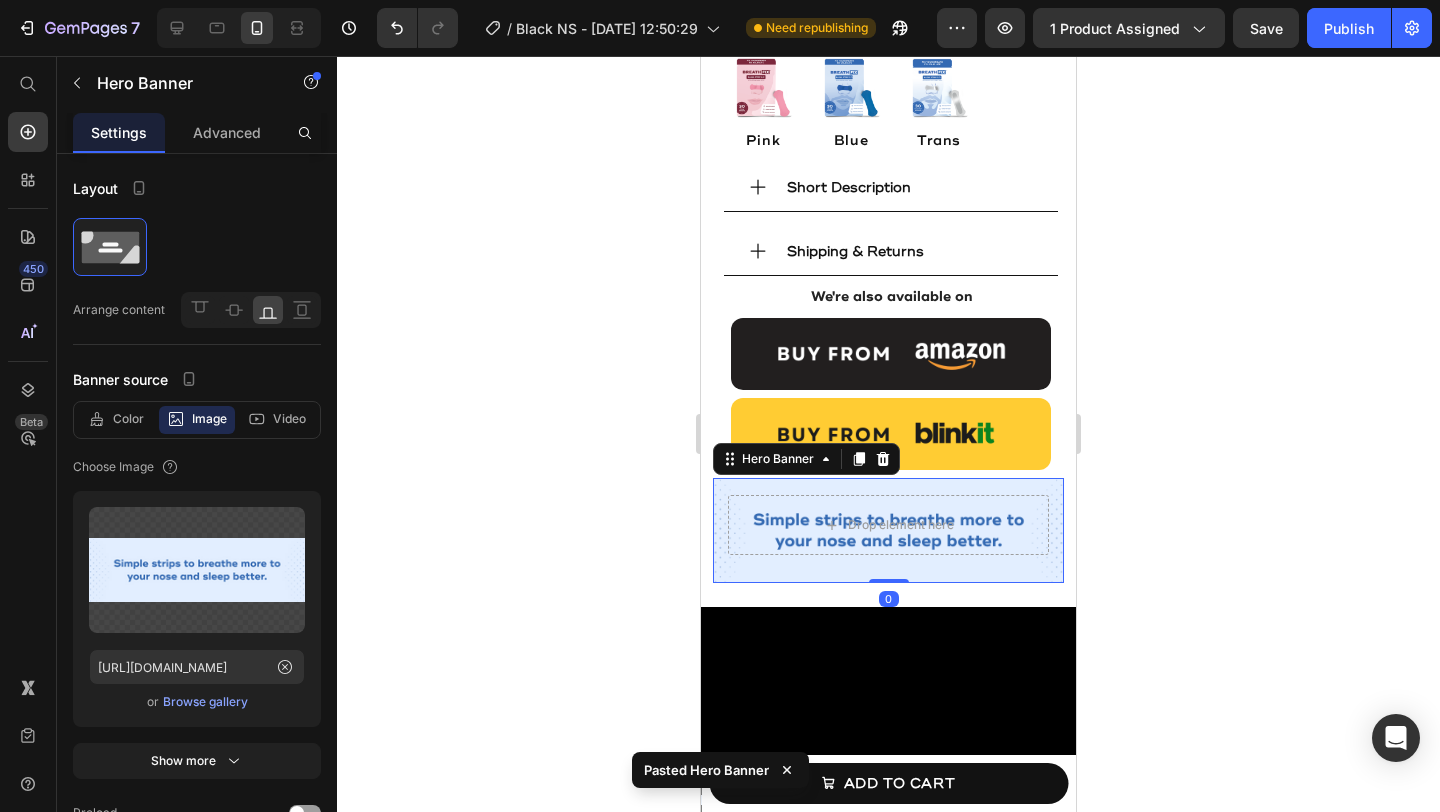 click on "Drop element here" at bounding box center (888, 525) 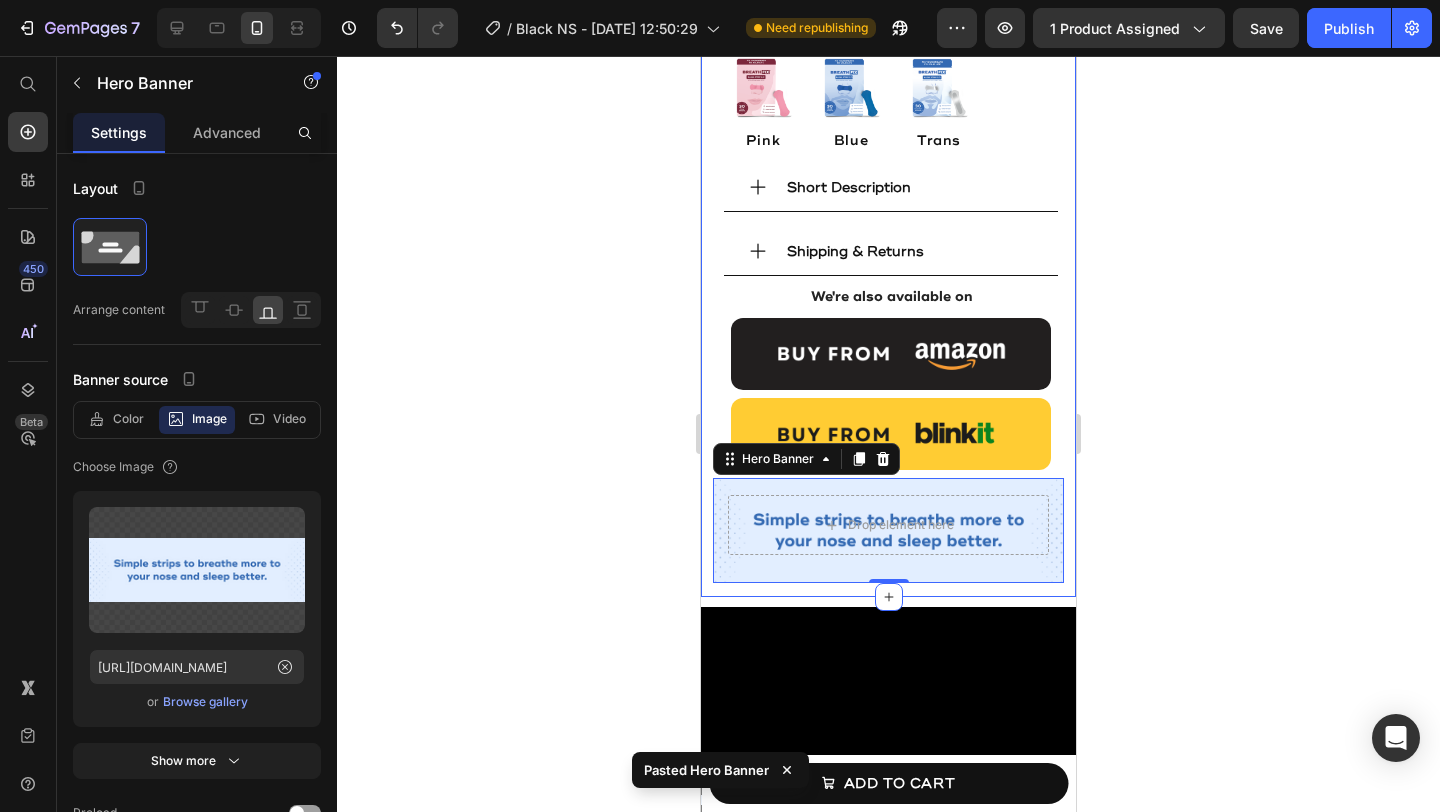 click on "Hero Banner Video Video Video Row" at bounding box center (888, 893) 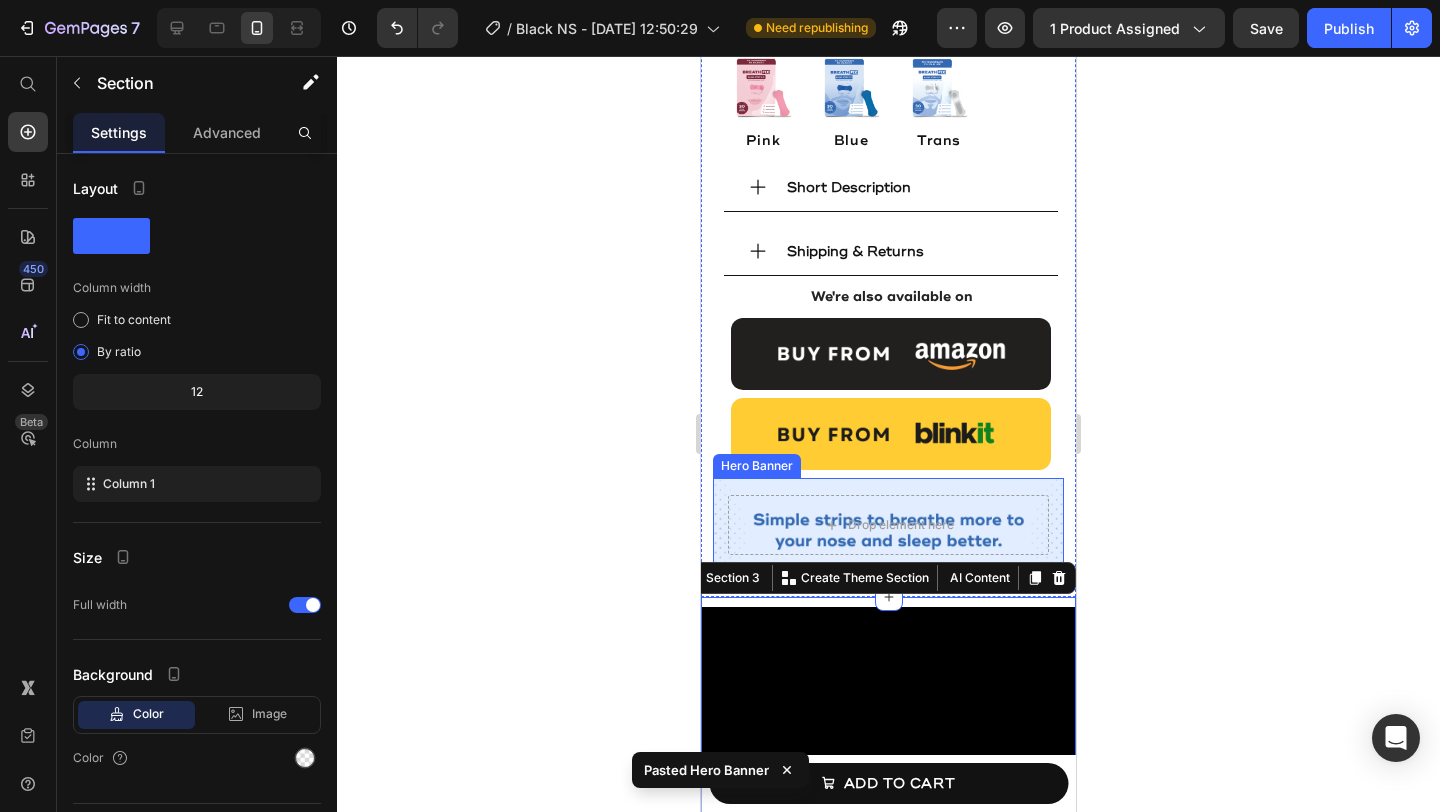 click on "Drop element here" at bounding box center (888, 525) 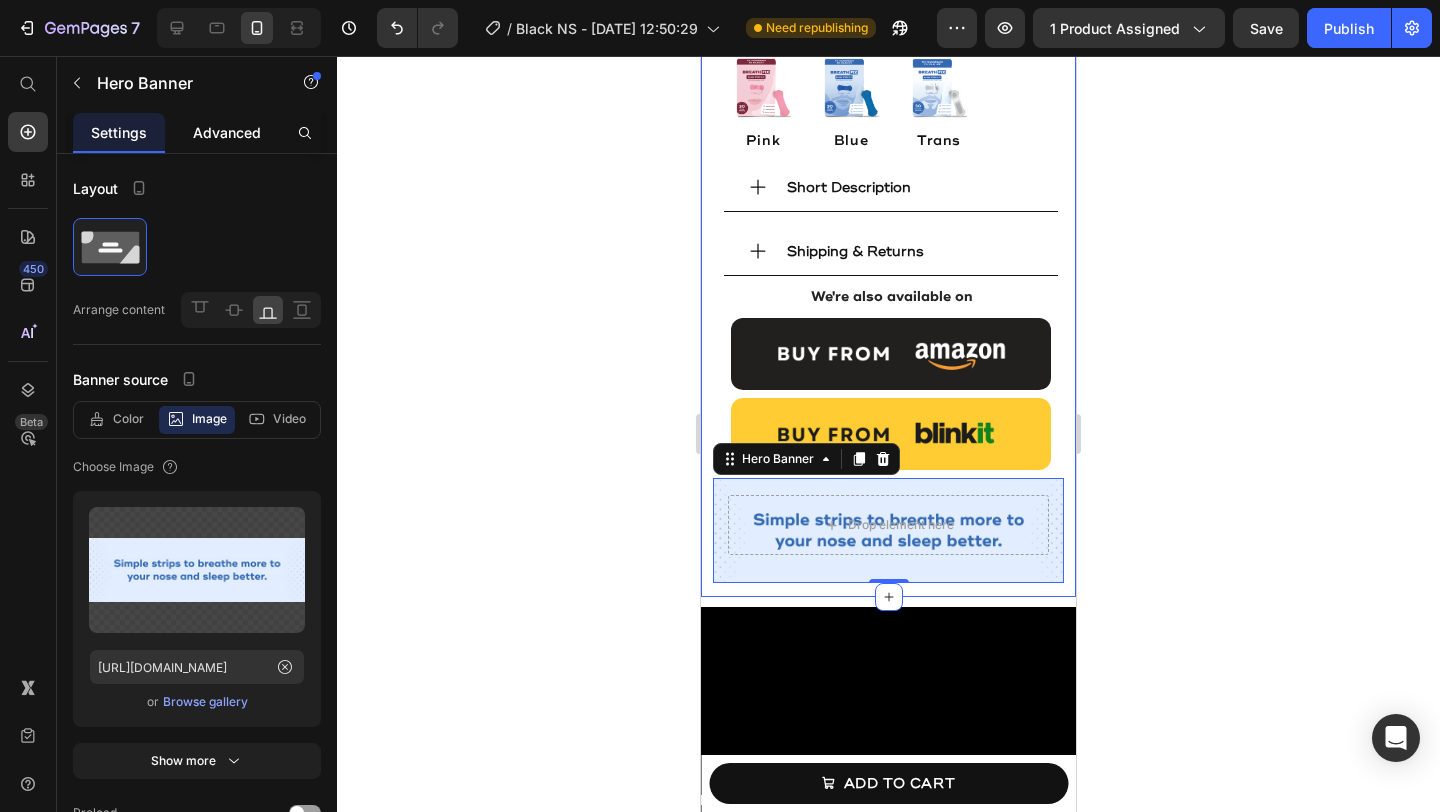 click on "Advanced" at bounding box center [227, 132] 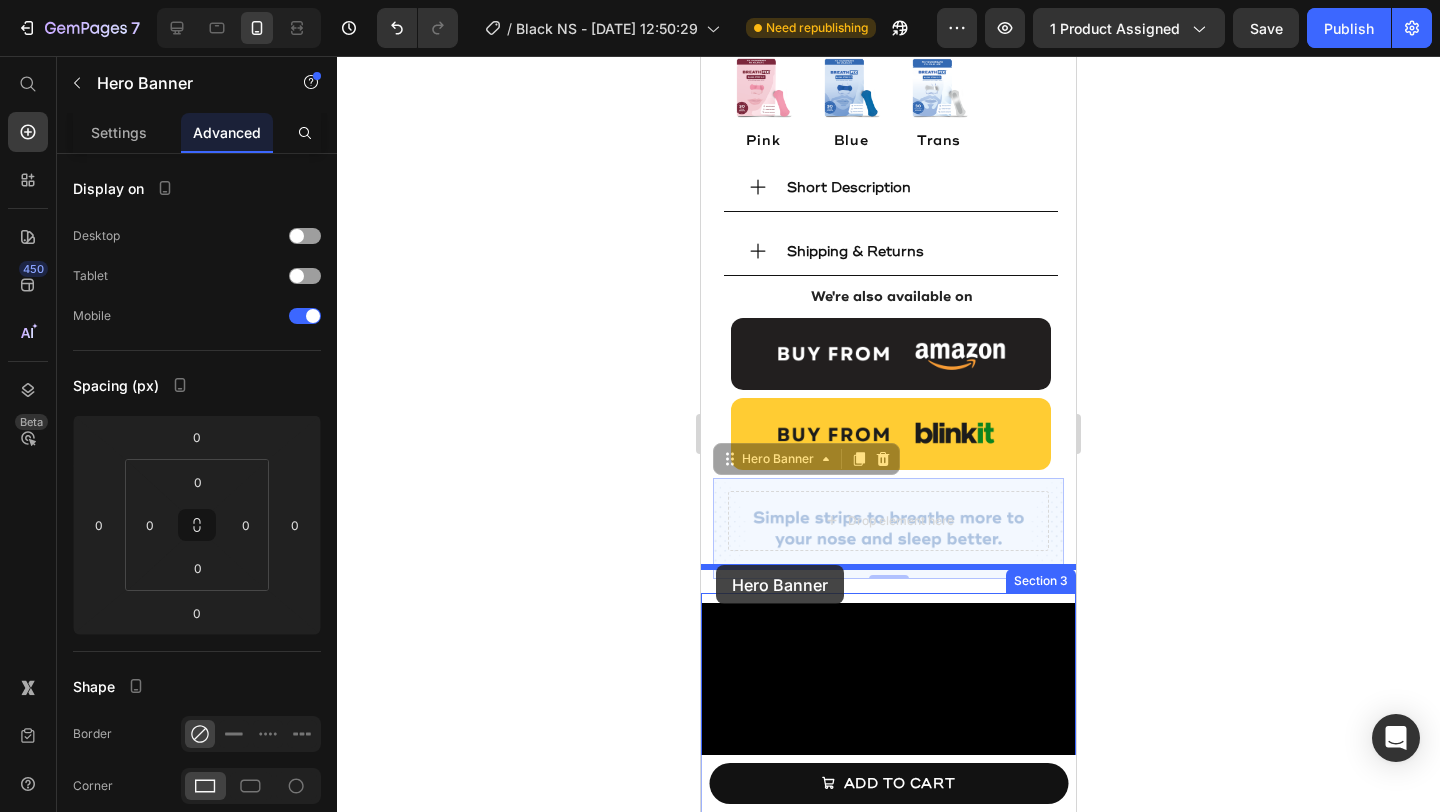 drag, startPoint x: 729, startPoint y: 428, endPoint x: 714, endPoint y: 564, distance: 136.8247 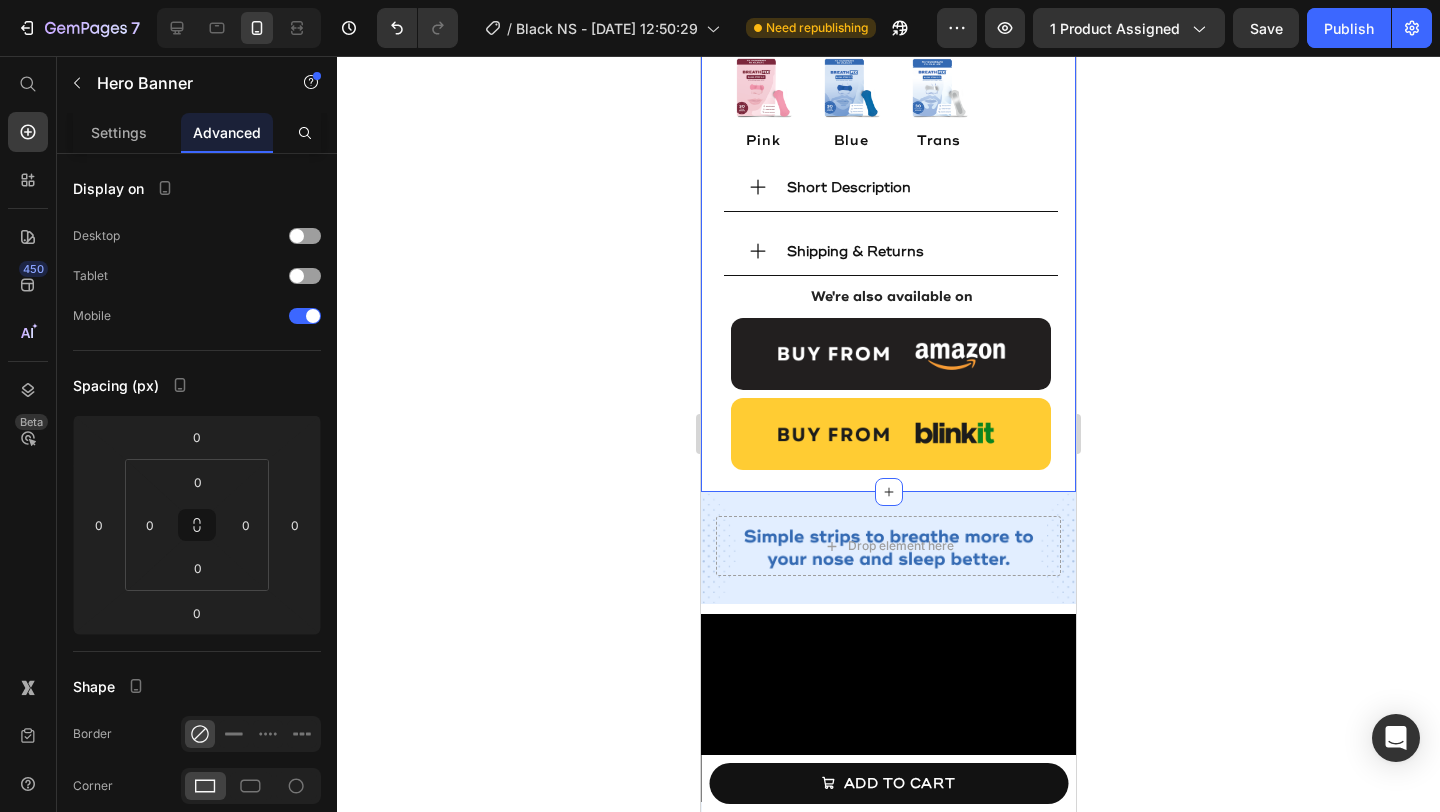 click on "Product Images Best Seller Text Block BREATH FIX Black Color Nasal Strips 2.0 Product Title Rs. 599.00 Product Price Row Judge.me - Preview Badge (Stars) Judge.me Row 30 strips – 1 month pack Text Block Breathfix Nasal Strips are simple adhesive strips that gently lift your nasal passages to open up your airways and help you breathe easier. These tapes are designed to enable Text Block
Icon Better  deep sleep Heading Row
Icon Extra oxygen intake Heading Row
Icon Enables nasal breathing Heading Row Bundle & Save Text Block Image Pack of 1 Text Block 1 Month Pack Text Block Rs. 599.00 Product Price Rs. 599.00 Product Price Row Row MOST POPULAR Product Badge Image Pack of 3 Text Block 3 Month Pack Text Block Rs. 1,797.00 Product Price Rs. 1,707.15 Product Price Row Row Image Pack of 6 Text Block 6 Month Pack Text Block Rs. 3,594.00 Product Price Rs. 3,234.60 Product Price Row Row Product Bundle Discount Pack of 1 Text Block 1 Month Pack Text Block" at bounding box center [888, -429] 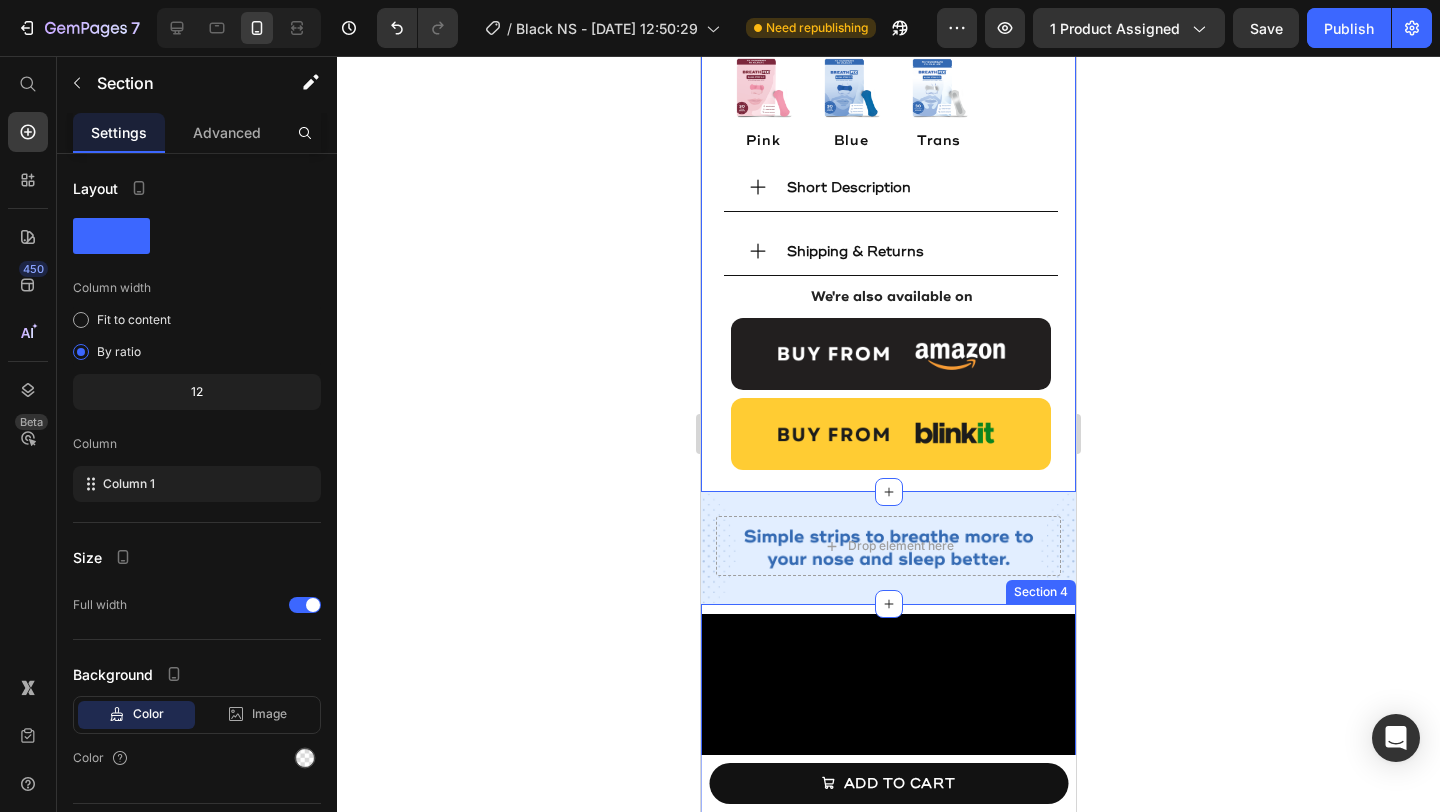 click on "Hero Banner Video Video Video Row" at bounding box center (888, 900) 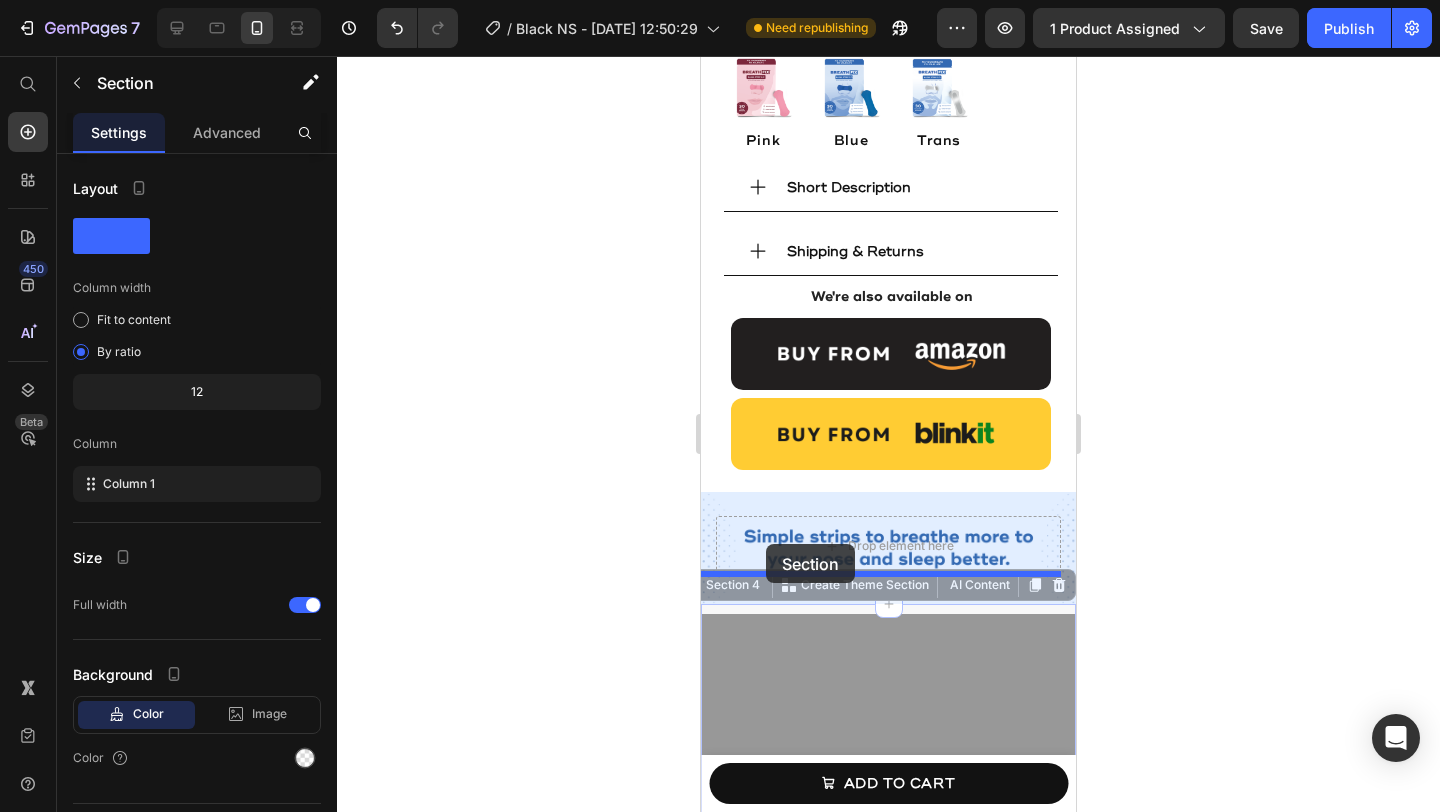 drag, startPoint x: 709, startPoint y: 553, endPoint x: 763, endPoint y: 544, distance: 54.74486 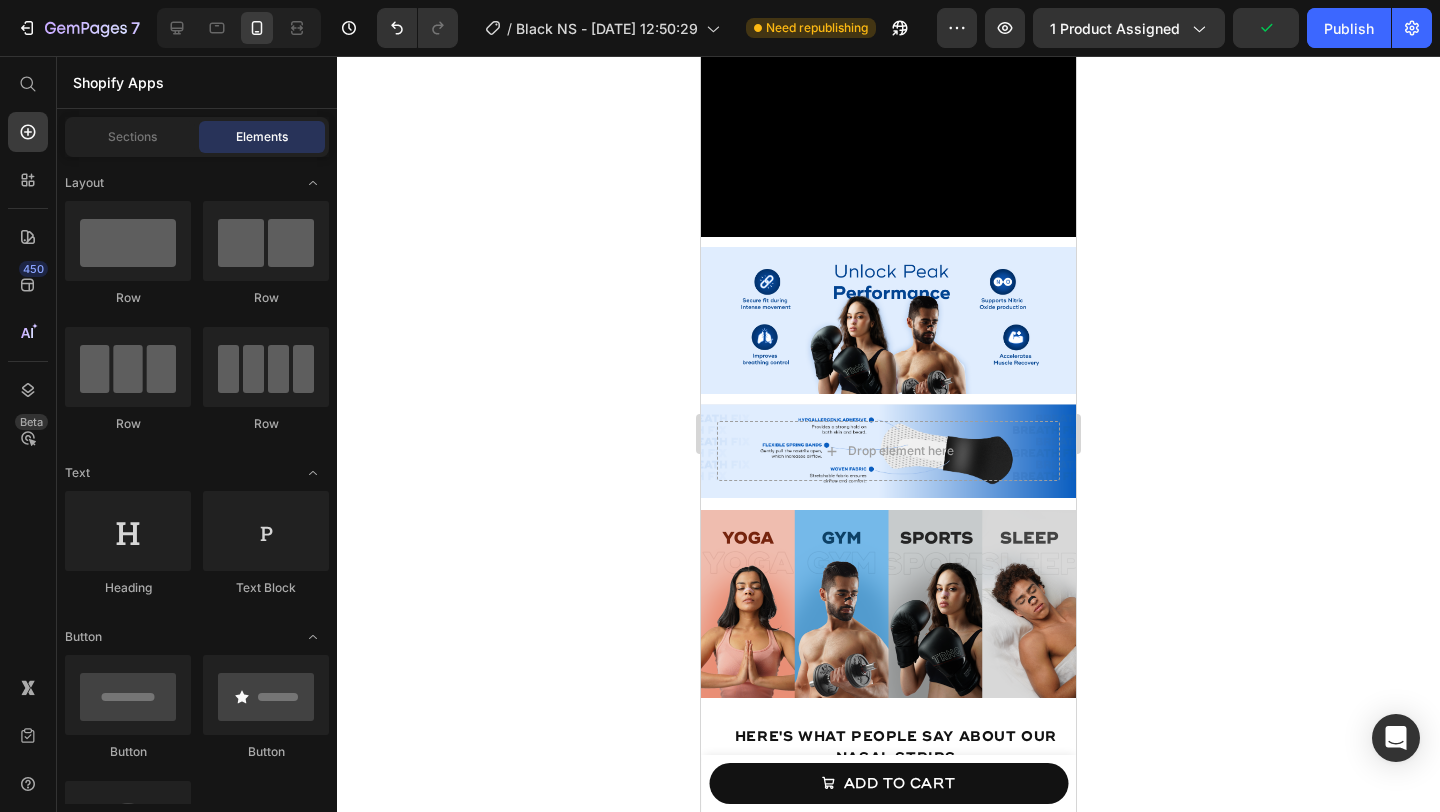 scroll, scrollTop: 2391, scrollLeft: 0, axis: vertical 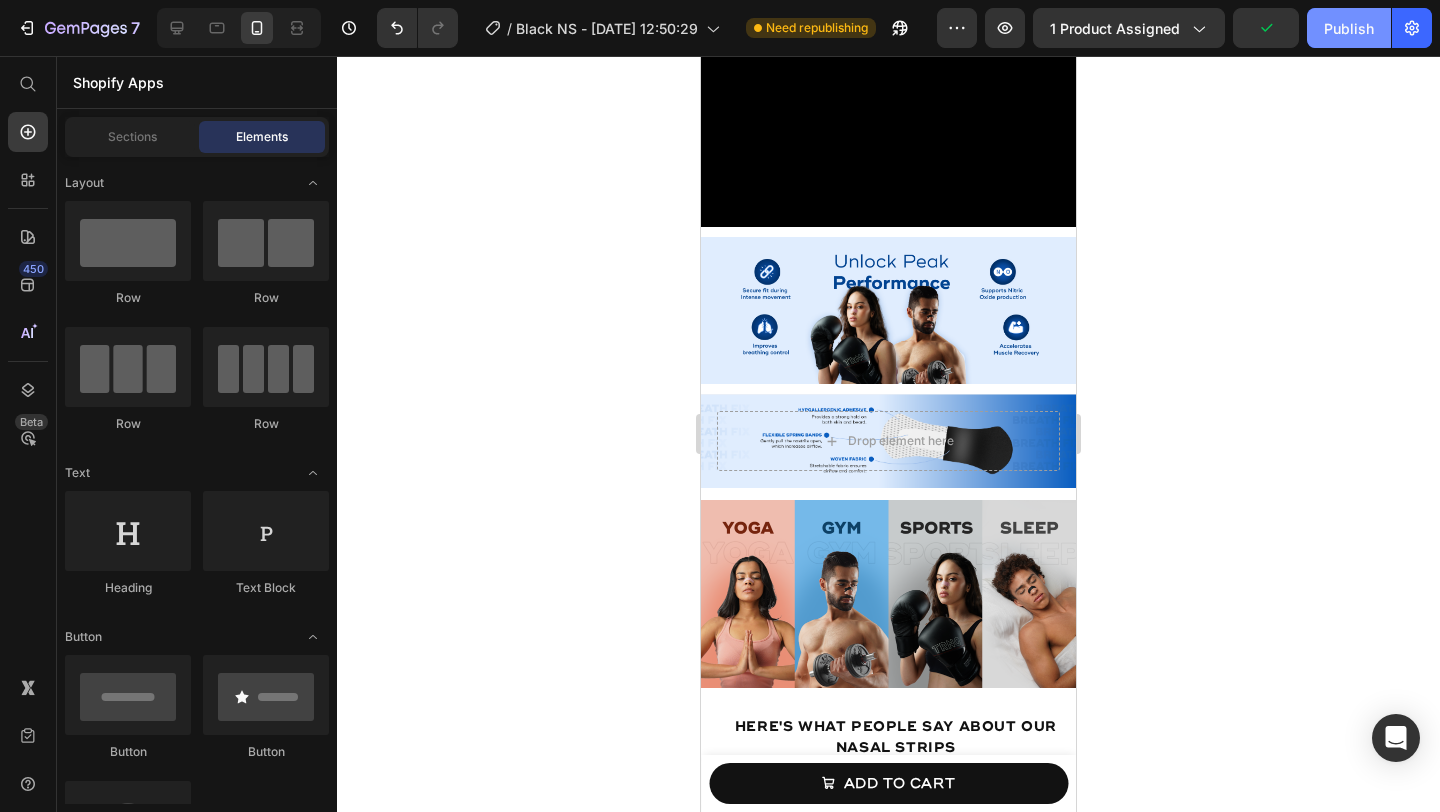 click on "Publish" at bounding box center (1349, 28) 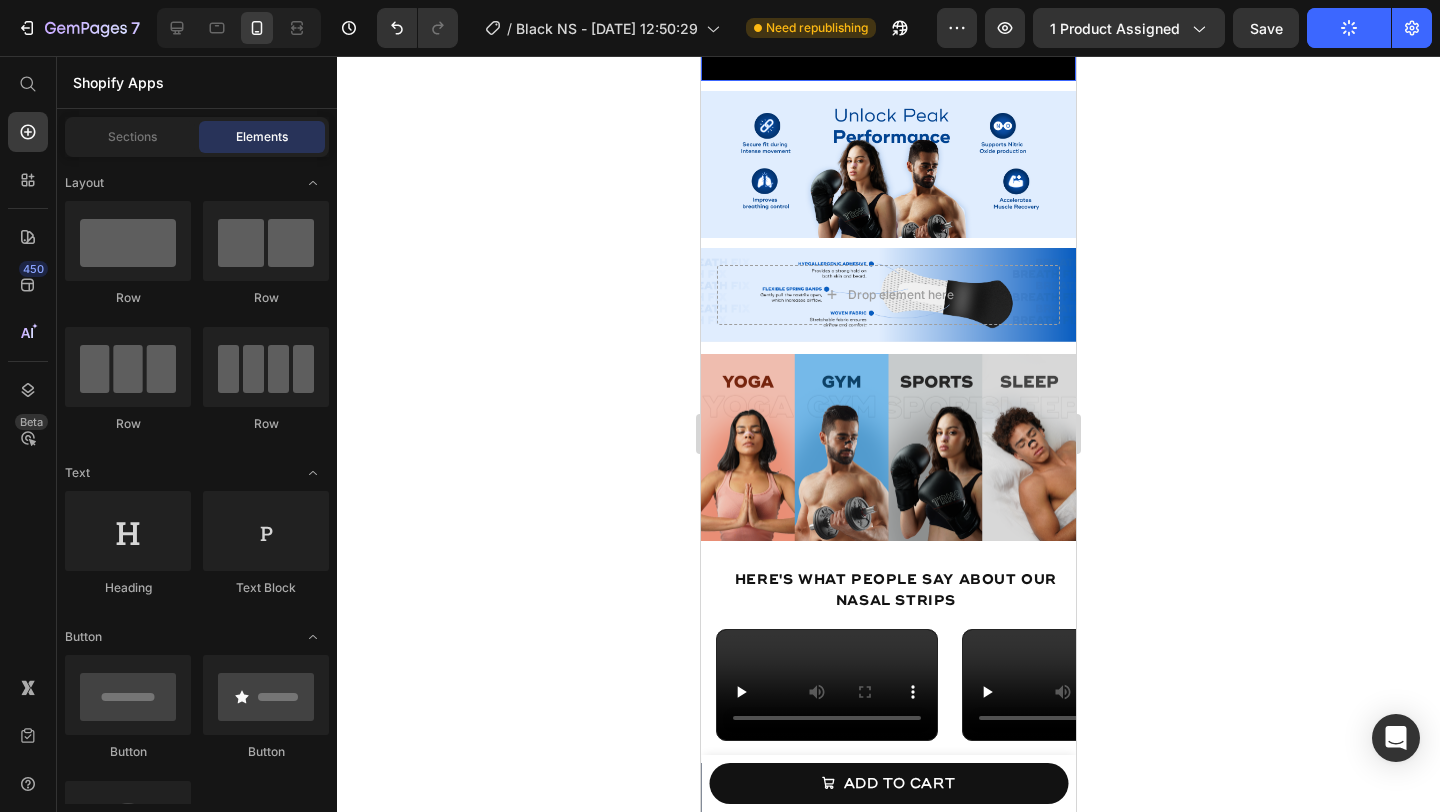 scroll, scrollTop: 2536, scrollLeft: 0, axis: vertical 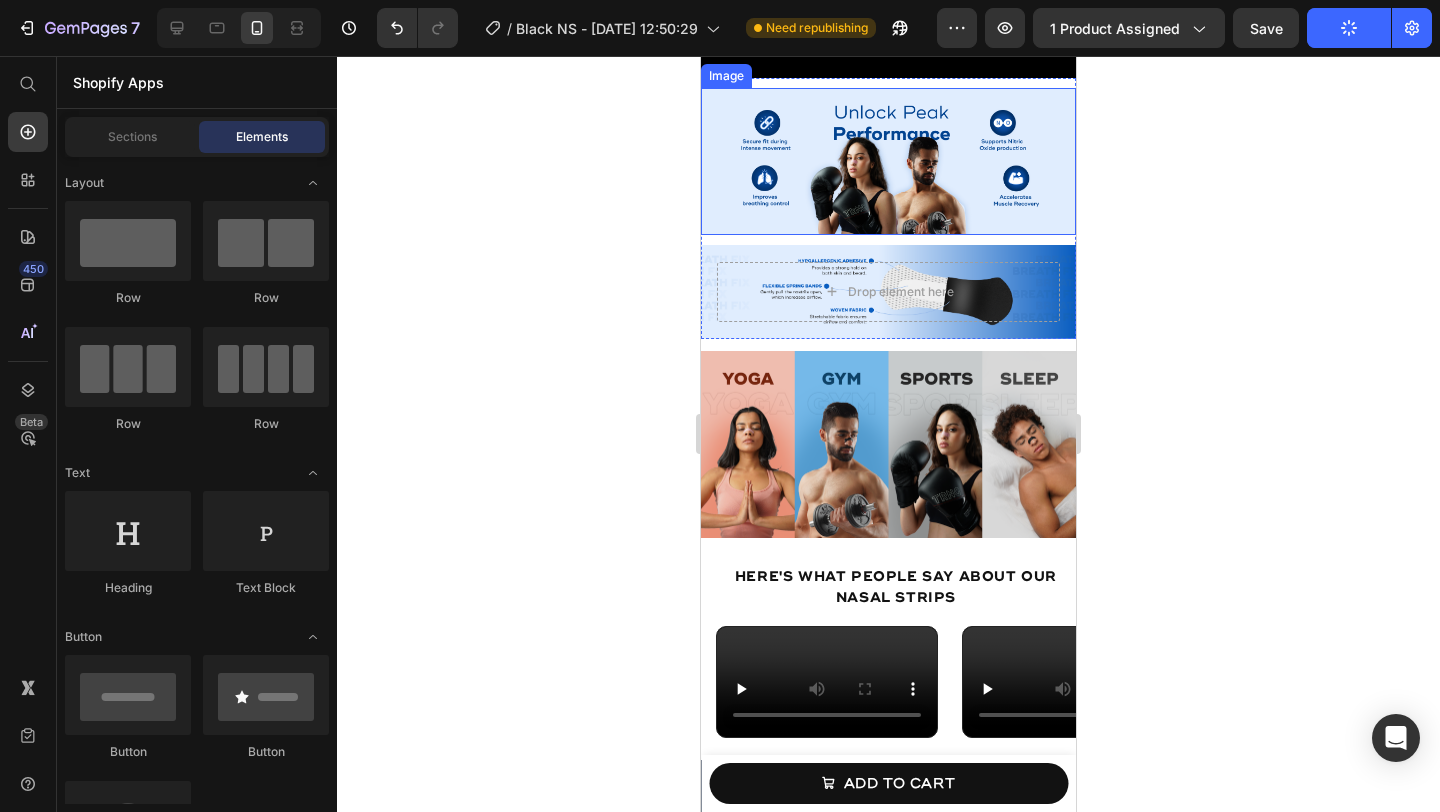 click at bounding box center [888, 161] 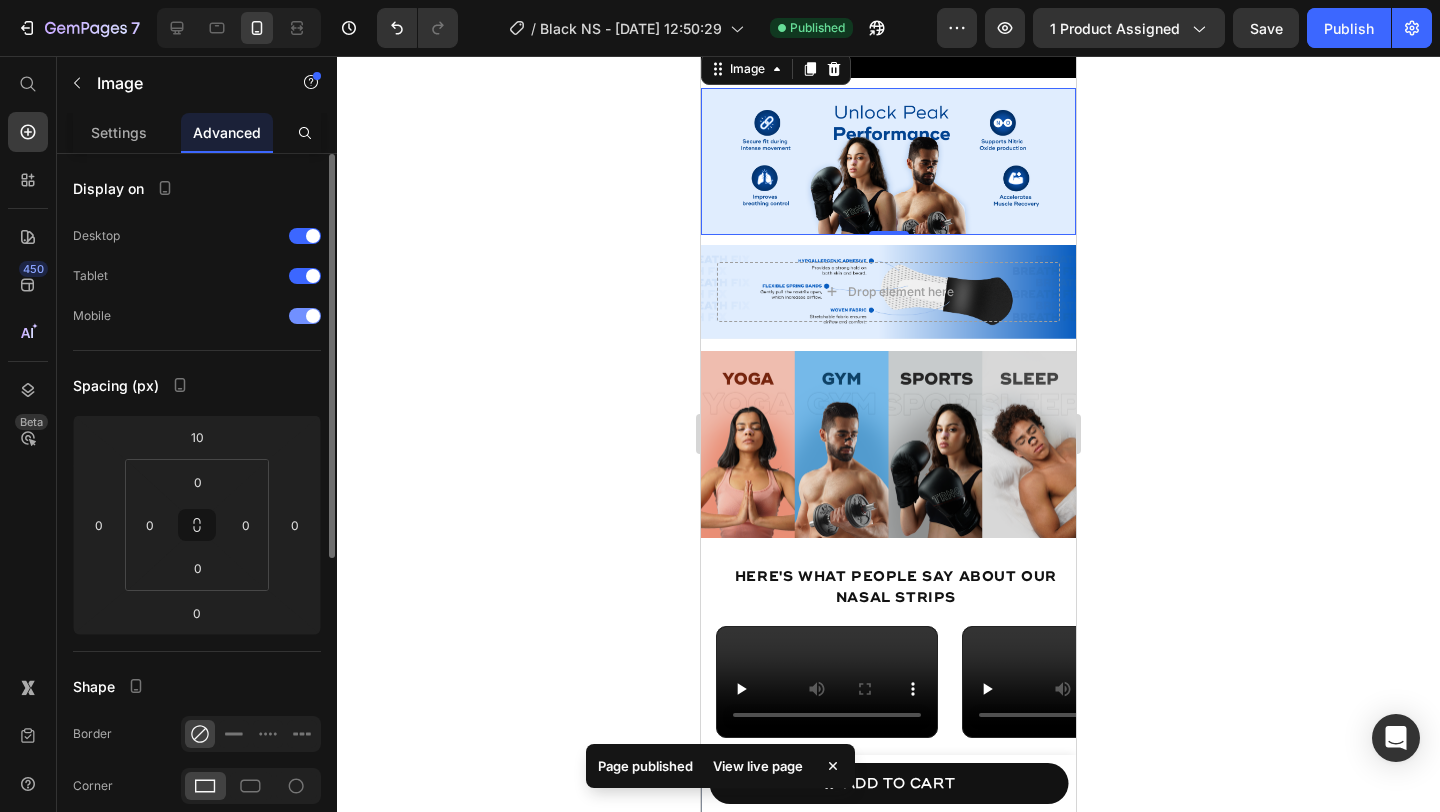 click at bounding box center [313, 316] 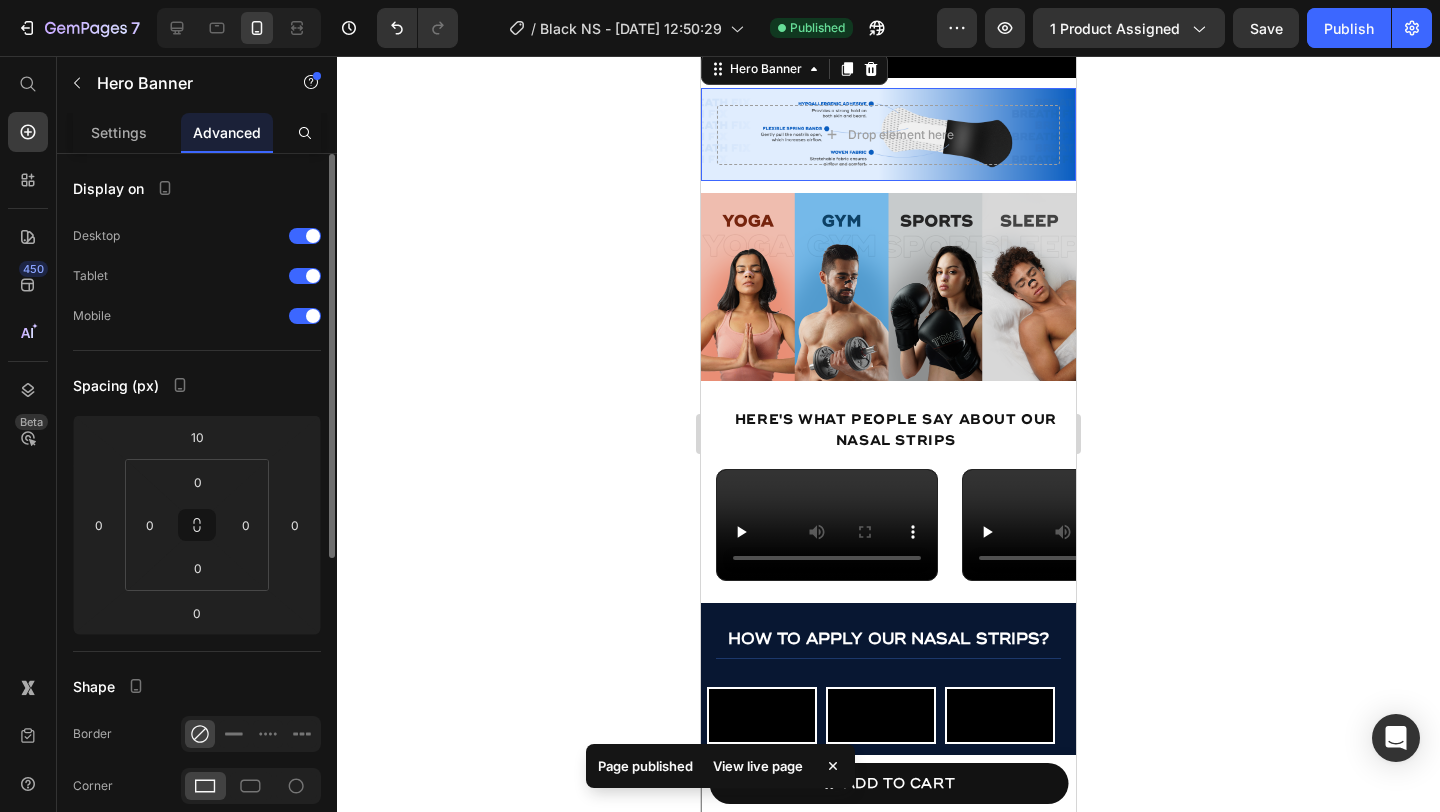 click on "Drop element here" at bounding box center (888, 135) 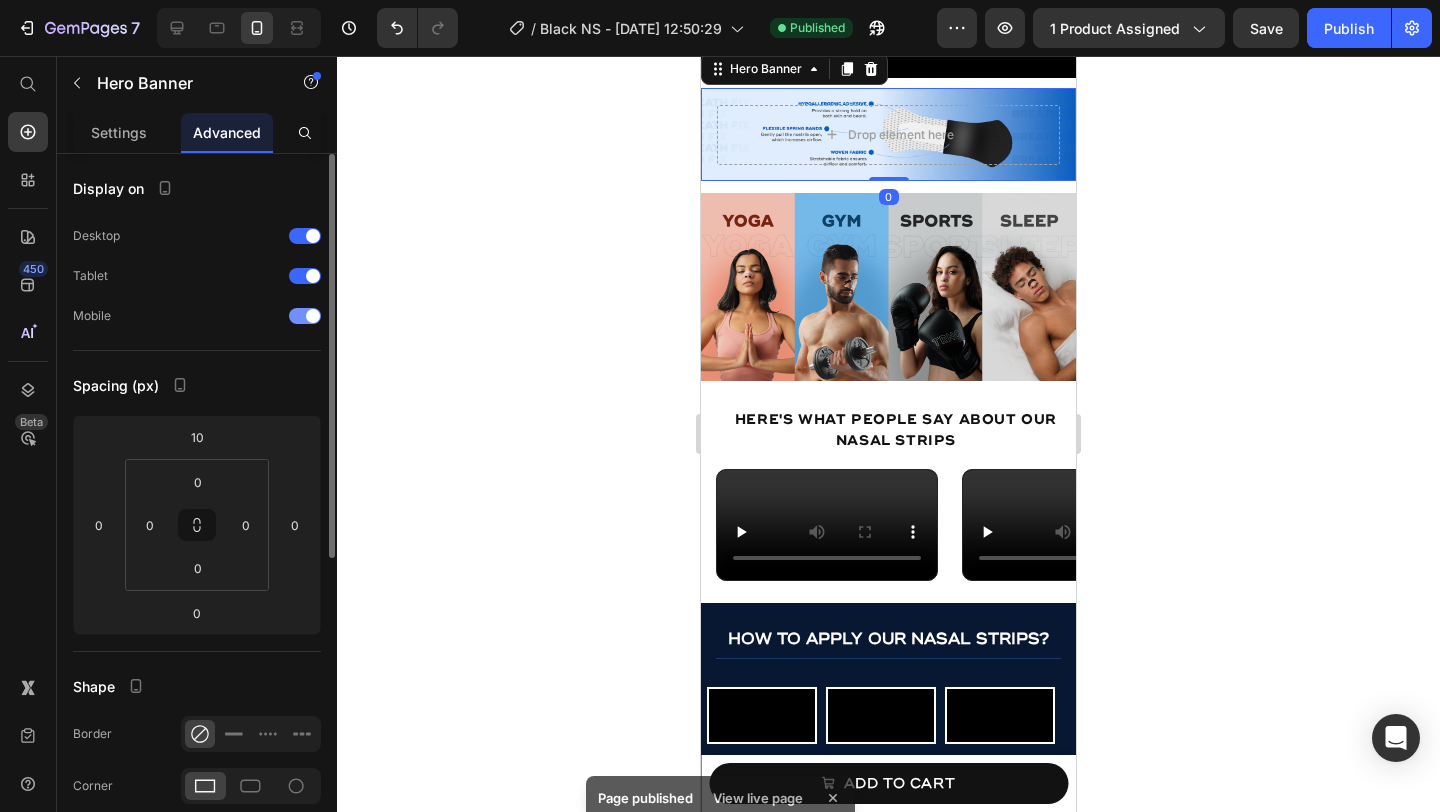 click at bounding box center (305, 316) 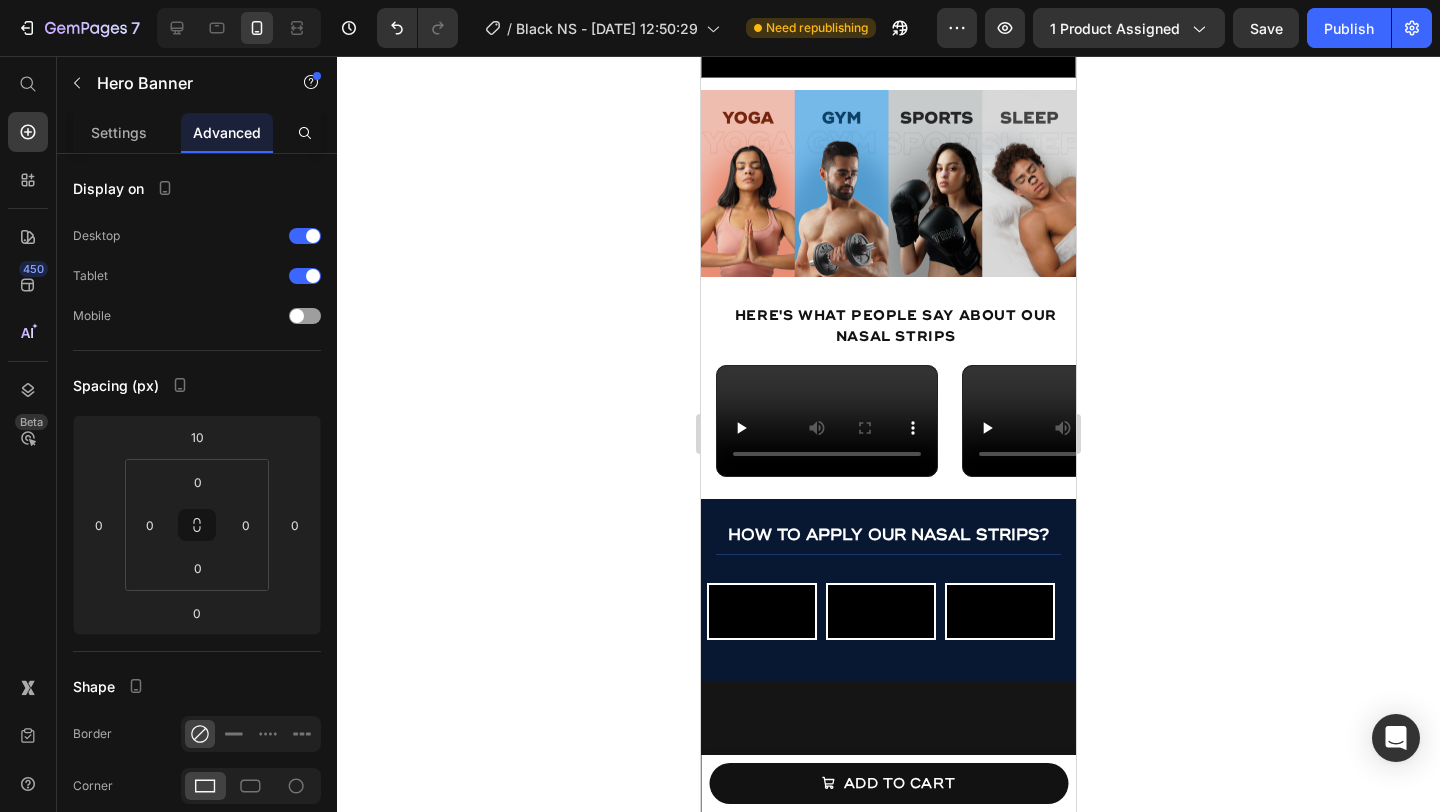 click on "Image Section 7" at bounding box center (888, 180) 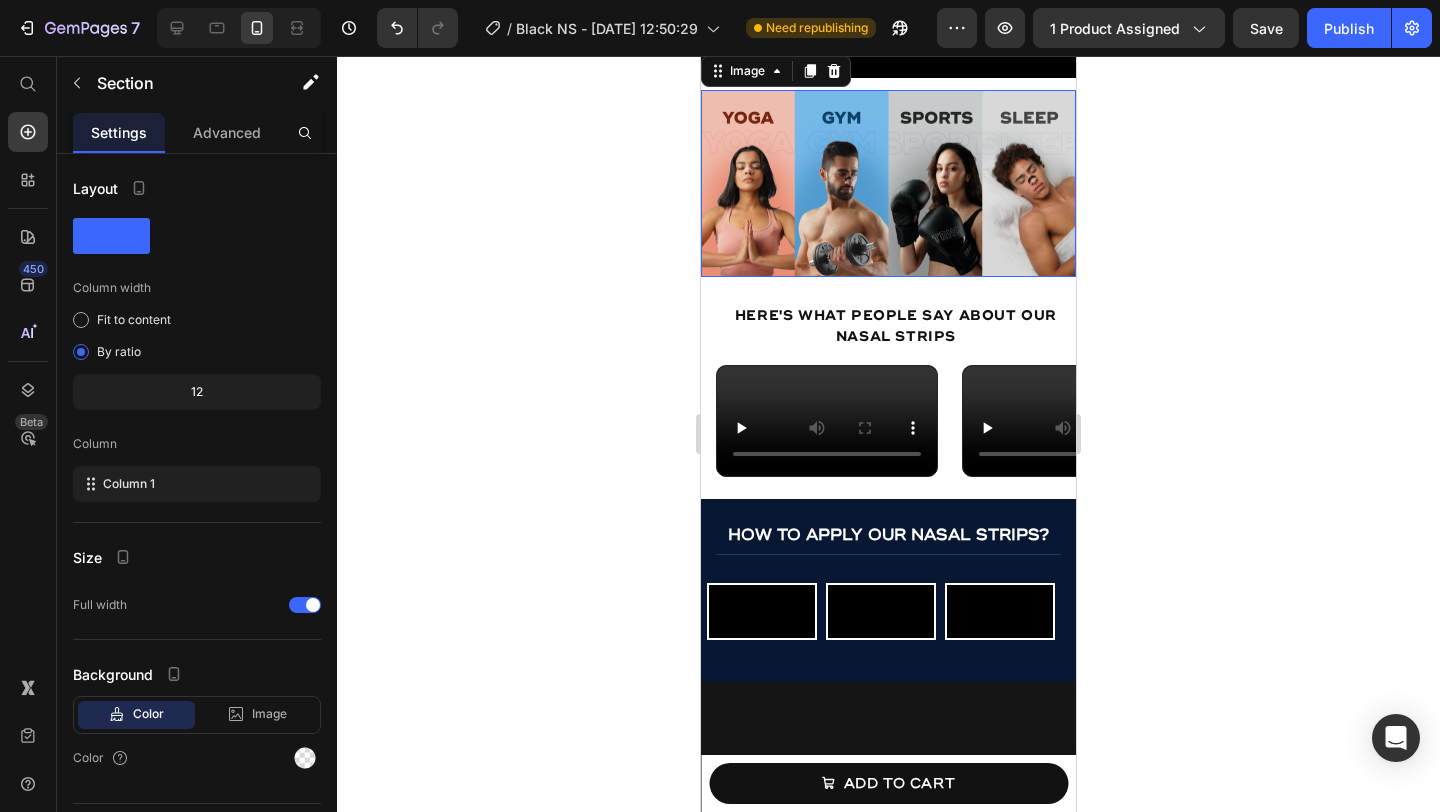 click at bounding box center [888, 184] 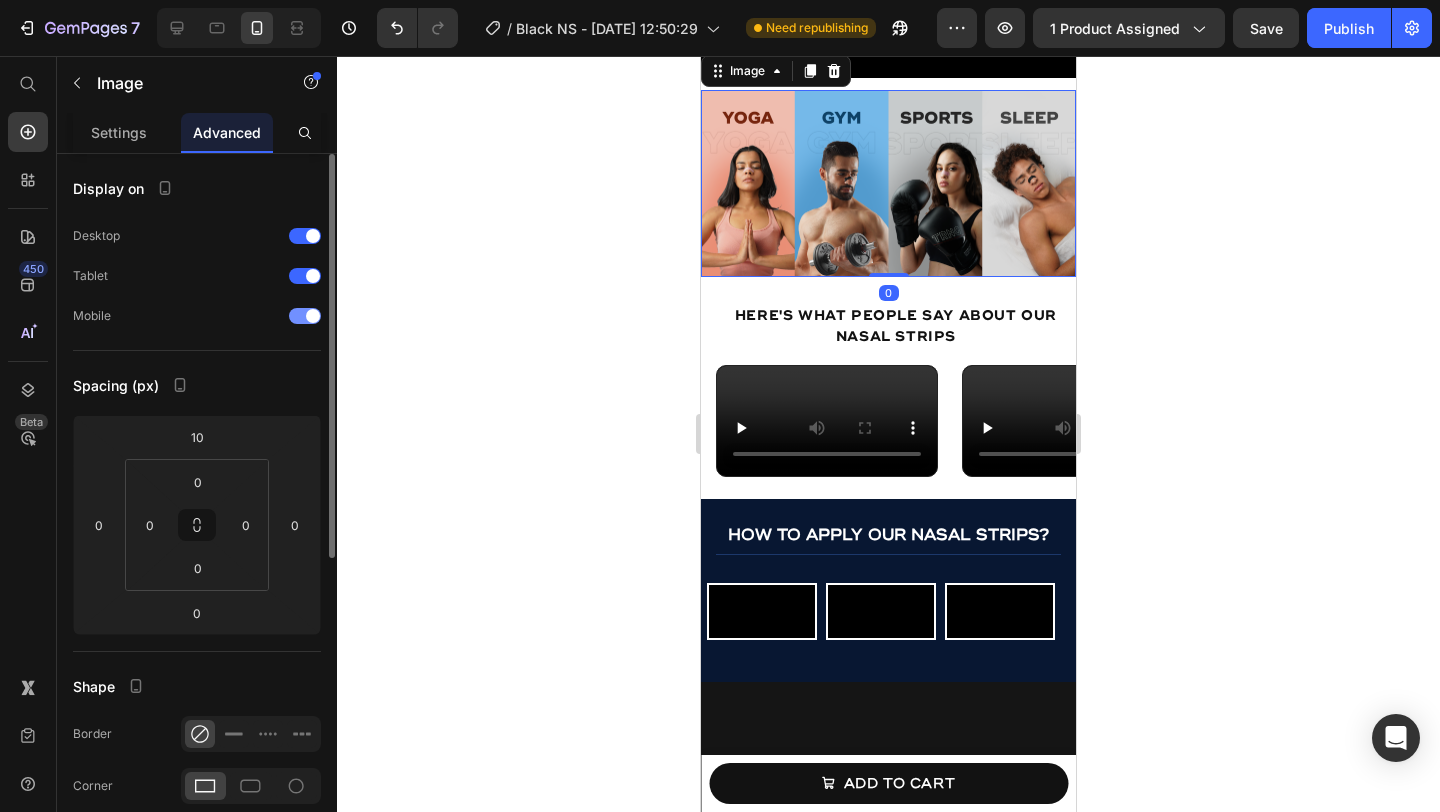 click at bounding box center [305, 316] 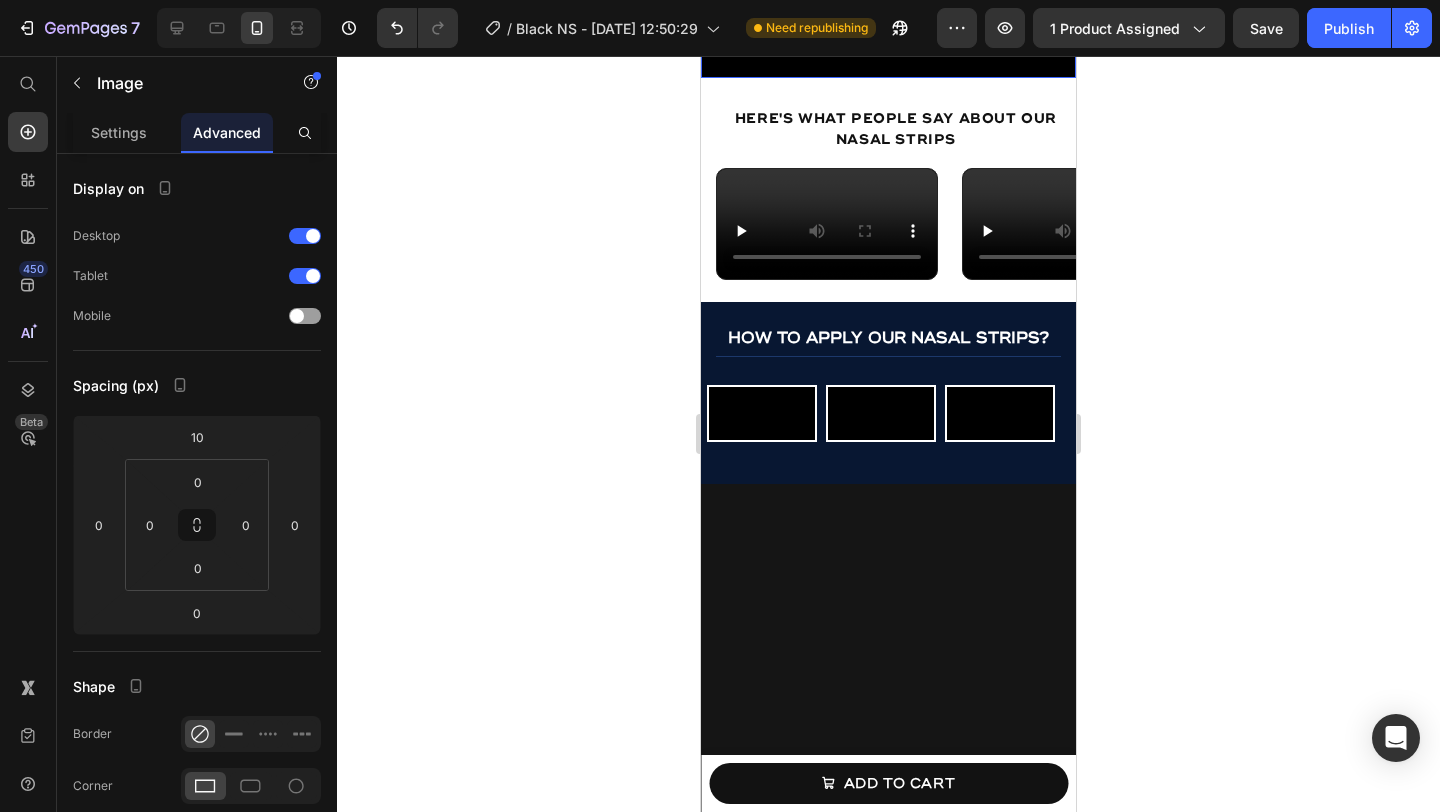 click at bounding box center [888, -16] 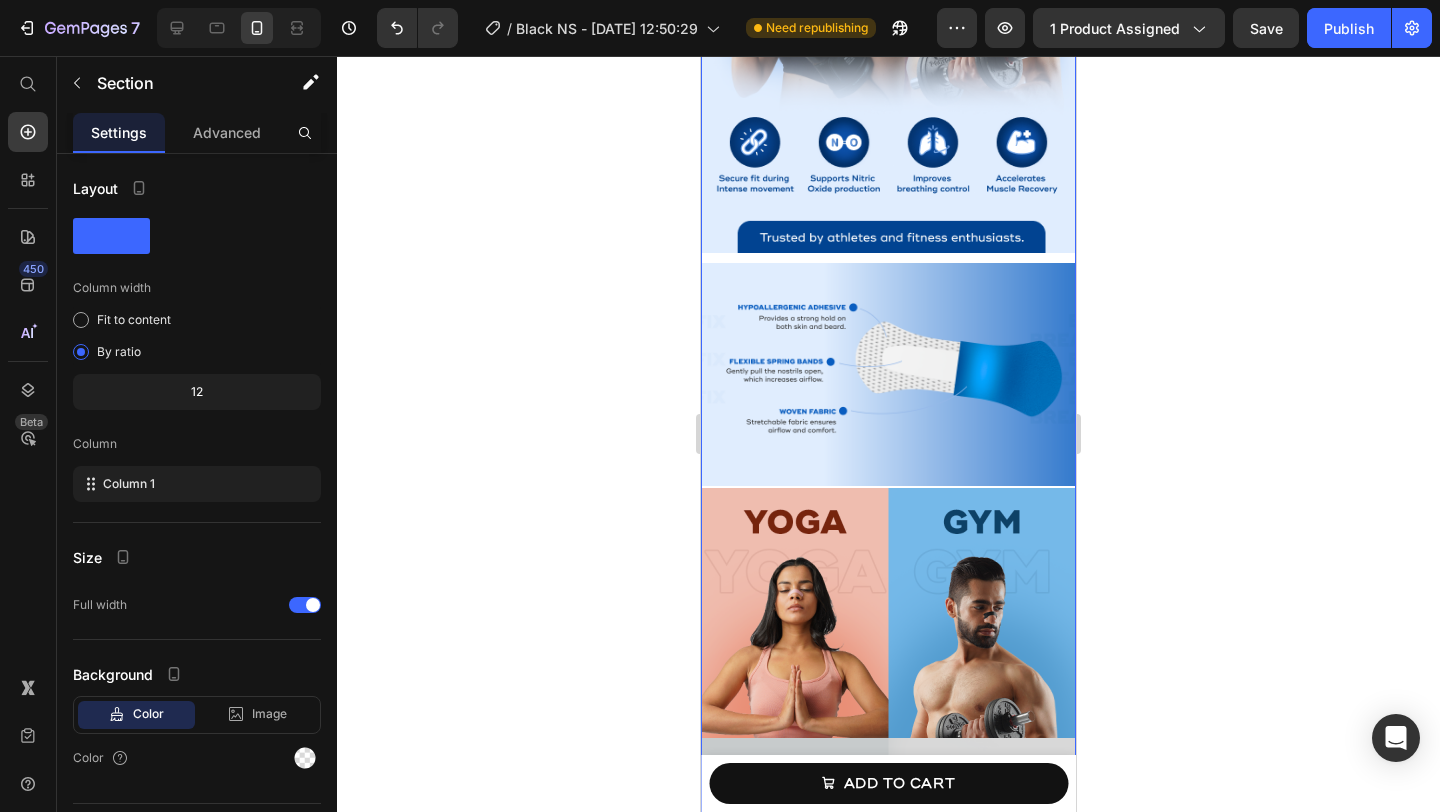 scroll, scrollTop: 2887, scrollLeft: 0, axis: vertical 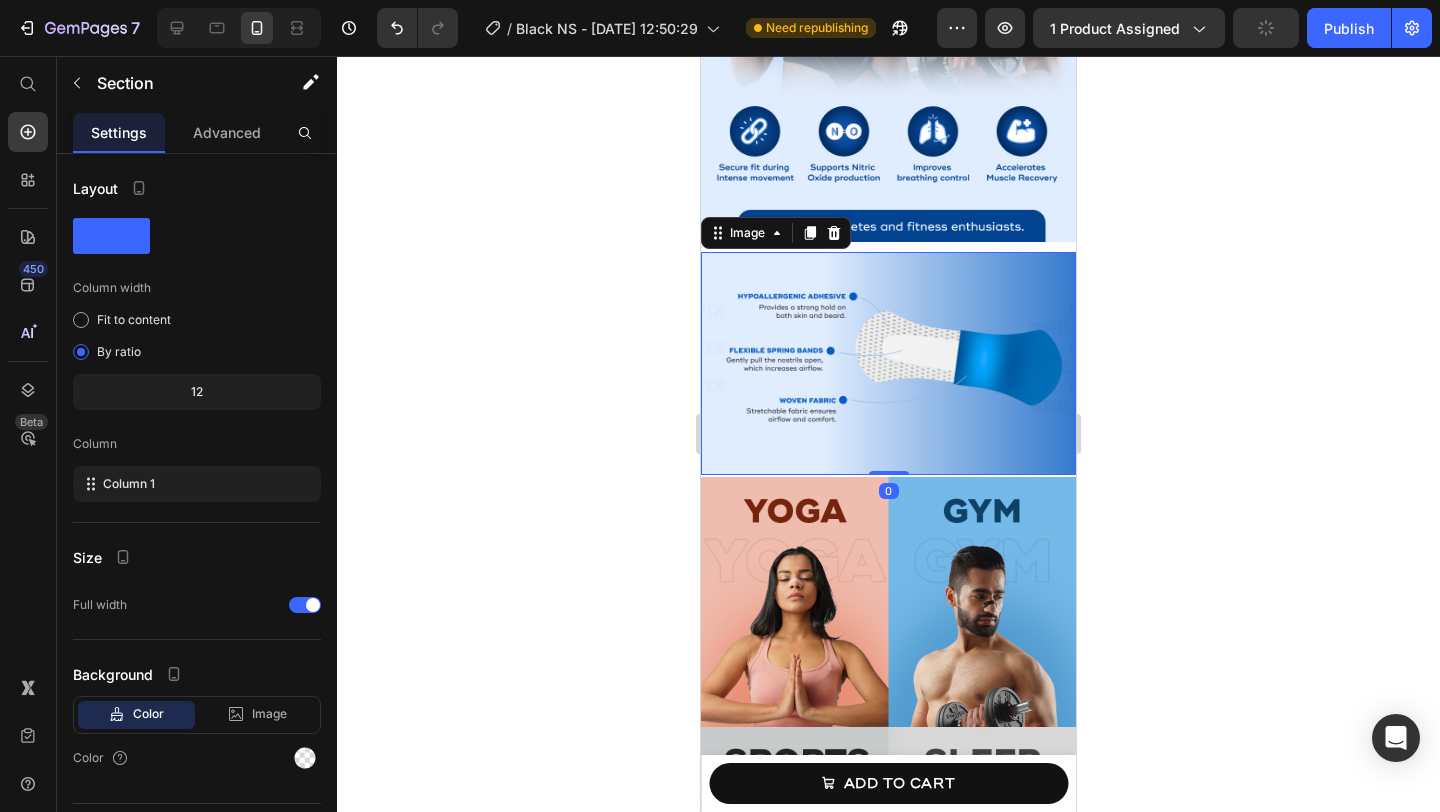 click at bounding box center [888, 363] 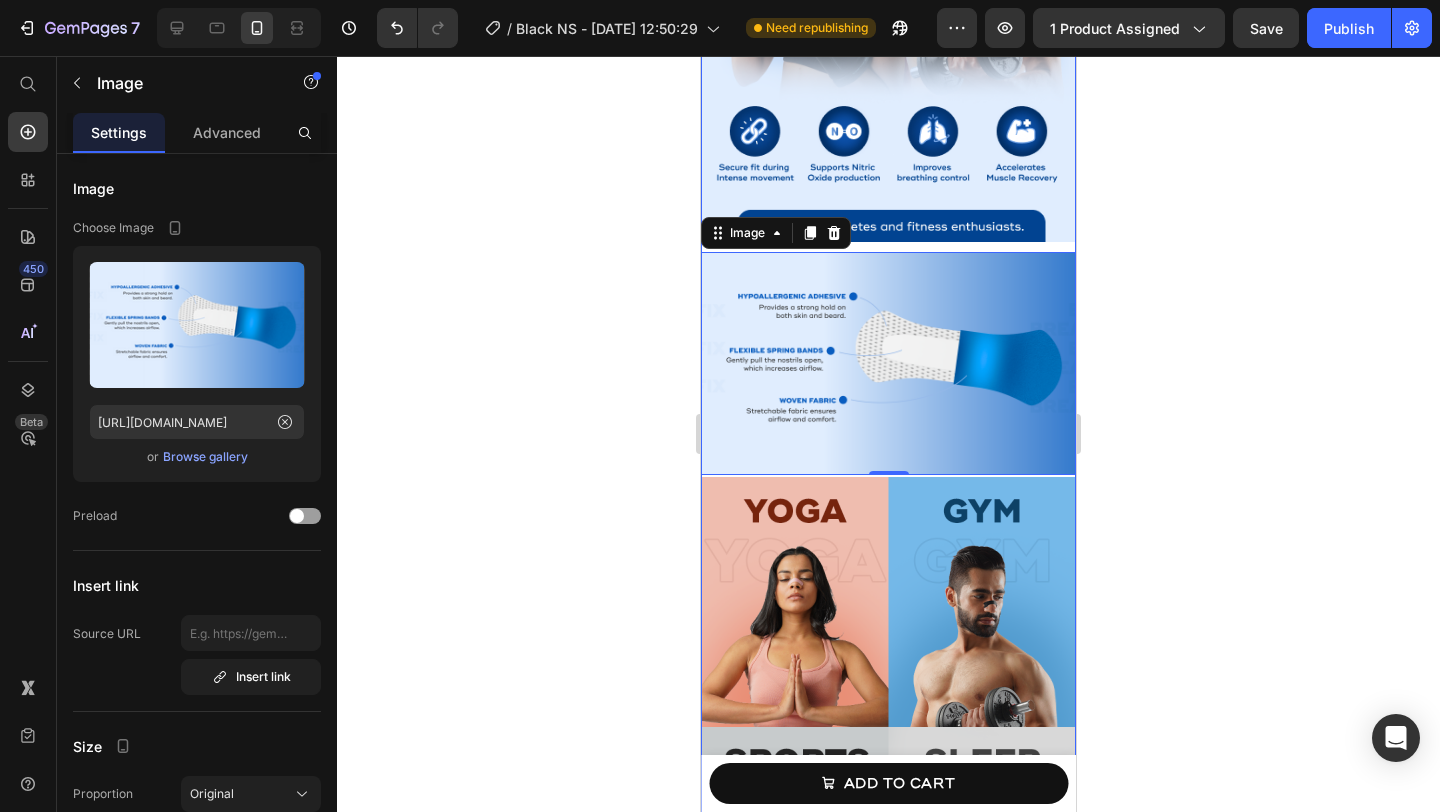click on "Image Image Image   0
Hero Banner Image" at bounding box center (888, 352) 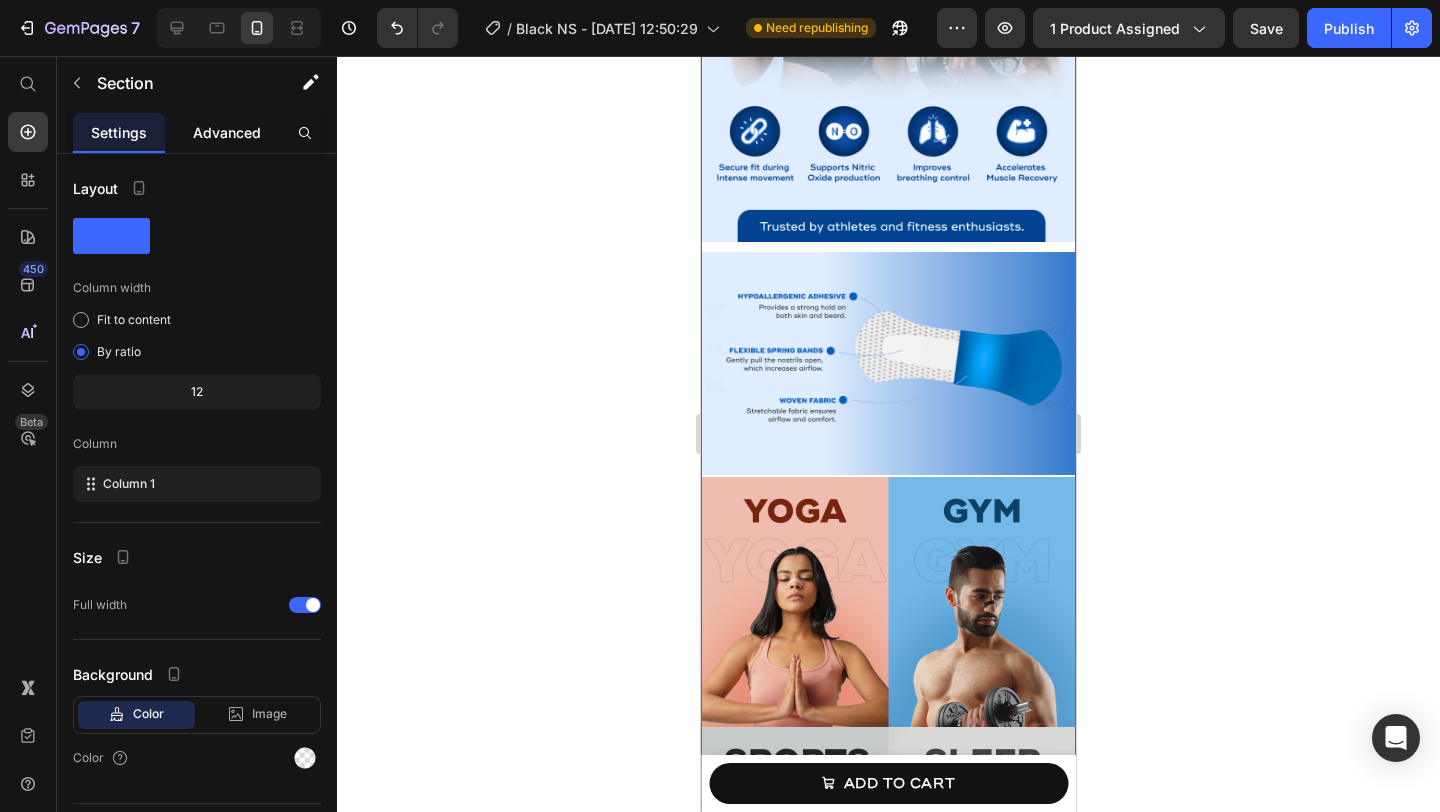 click on "Advanced" at bounding box center [227, 132] 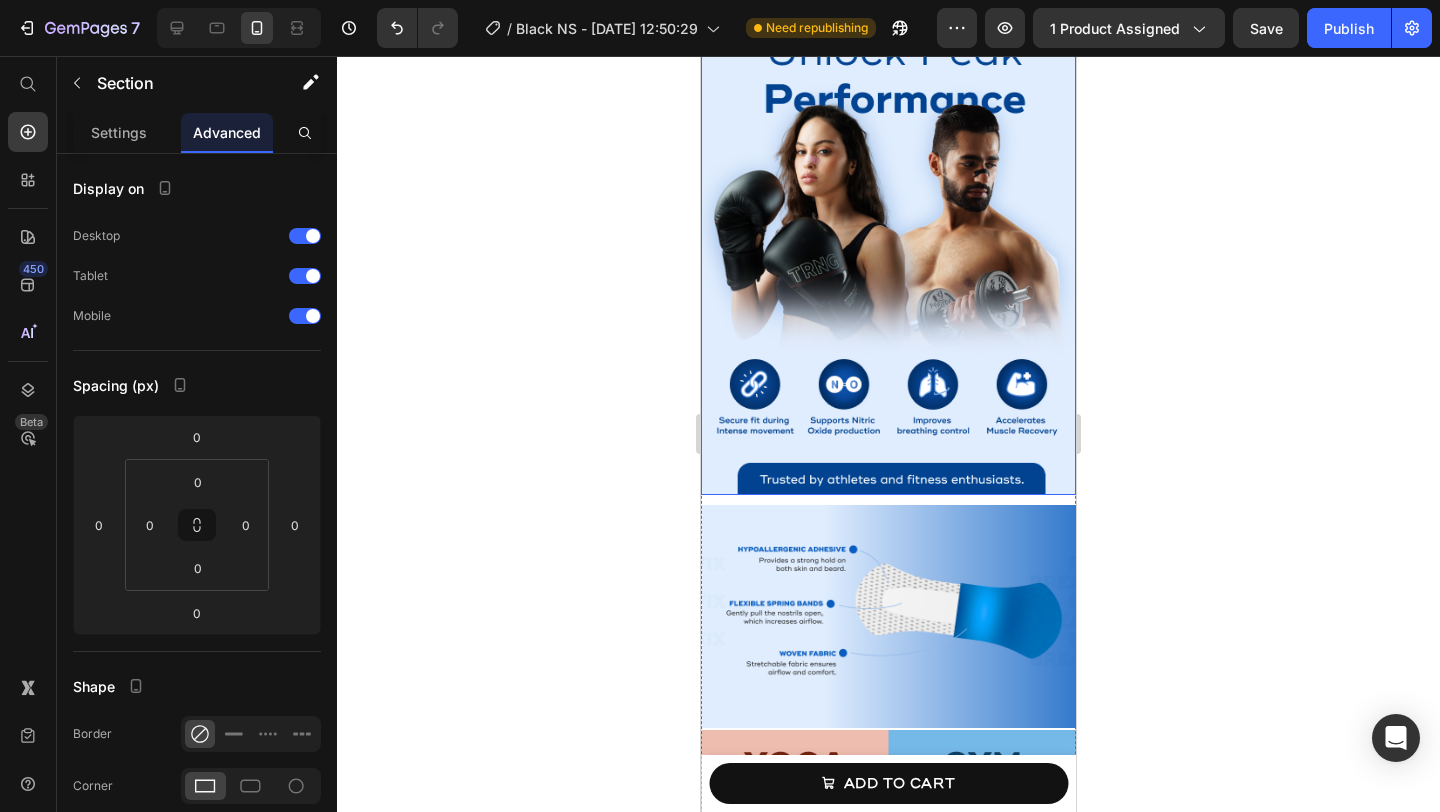 scroll, scrollTop: 2576, scrollLeft: 0, axis: vertical 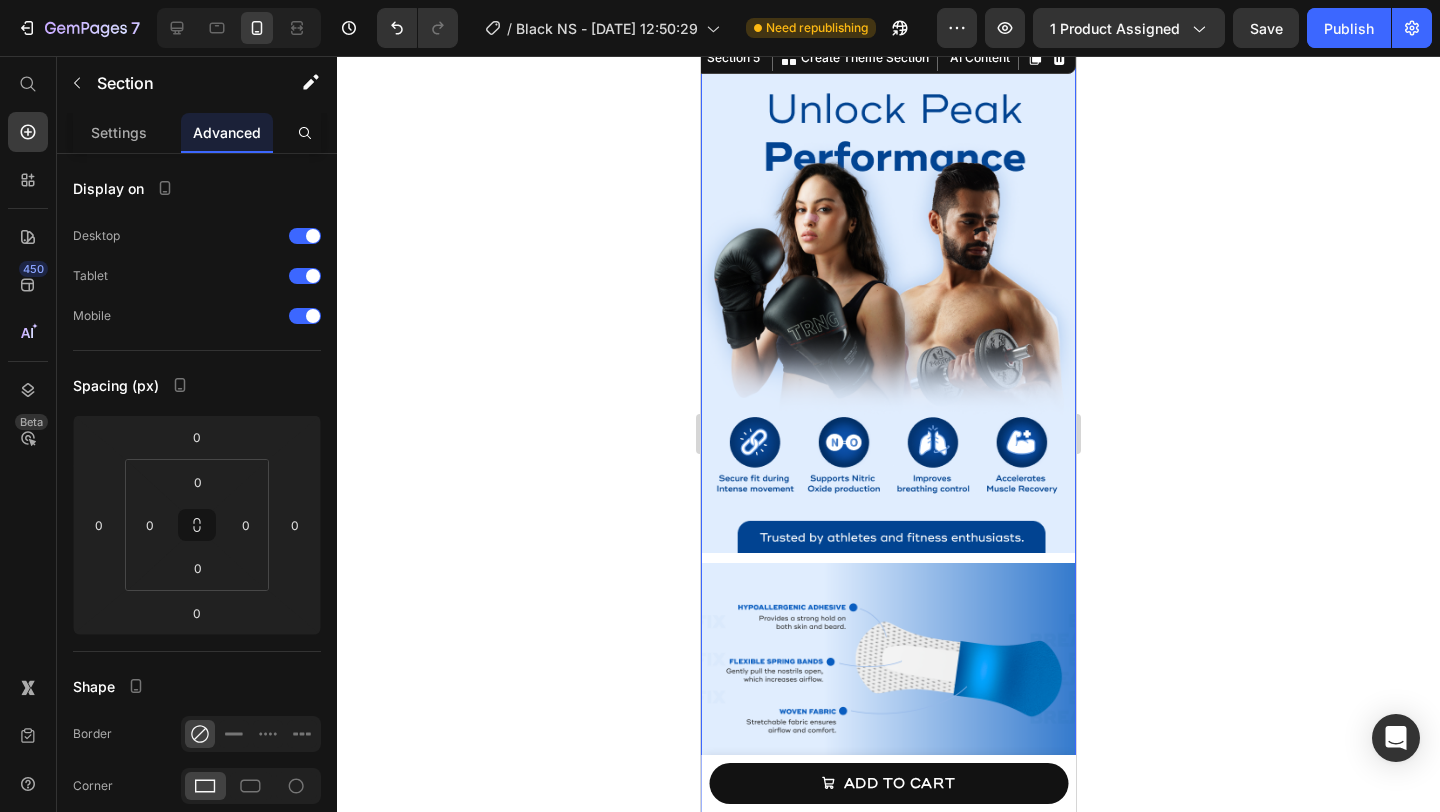 click at bounding box center (888, 301) 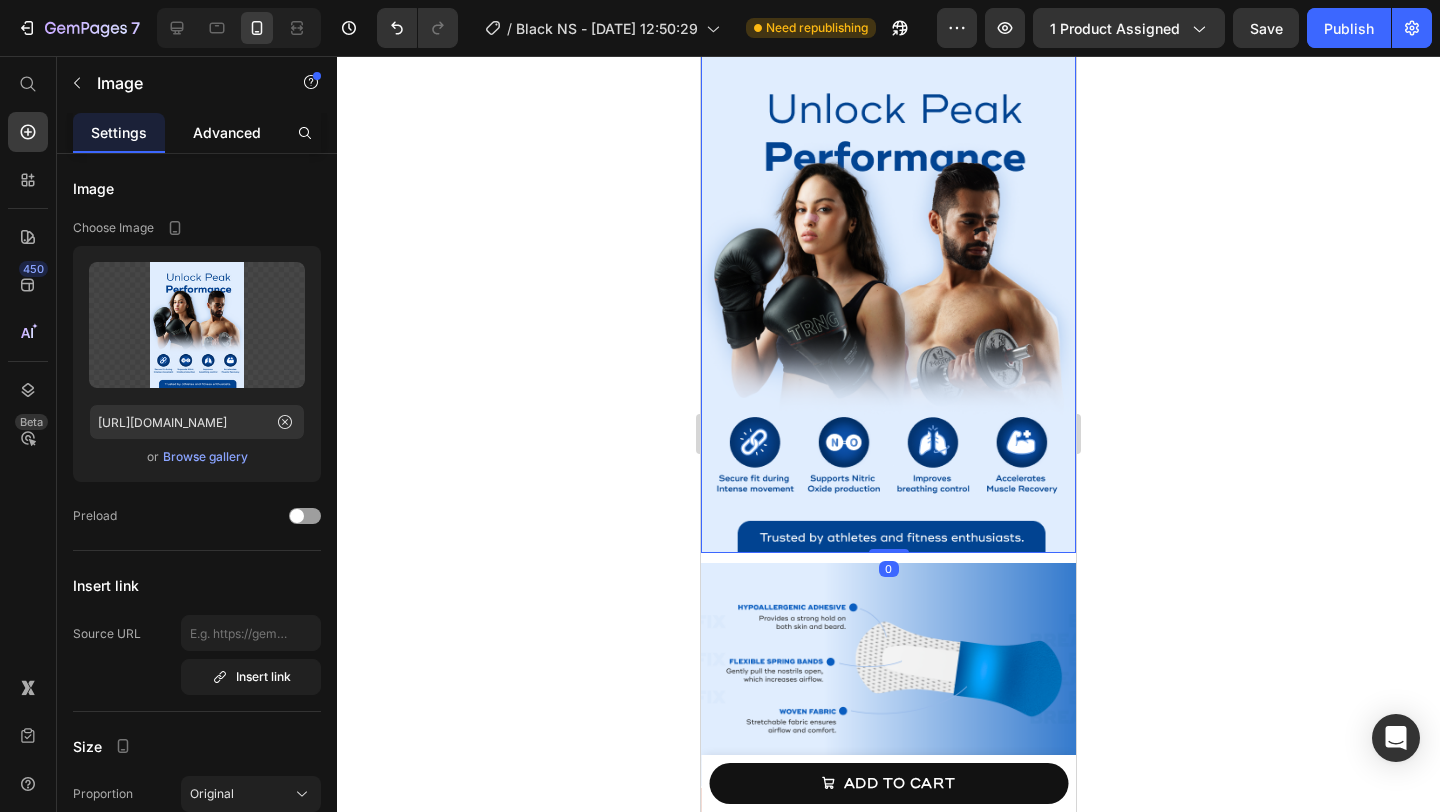 click on "Advanced" at bounding box center (227, 132) 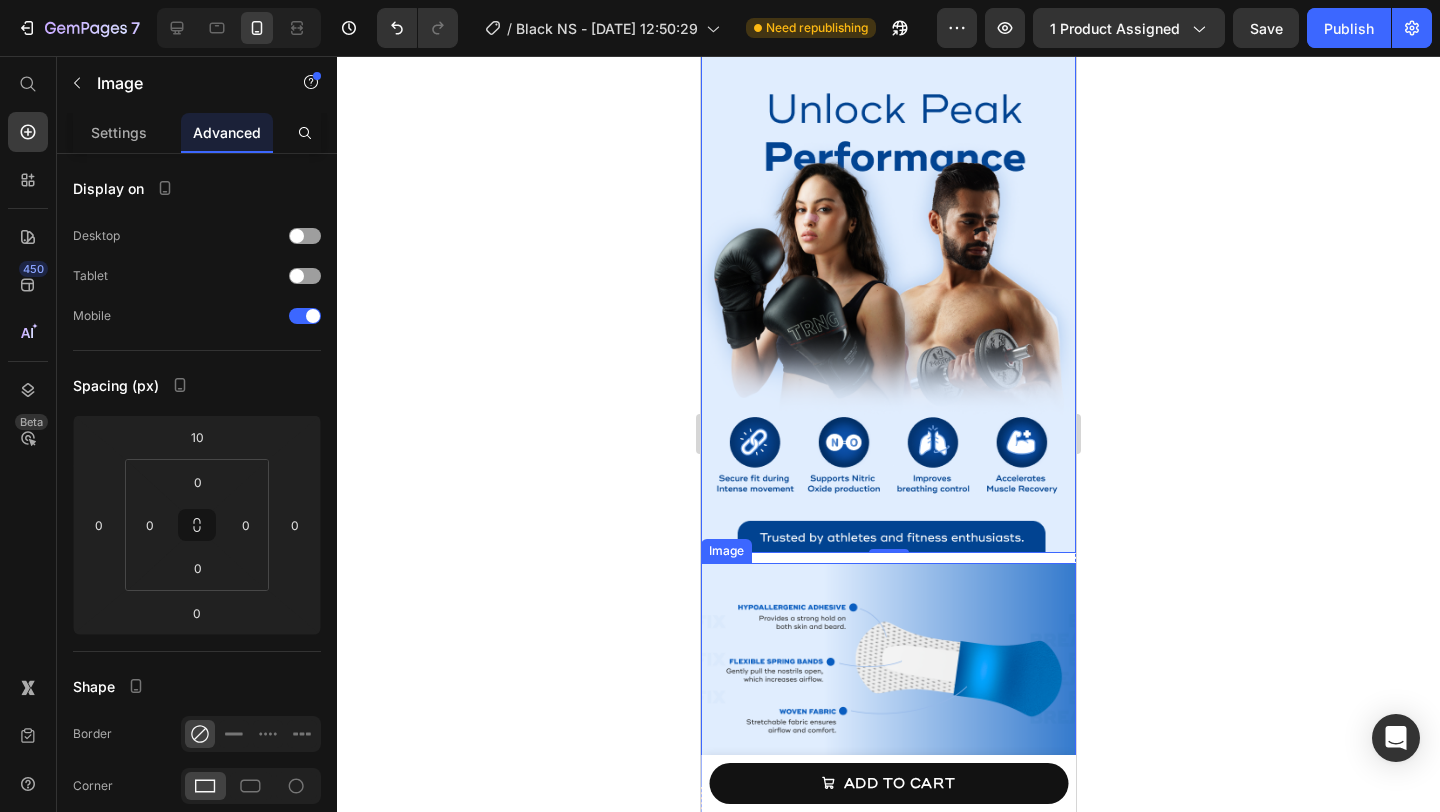 click at bounding box center [888, 674] 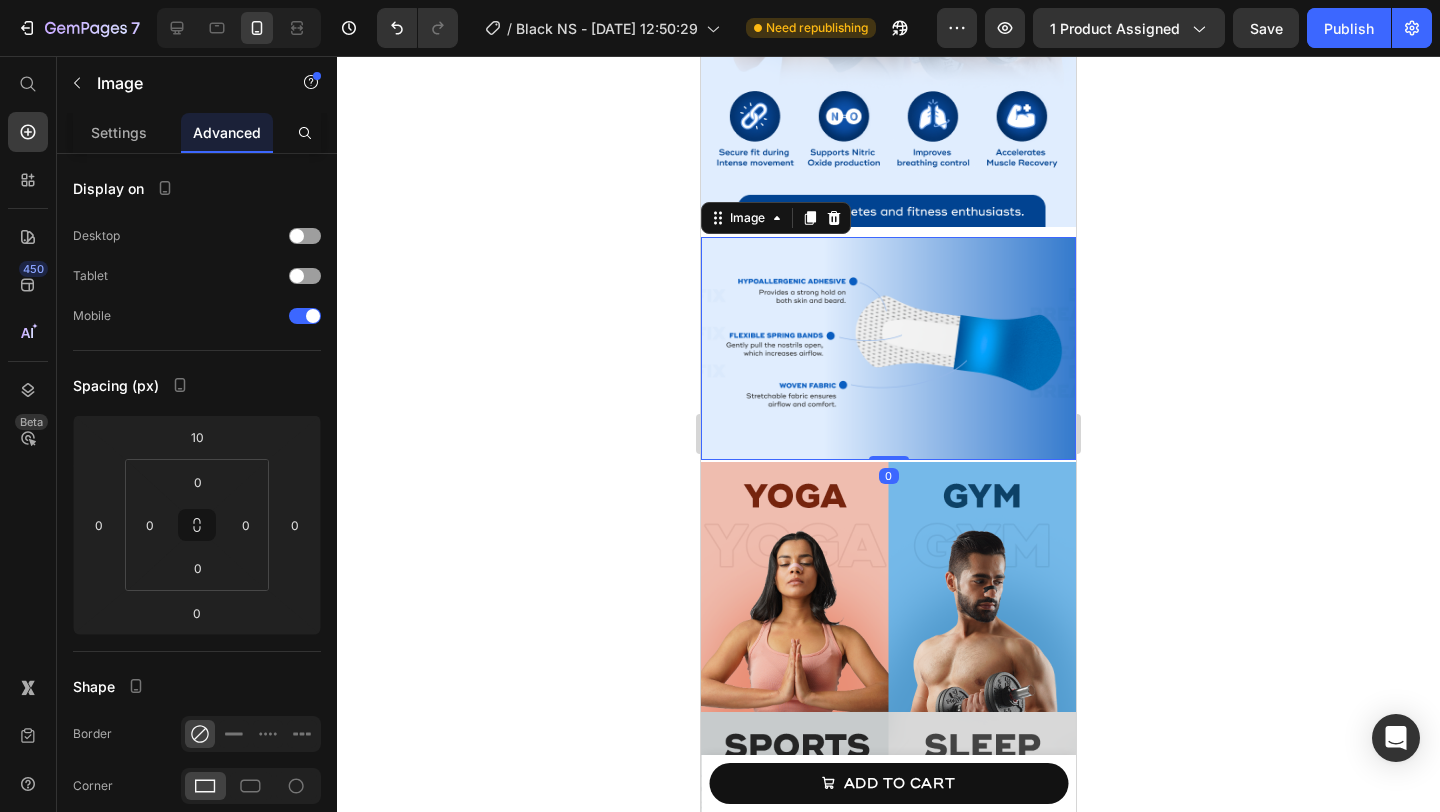 scroll, scrollTop: 2910, scrollLeft: 0, axis: vertical 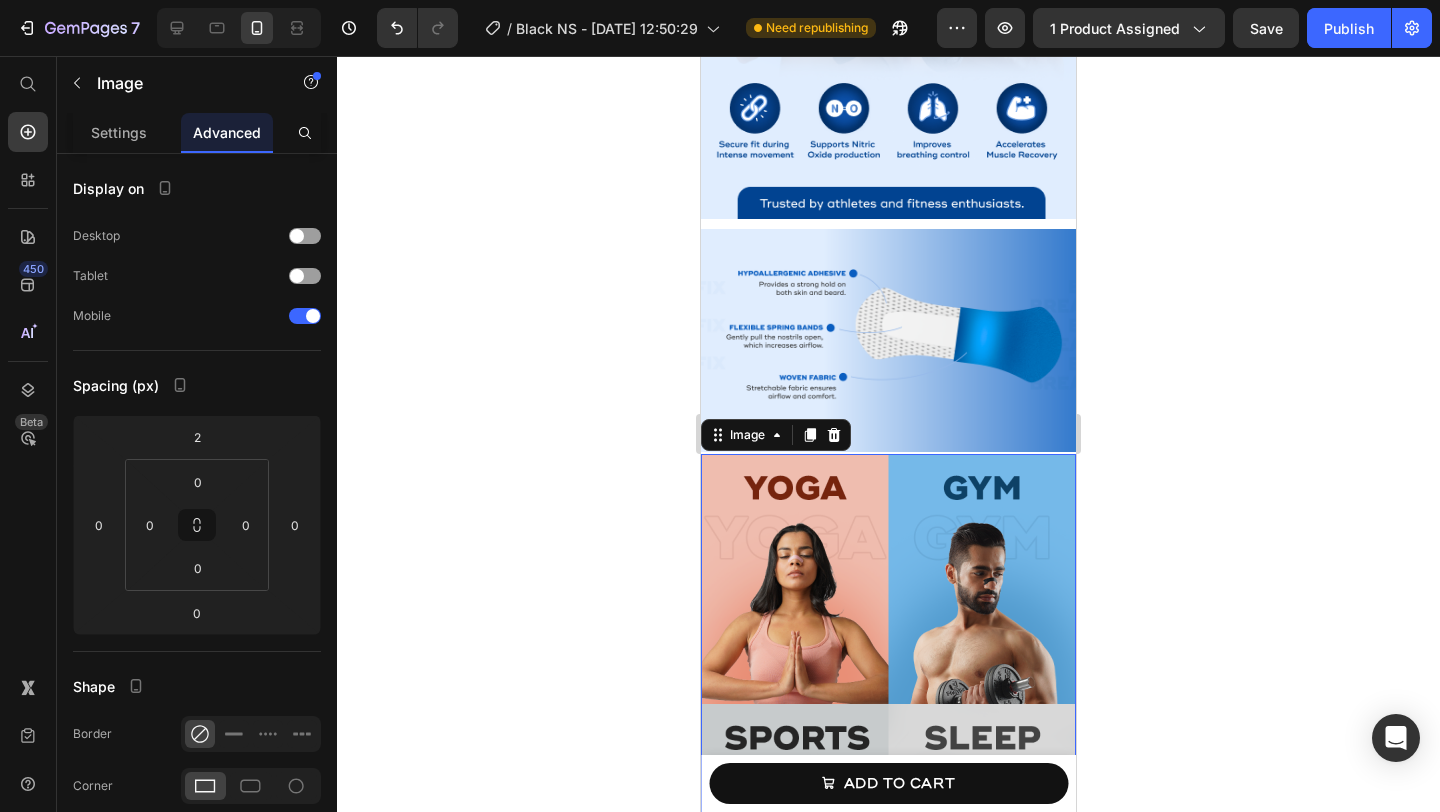 click at bounding box center (888, 704) 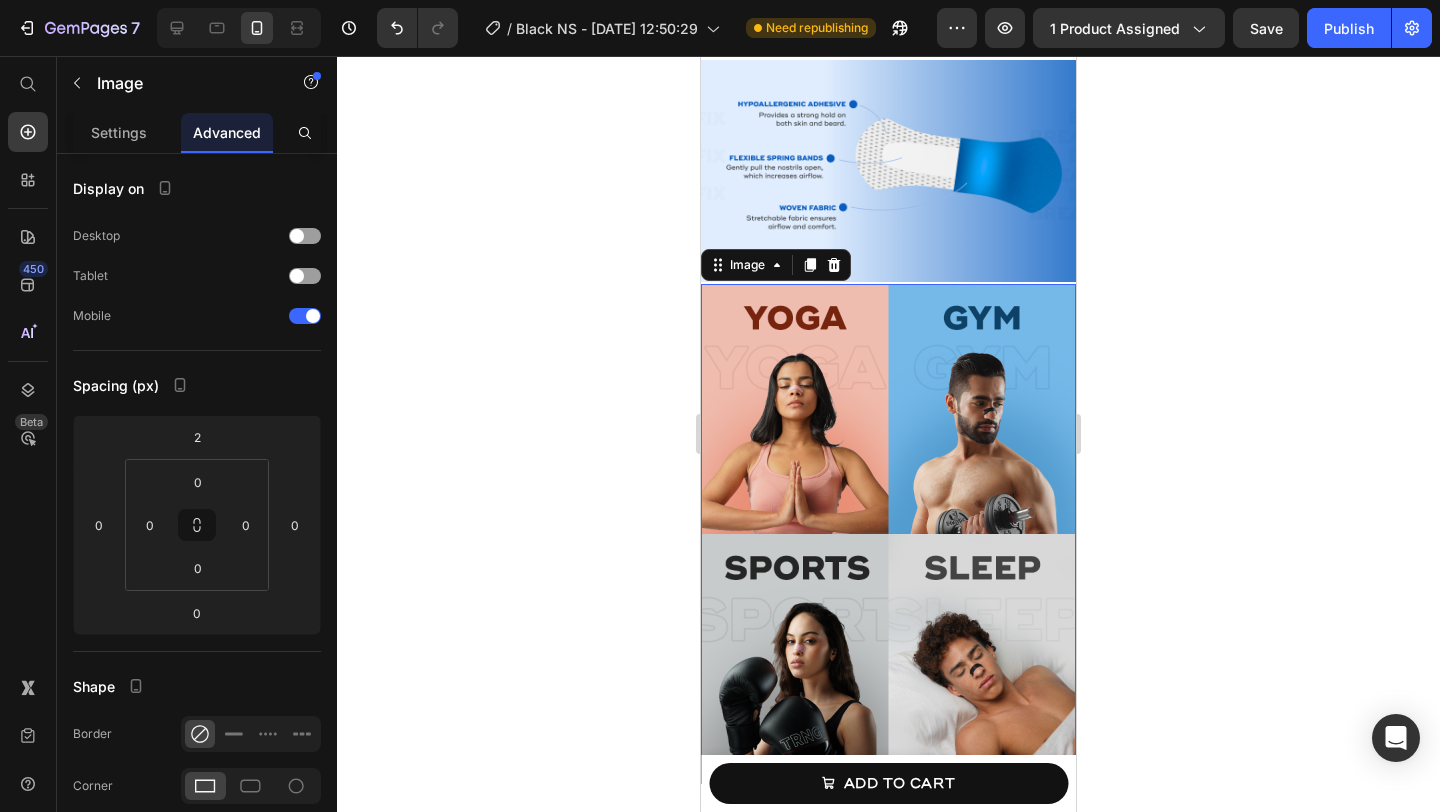 scroll, scrollTop: 3304, scrollLeft: 0, axis: vertical 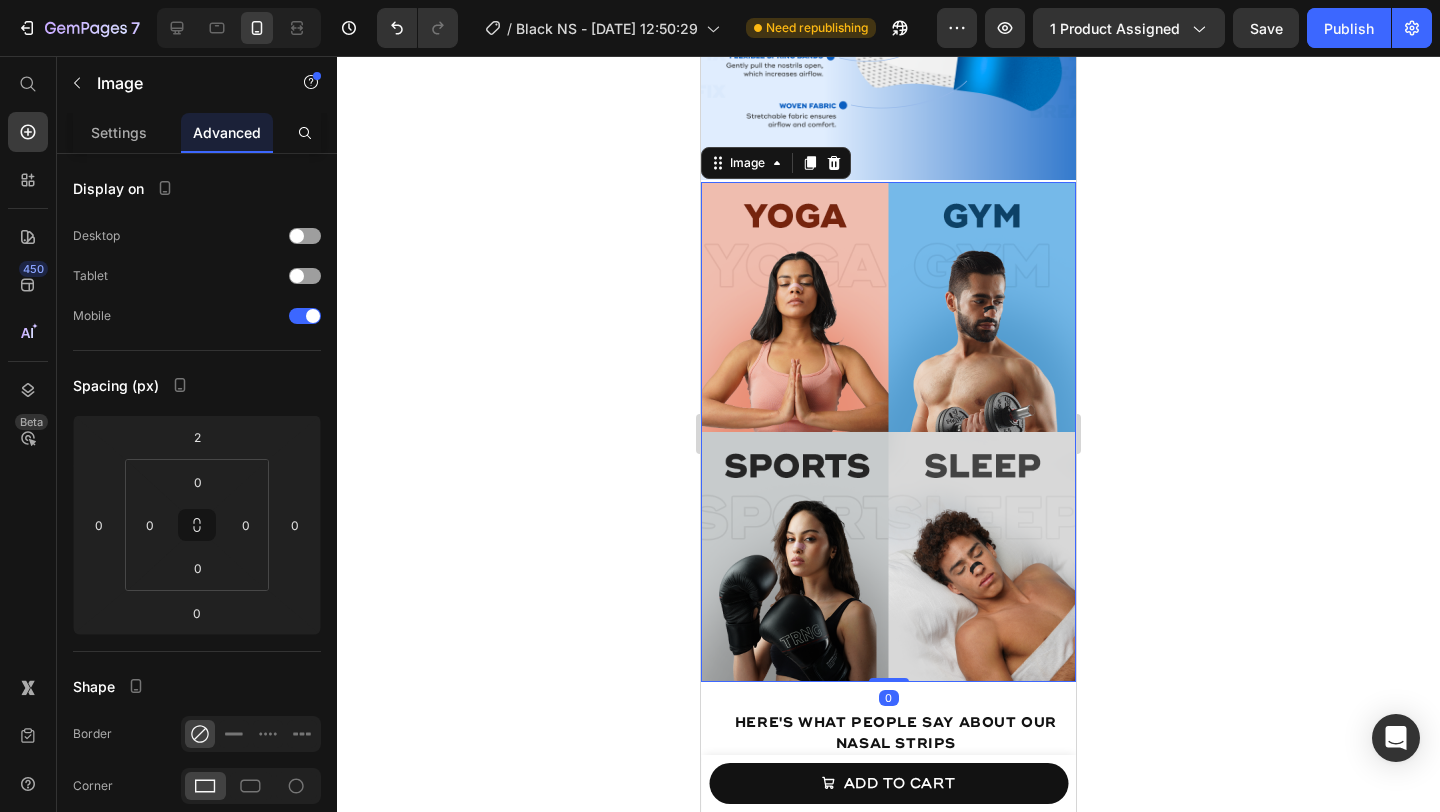 click at bounding box center (888, 432) 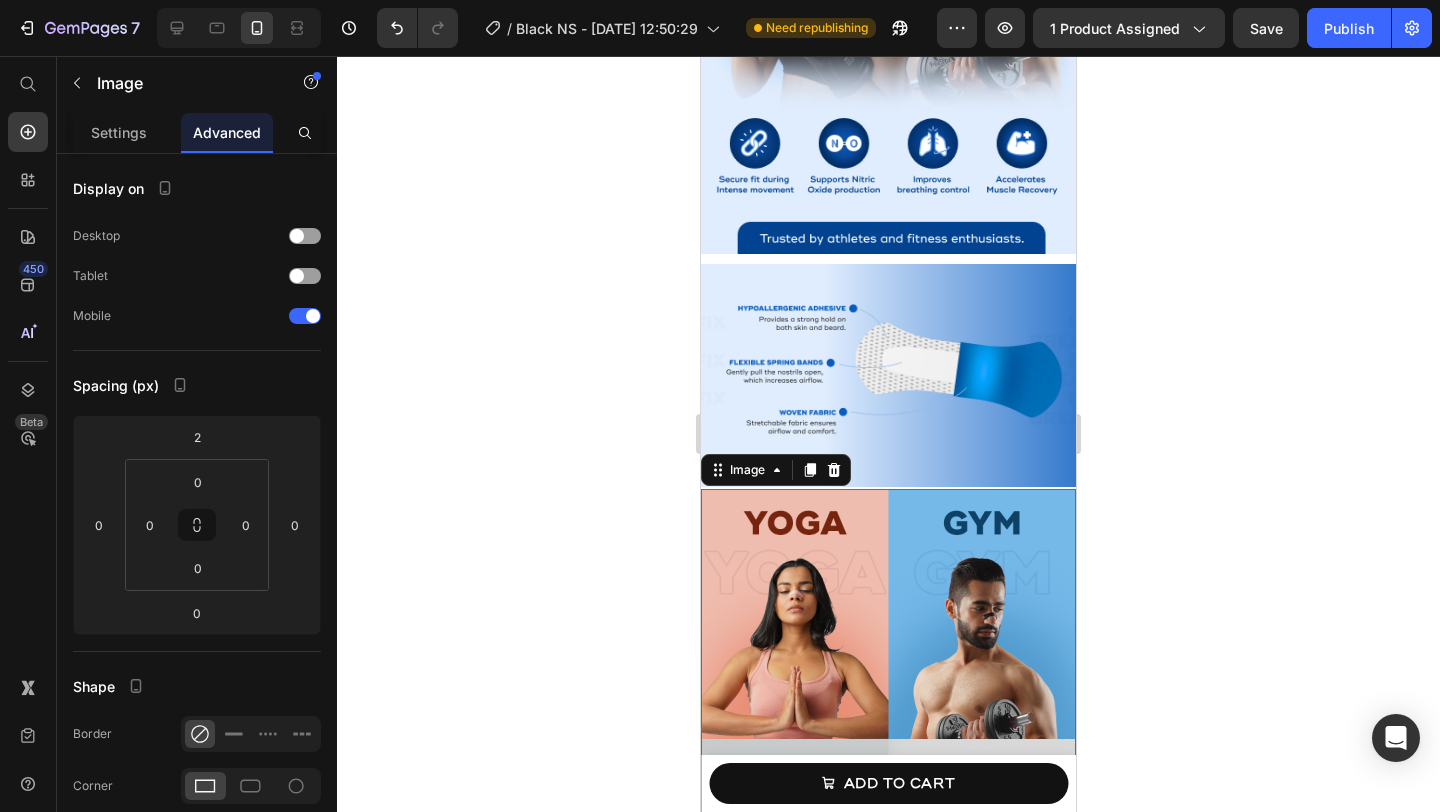 scroll, scrollTop: 2838, scrollLeft: 0, axis: vertical 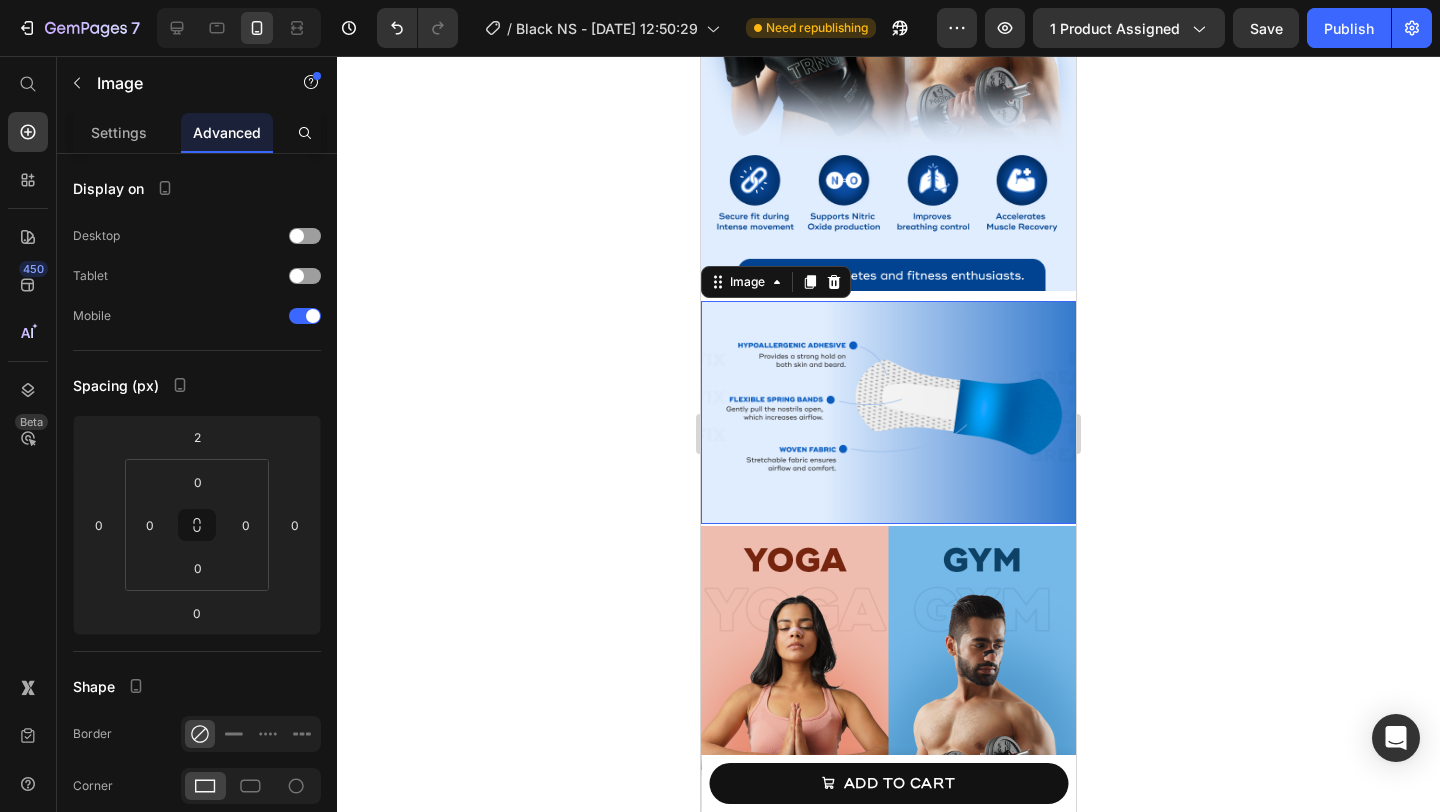 click at bounding box center (888, 412) 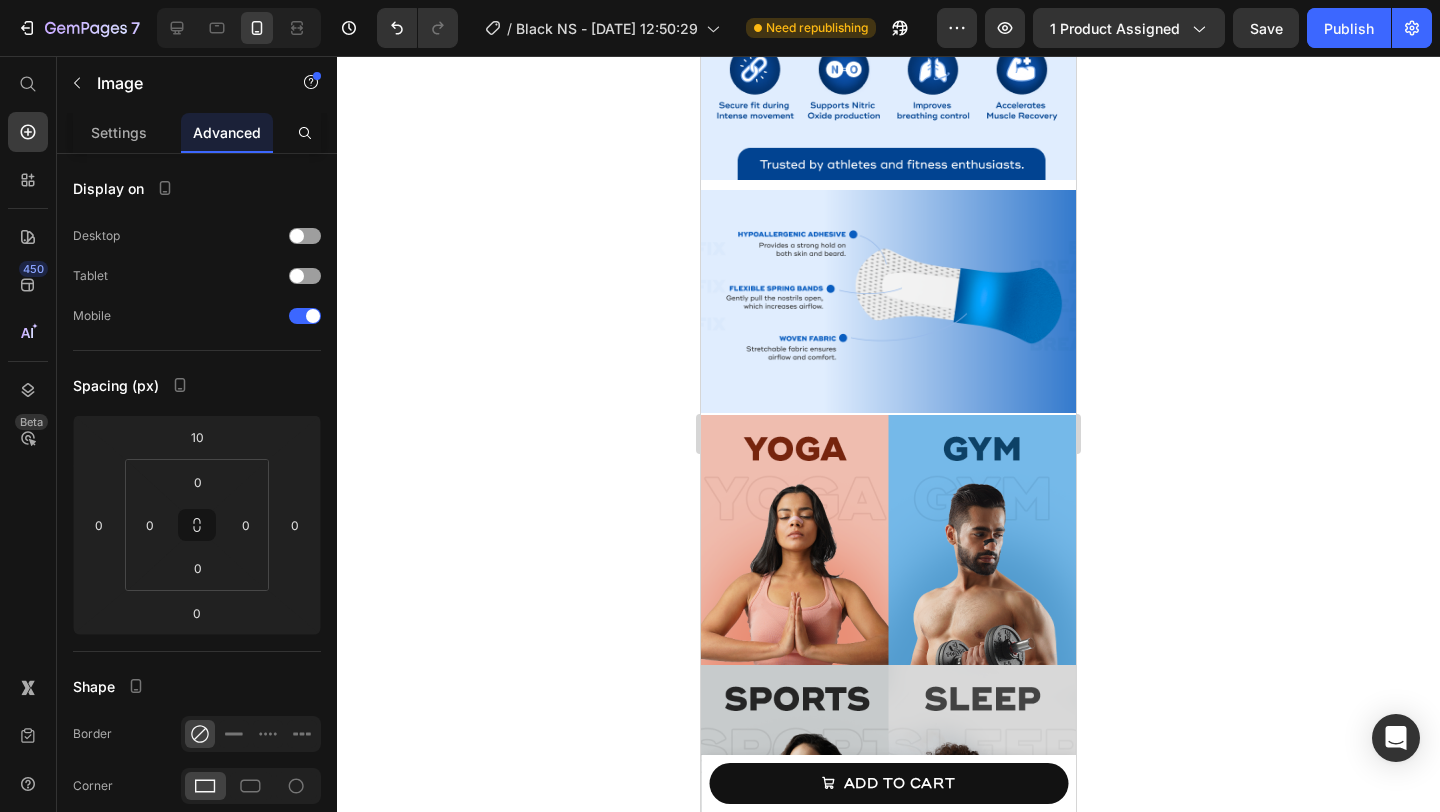 scroll, scrollTop: 2994, scrollLeft: 0, axis: vertical 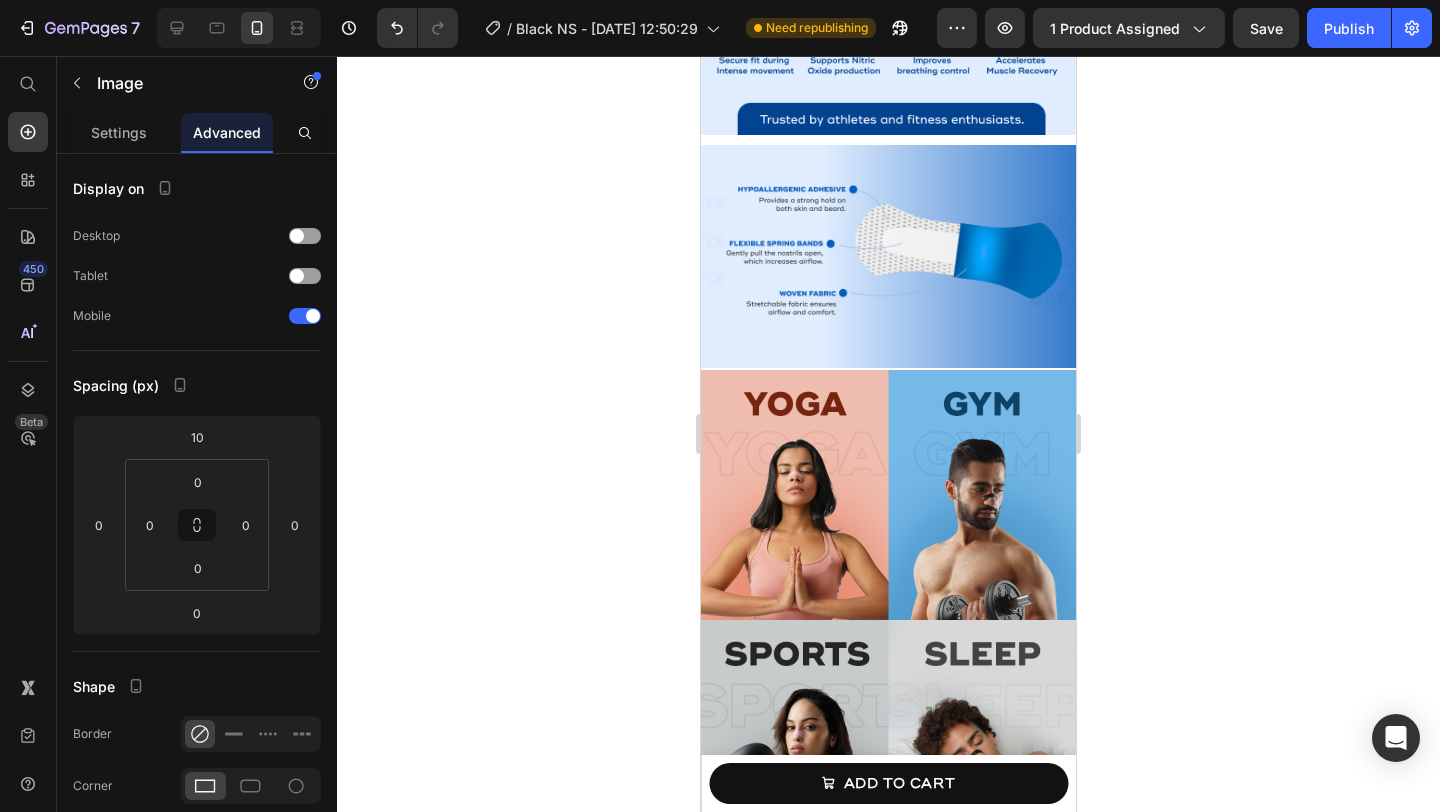 click at bounding box center (888, 256) 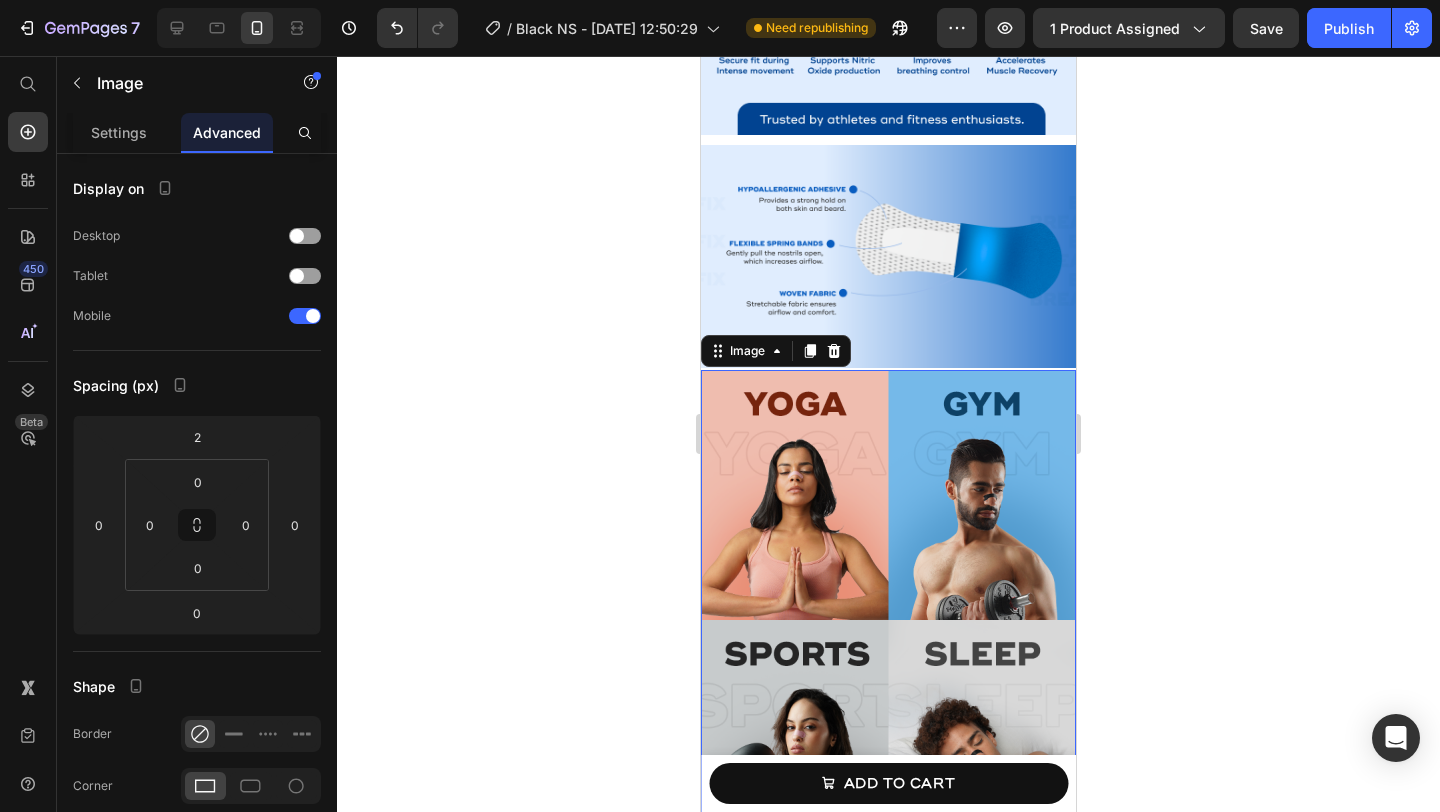 click at bounding box center (888, 620) 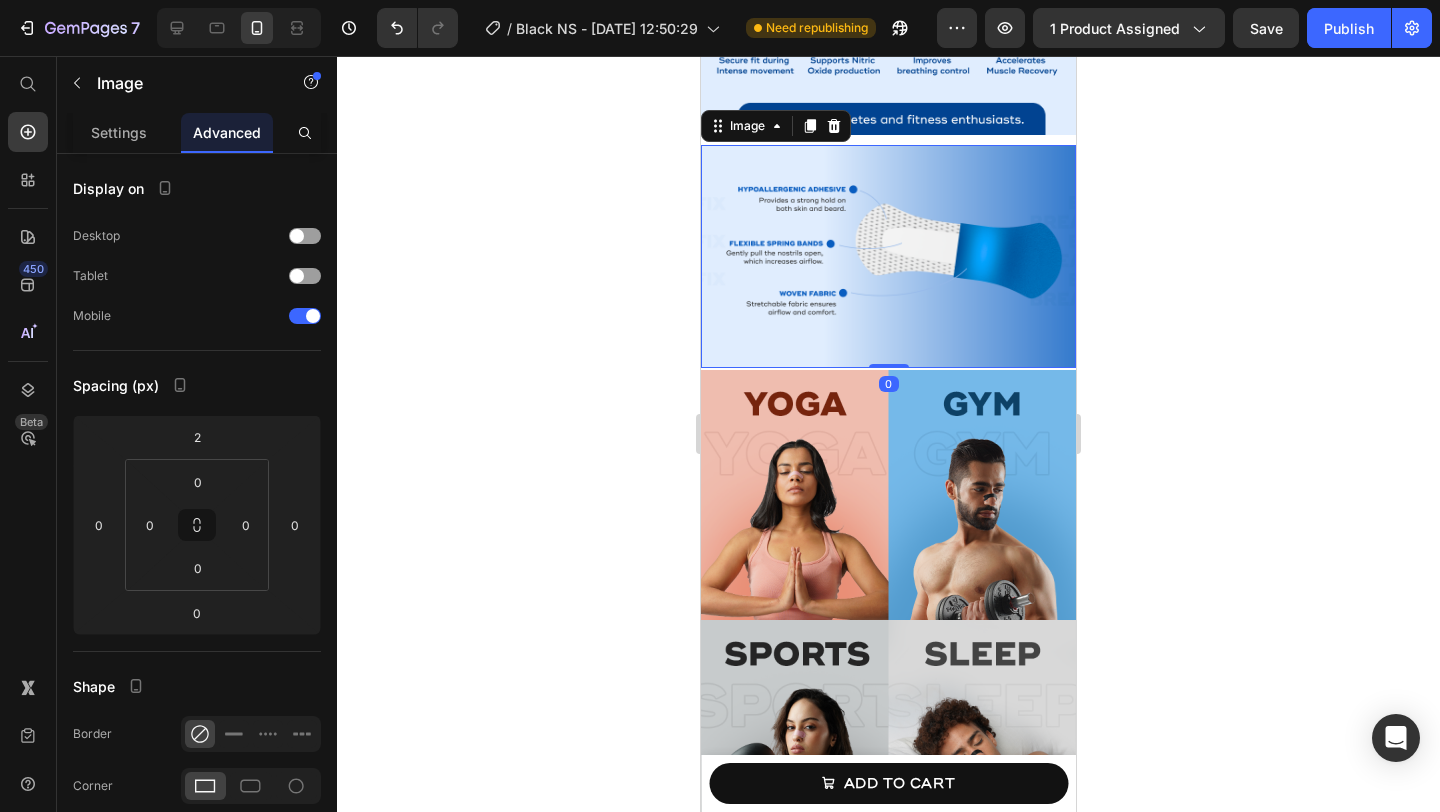 click at bounding box center [888, 256] 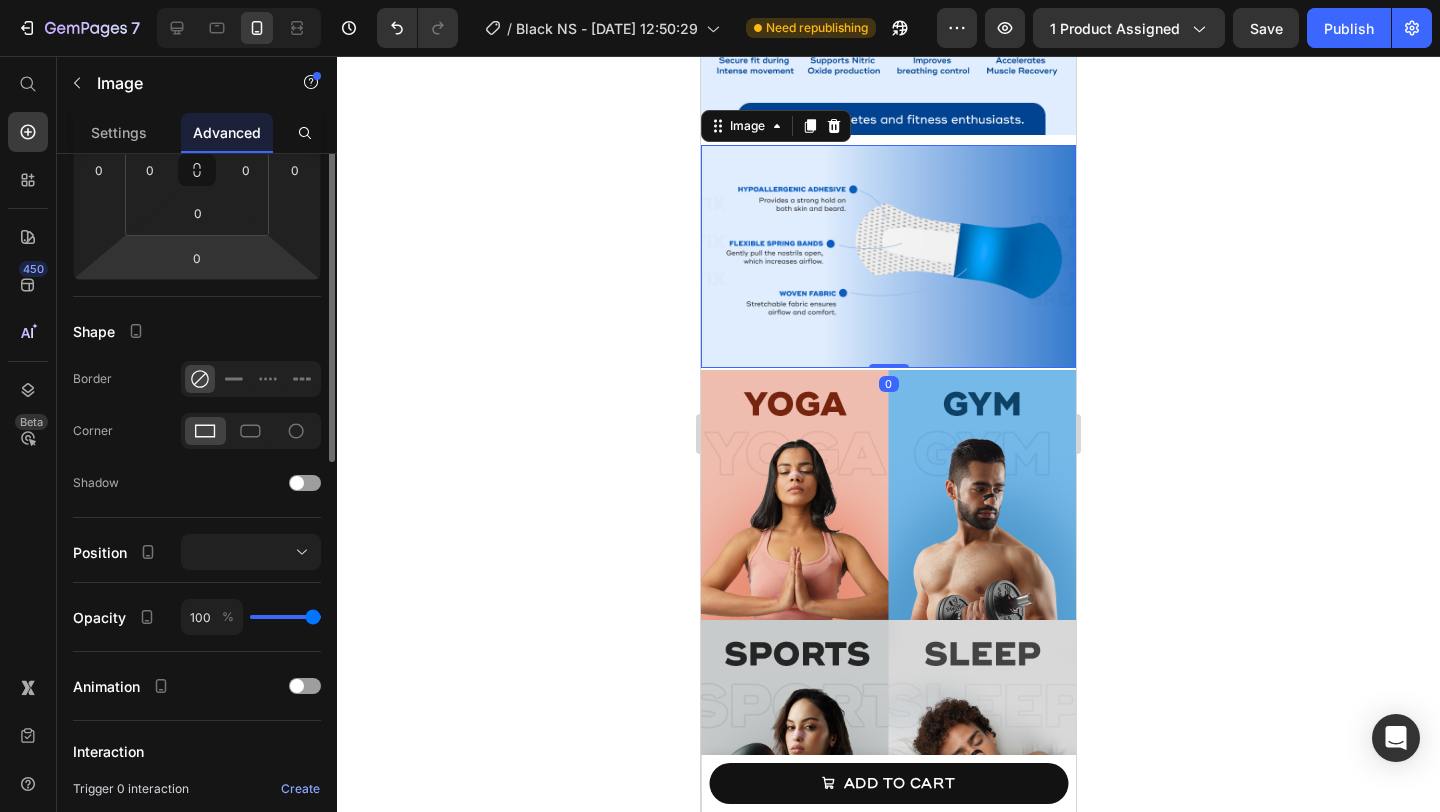 scroll, scrollTop: 513, scrollLeft: 0, axis: vertical 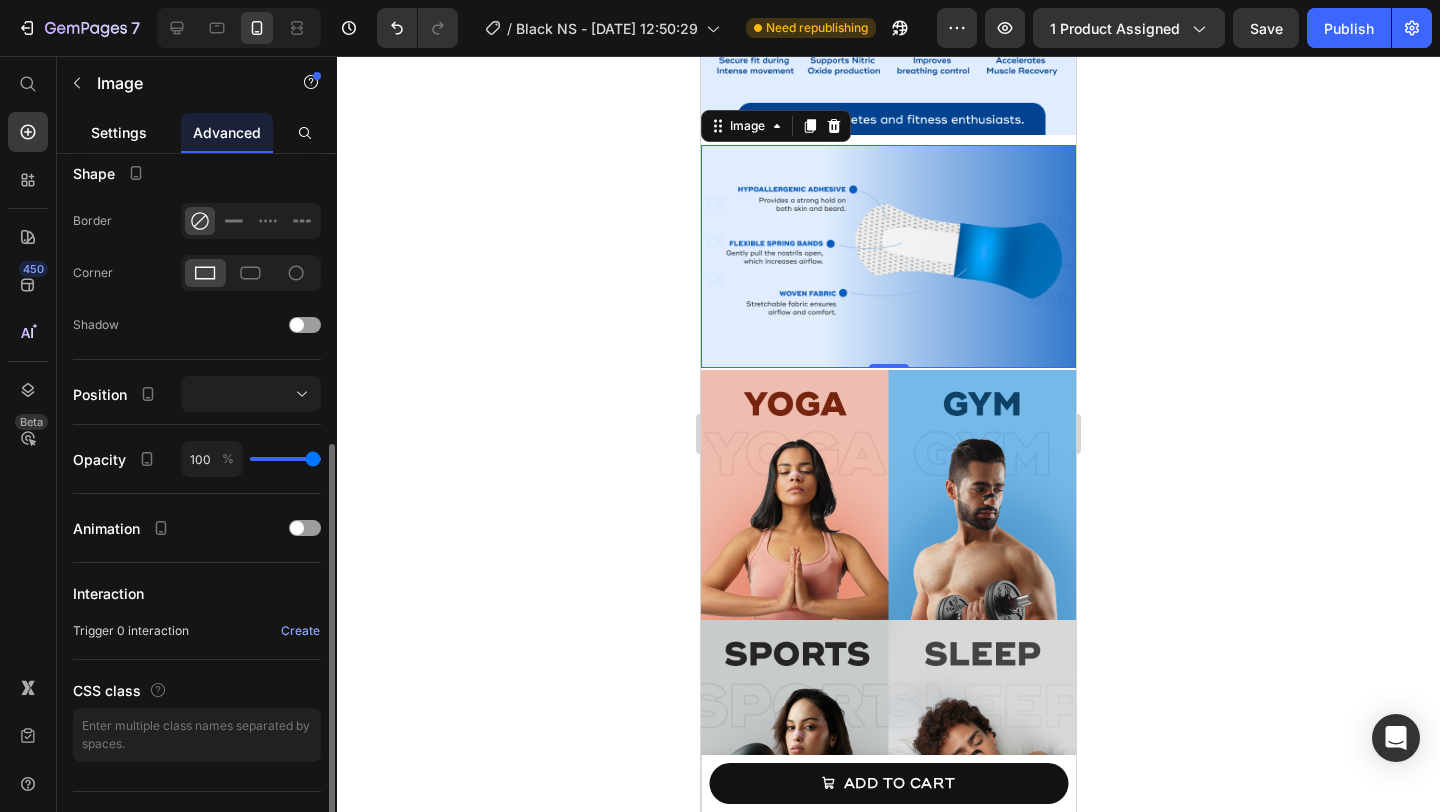 click on "Settings" at bounding box center (119, 132) 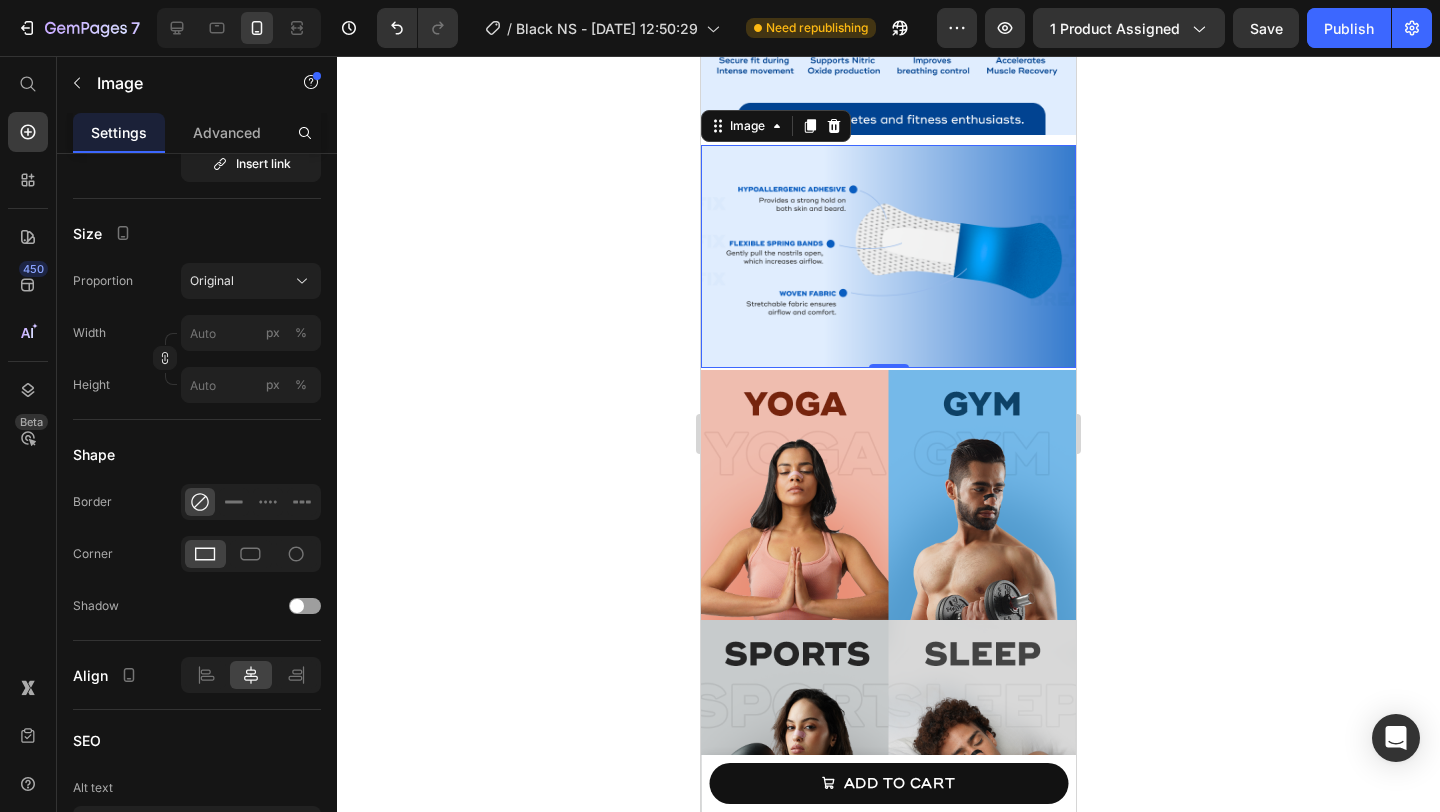 scroll, scrollTop: 0, scrollLeft: 0, axis: both 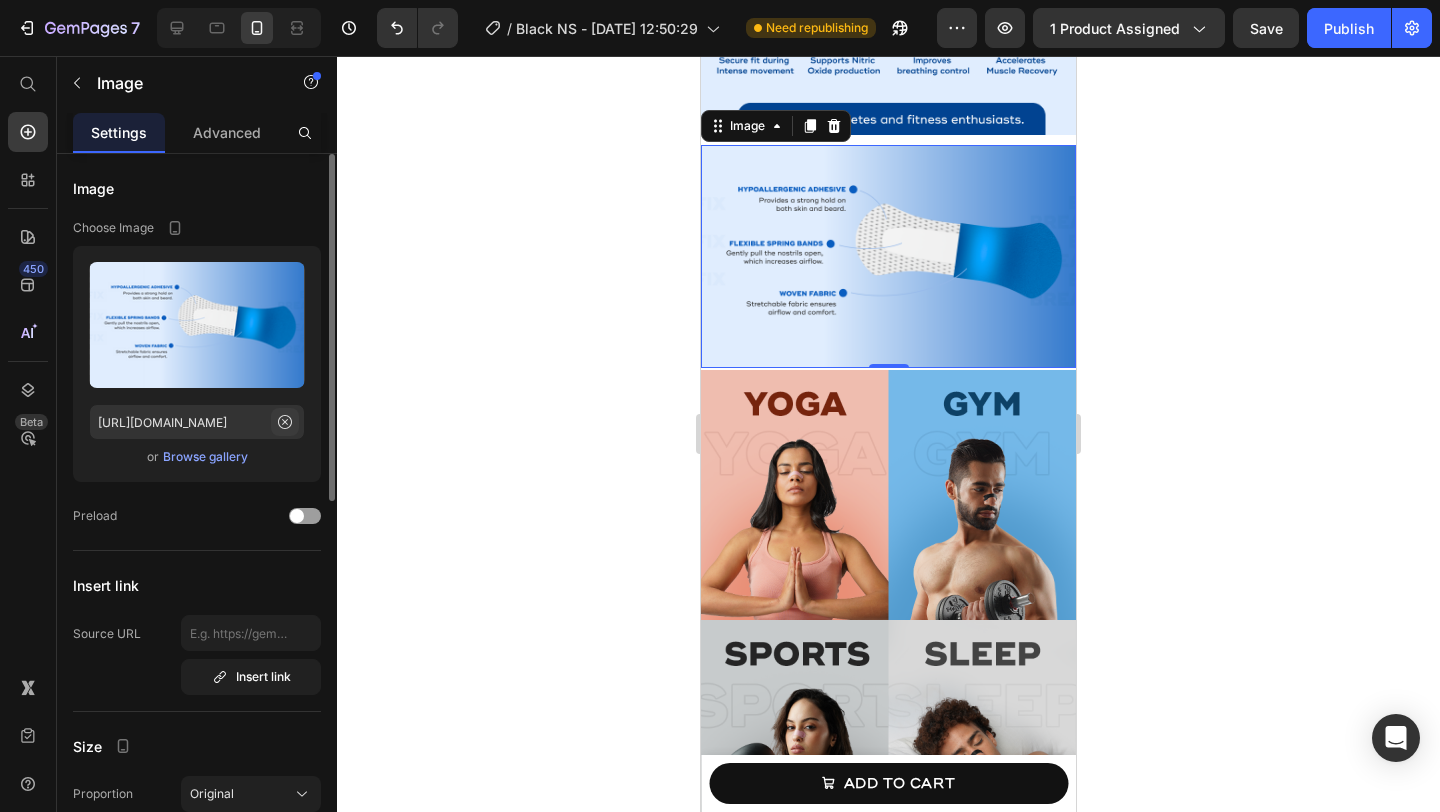 click 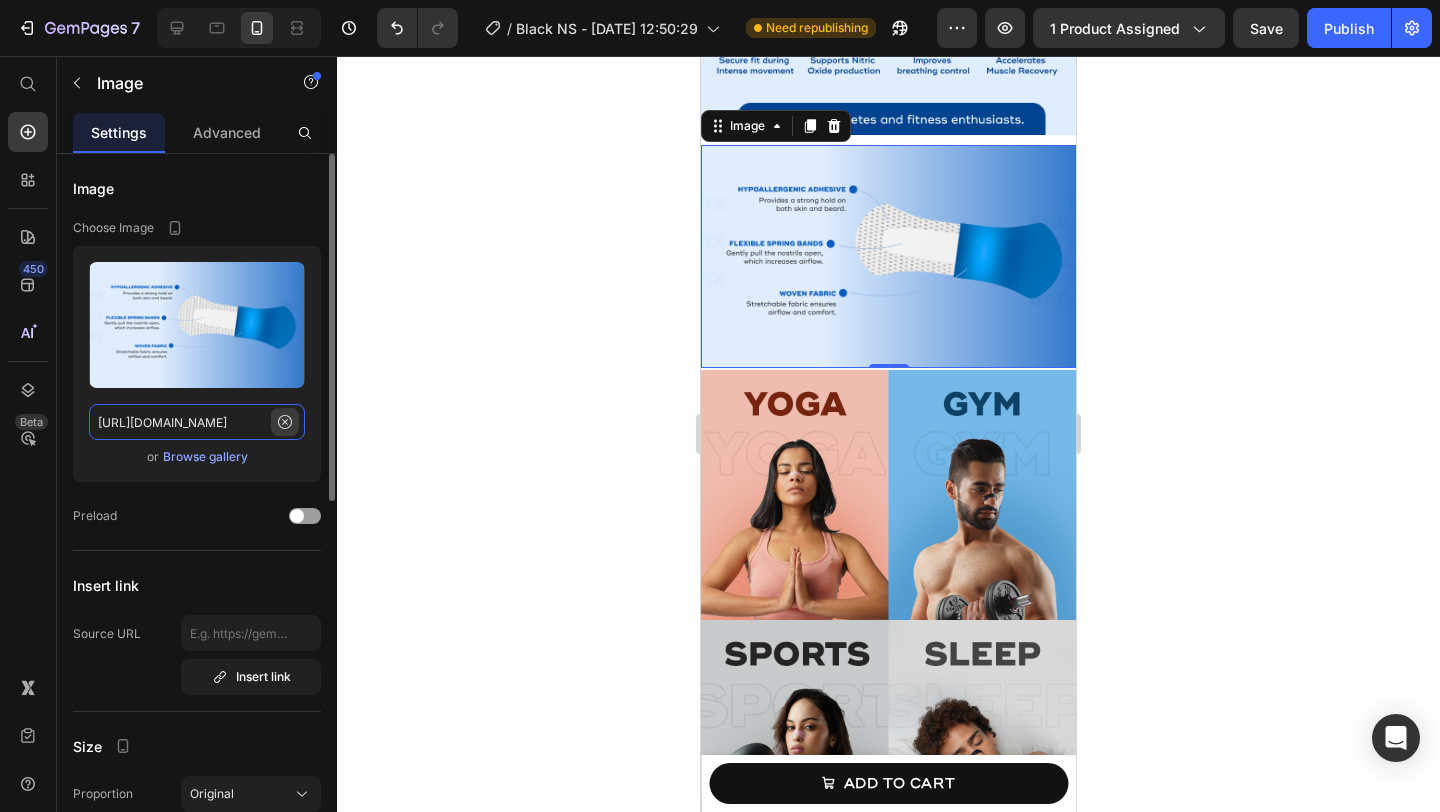 type 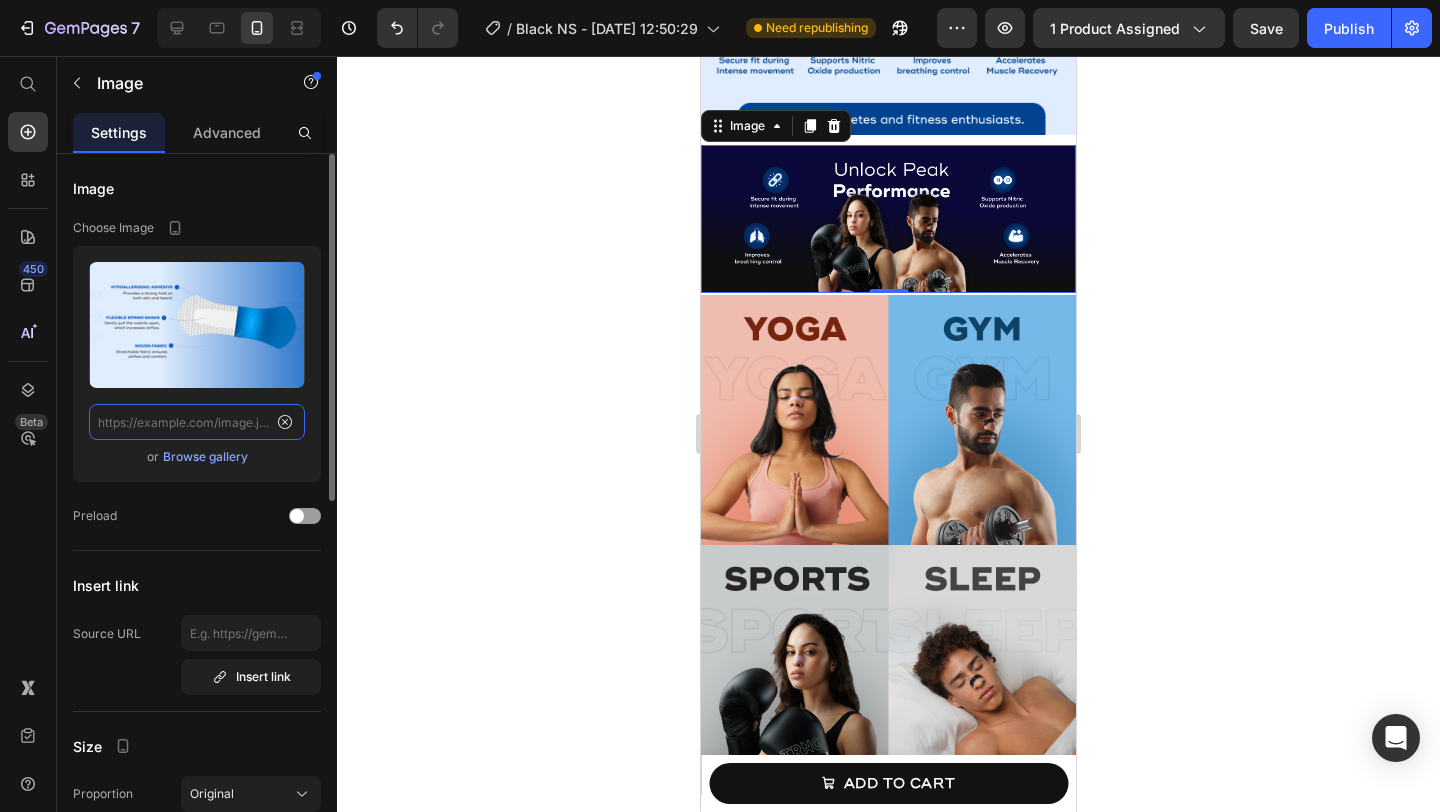 scroll, scrollTop: 0, scrollLeft: 0, axis: both 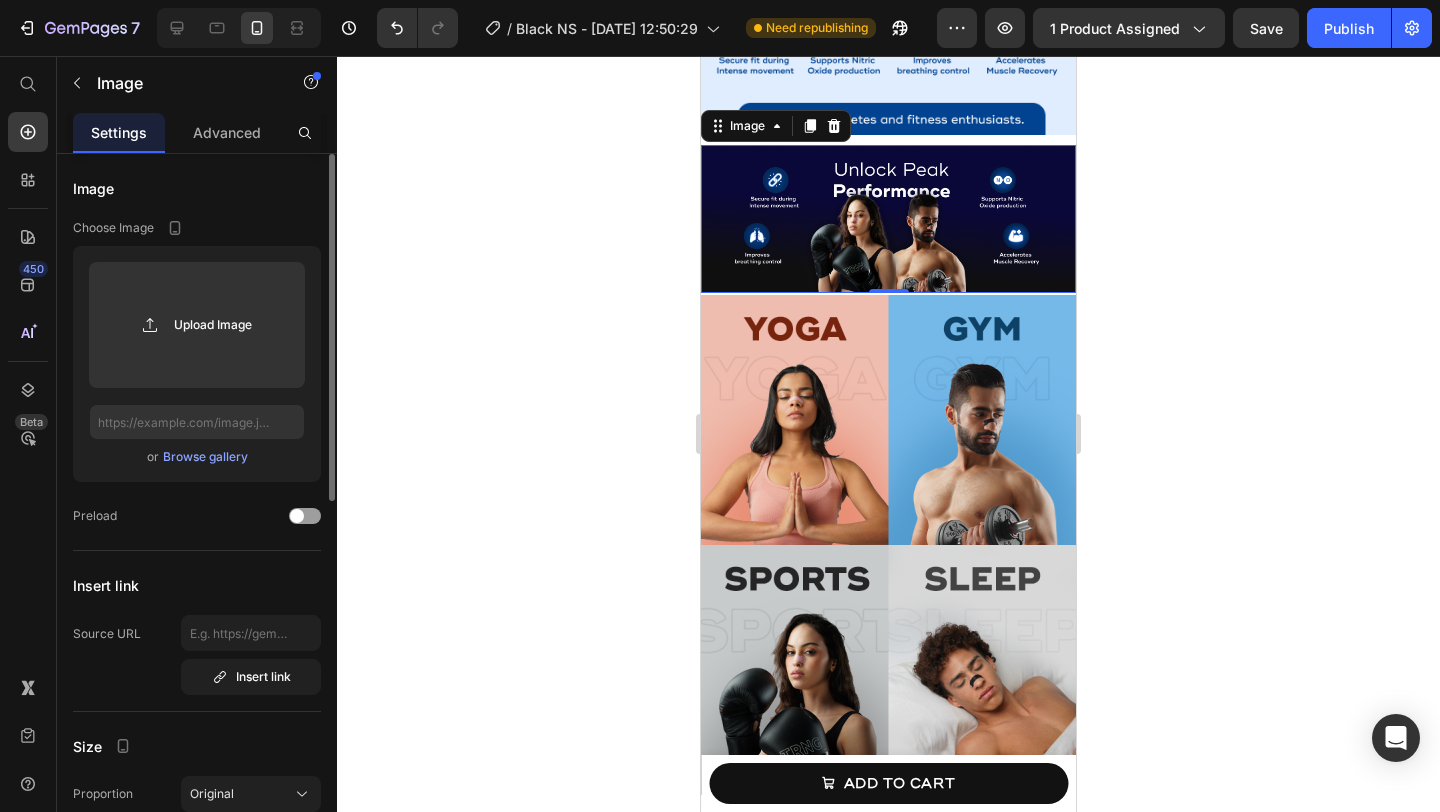 click on "Browse gallery" at bounding box center (205, 457) 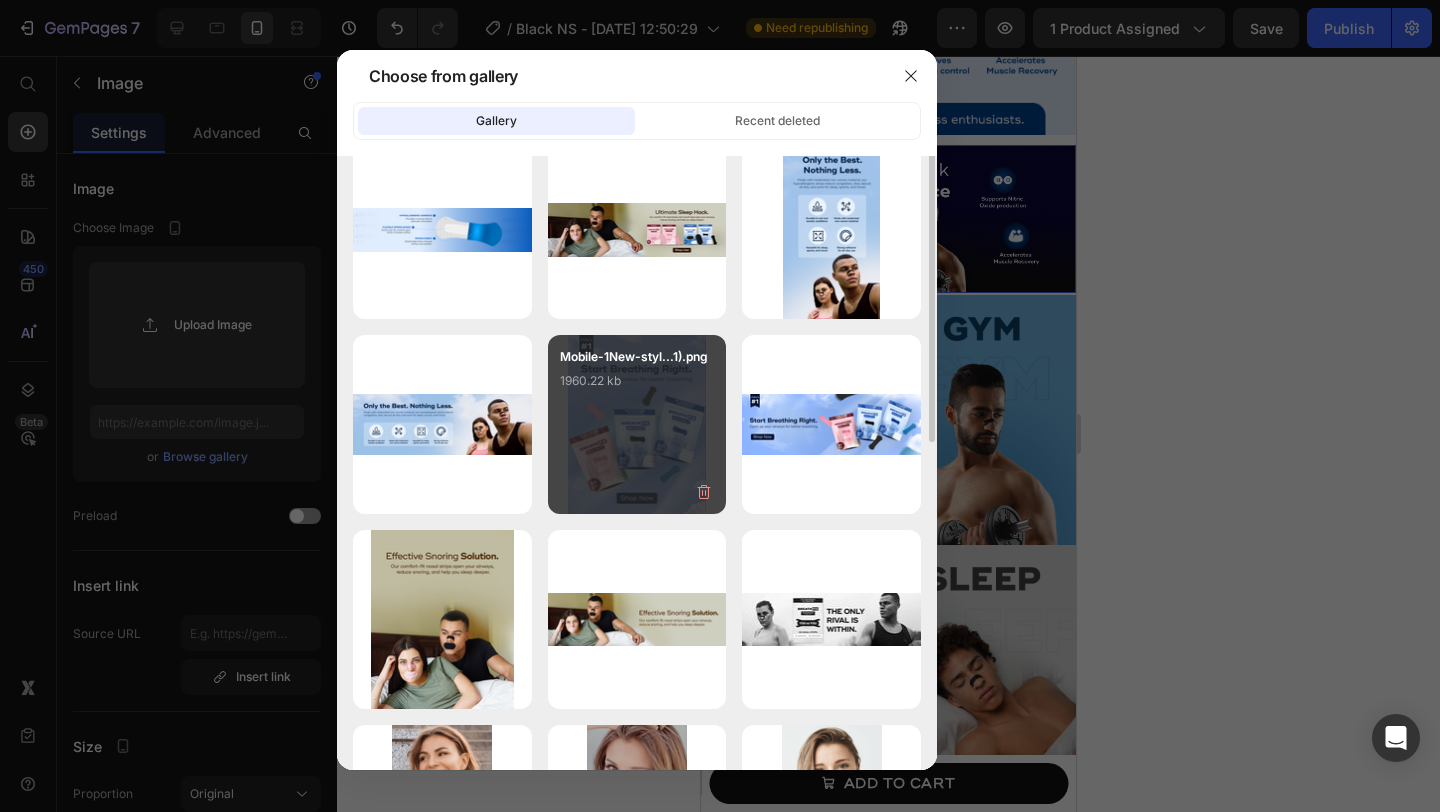 scroll, scrollTop: 0, scrollLeft: 0, axis: both 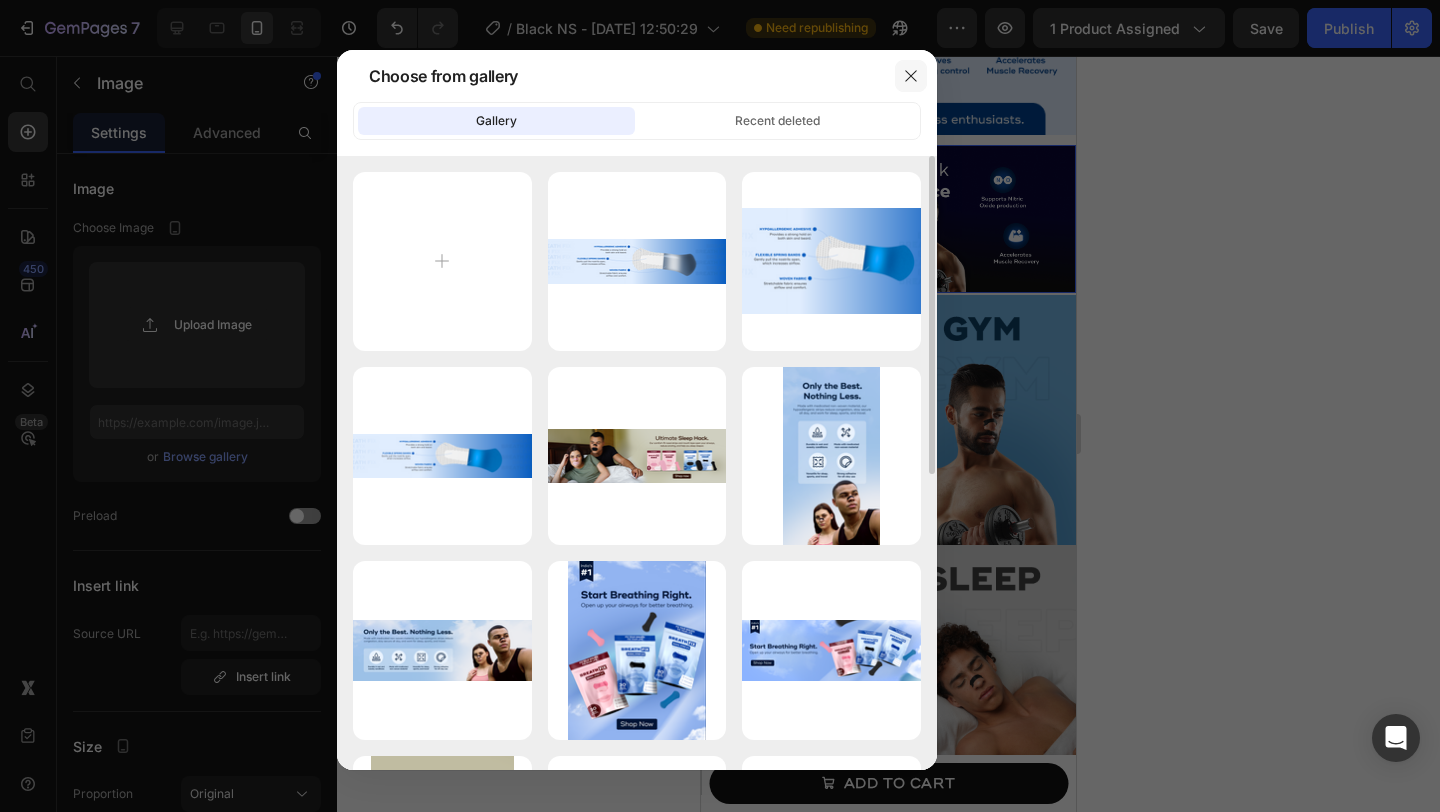 click 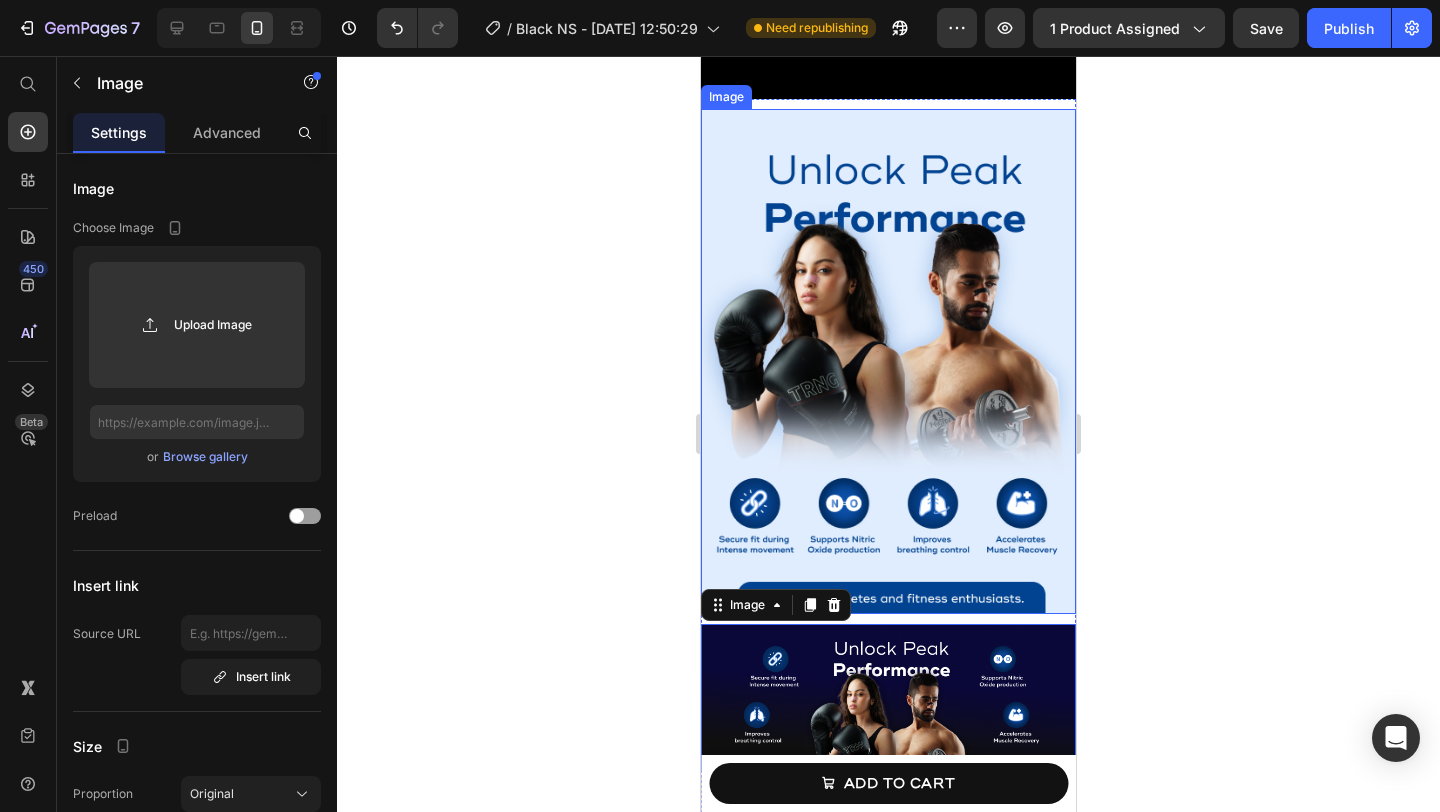 scroll, scrollTop: 3113, scrollLeft: 0, axis: vertical 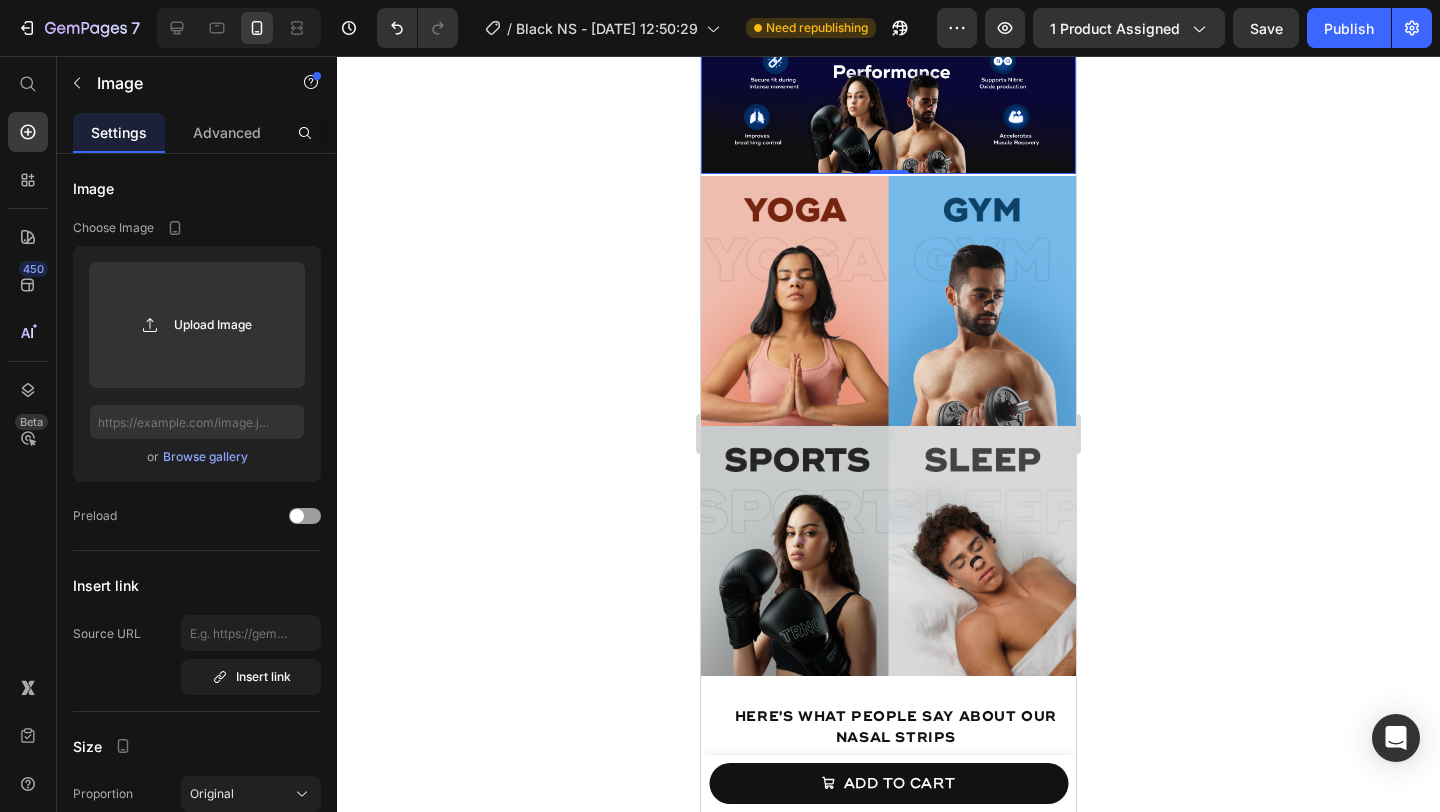 click at bounding box center (888, 99) 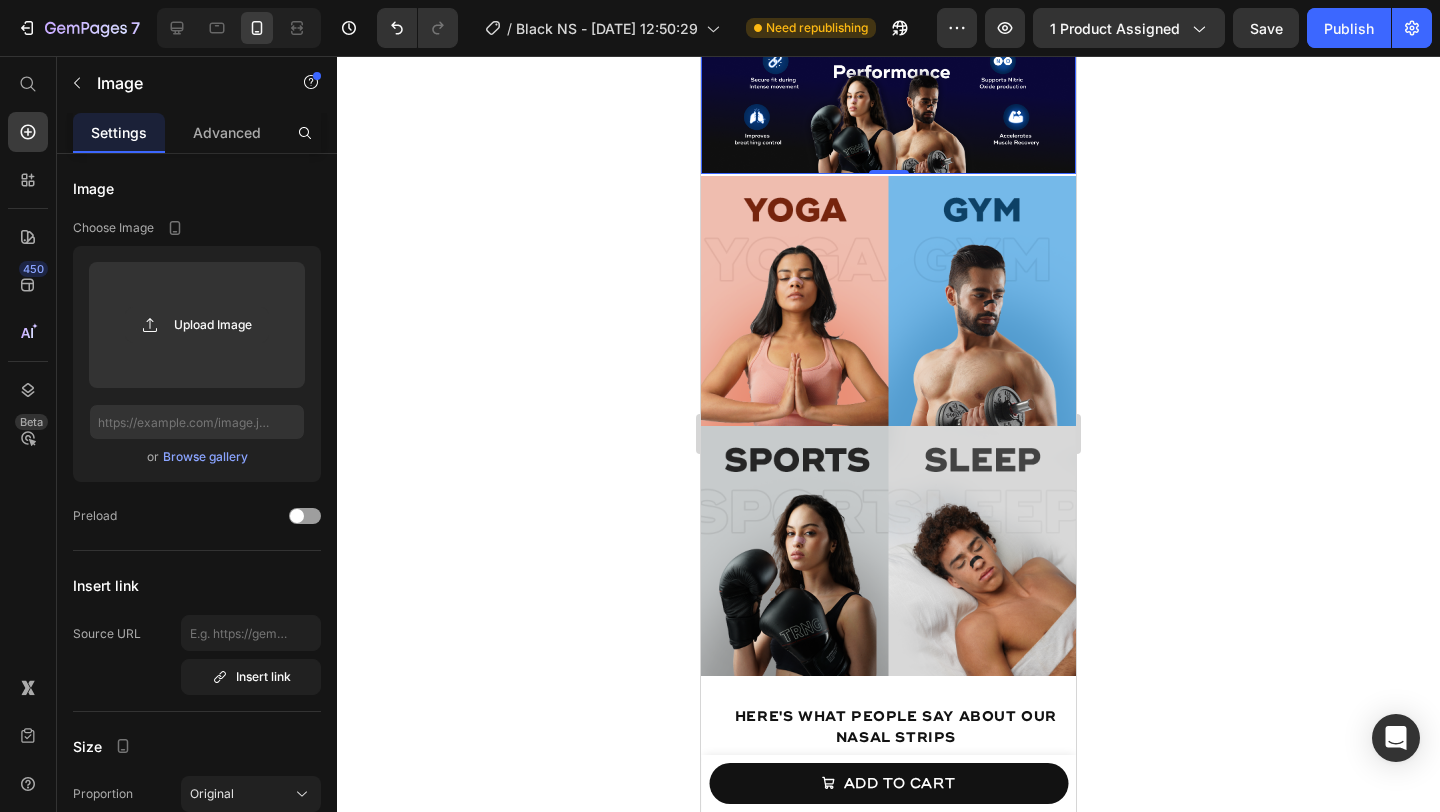 click at bounding box center (888, 99) 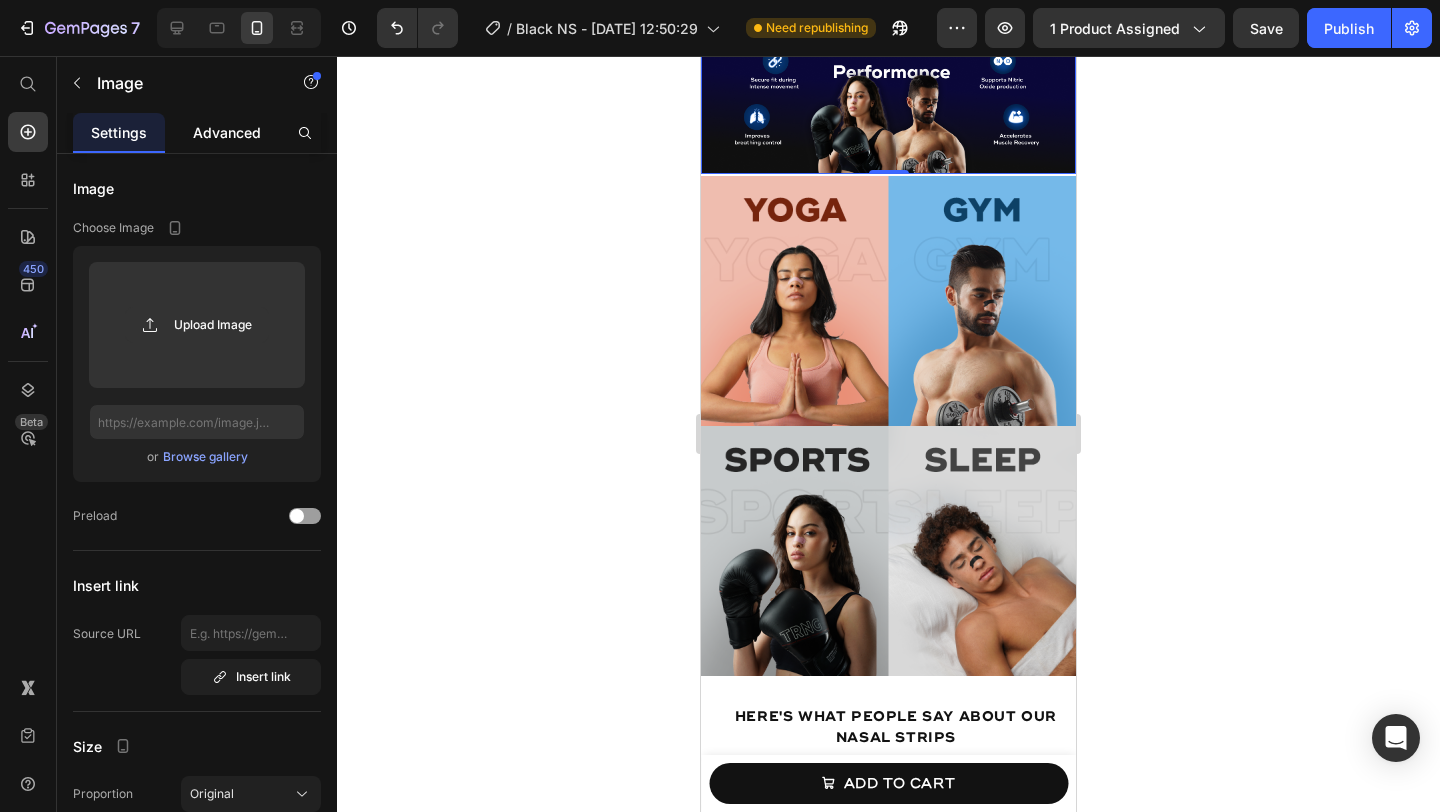 click on "Advanced" at bounding box center (227, 132) 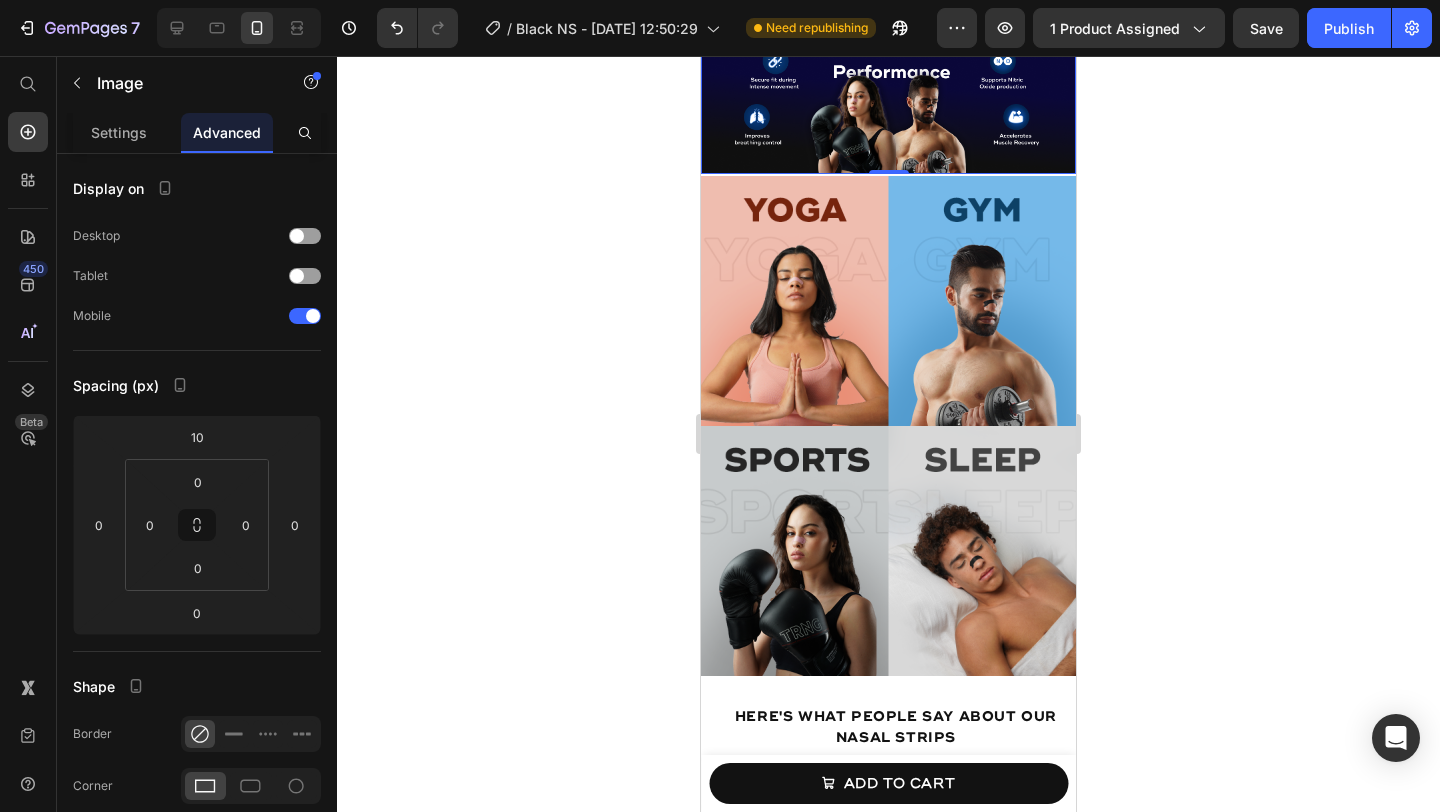 click at bounding box center [888, 99] 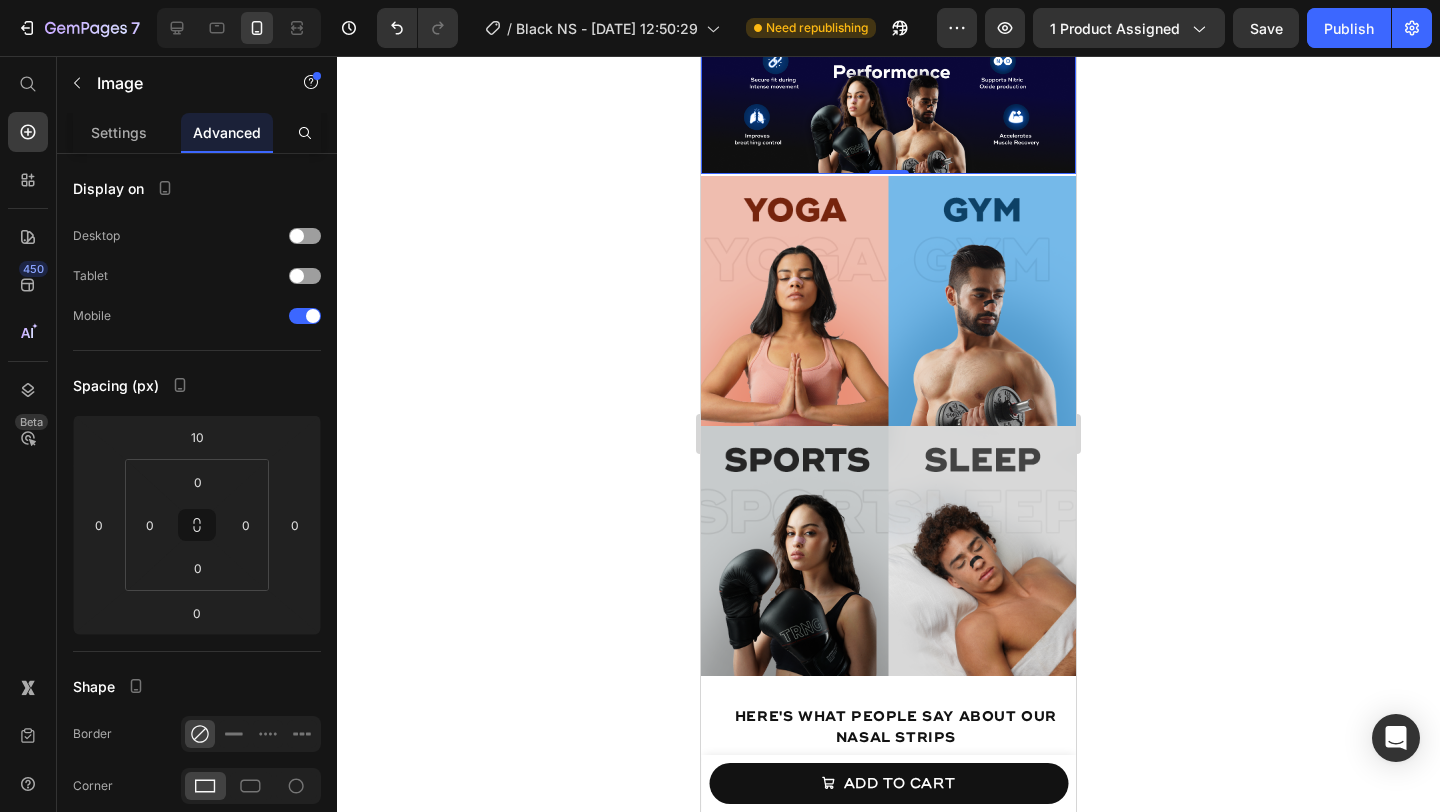 click 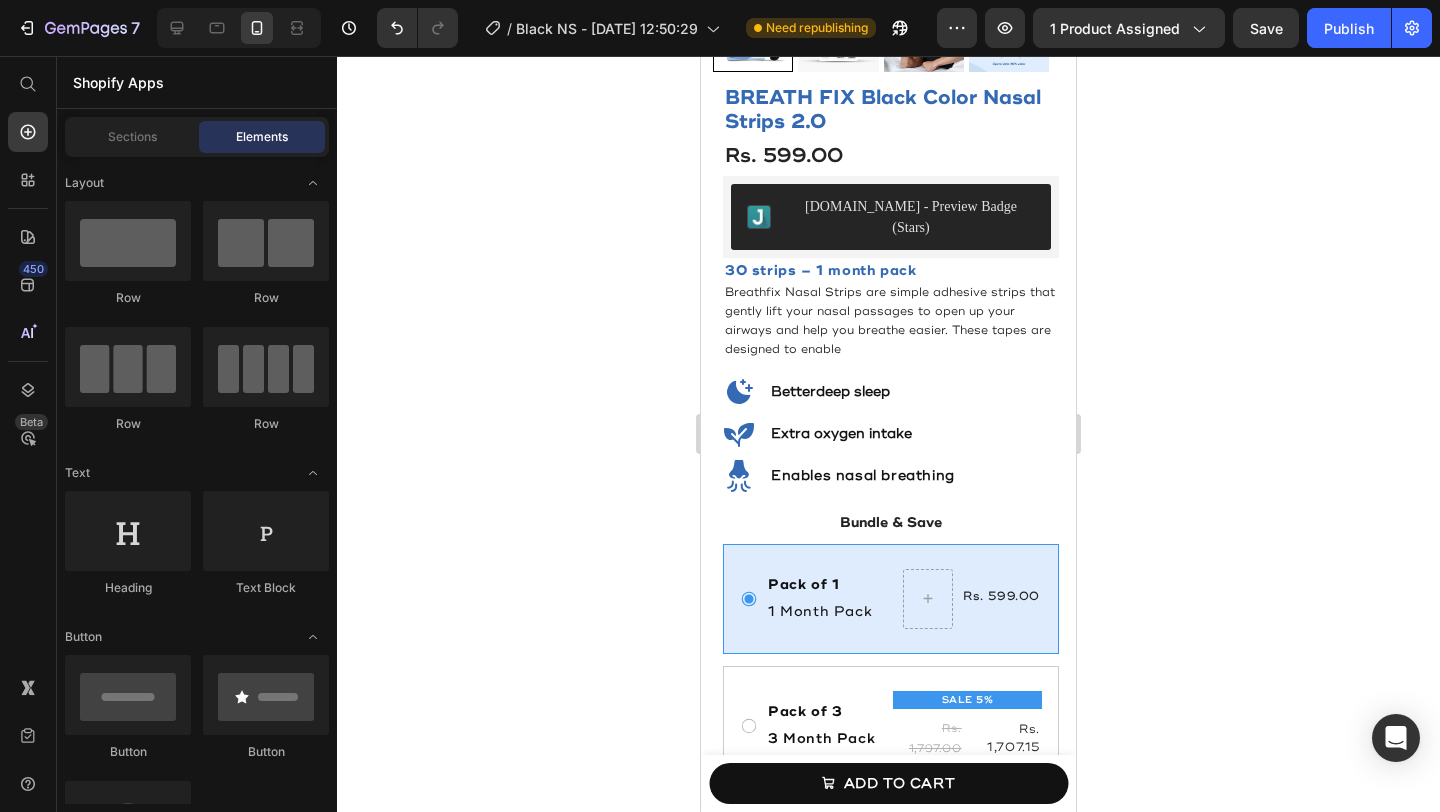 scroll, scrollTop: 0, scrollLeft: 0, axis: both 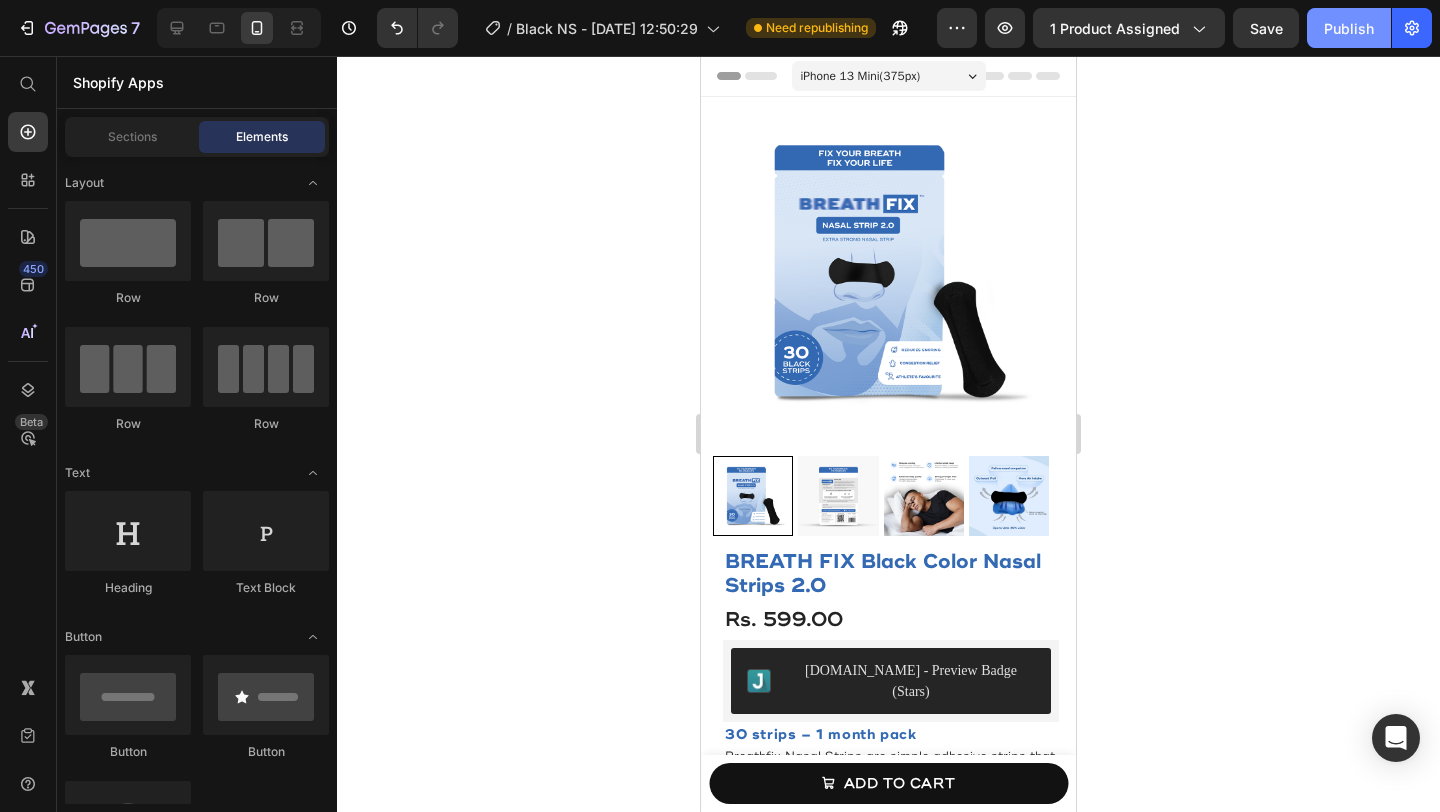 click on "Publish" 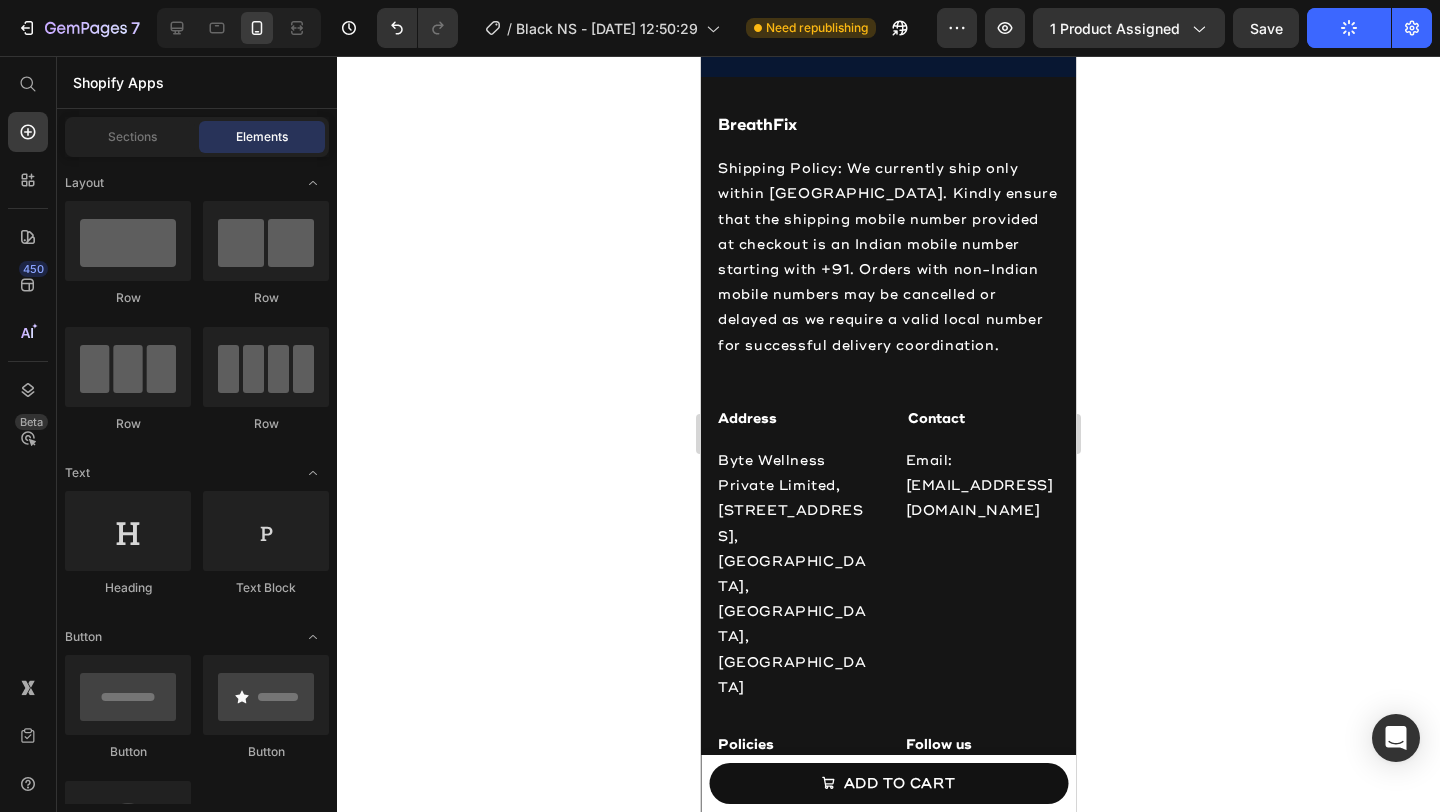 scroll, scrollTop: 4085, scrollLeft: 0, axis: vertical 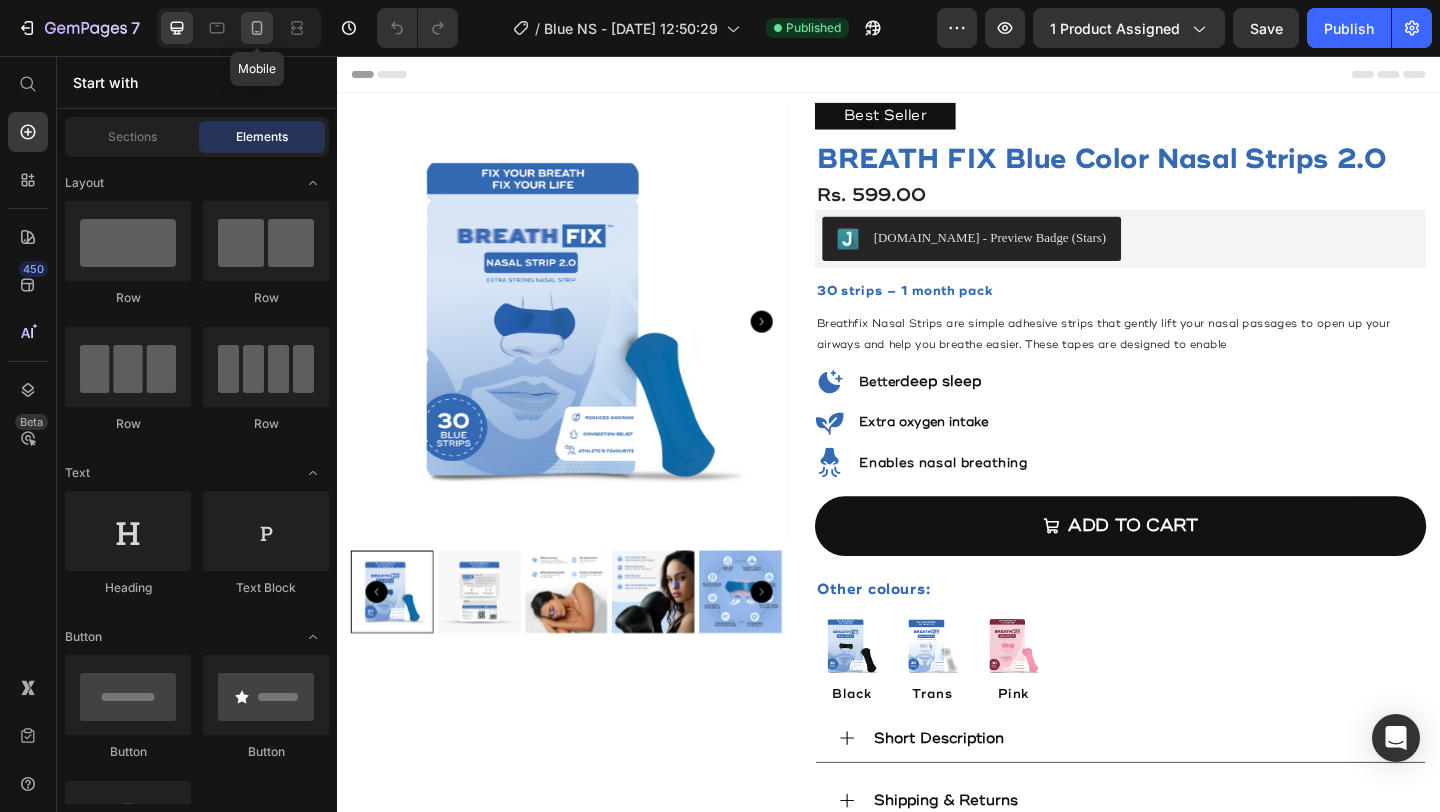 click 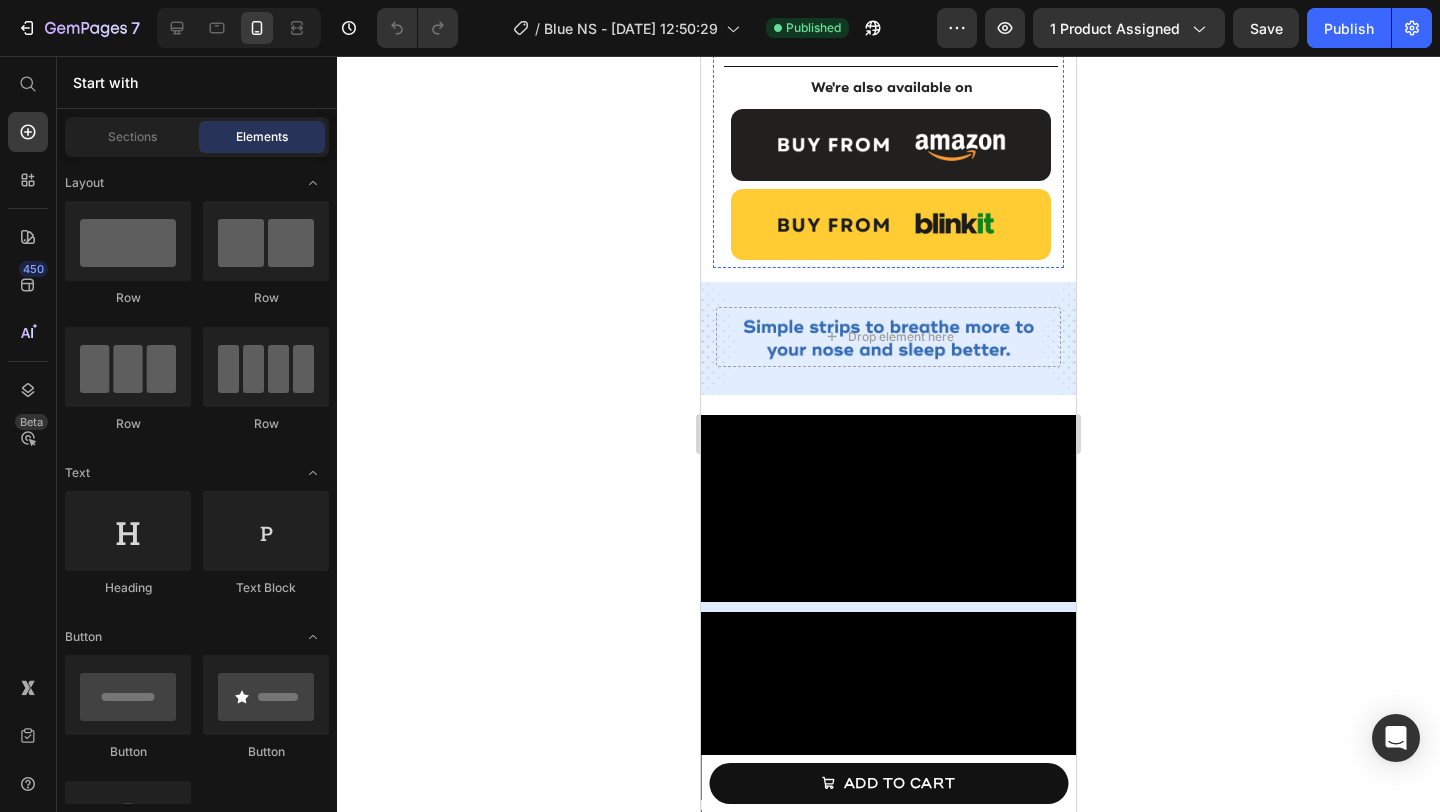 scroll, scrollTop: 1025, scrollLeft: 0, axis: vertical 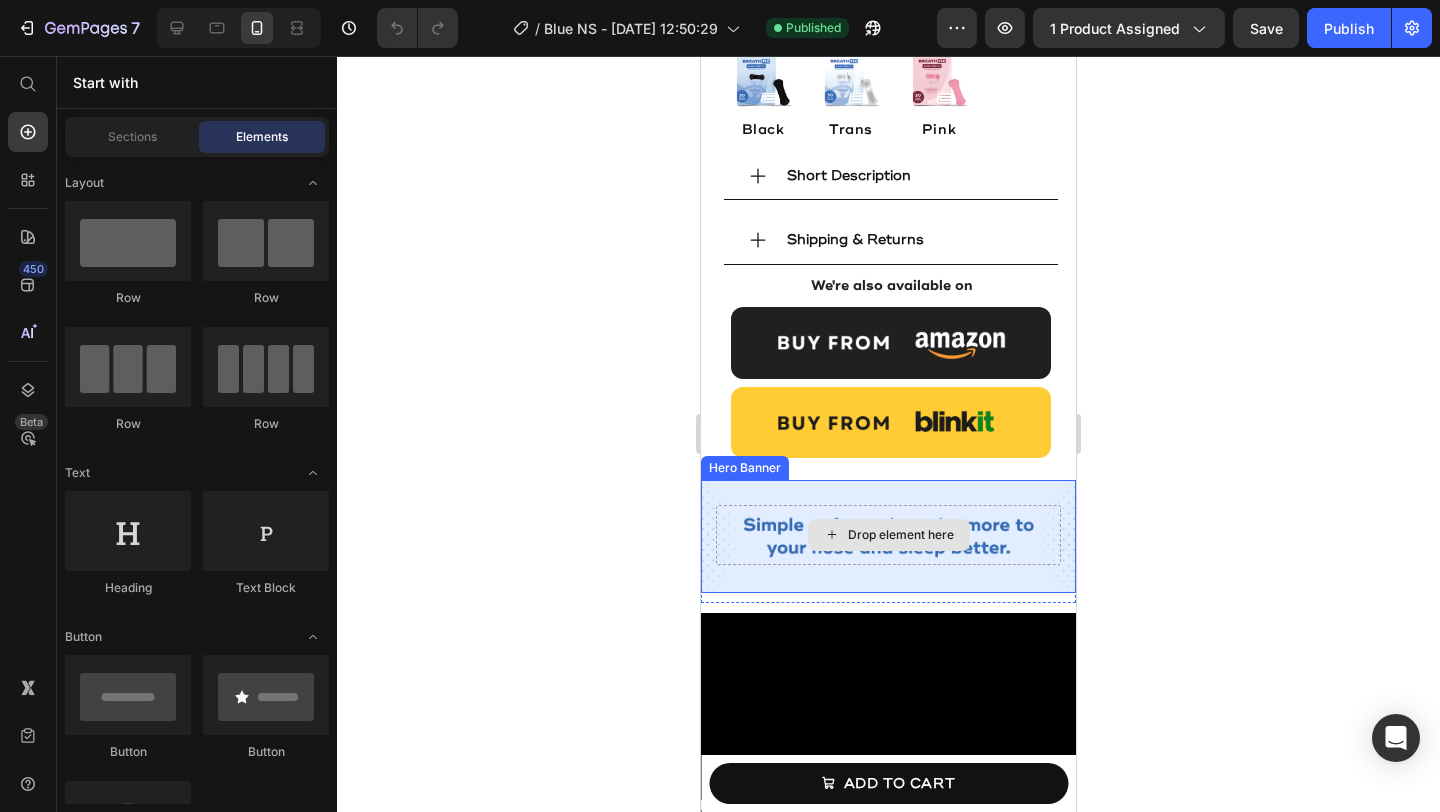click on "Drop element here" at bounding box center [888, 535] 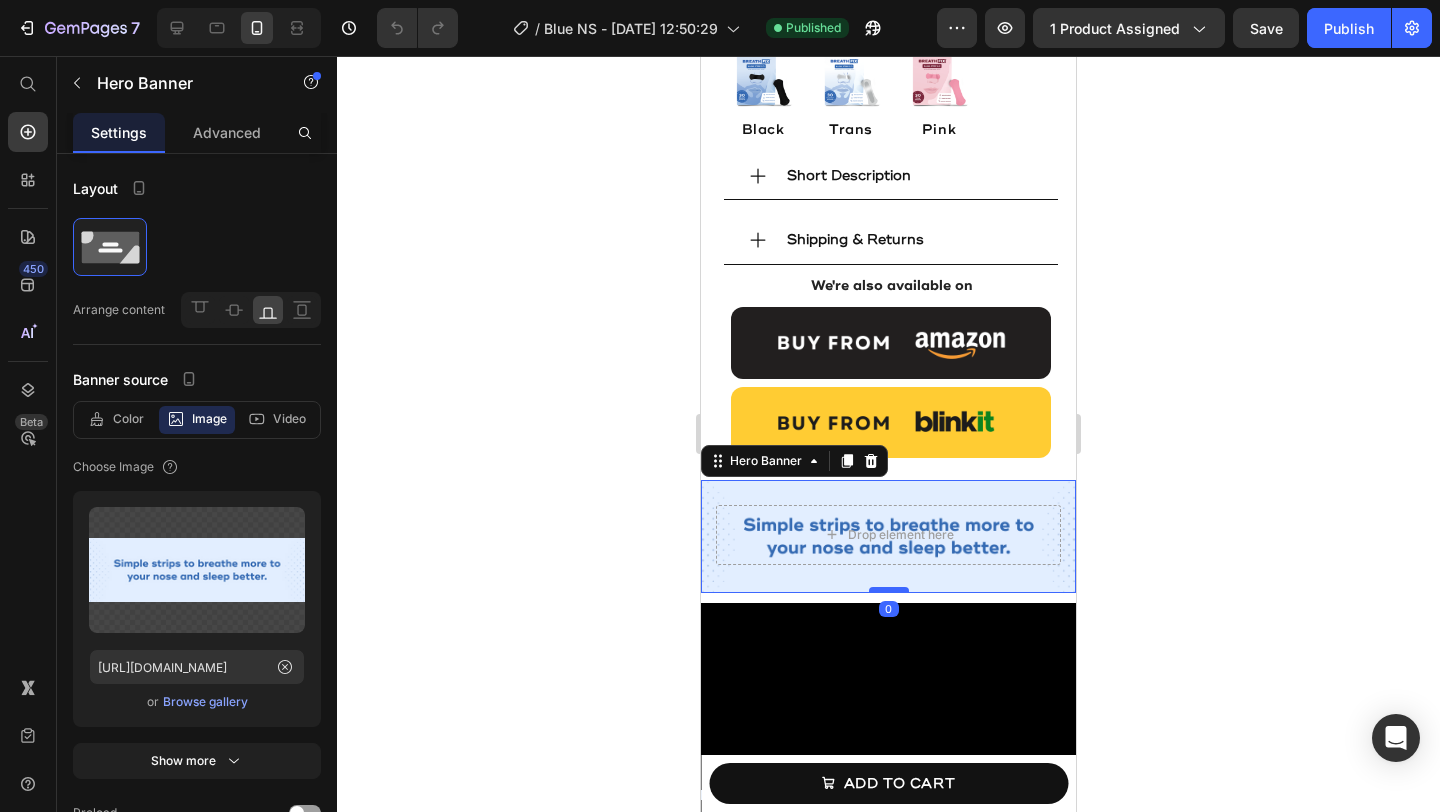 drag, startPoint x: 883, startPoint y: 557, endPoint x: 883, endPoint y: 543, distance: 14 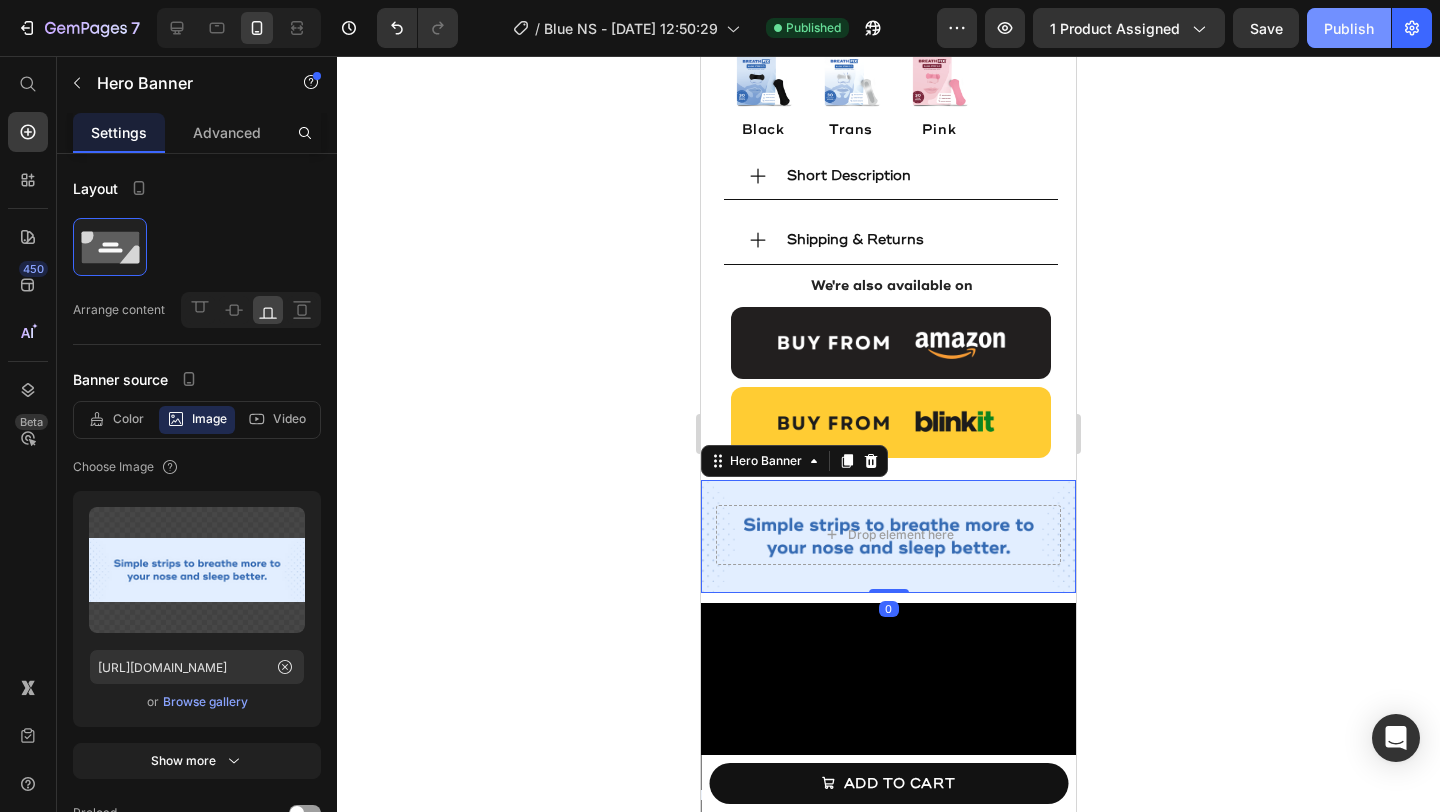 click on "Publish" at bounding box center [1349, 28] 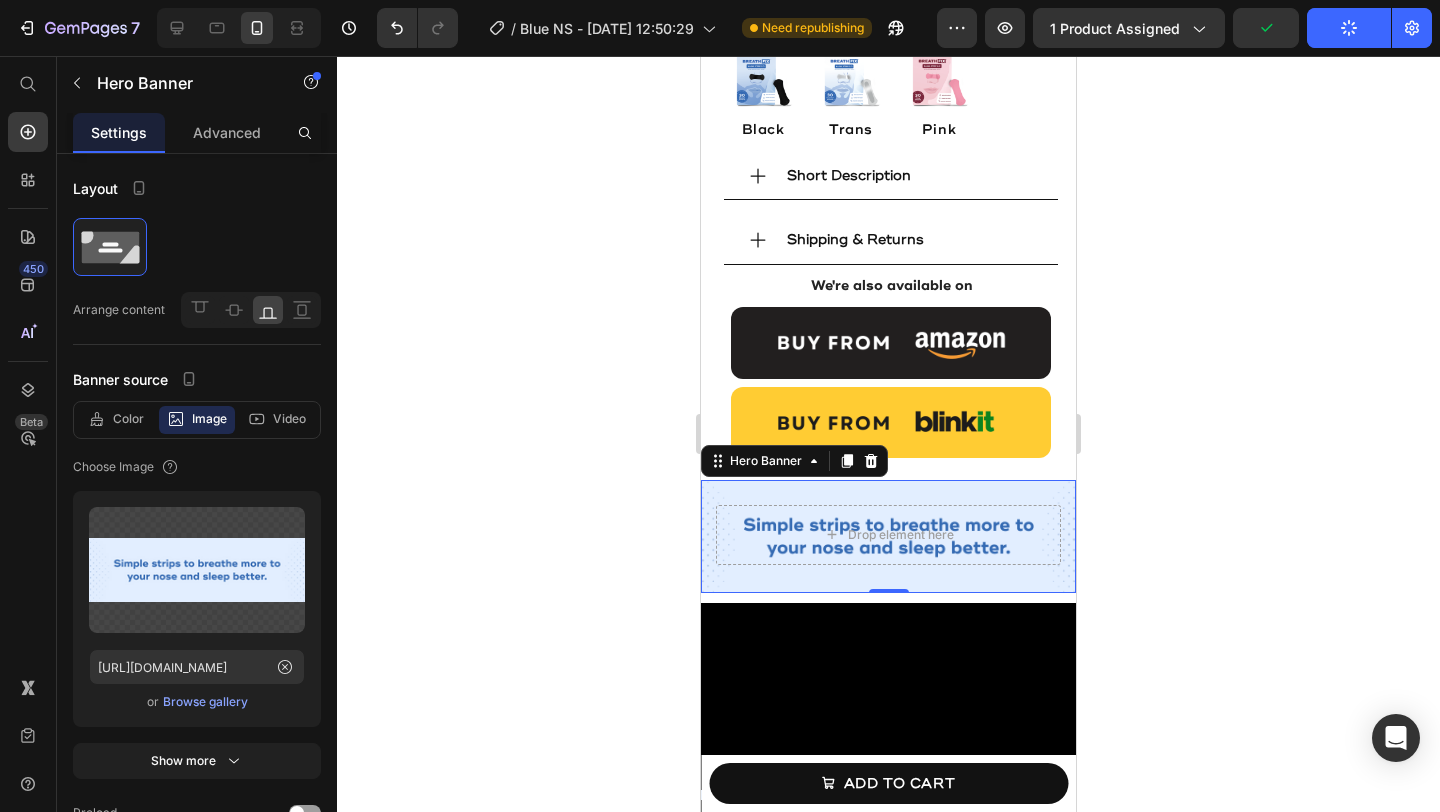 click on "Drop element here" at bounding box center [888, 535] 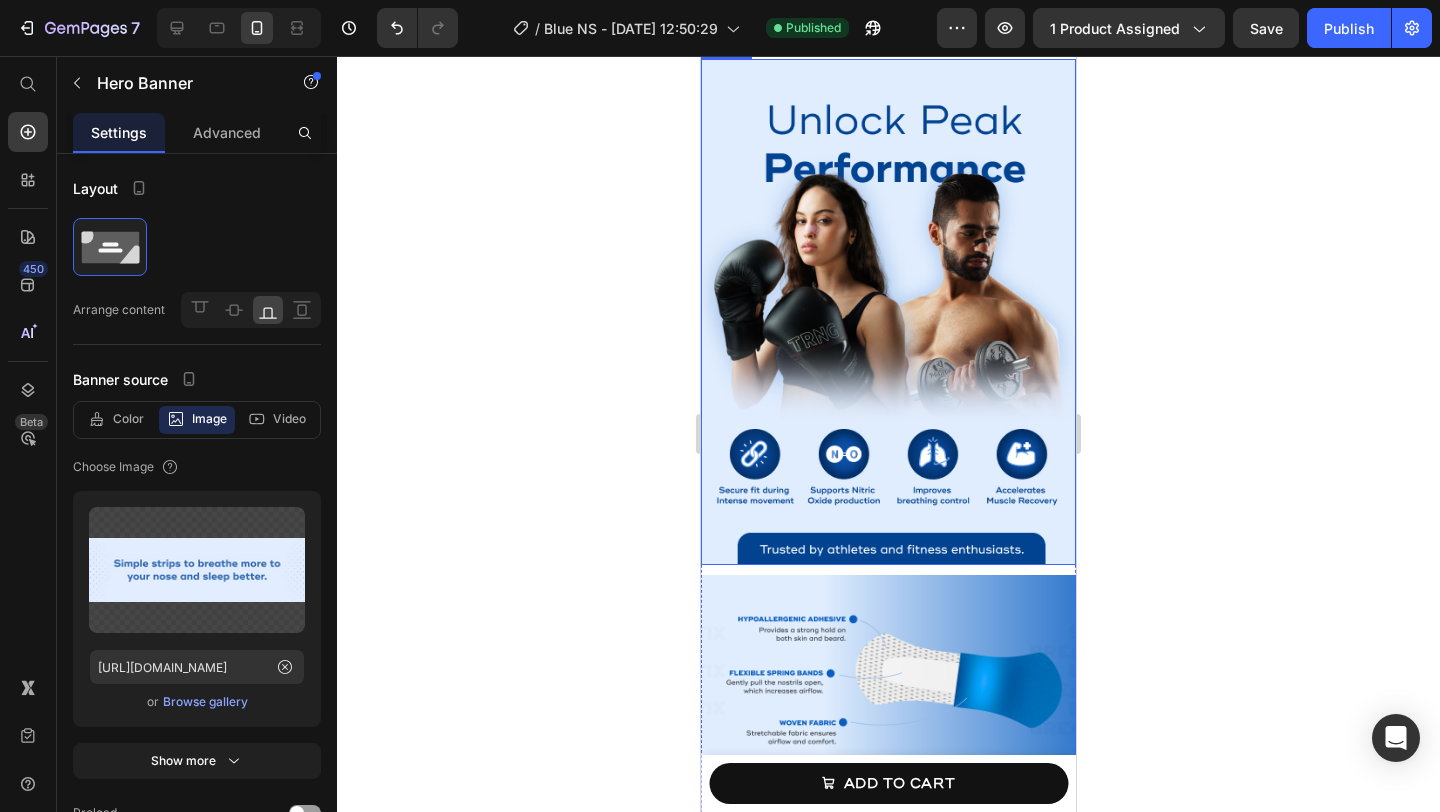 scroll, scrollTop: 2163, scrollLeft: 0, axis: vertical 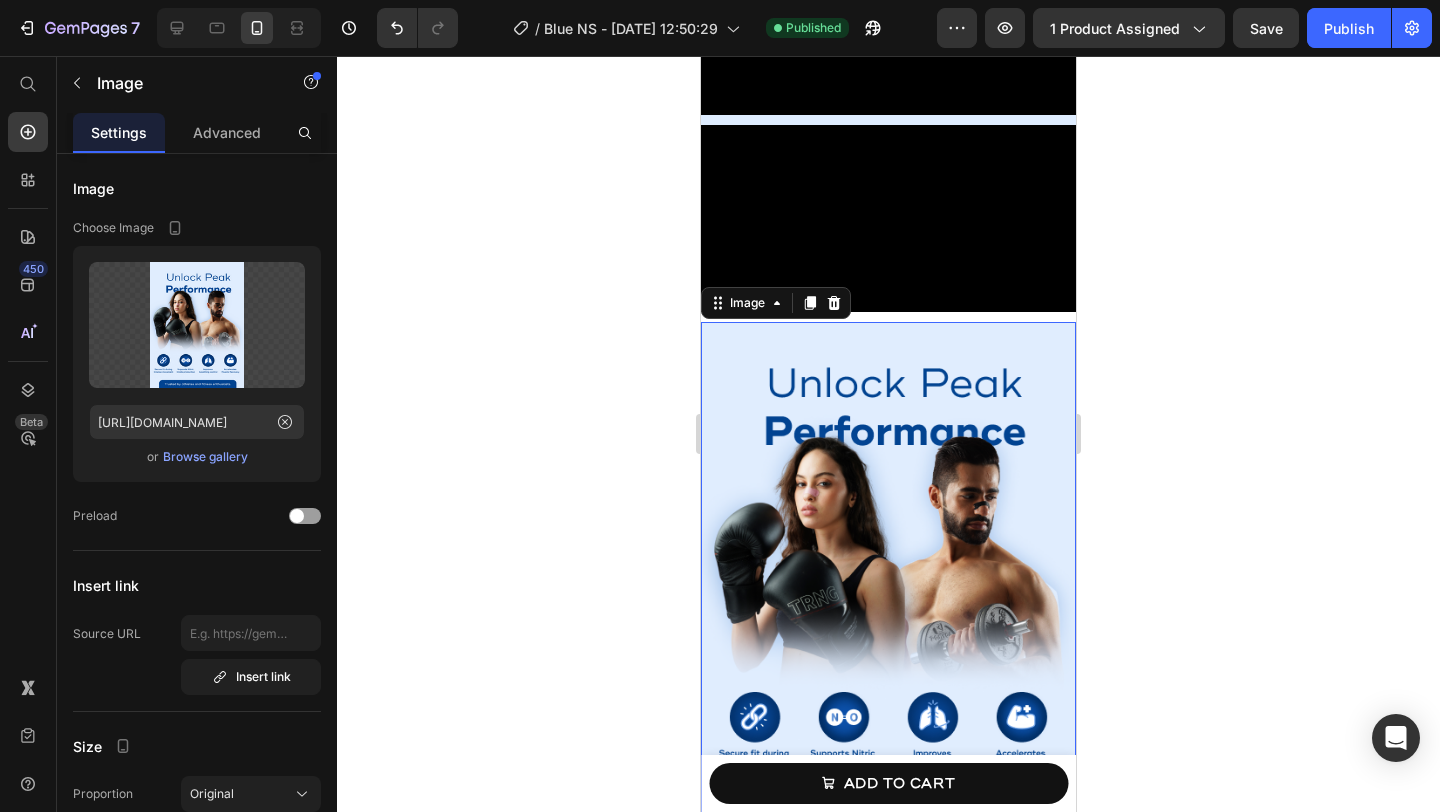 click at bounding box center (888, 575) 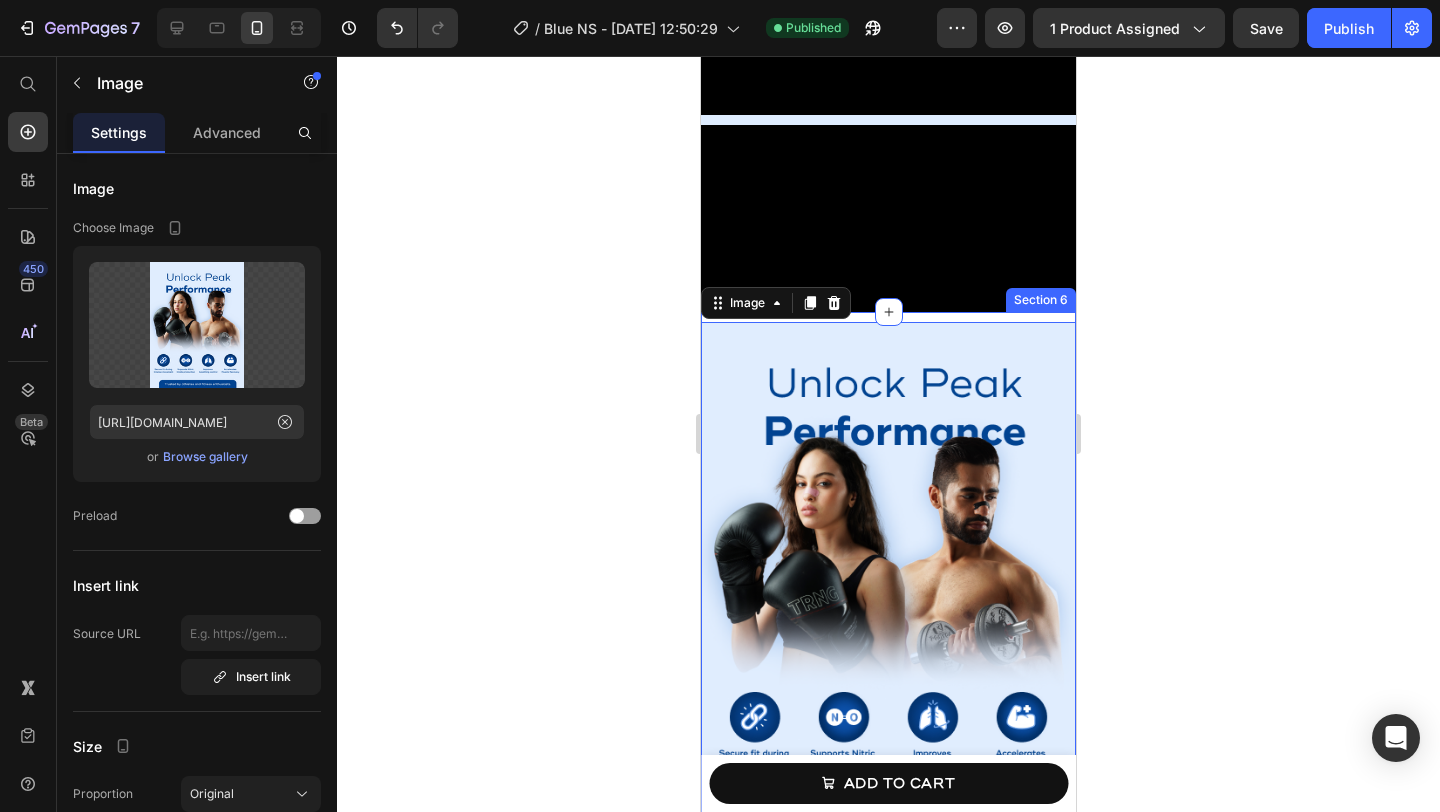 click on "Image Image   0 Image
Hero Banner Image" at bounding box center [888, 937] 